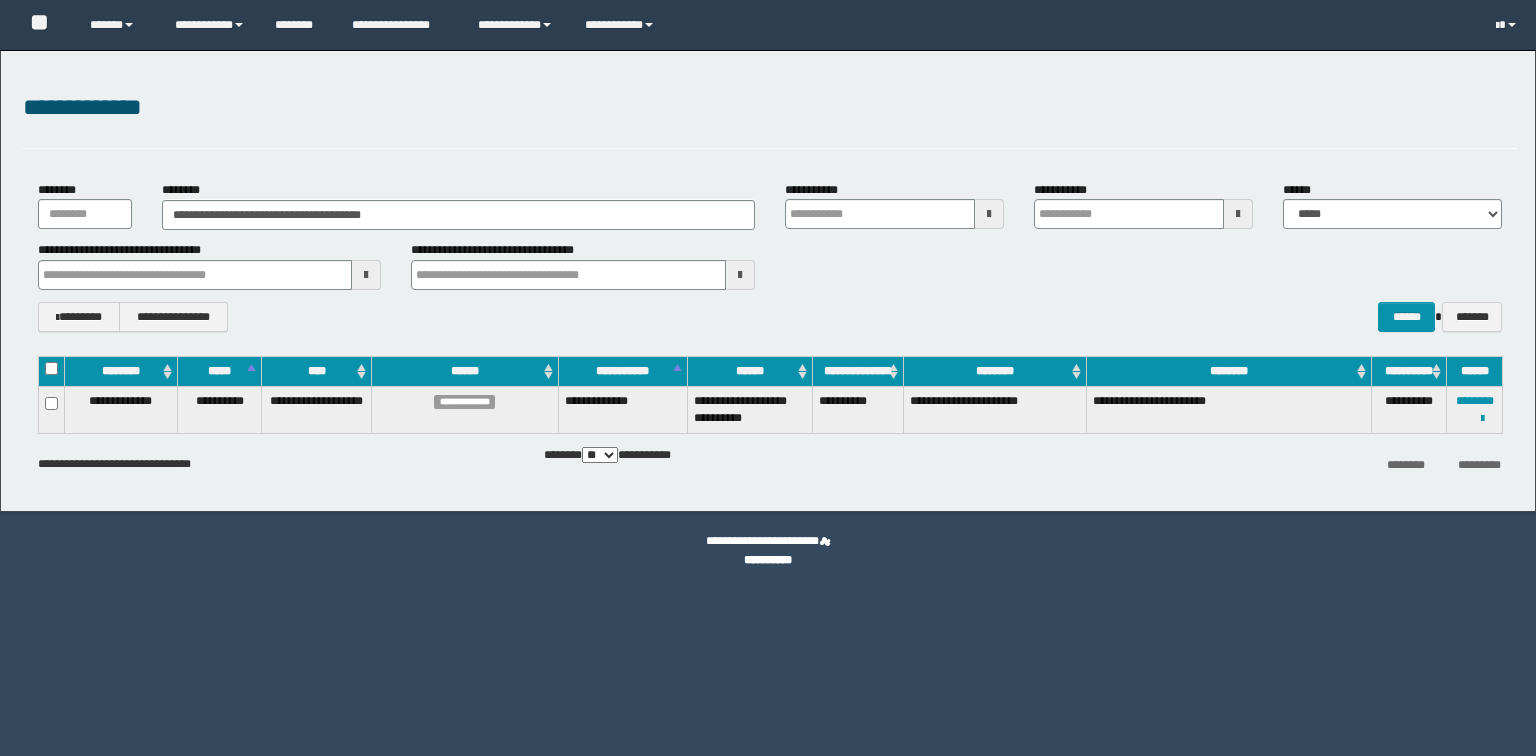 scroll, scrollTop: 0, scrollLeft: 0, axis: both 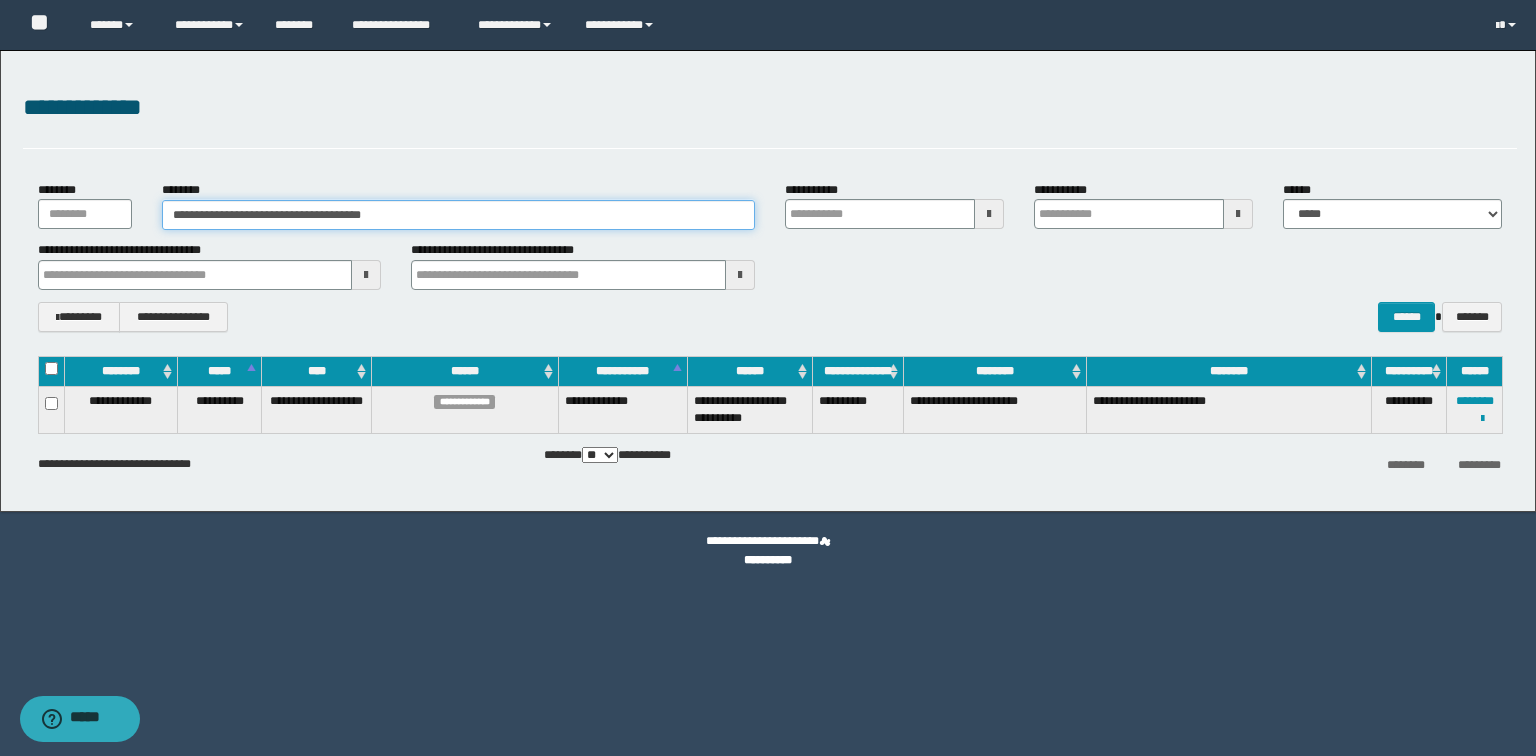 drag, startPoint x: 454, startPoint y: 221, endPoint x: 0, endPoint y: 196, distance: 454.6878 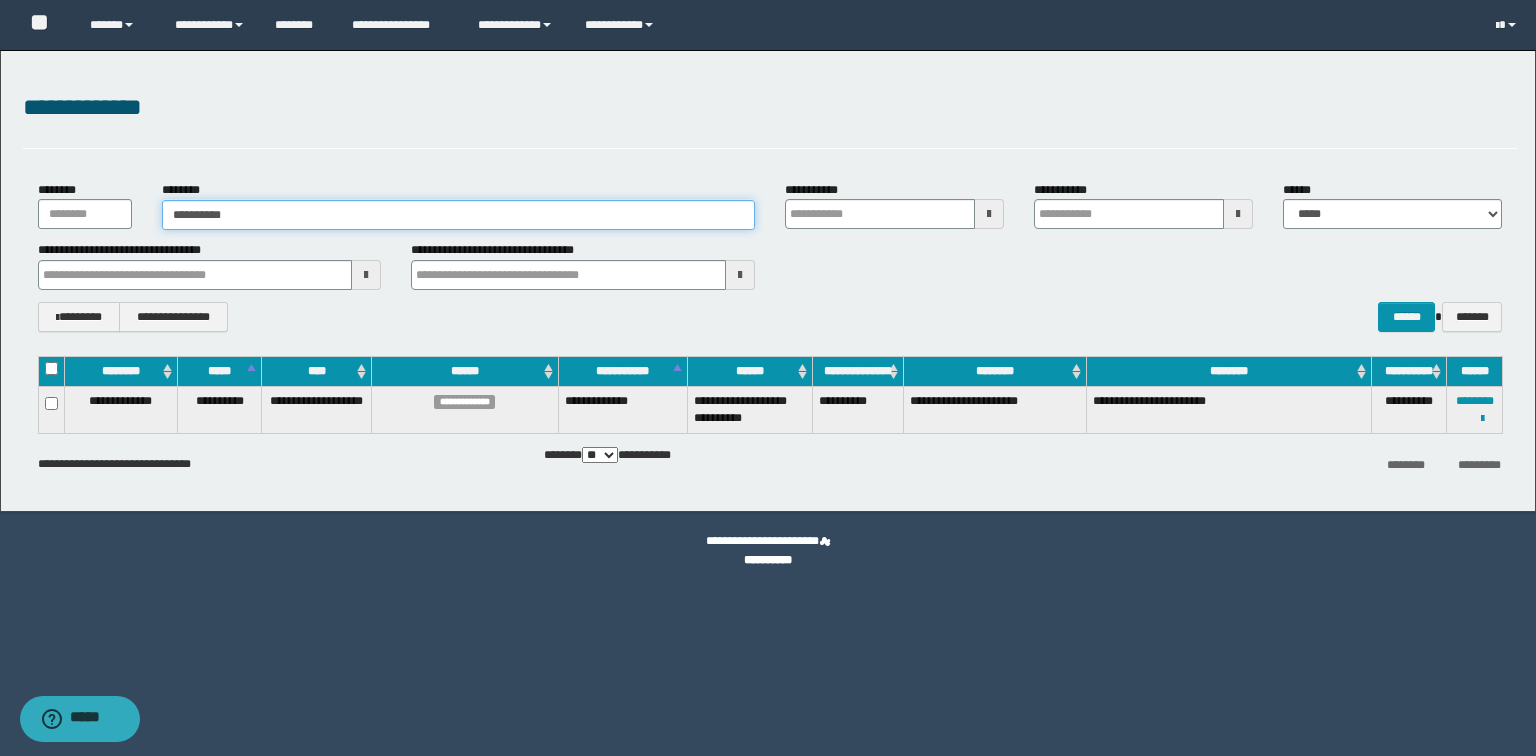 type on "**********" 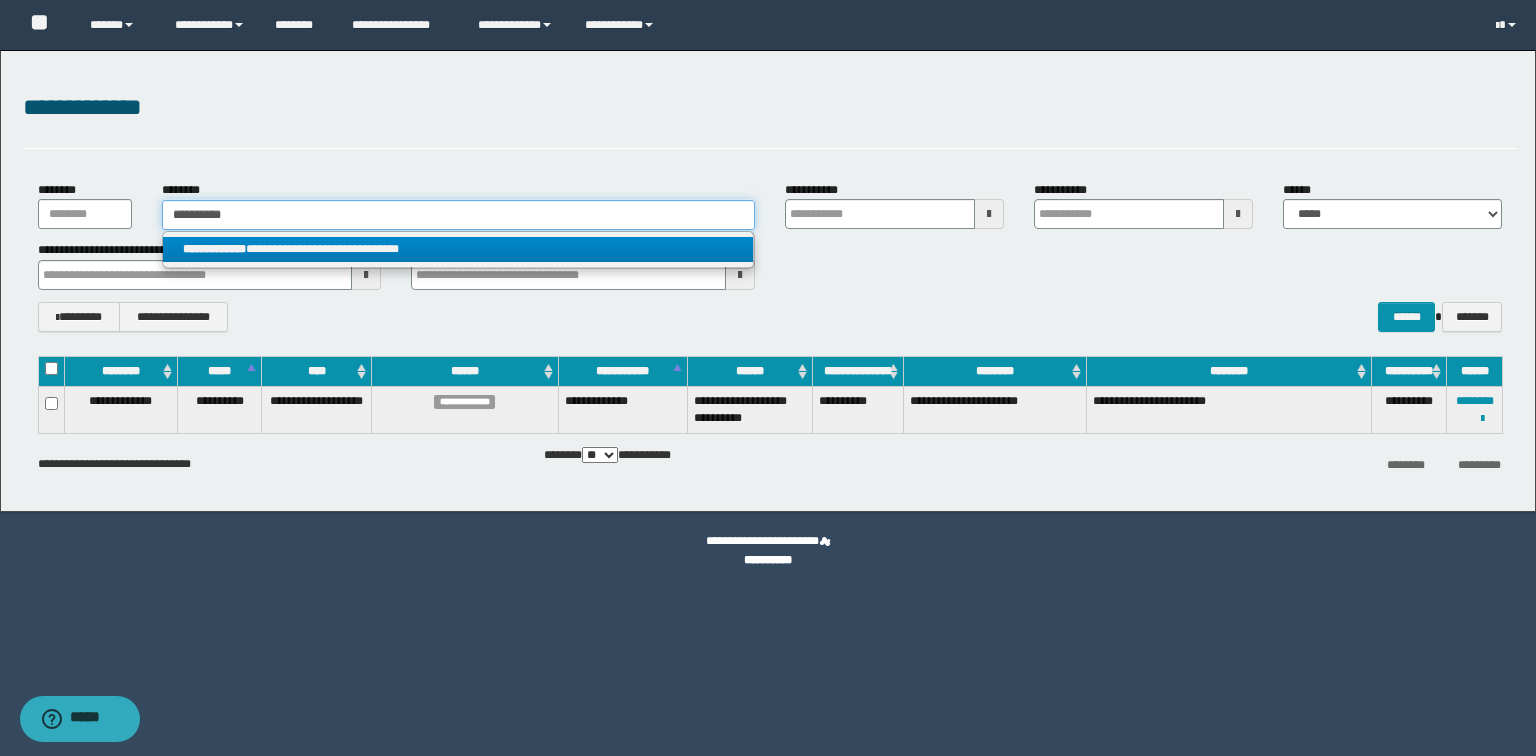 type on "**********" 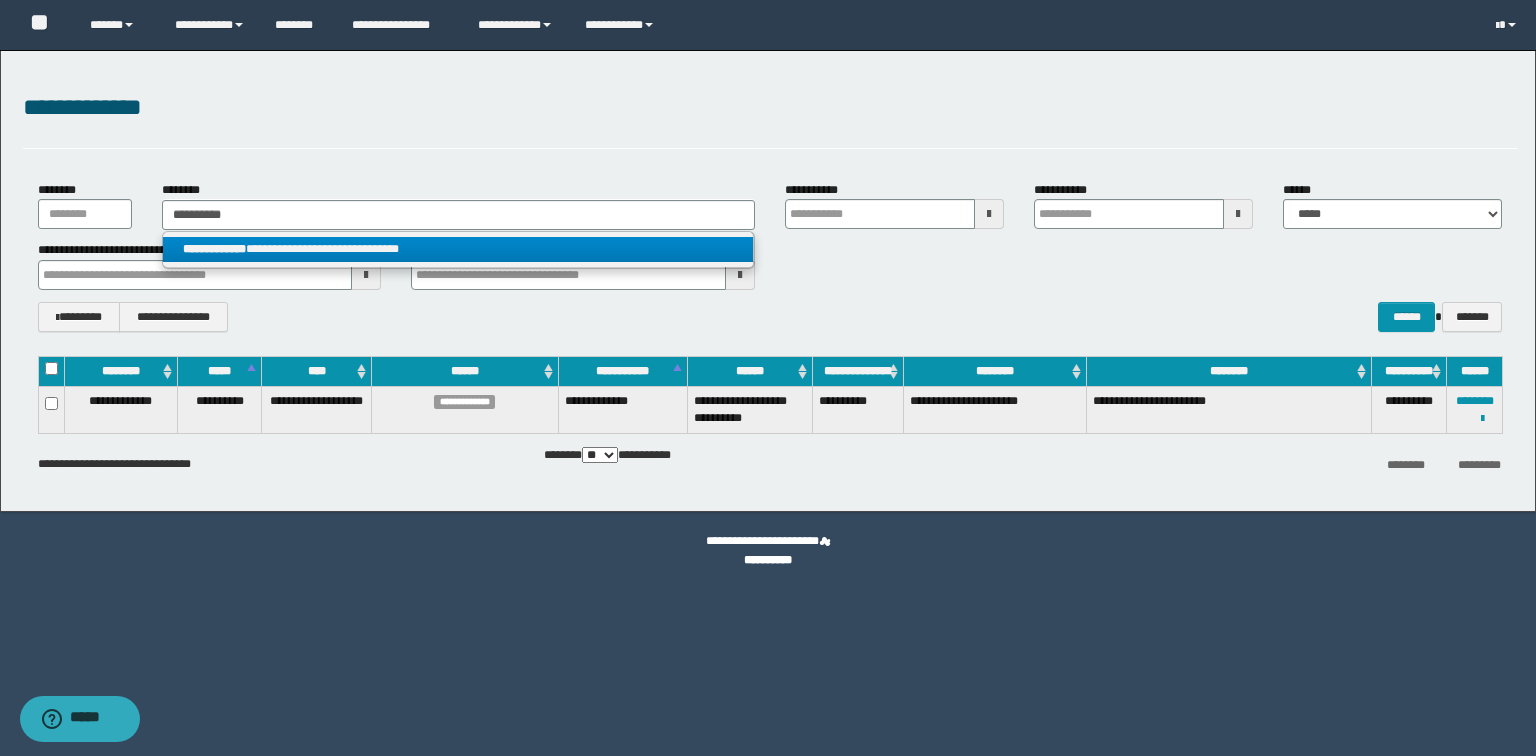 click on "**********" at bounding box center (458, 249) 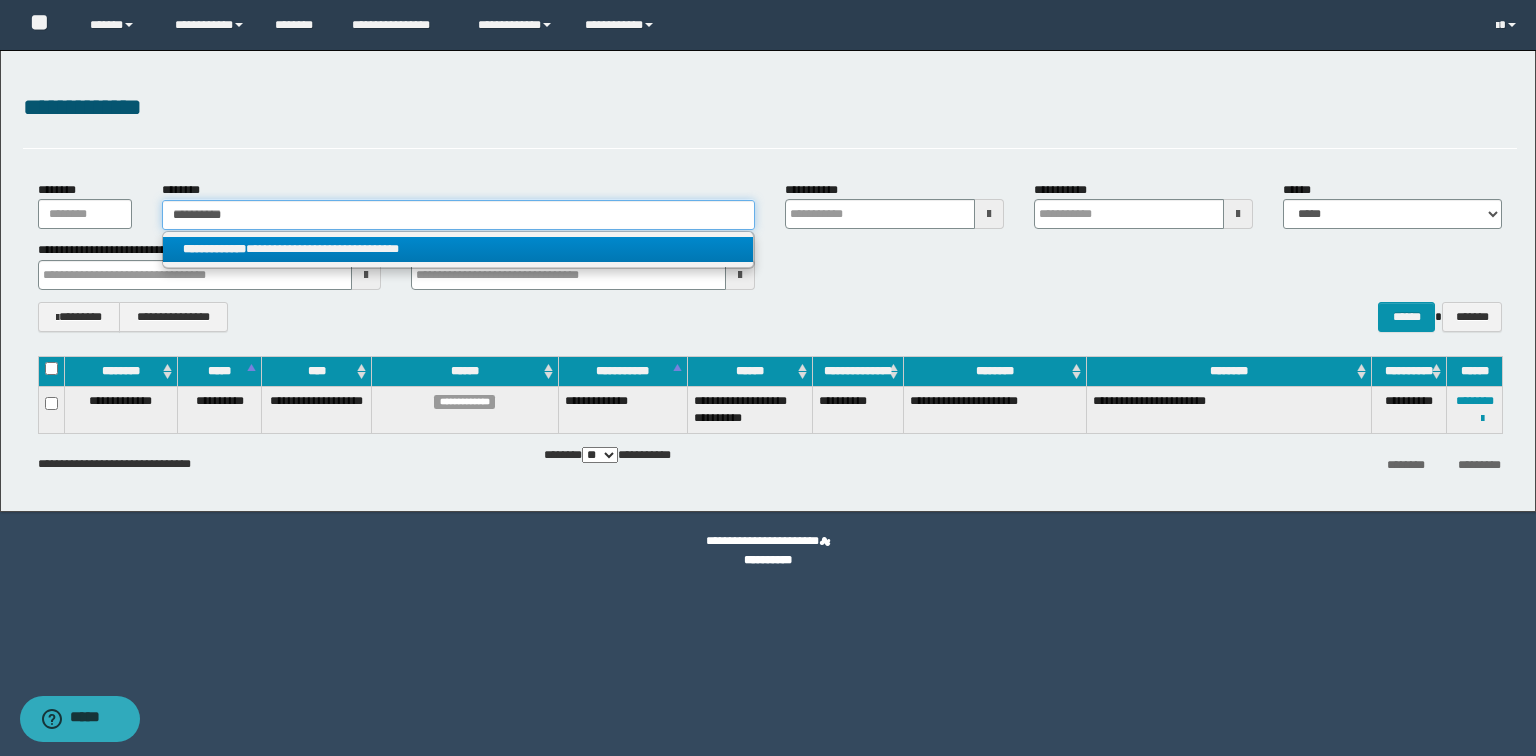 type 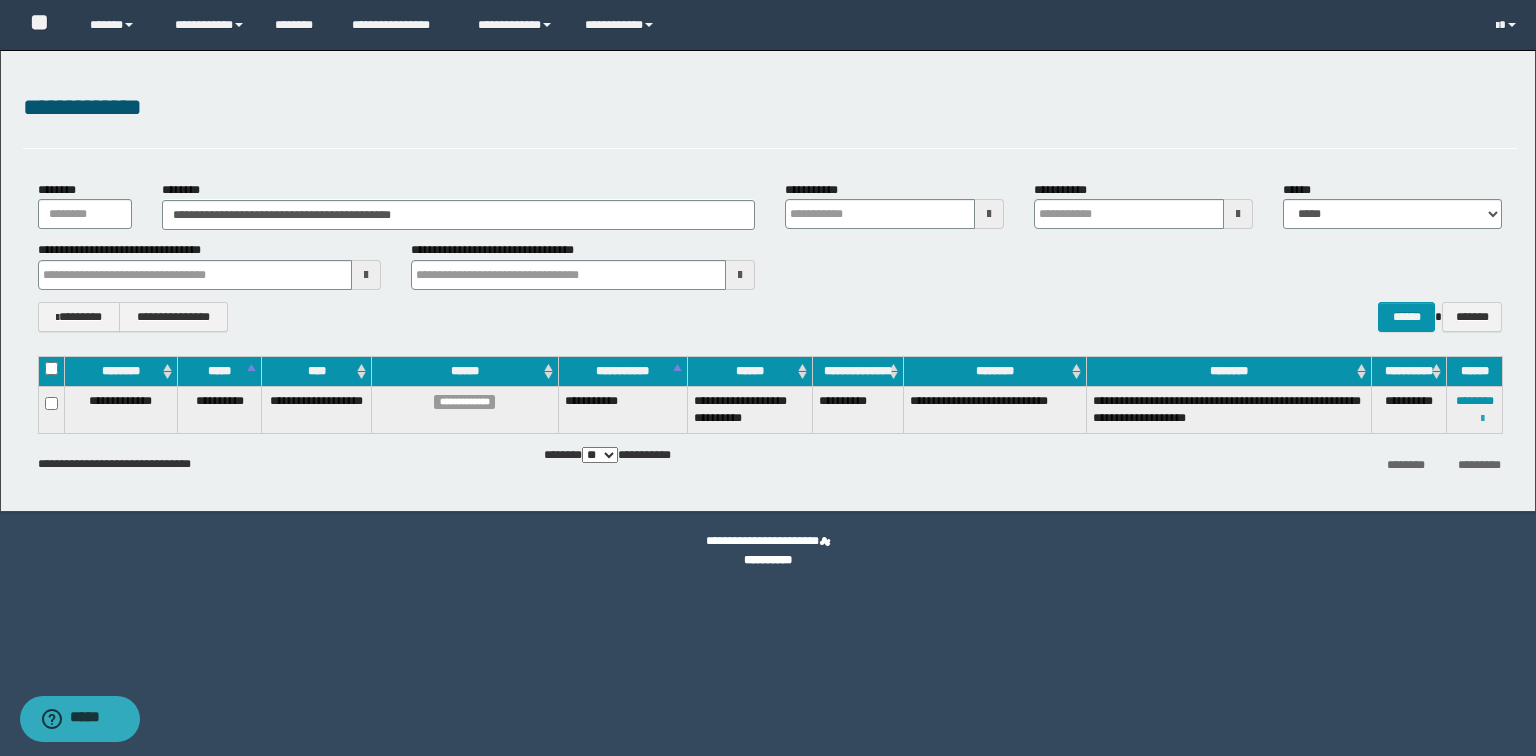 click at bounding box center [1482, 419] 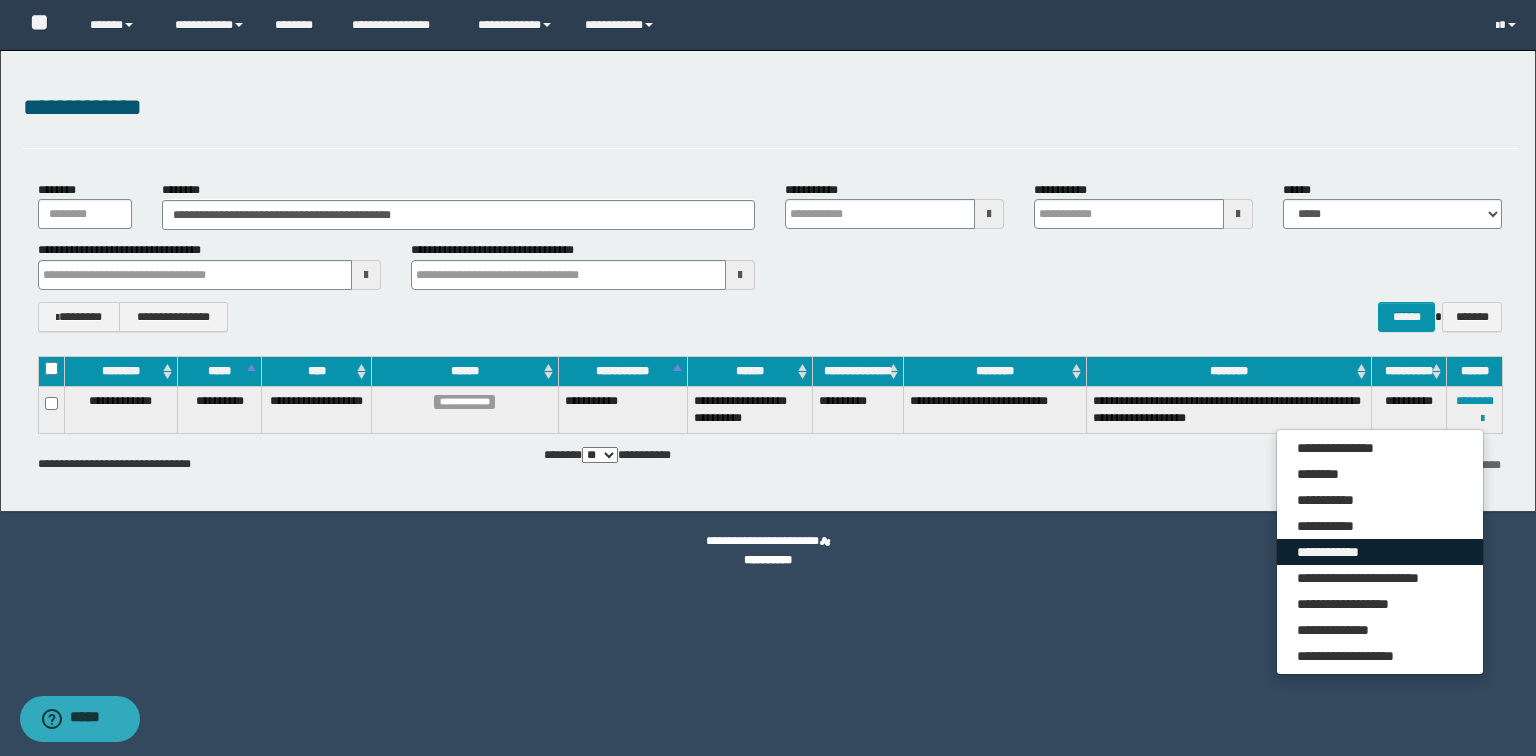 click on "**********" at bounding box center [1380, 552] 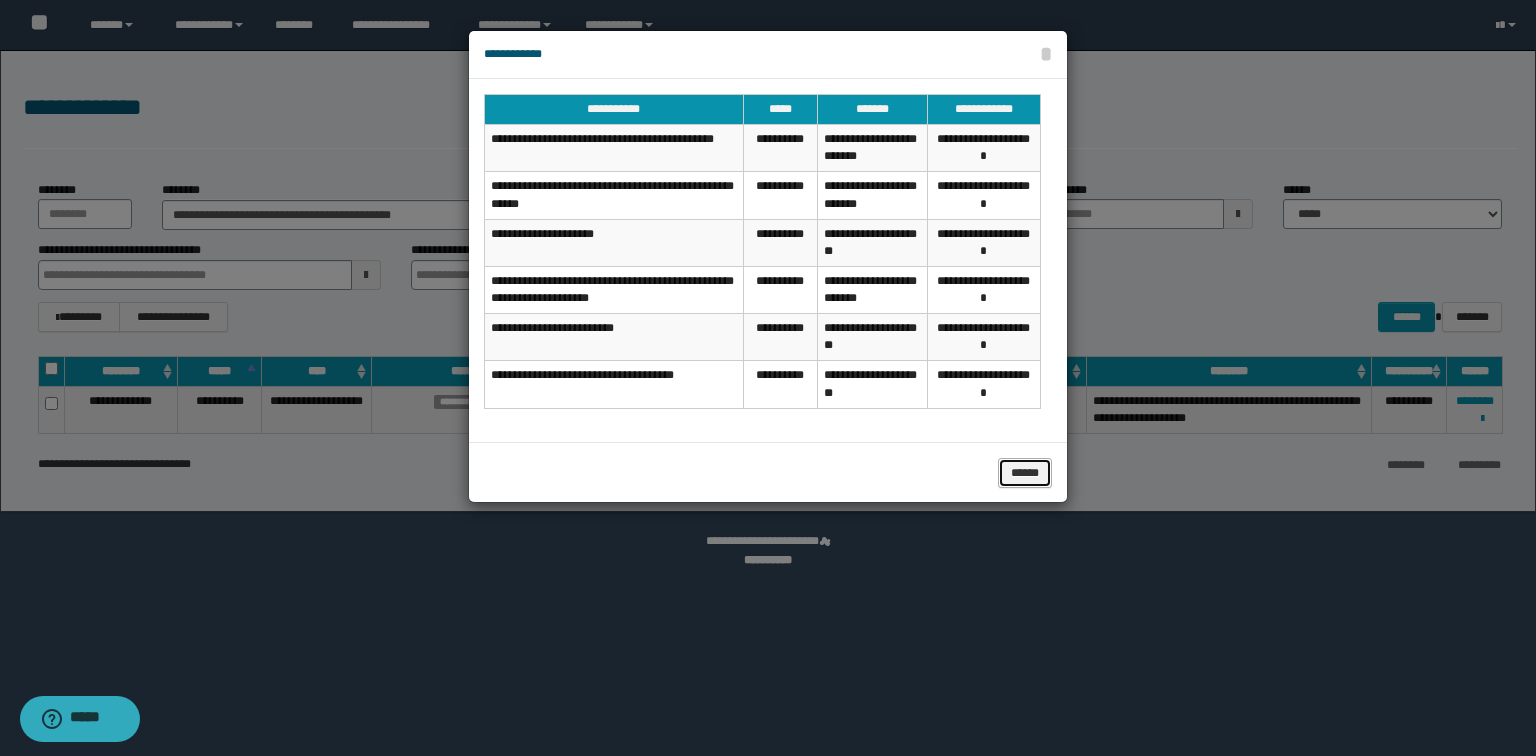 click on "******" at bounding box center (1025, 473) 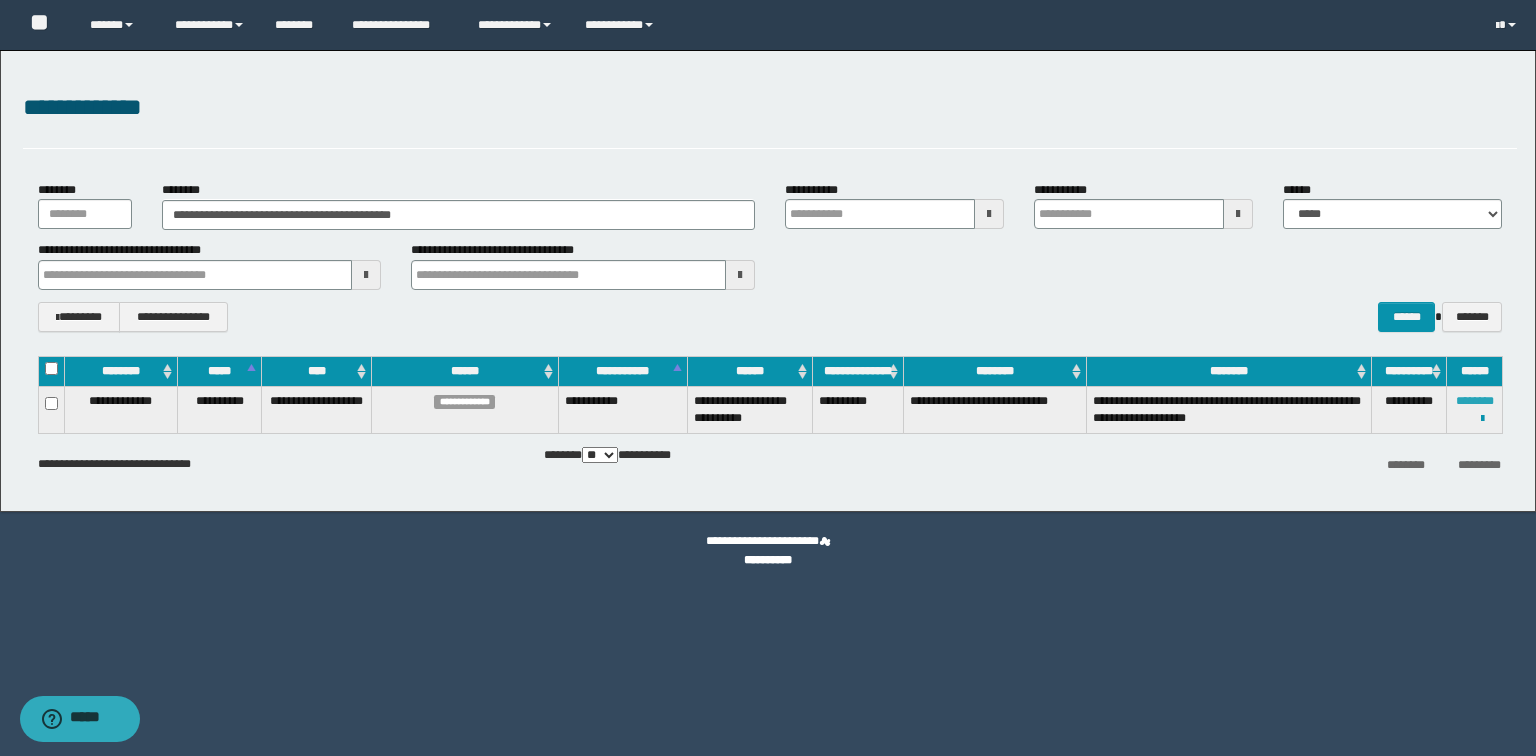 click on "********" at bounding box center (1475, 401) 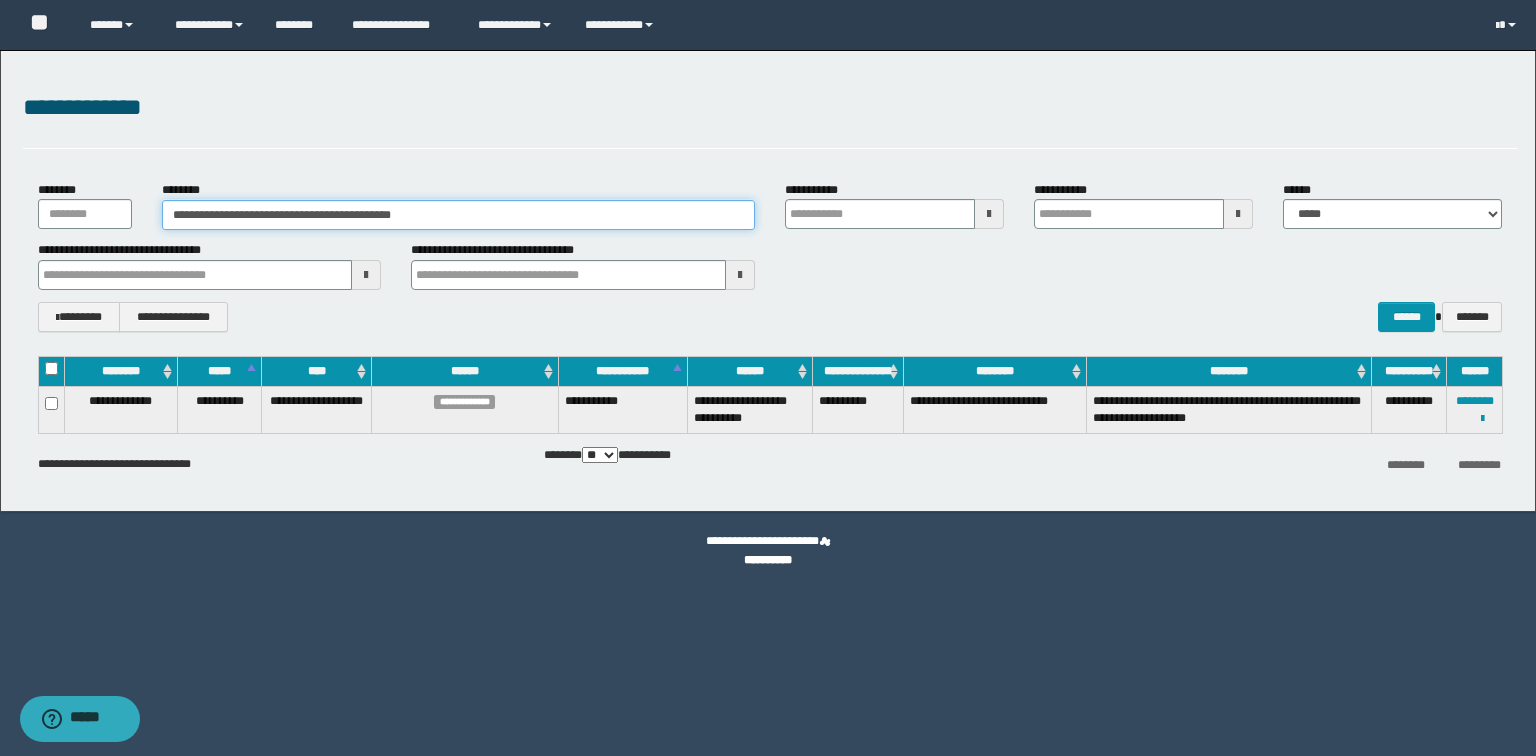 drag, startPoint x: 514, startPoint y: 206, endPoint x: 0, endPoint y: 158, distance: 516.2364 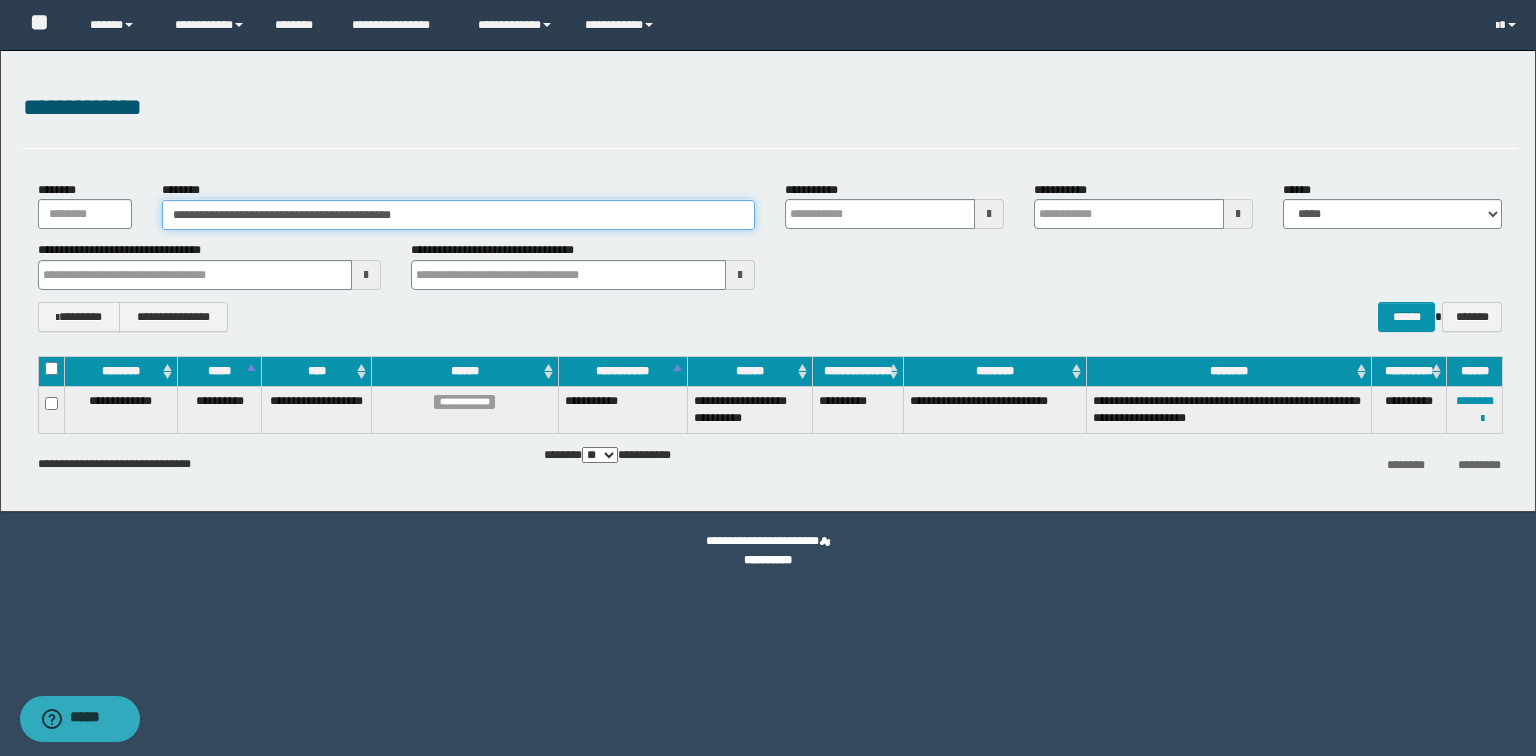 paste 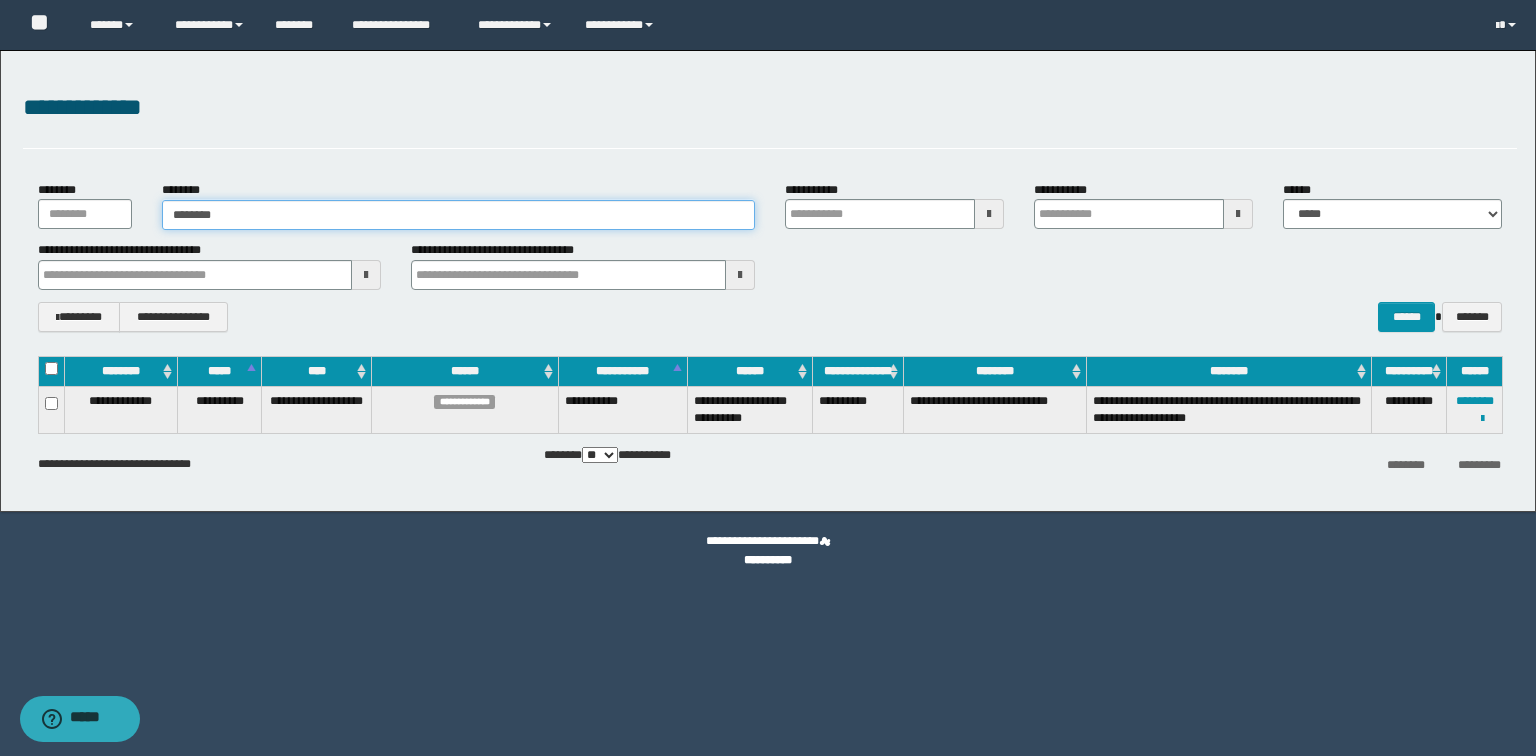 type on "********" 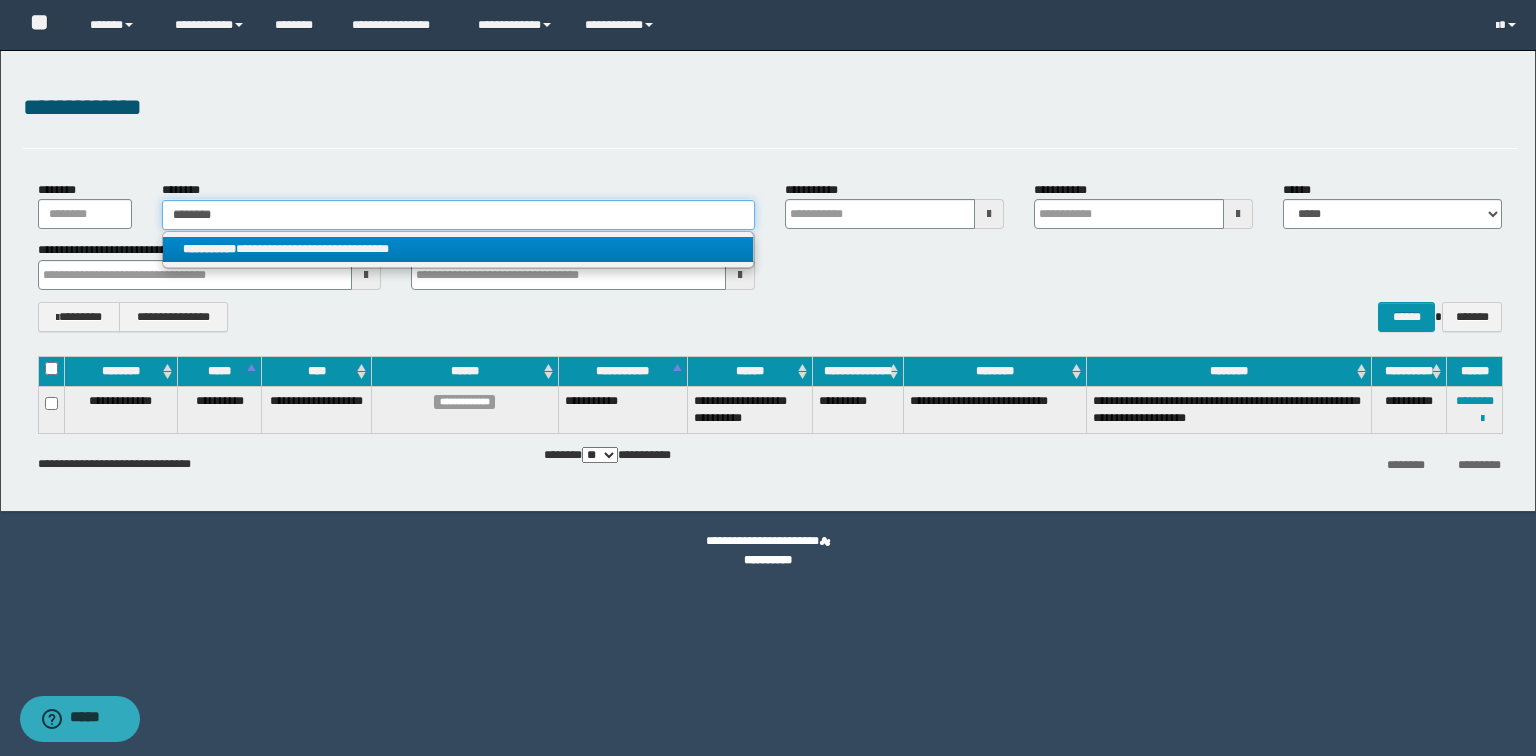 type on "********" 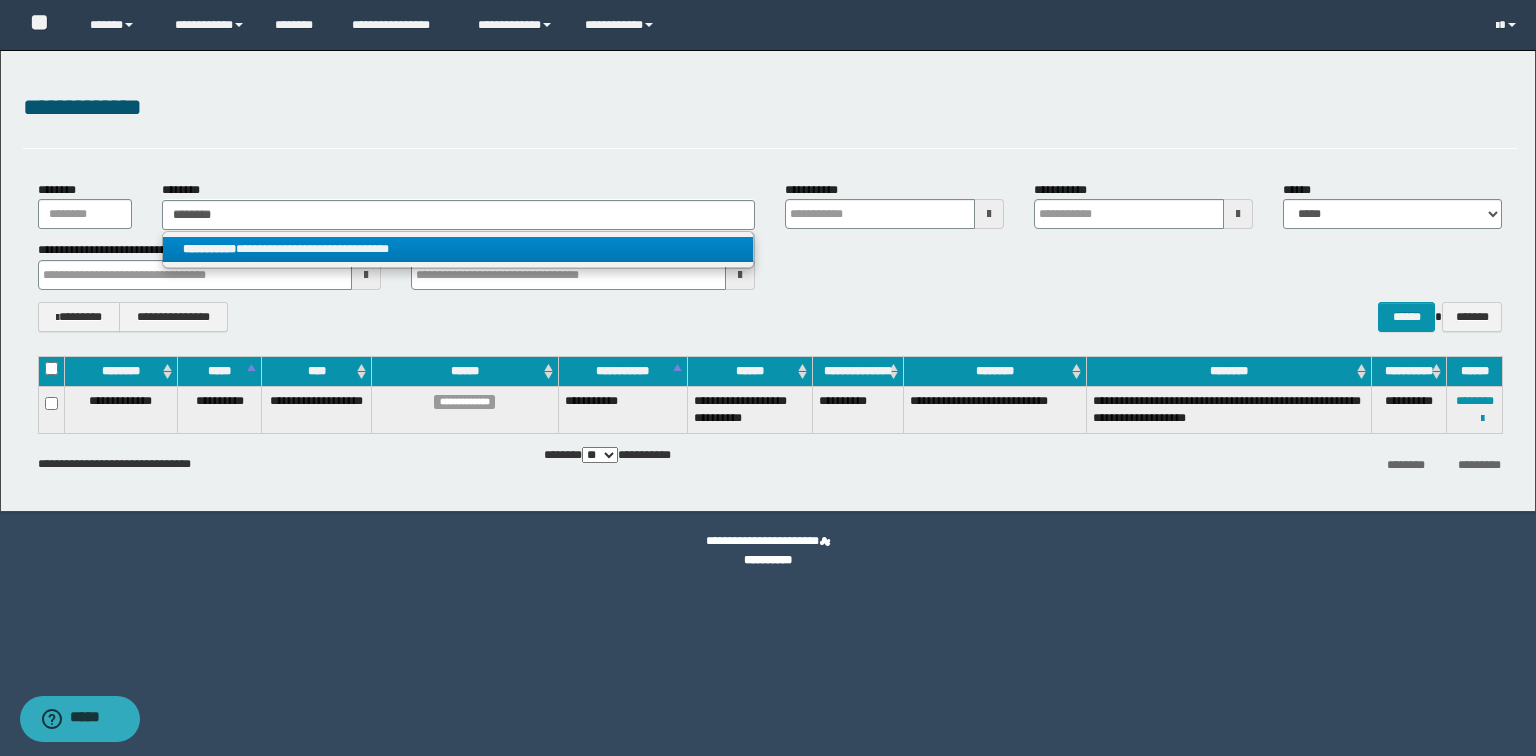 click on "**********" at bounding box center [458, 249] 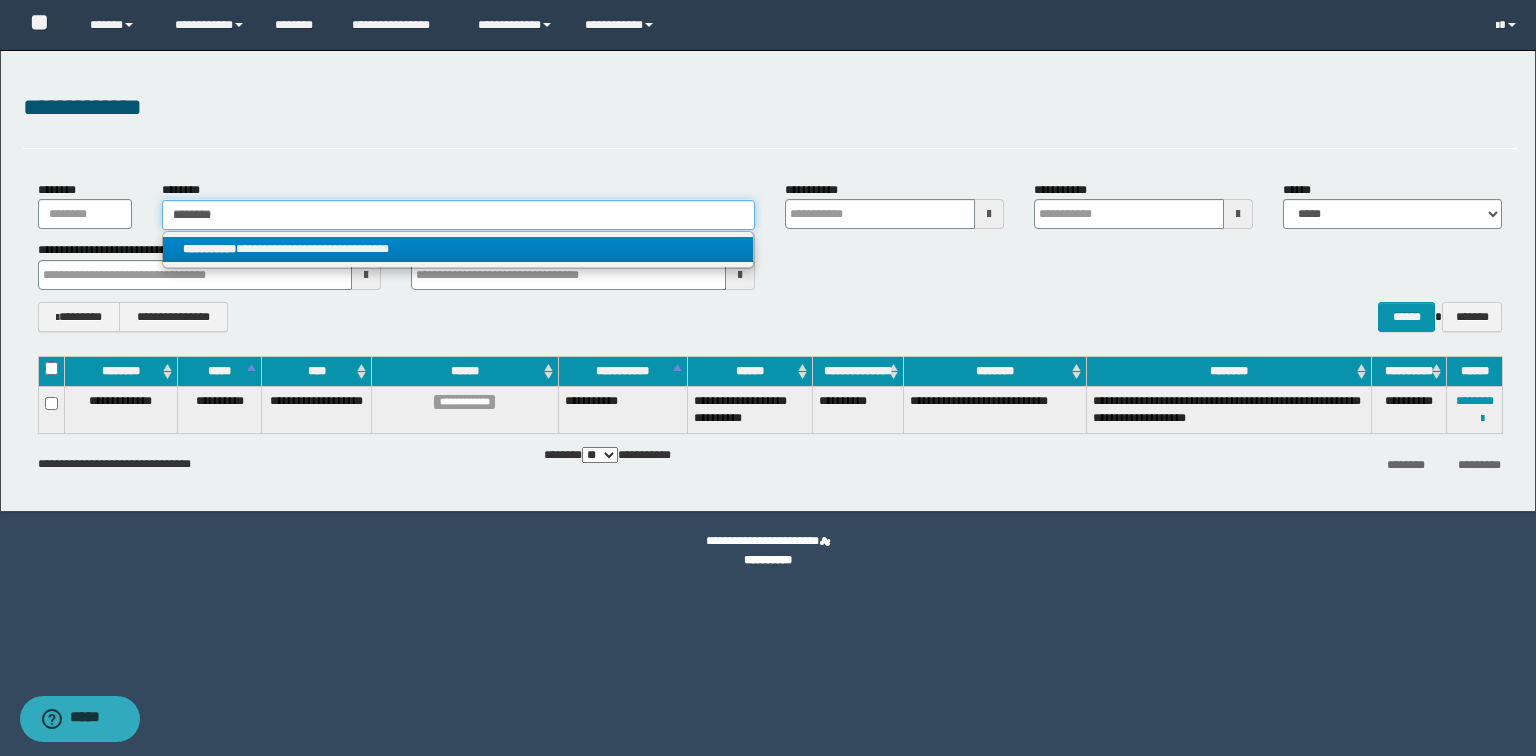 type 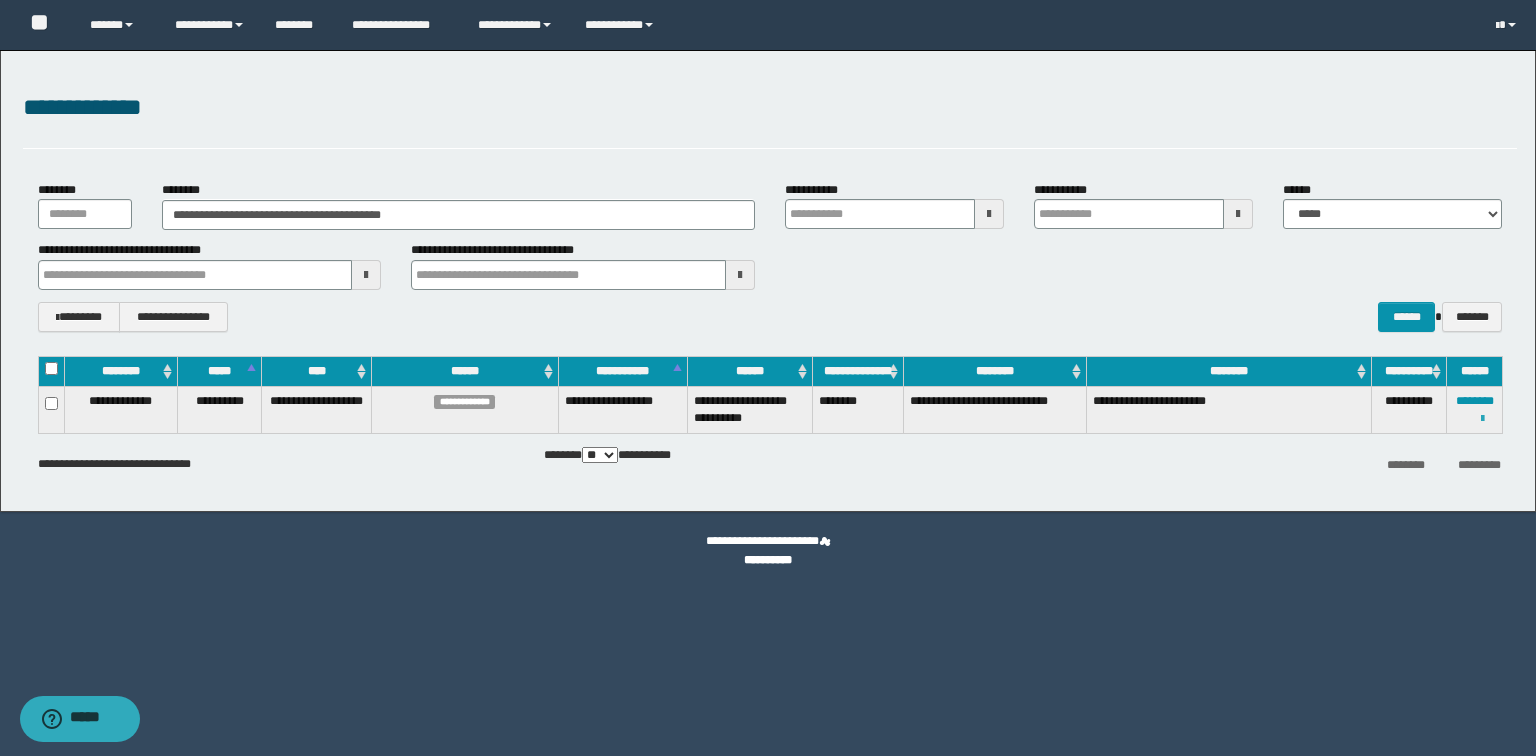 click at bounding box center [1482, 419] 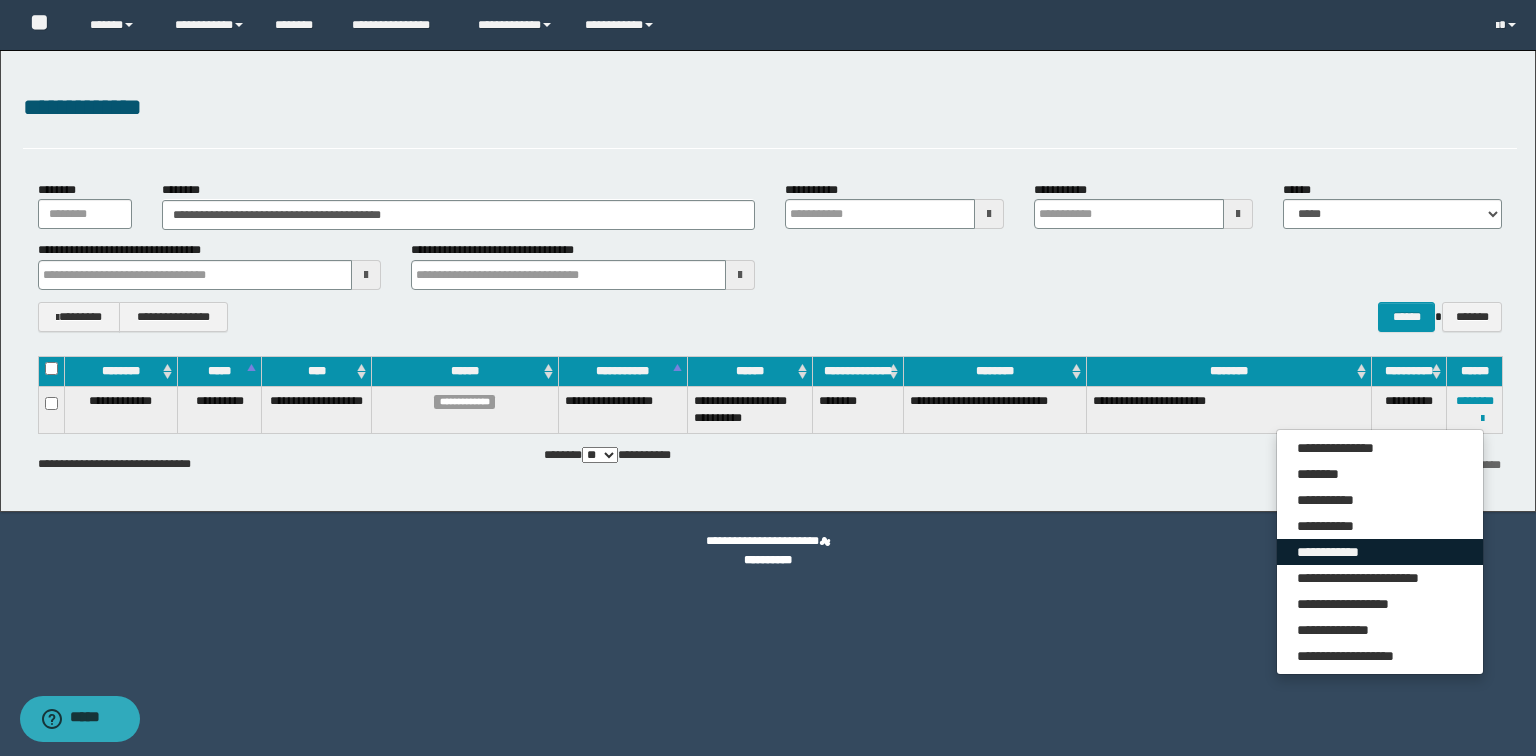 click on "**********" at bounding box center [1380, 552] 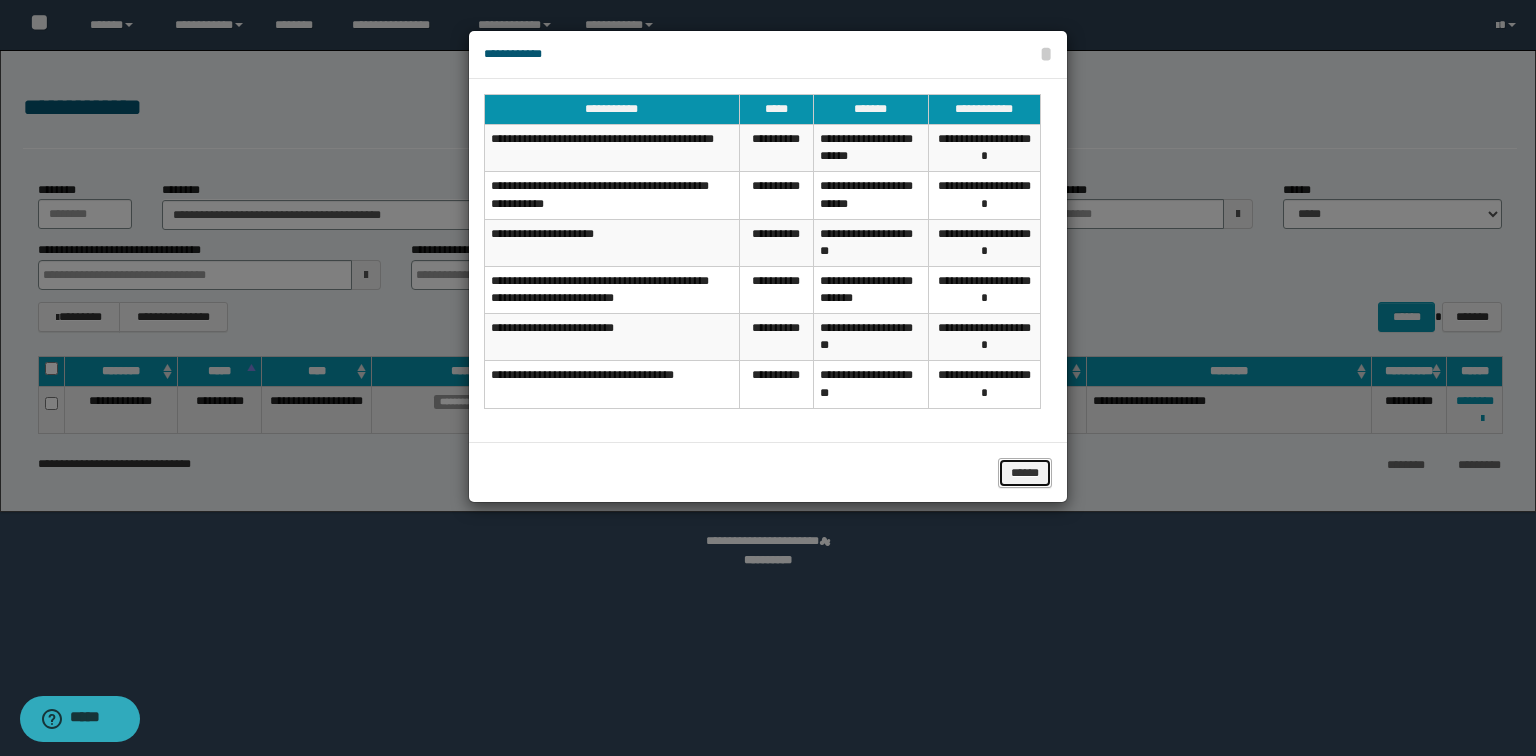 click on "******" at bounding box center [1025, 473] 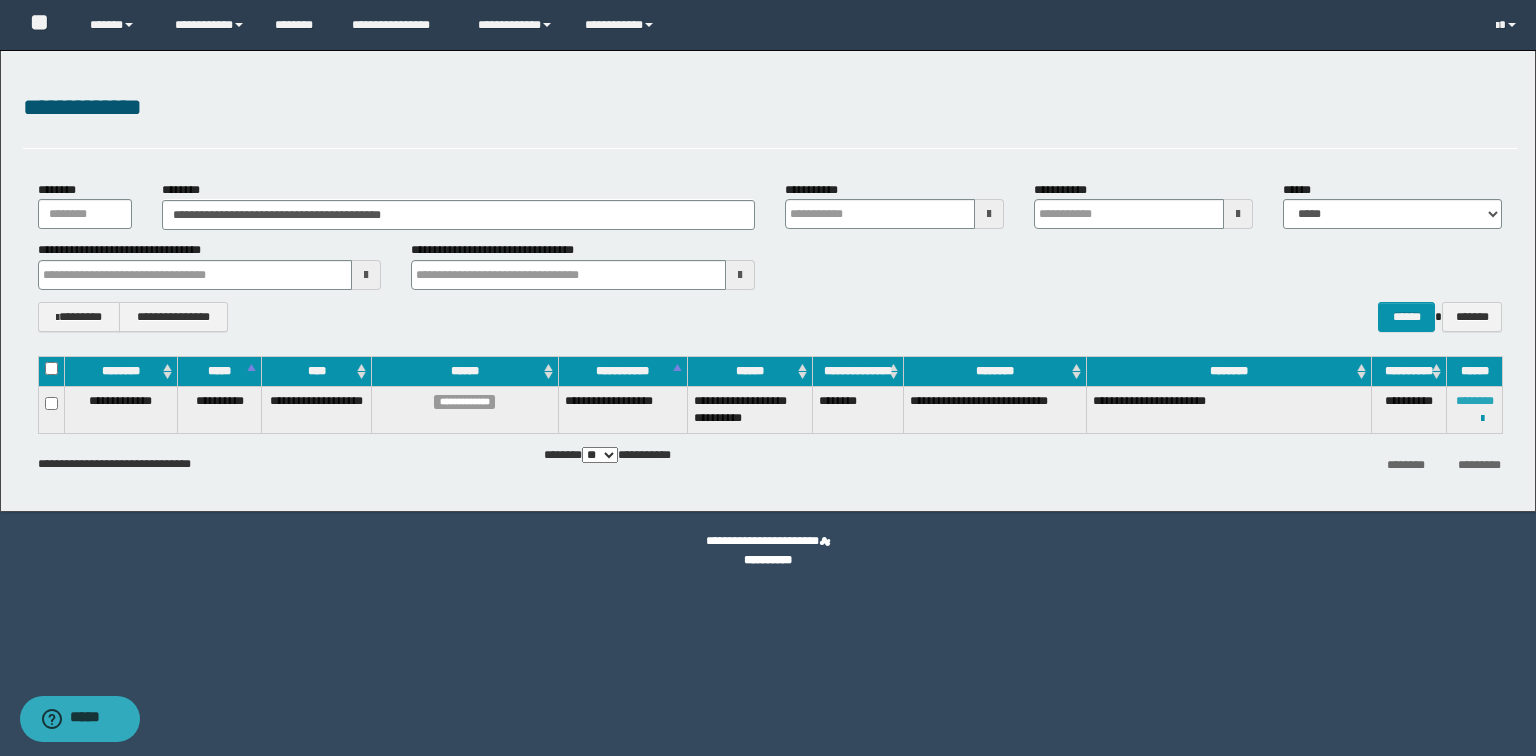 click on "********" at bounding box center [1475, 401] 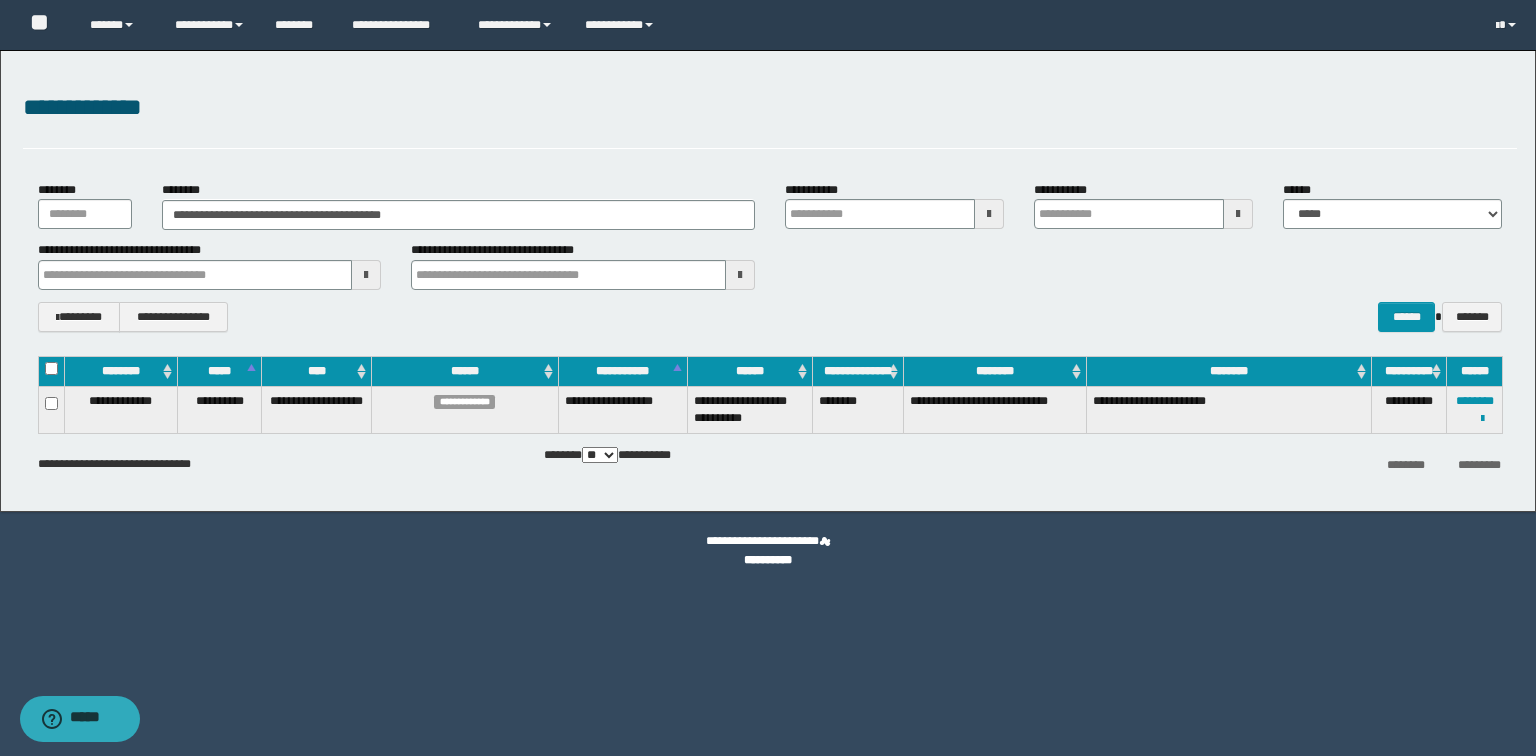 click on "**********" at bounding box center [505, 250] 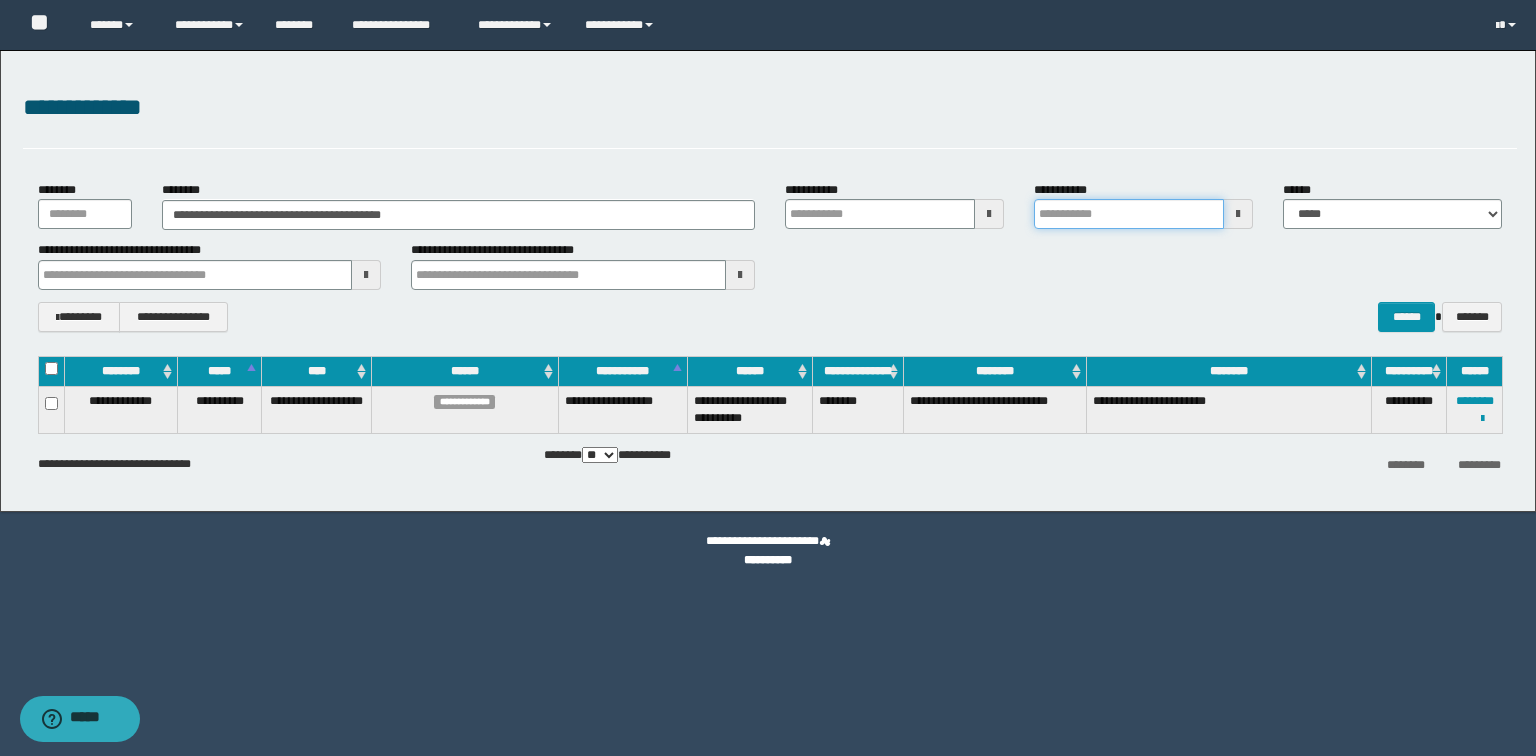 click on "**********" at bounding box center [1129, 214] 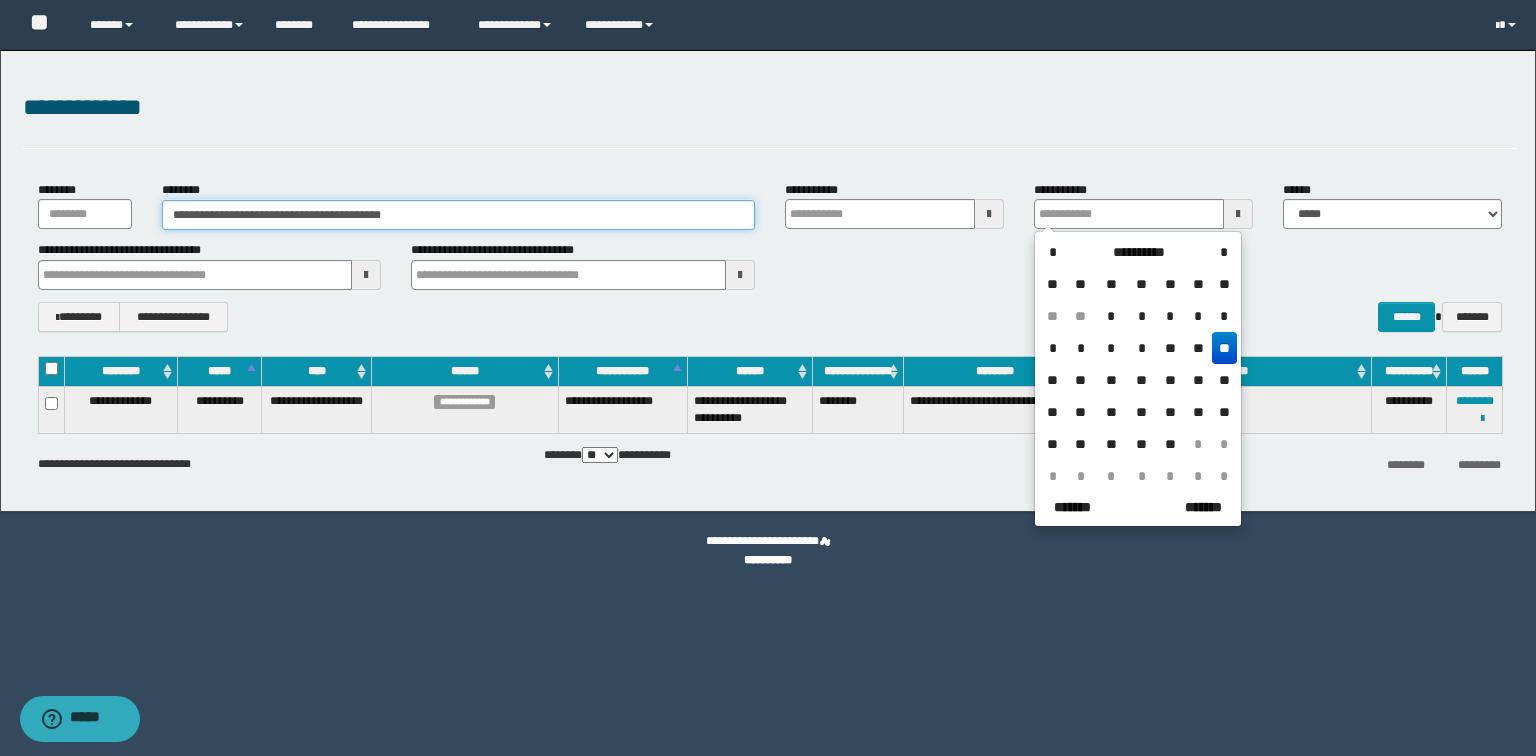 click on "**********" at bounding box center [768, 281] 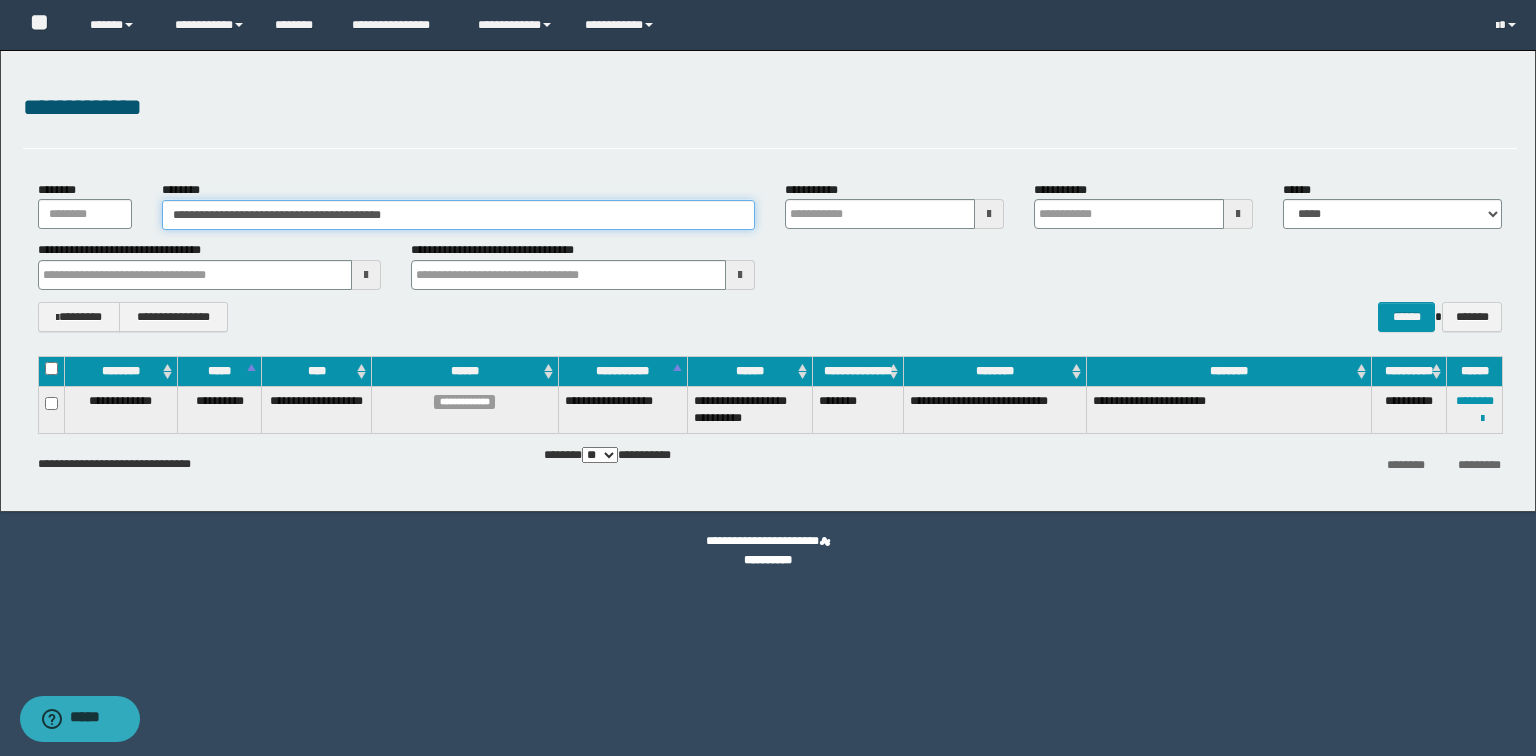 paste 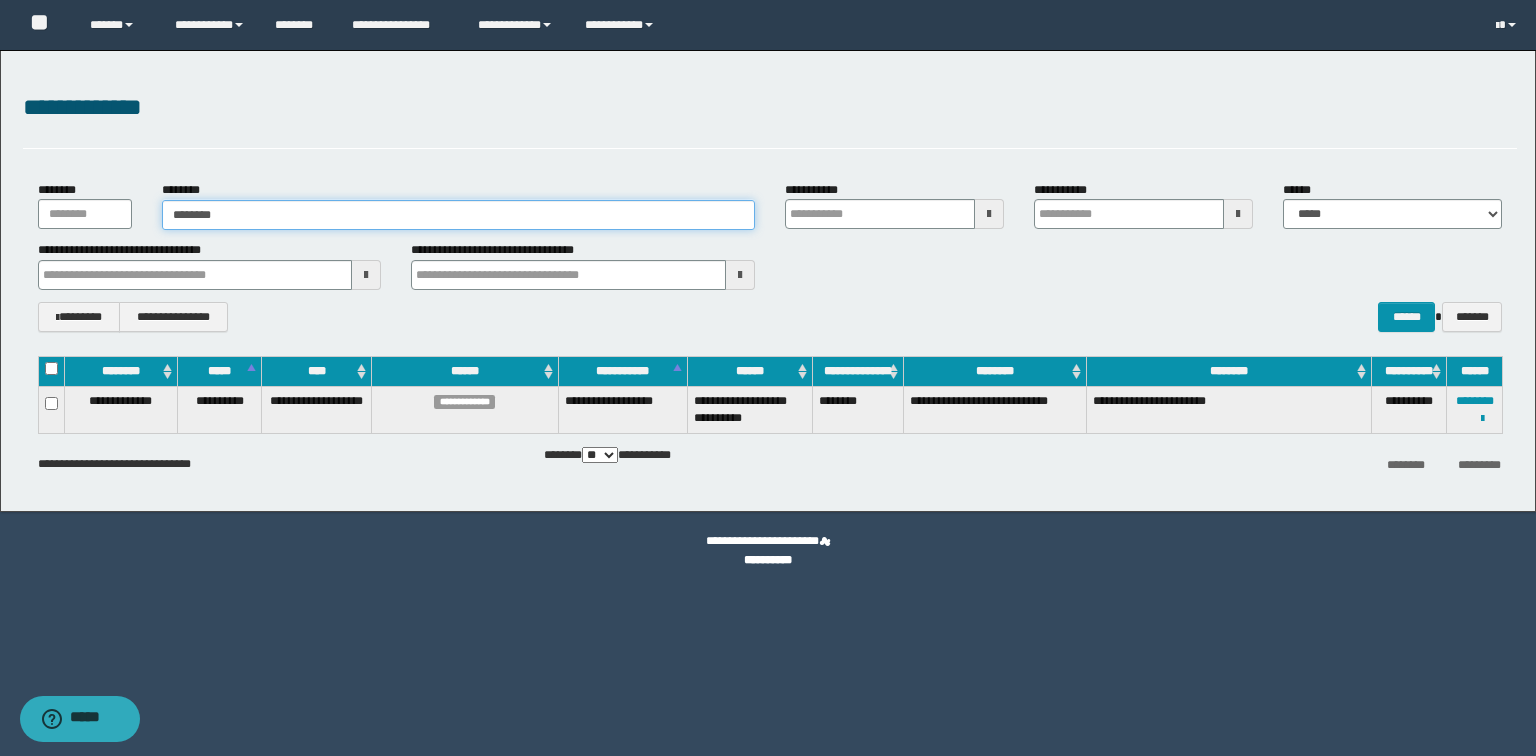 type on "********" 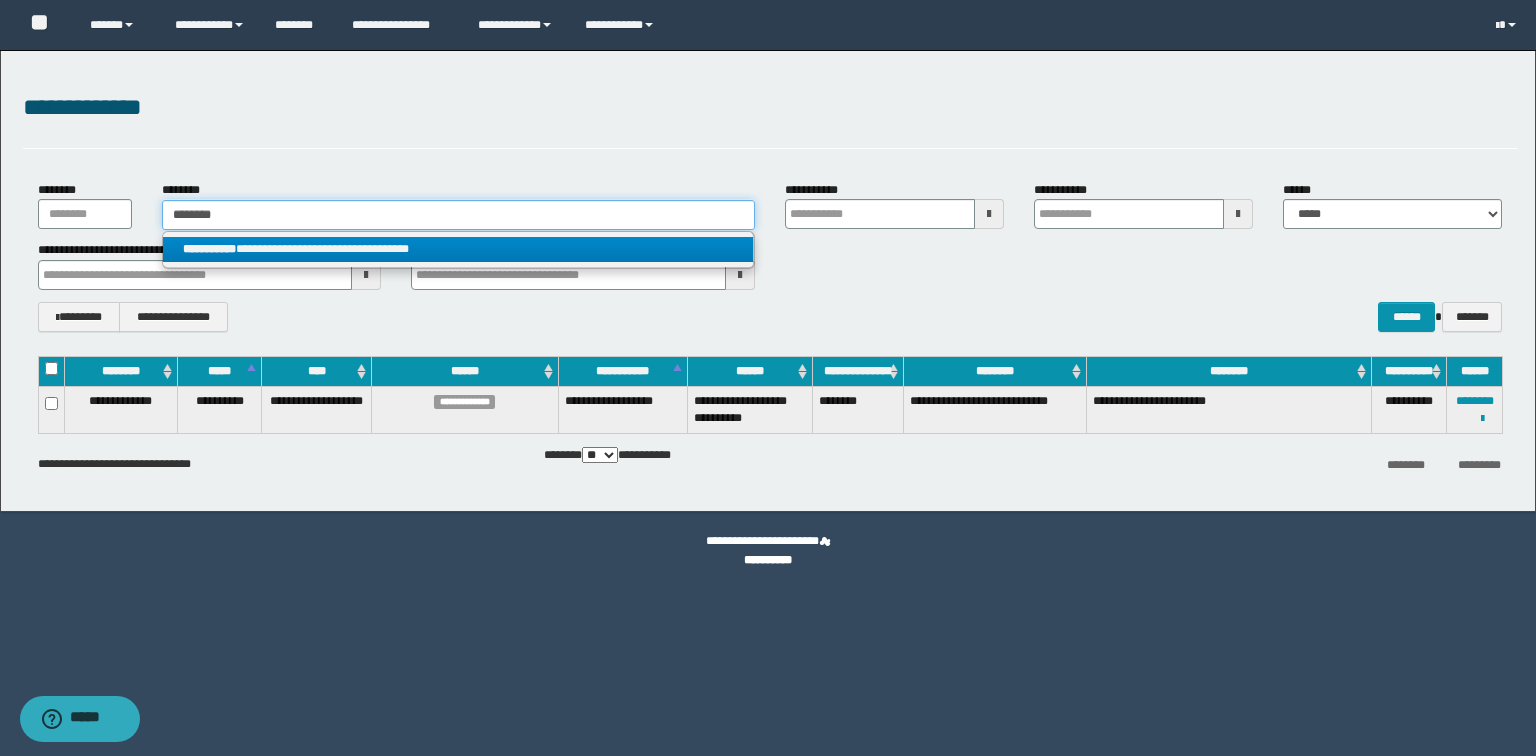 type on "********" 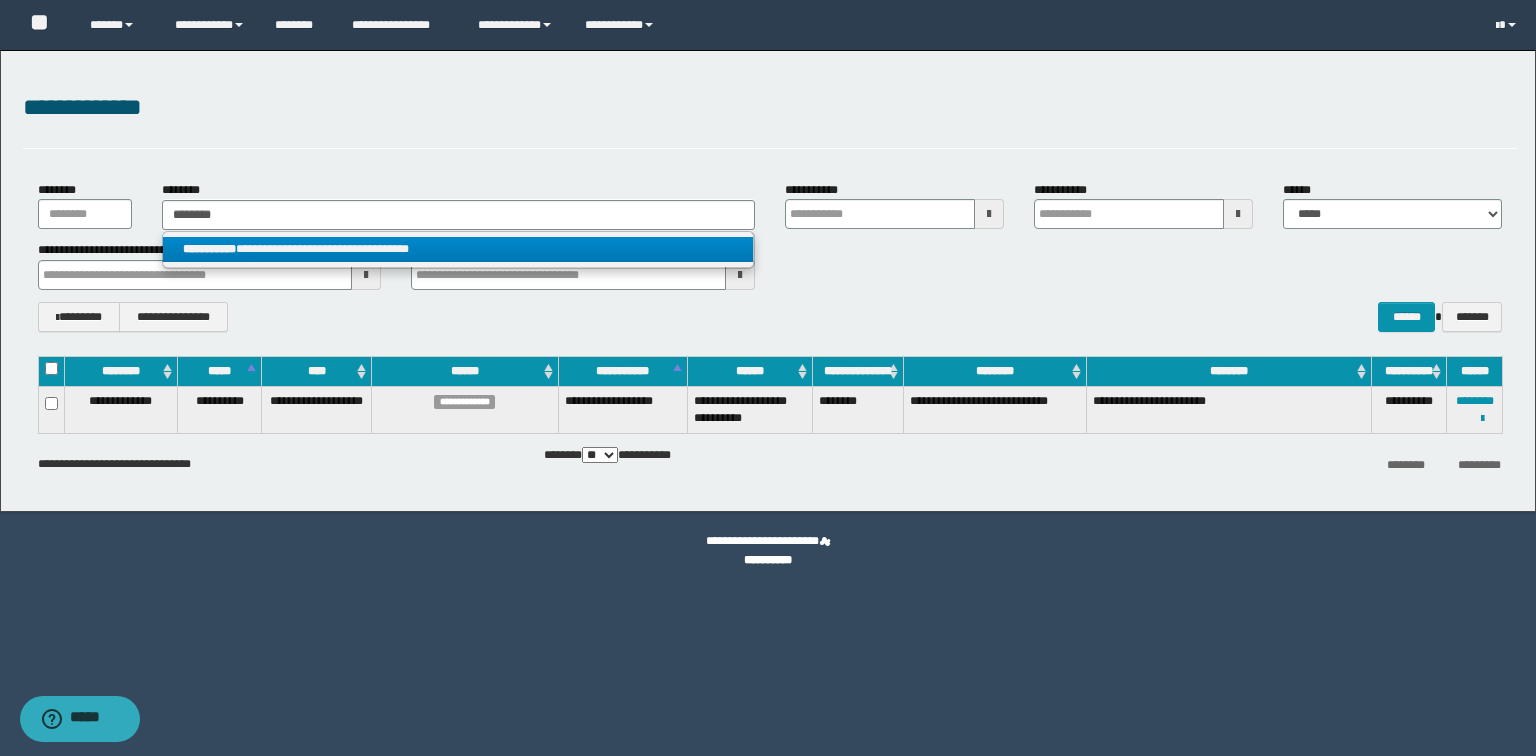 click on "**********" at bounding box center (458, 249) 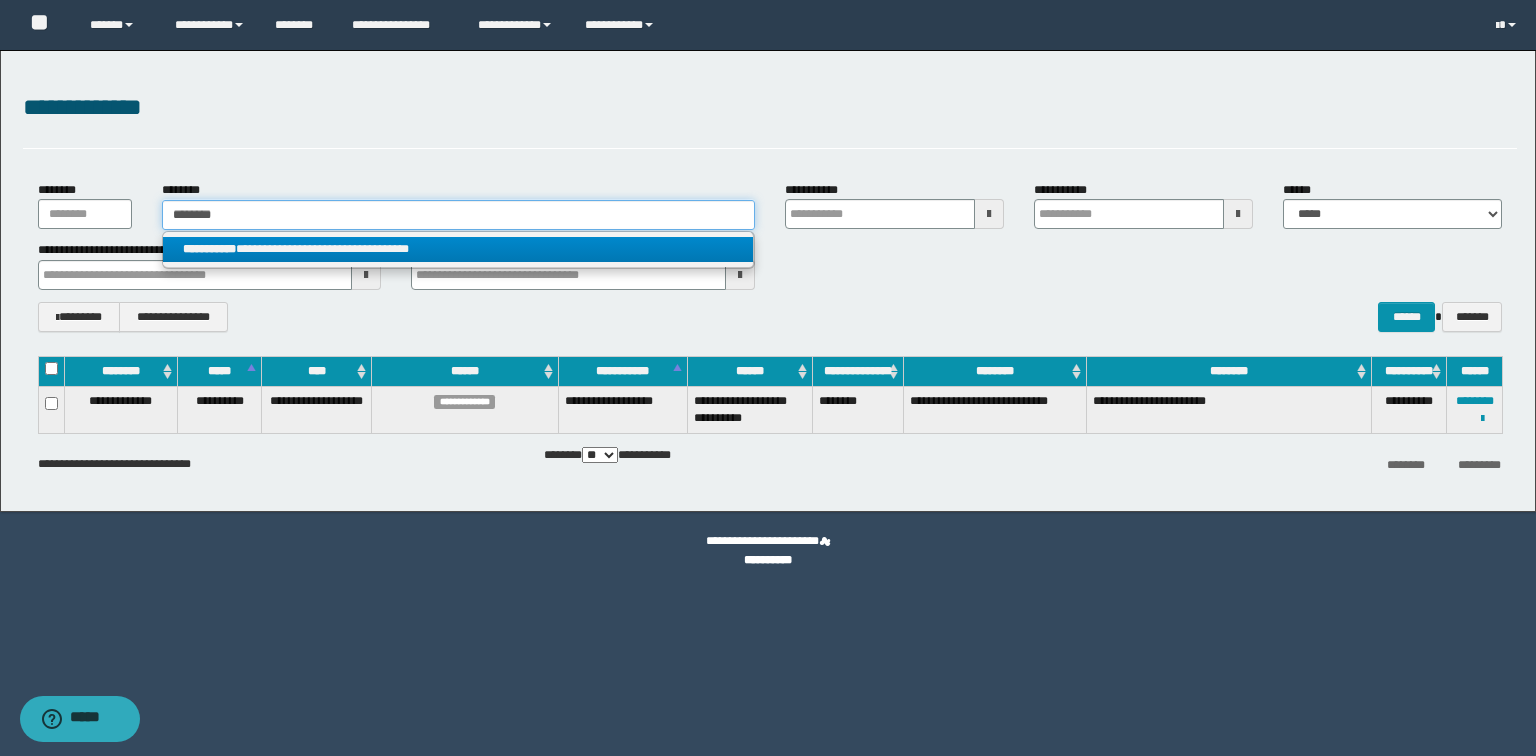 type 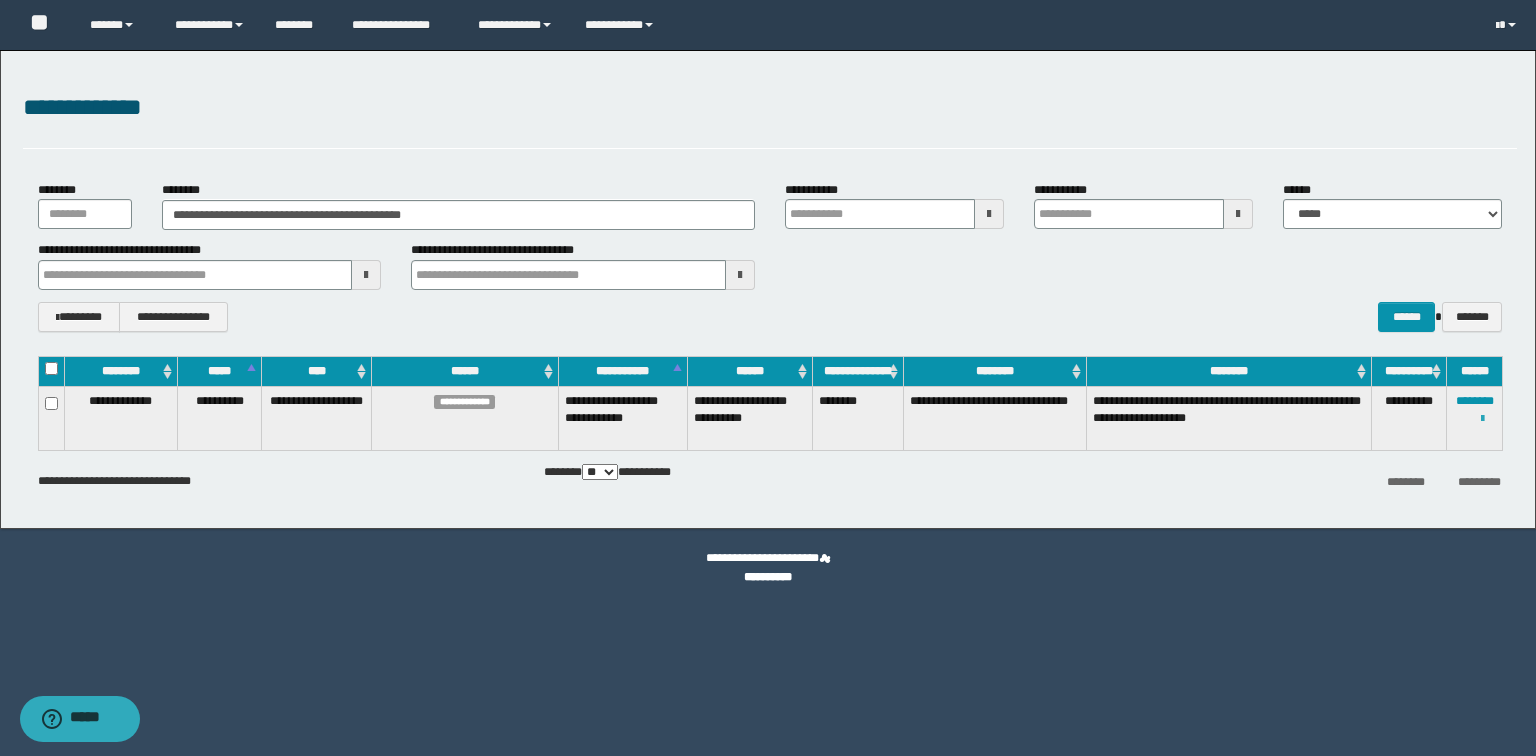click at bounding box center (1482, 419) 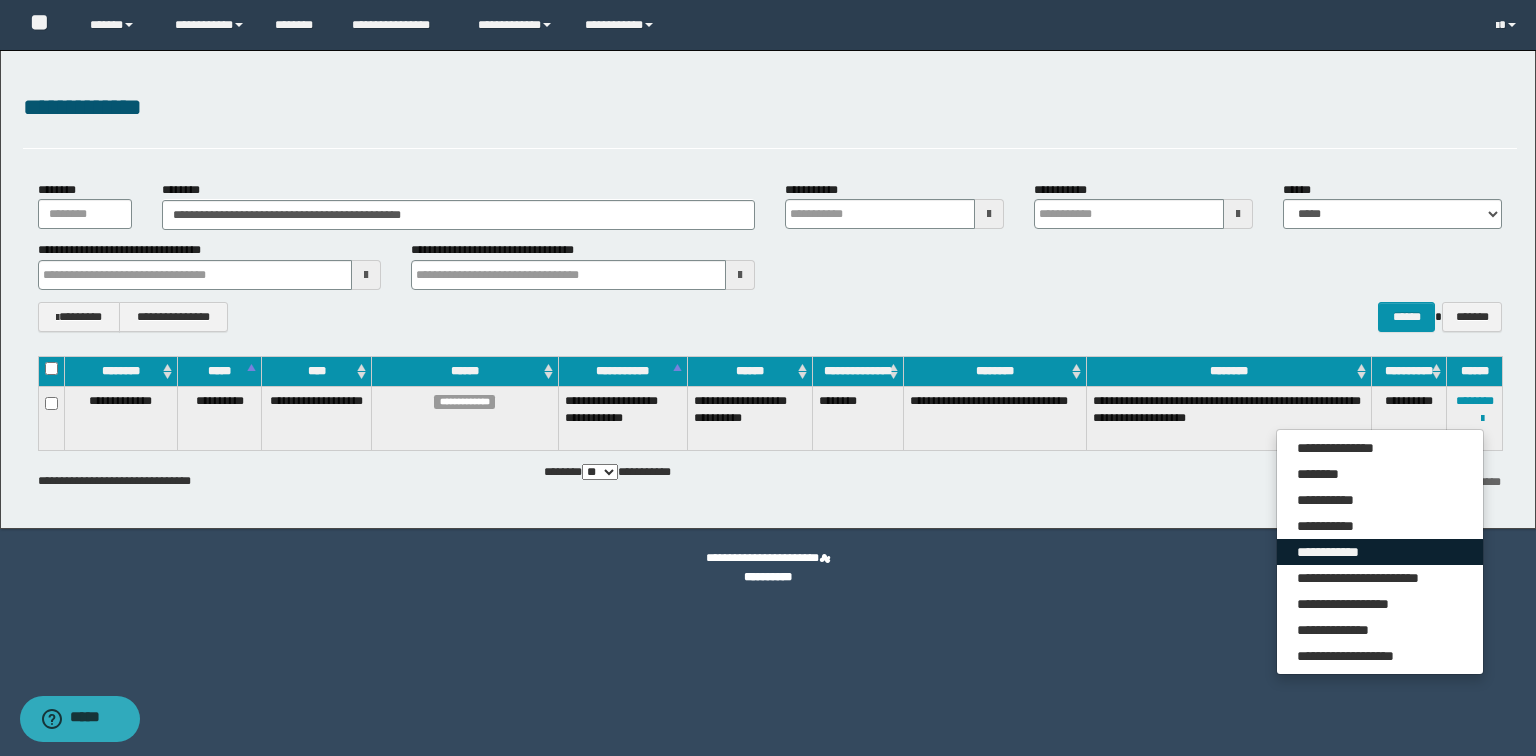 click on "**********" at bounding box center (1380, 552) 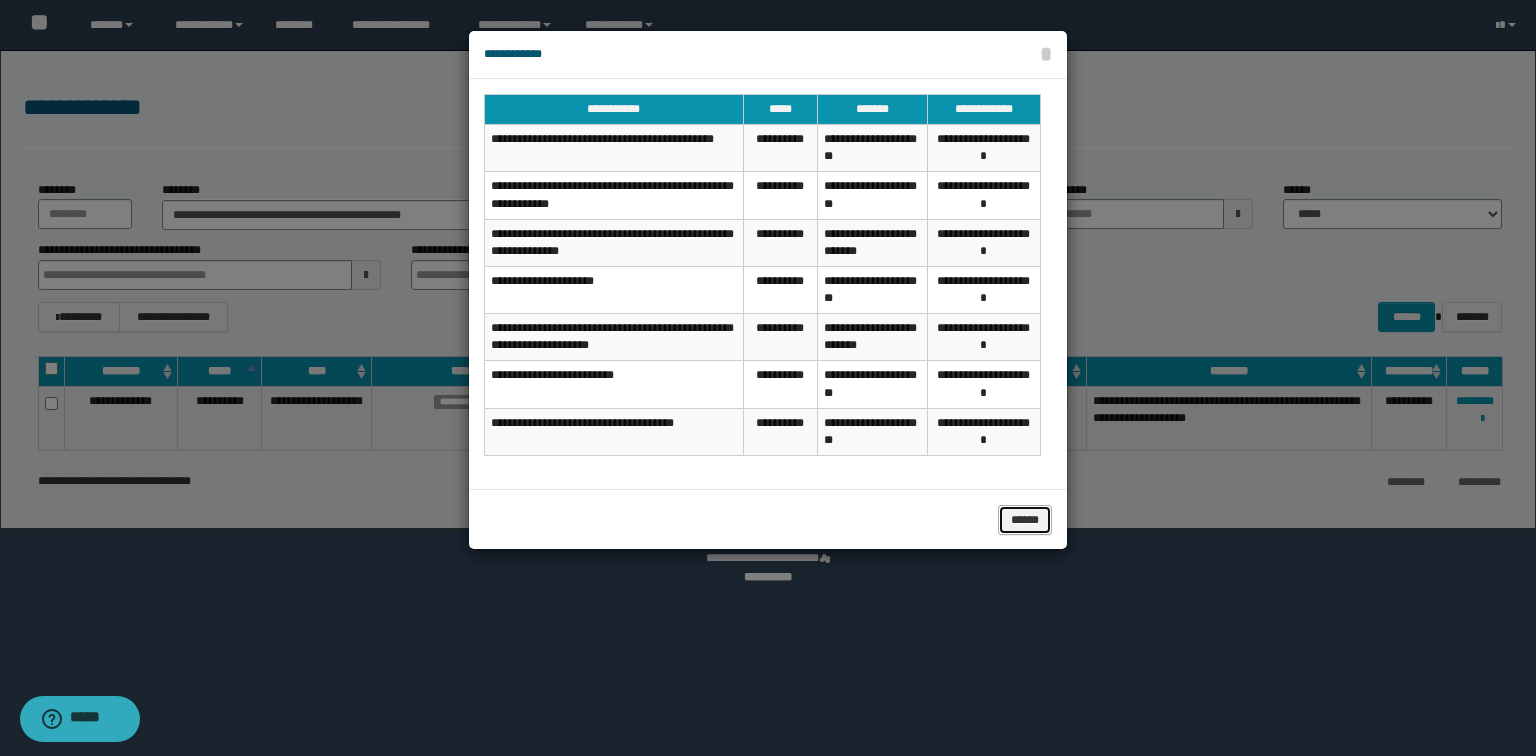 click on "******" at bounding box center (1025, 520) 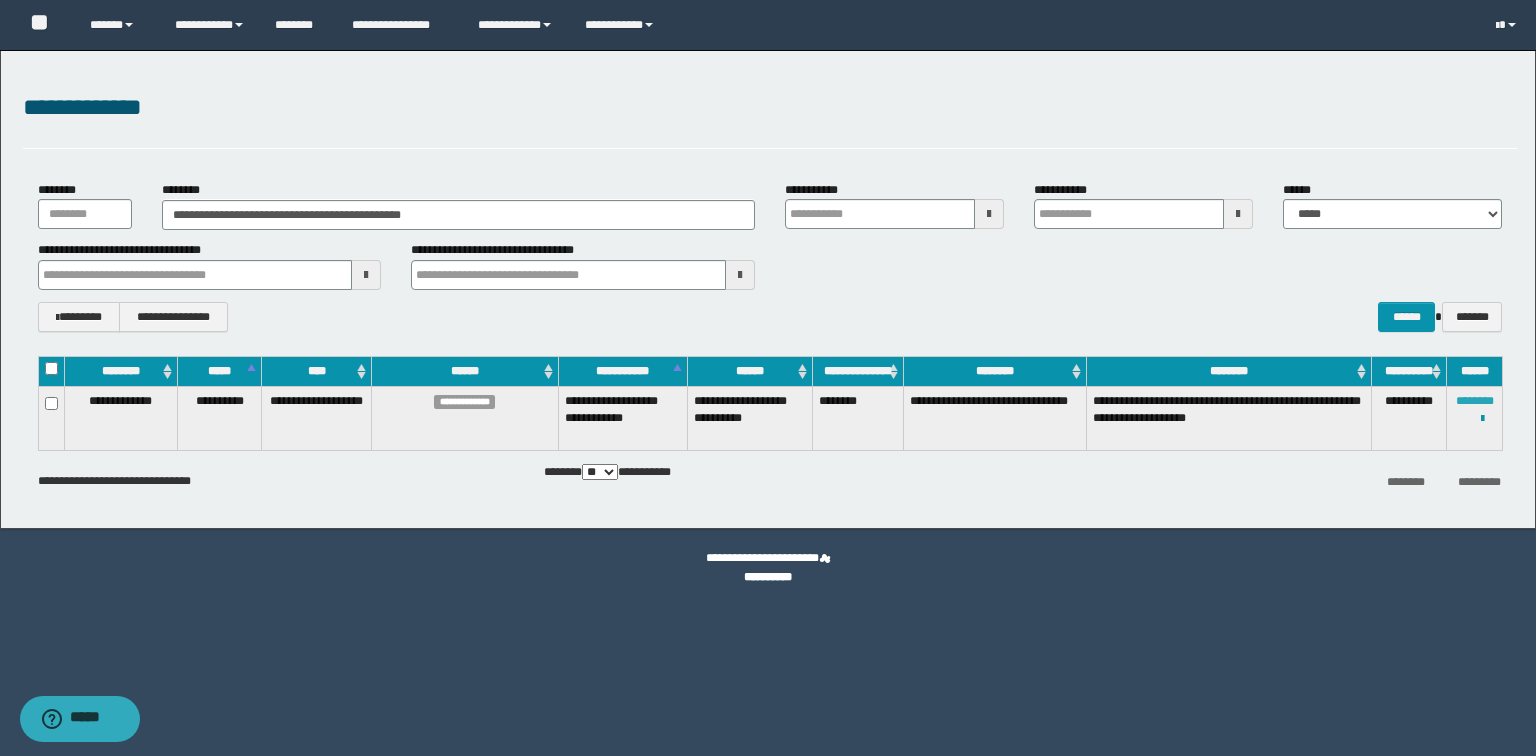 click on "********" at bounding box center (1475, 401) 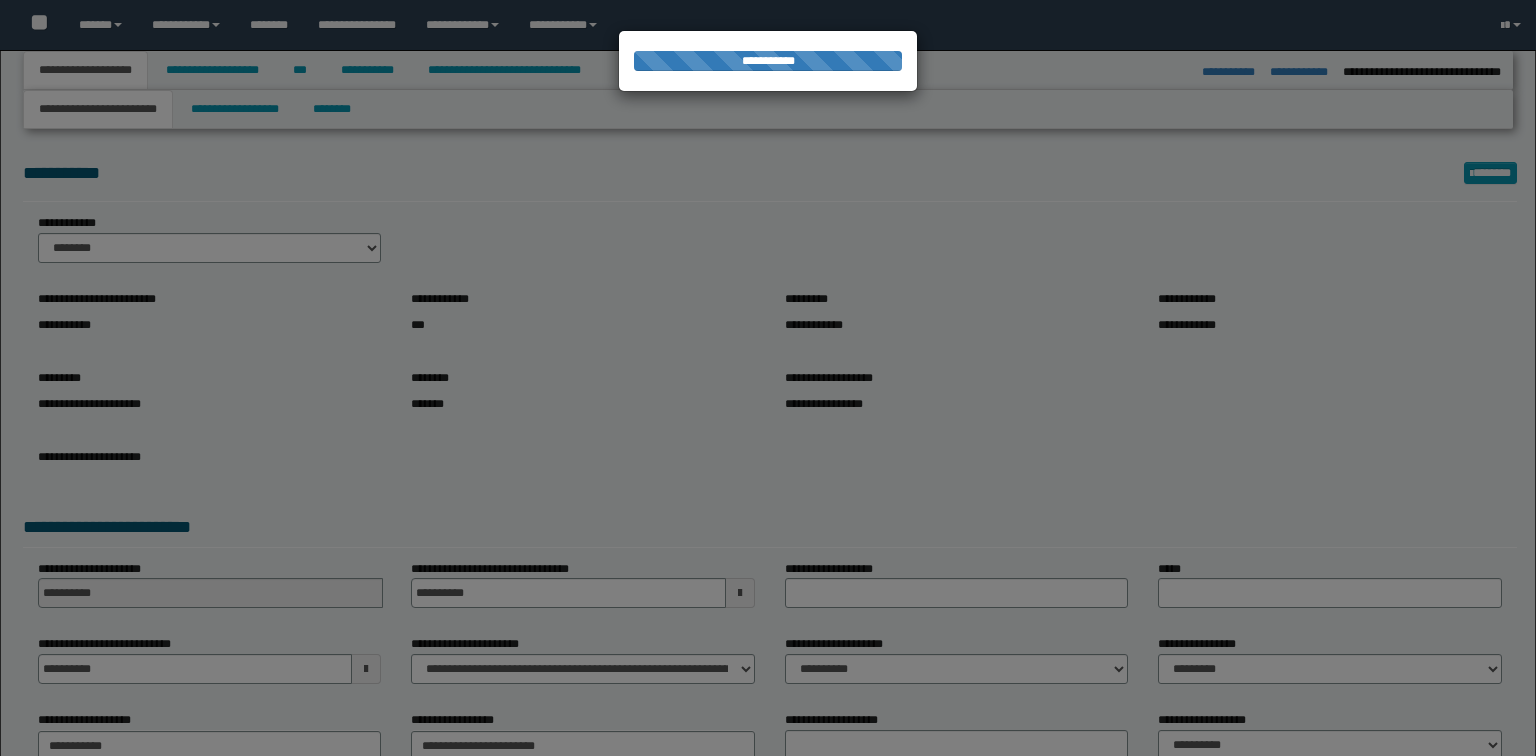 select on "*" 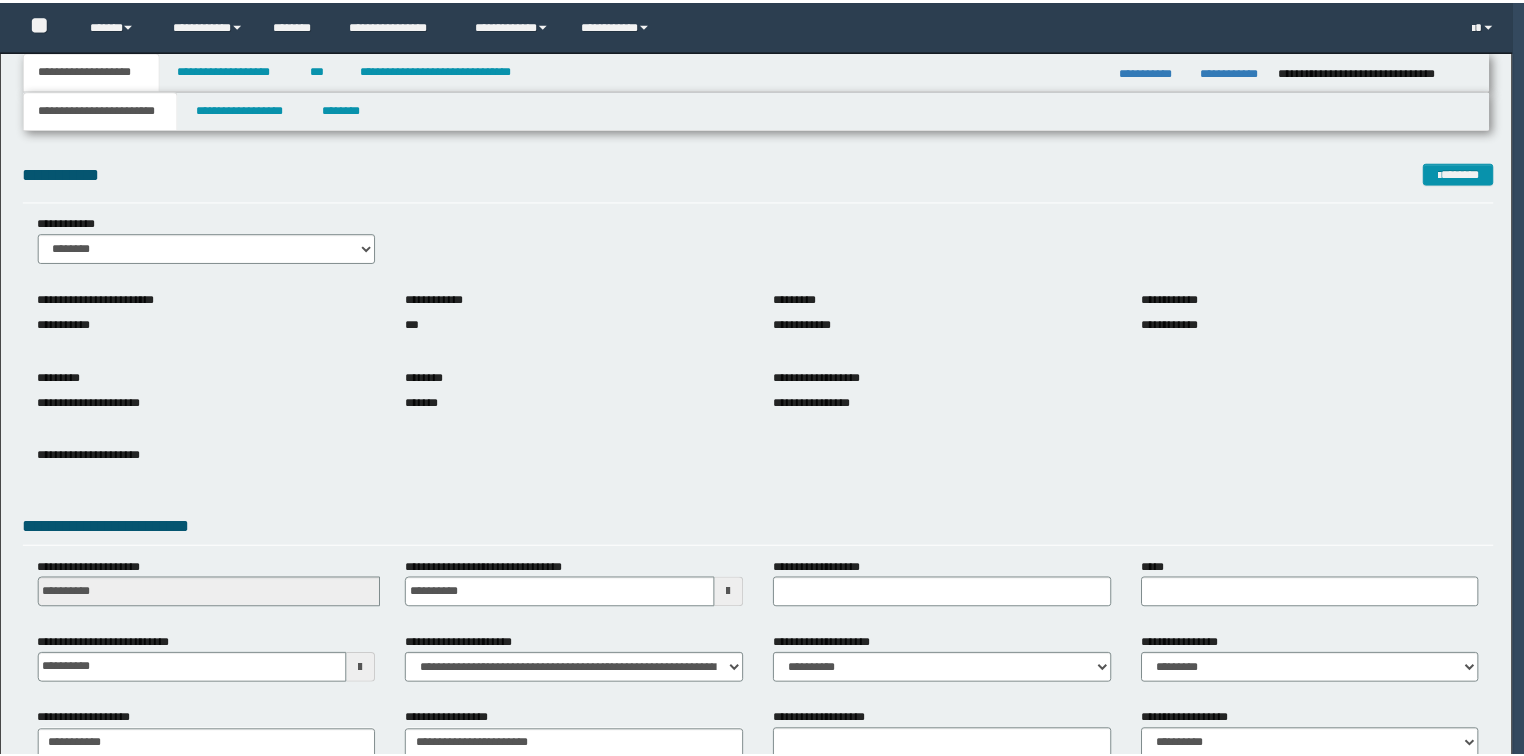 scroll, scrollTop: 0, scrollLeft: 0, axis: both 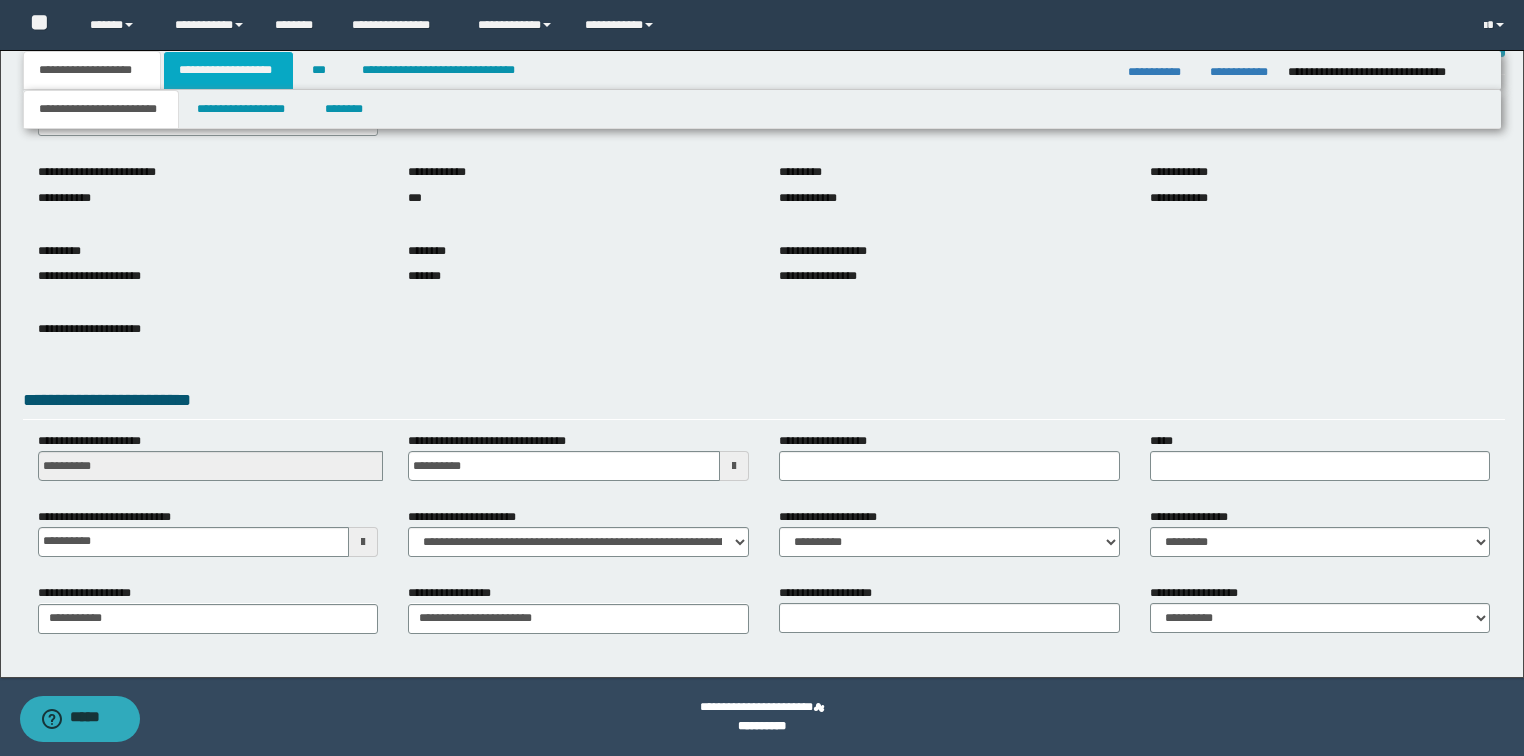 click on "**********" at bounding box center [228, 70] 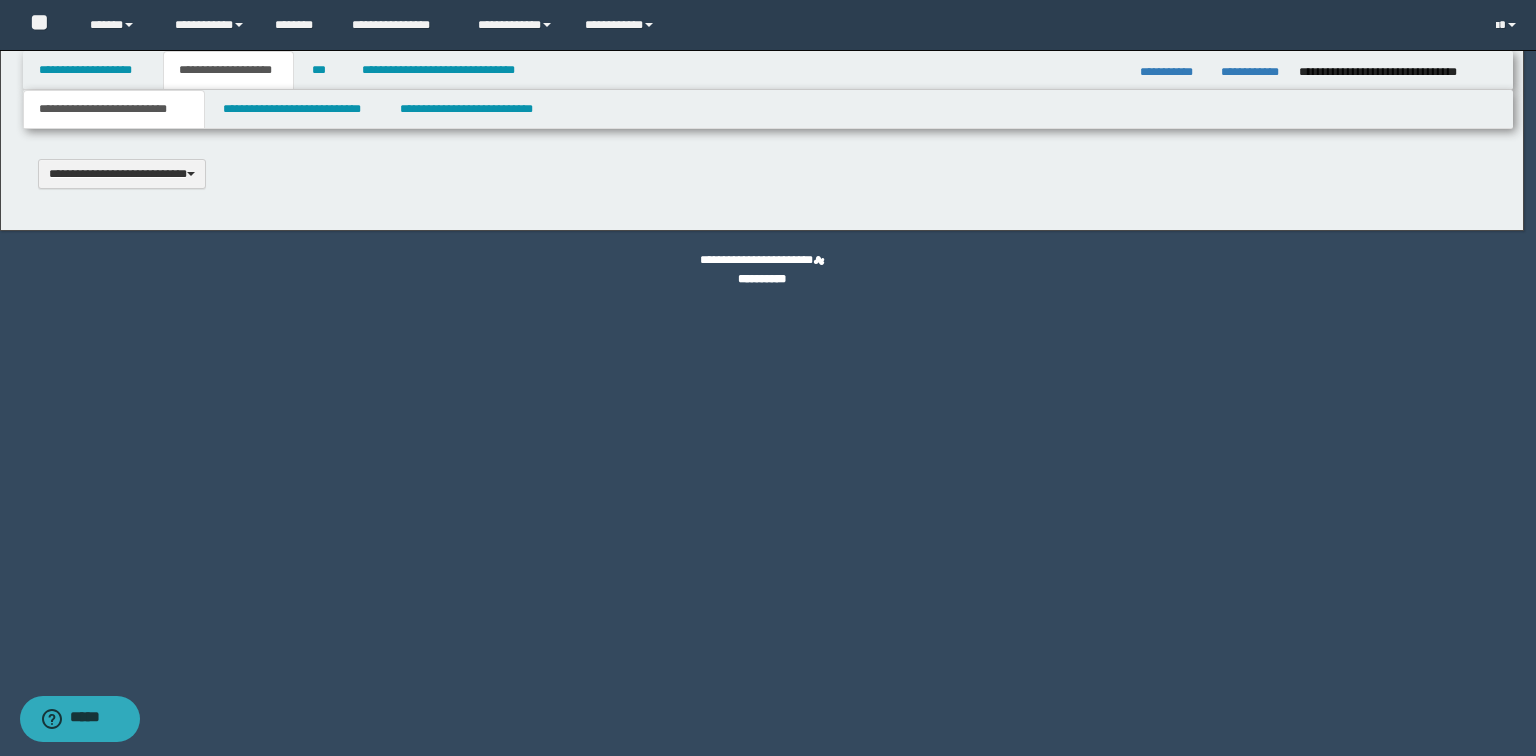 scroll, scrollTop: 0, scrollLeft: 0, axis: both 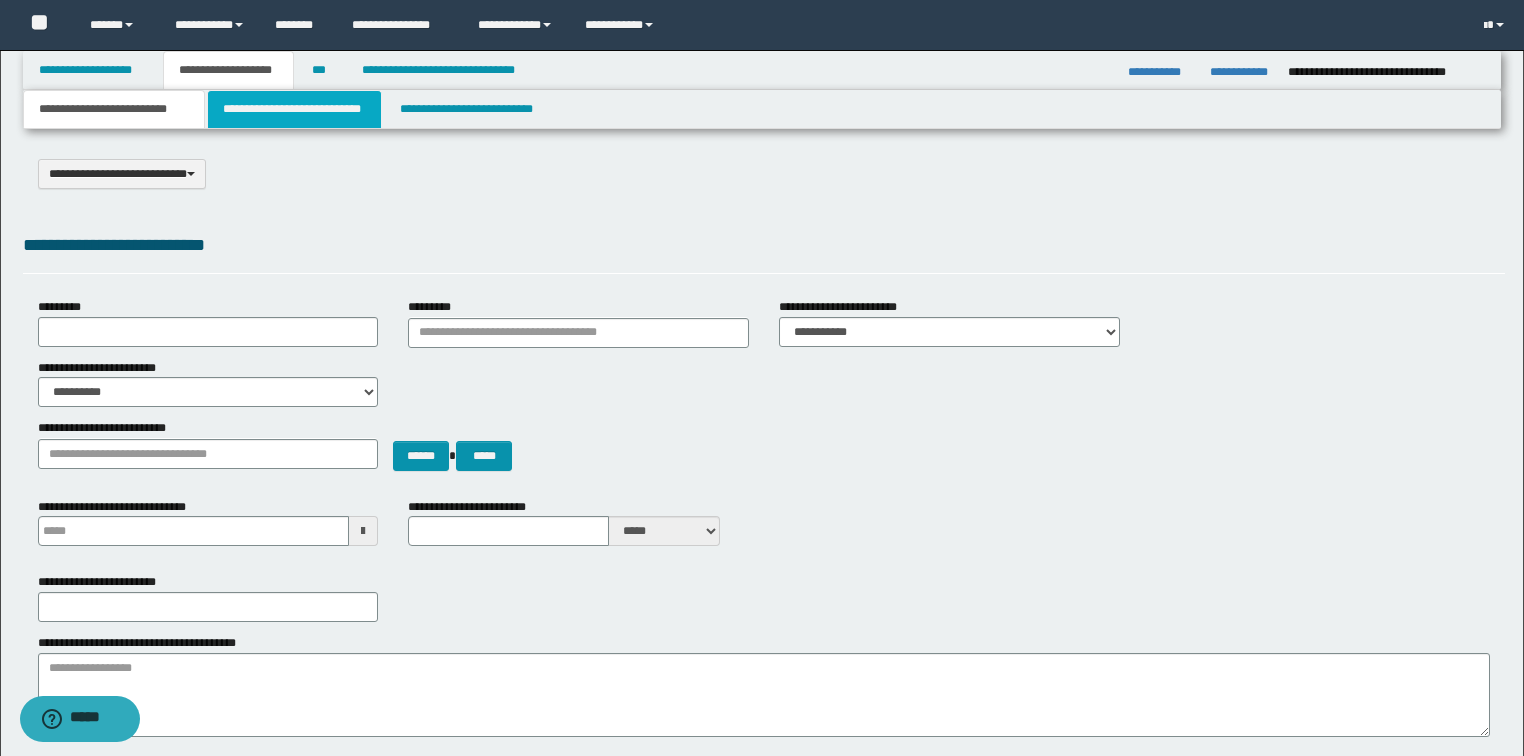 click on "**********" at bounding box center [294, 109] 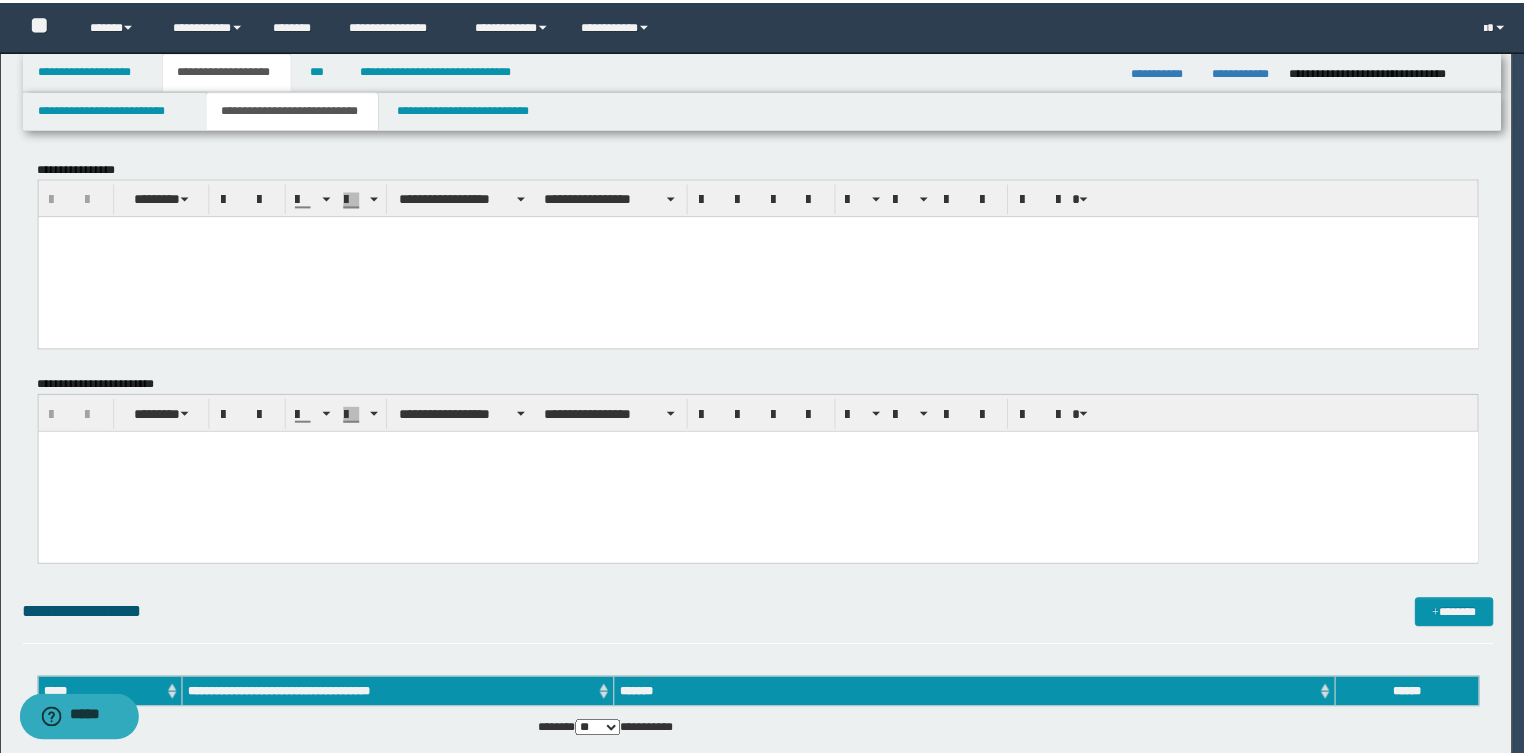 scroll, scrollTop: 0, scrollLeft: 0, axis: both 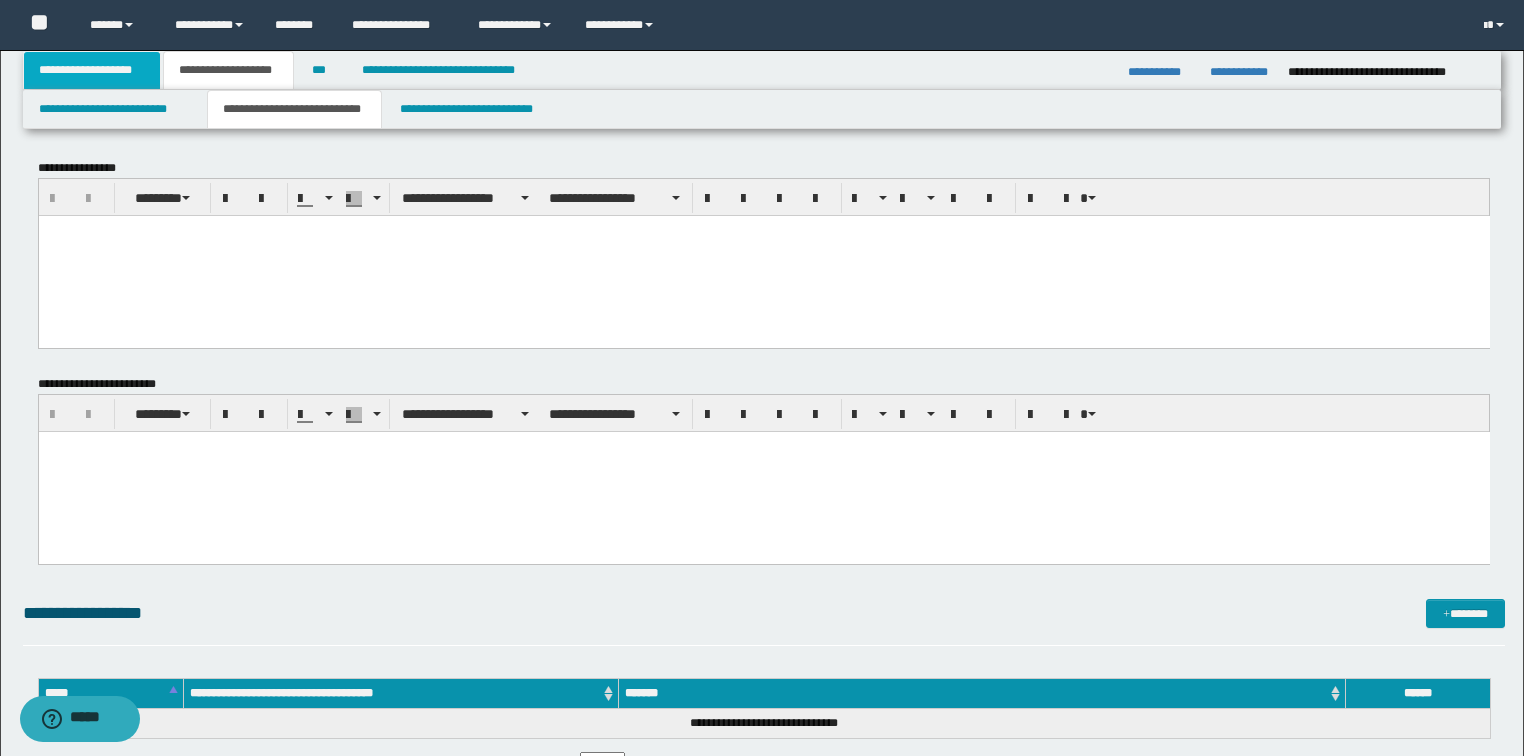 click on "**********" at bounding box center [92, 70] 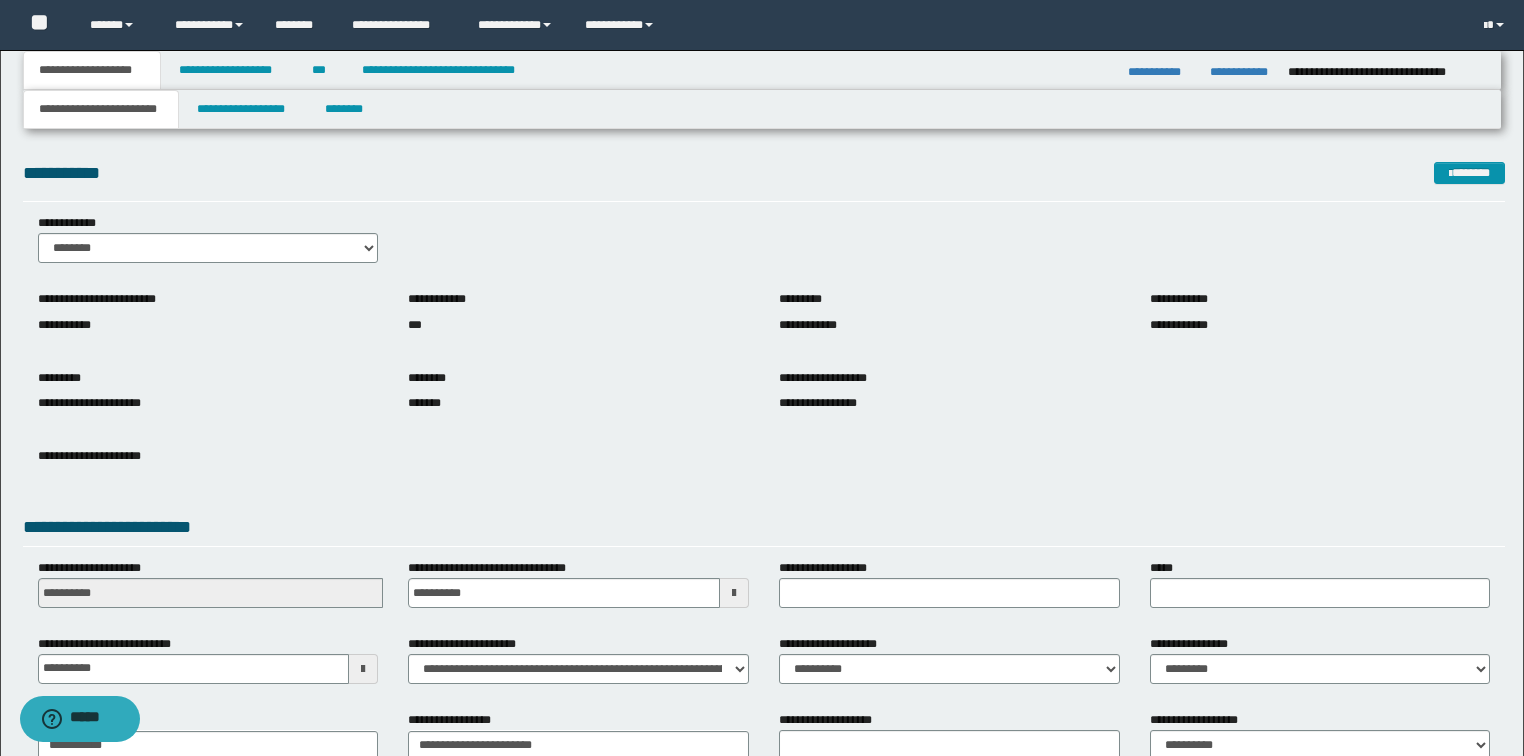 click on "**********" at bounding box center [762, 427] 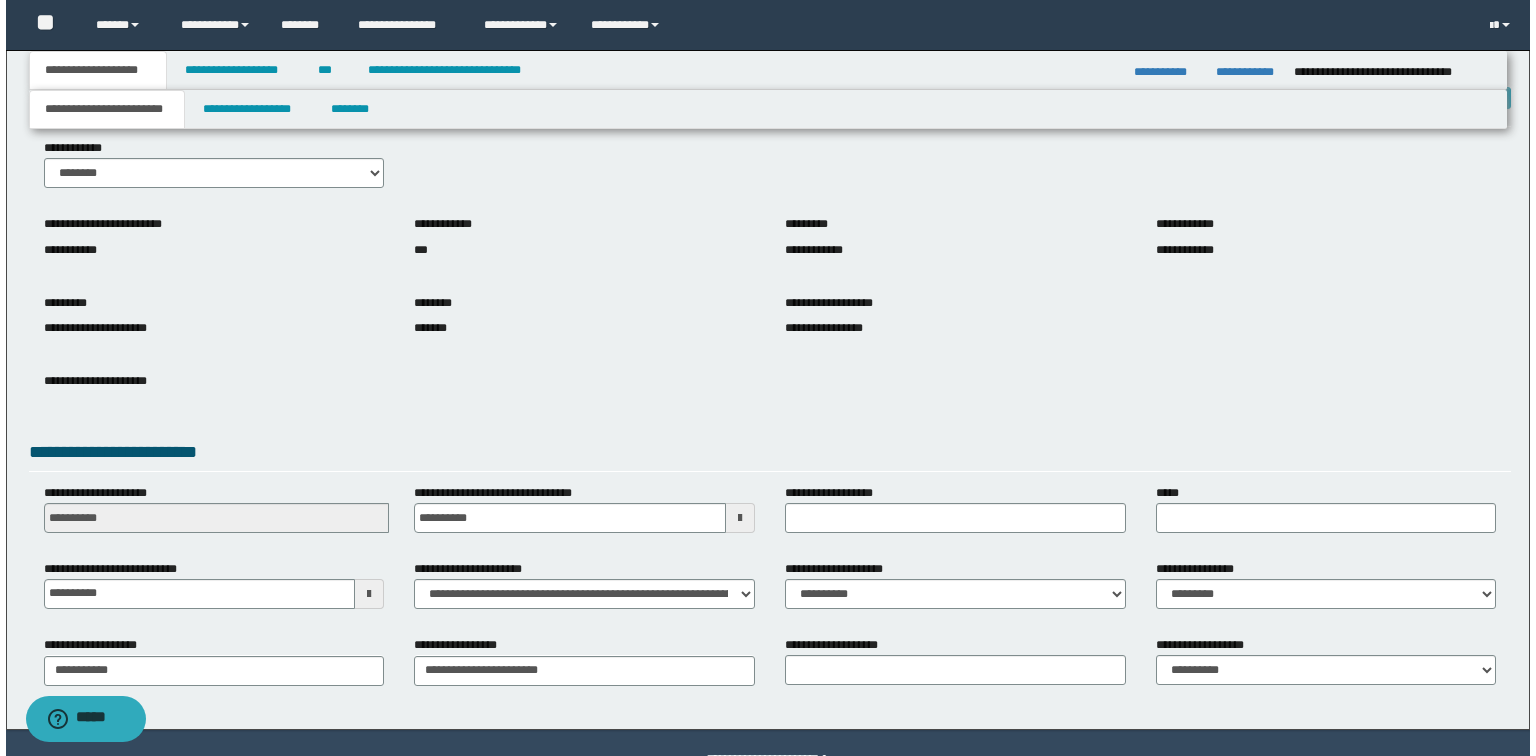 scroll, scrollTop: 127, scrollLeft: 0, axis: vertical 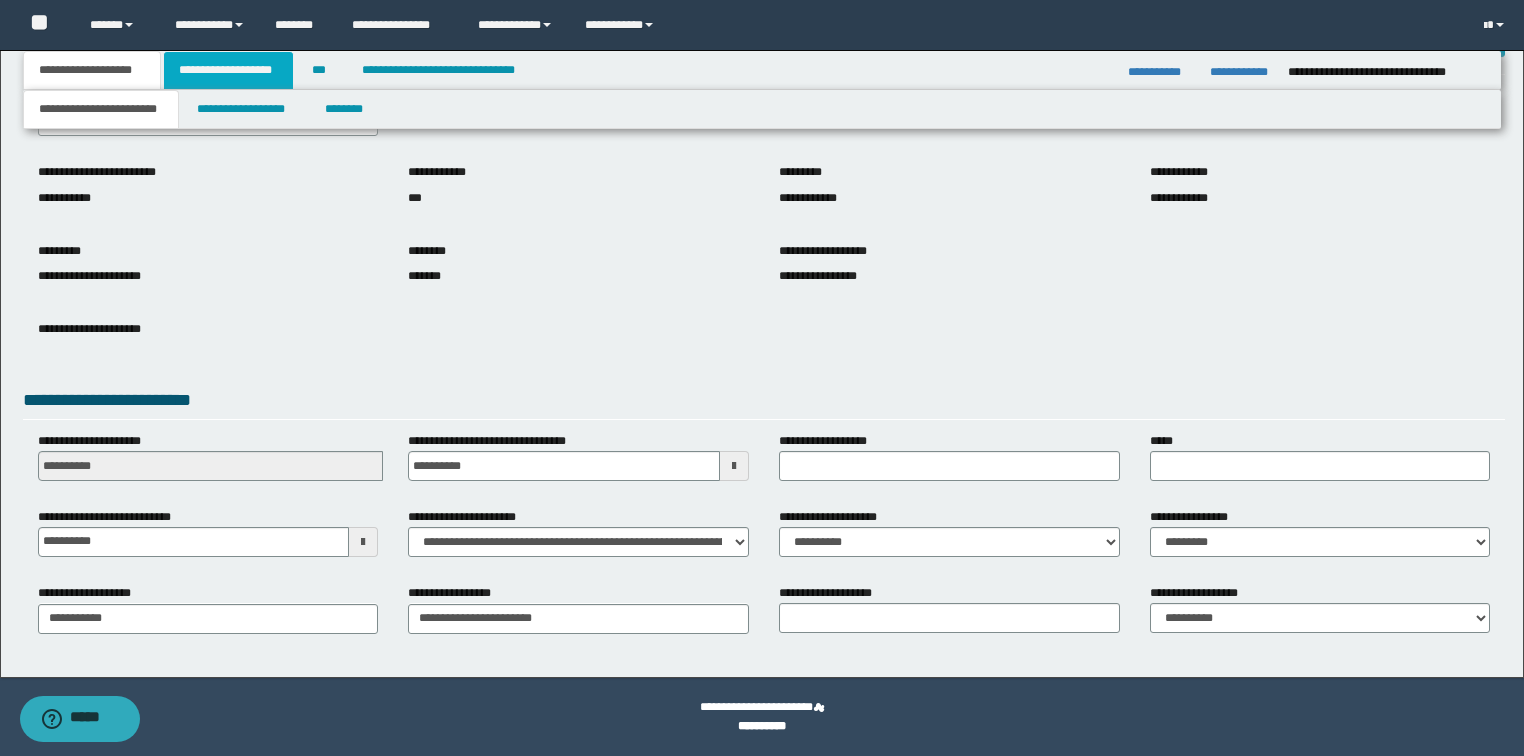 click on "**********" at bounding box center (228, 70) 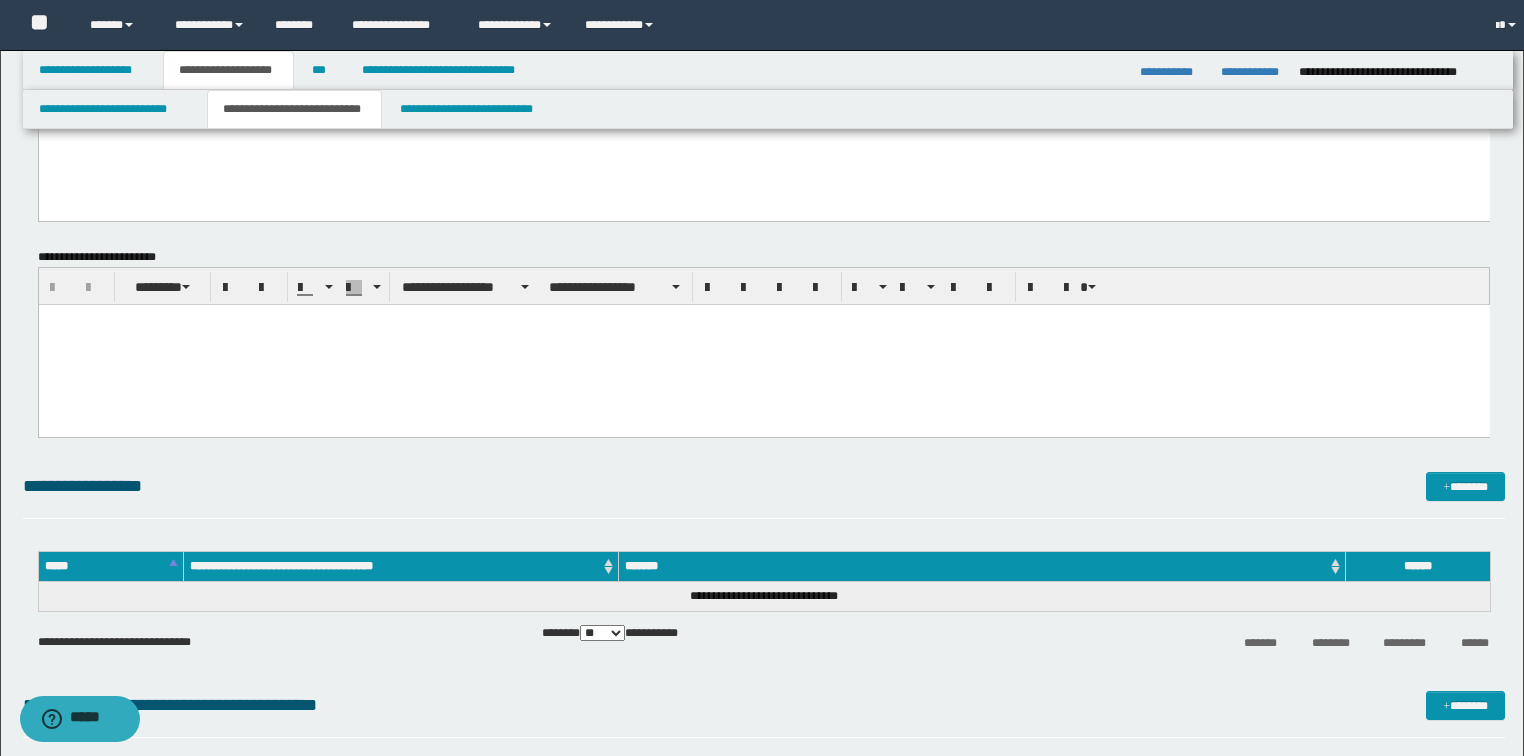 click on "**********" at bounding box center [294, 109] 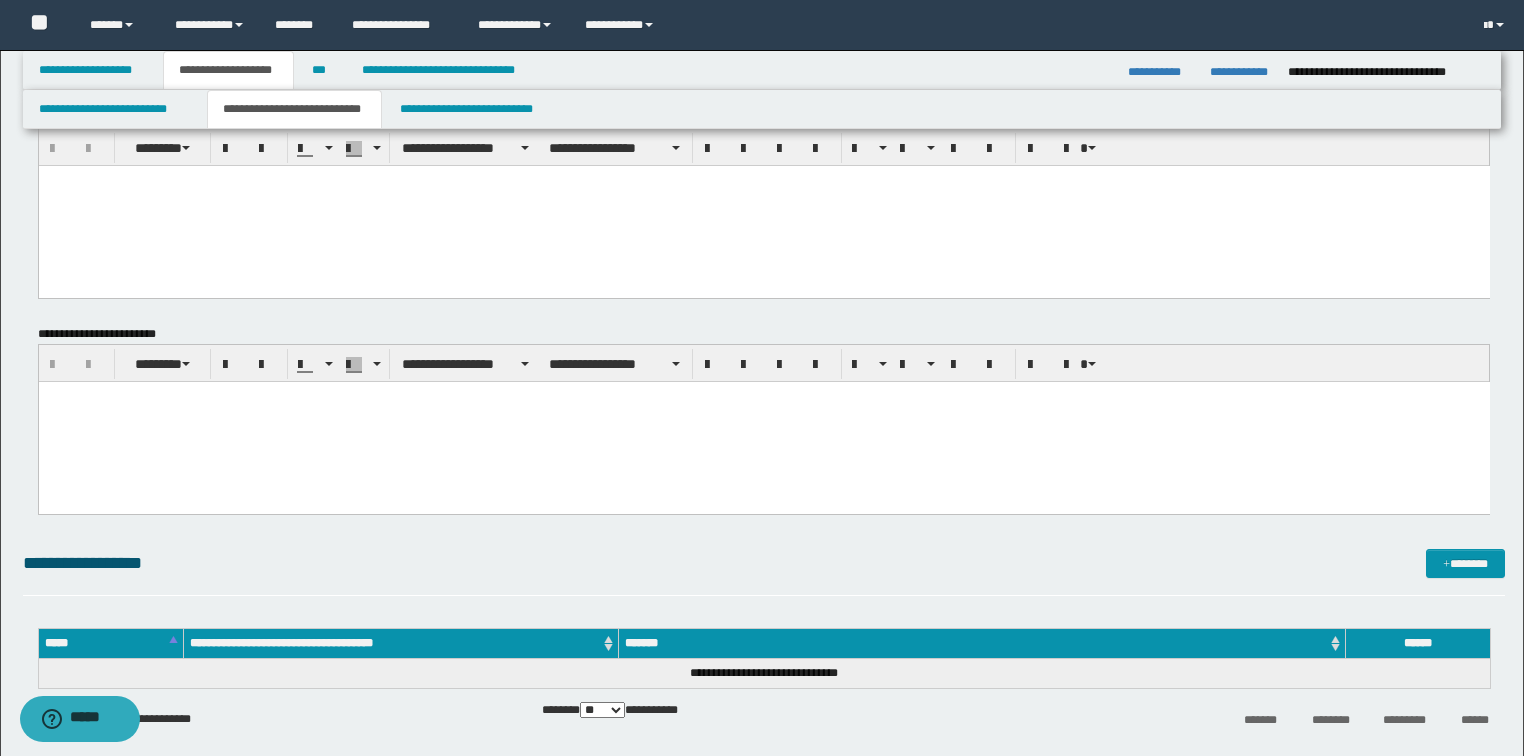 scroll, scrollTop: 0, scrollLeft: 0, axis: both 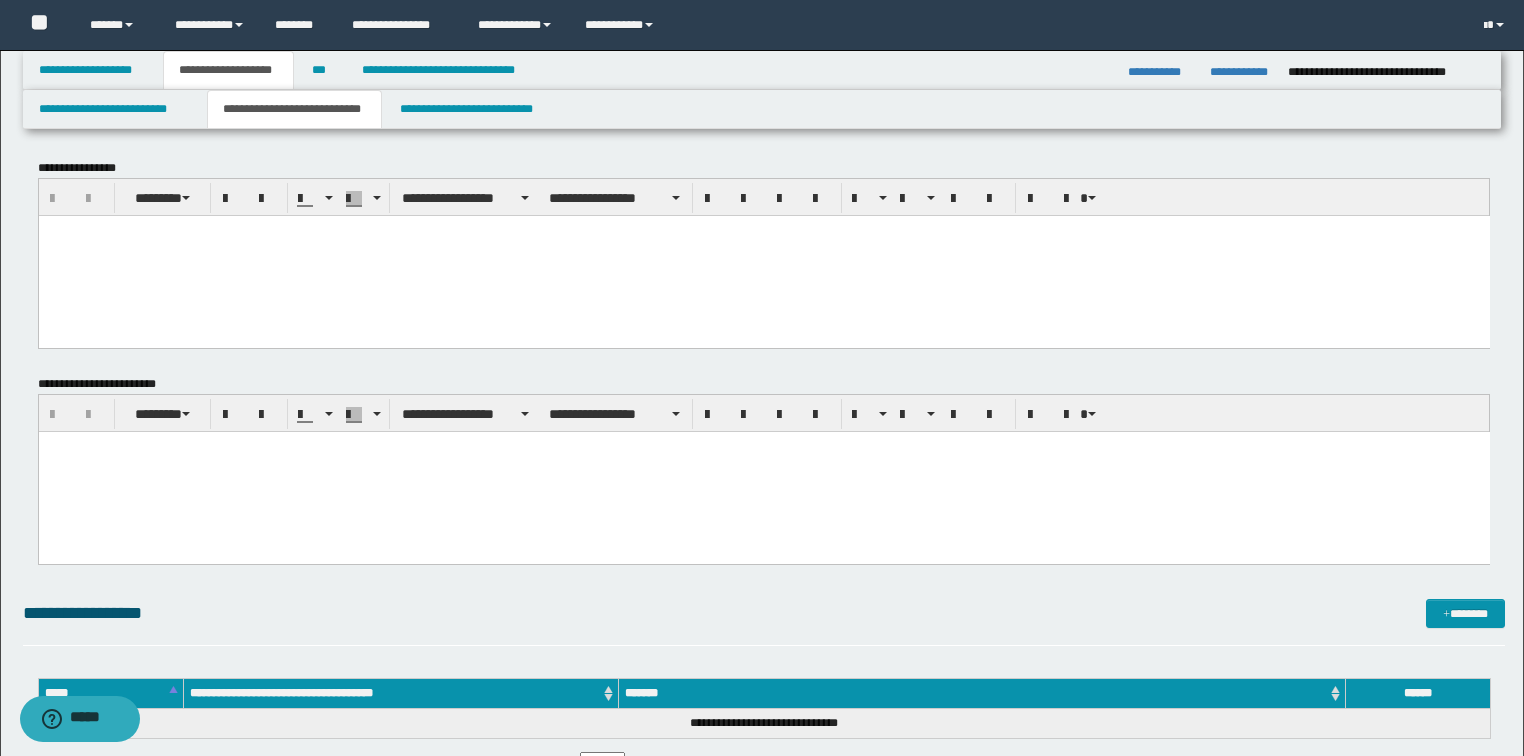 click at bounding box center [763, 255] 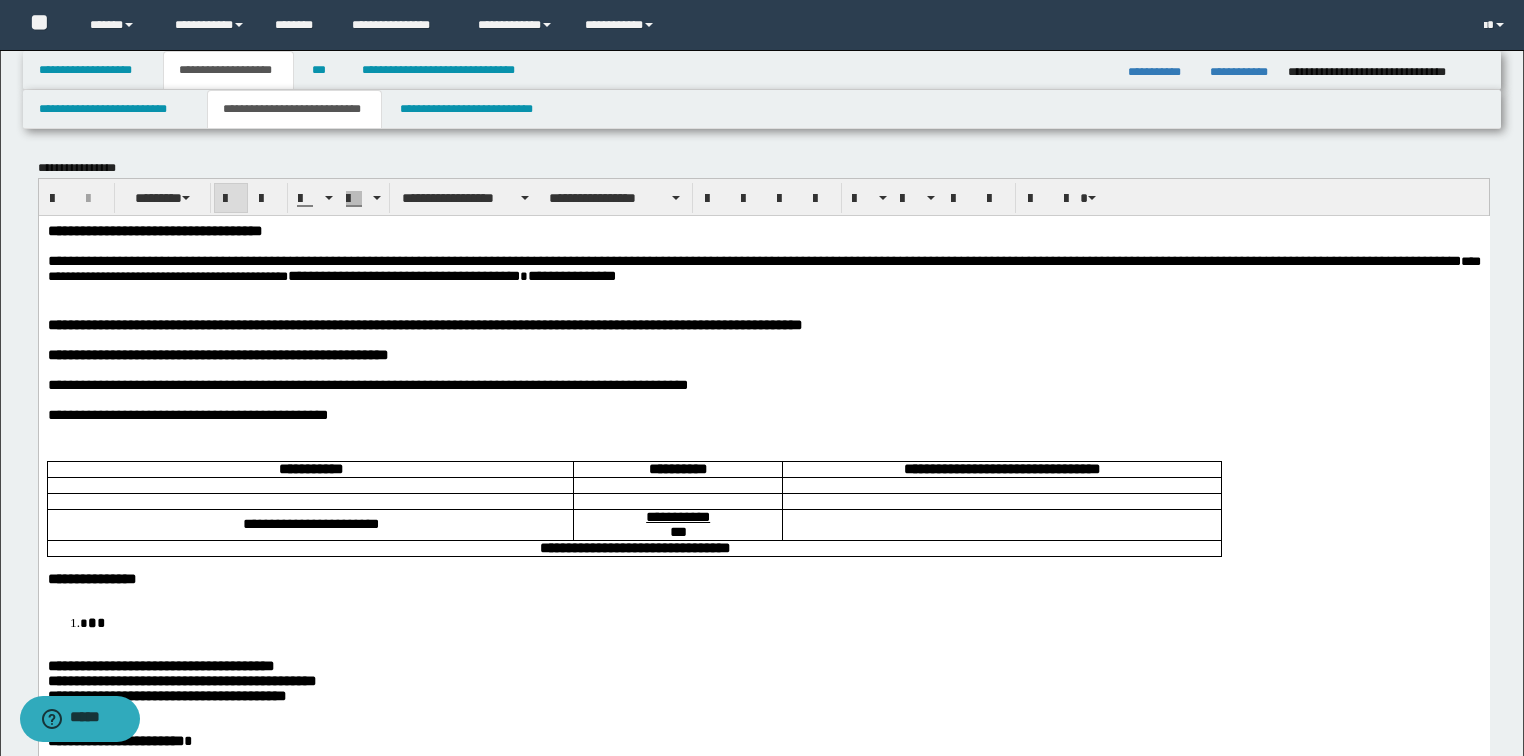 click on "**********" at bounding box center [154, 230] 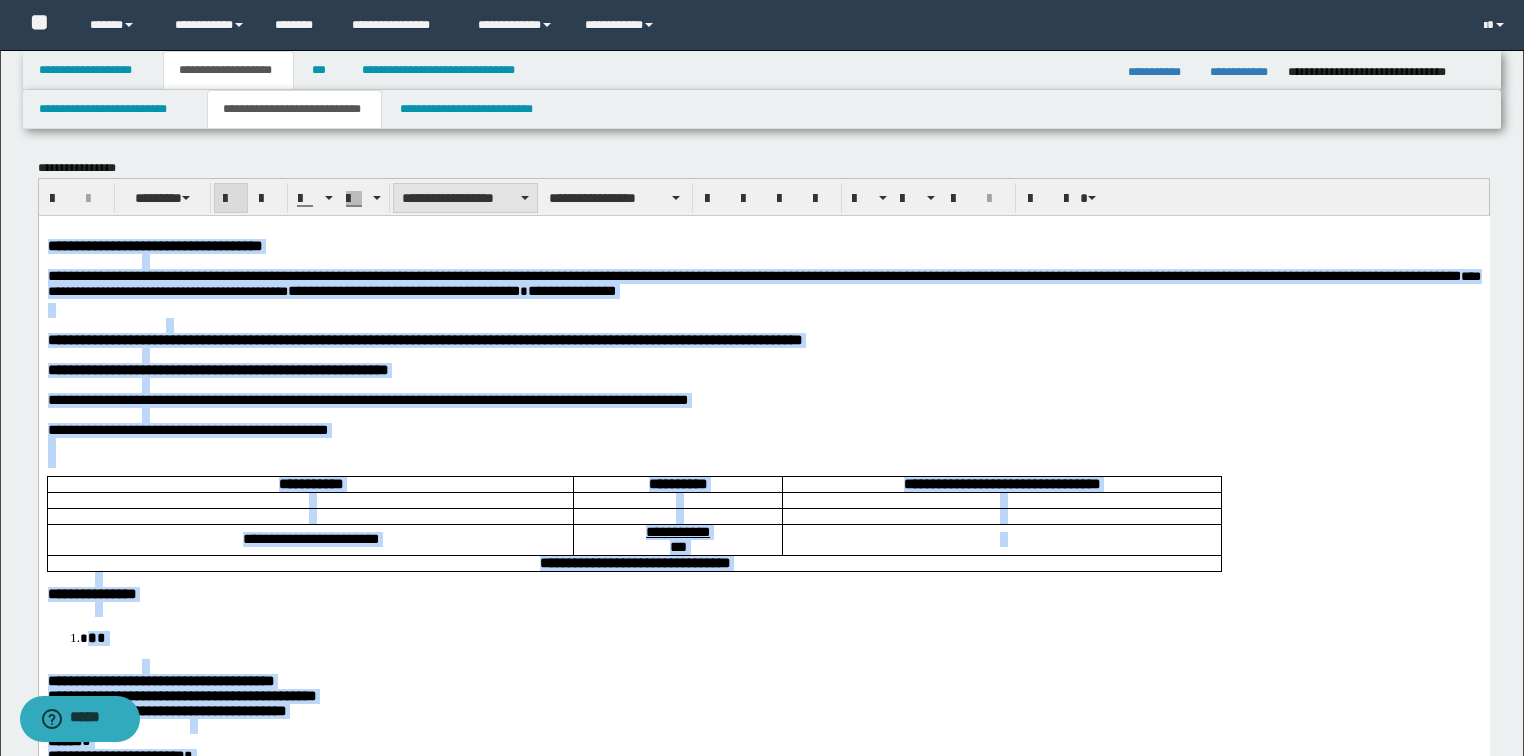 click on "**********" at bounding box center [465, 198] 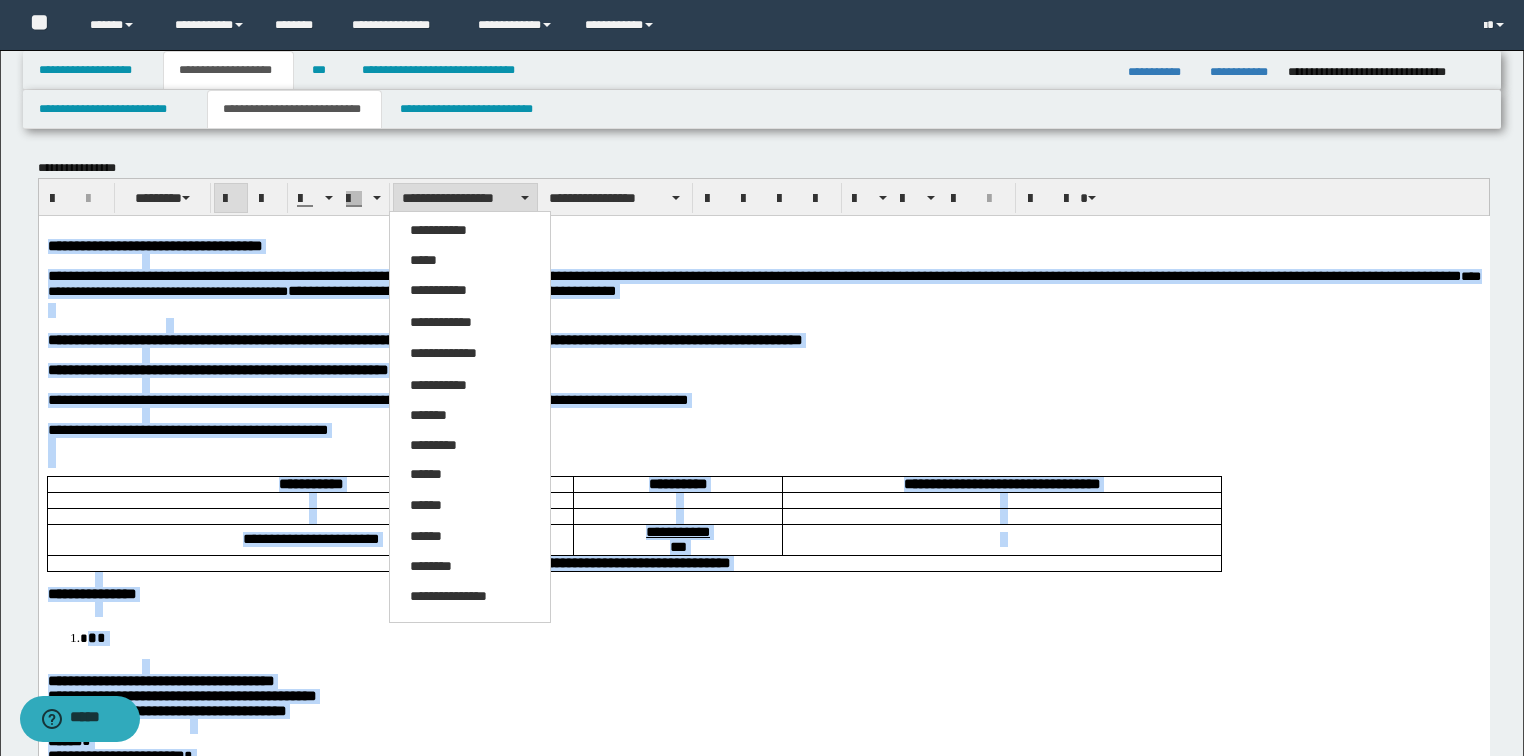 drag, startPoint x: 464, startPoint y: 197, endPoint x: 473, endPoint y: 5, distance: 192.21082 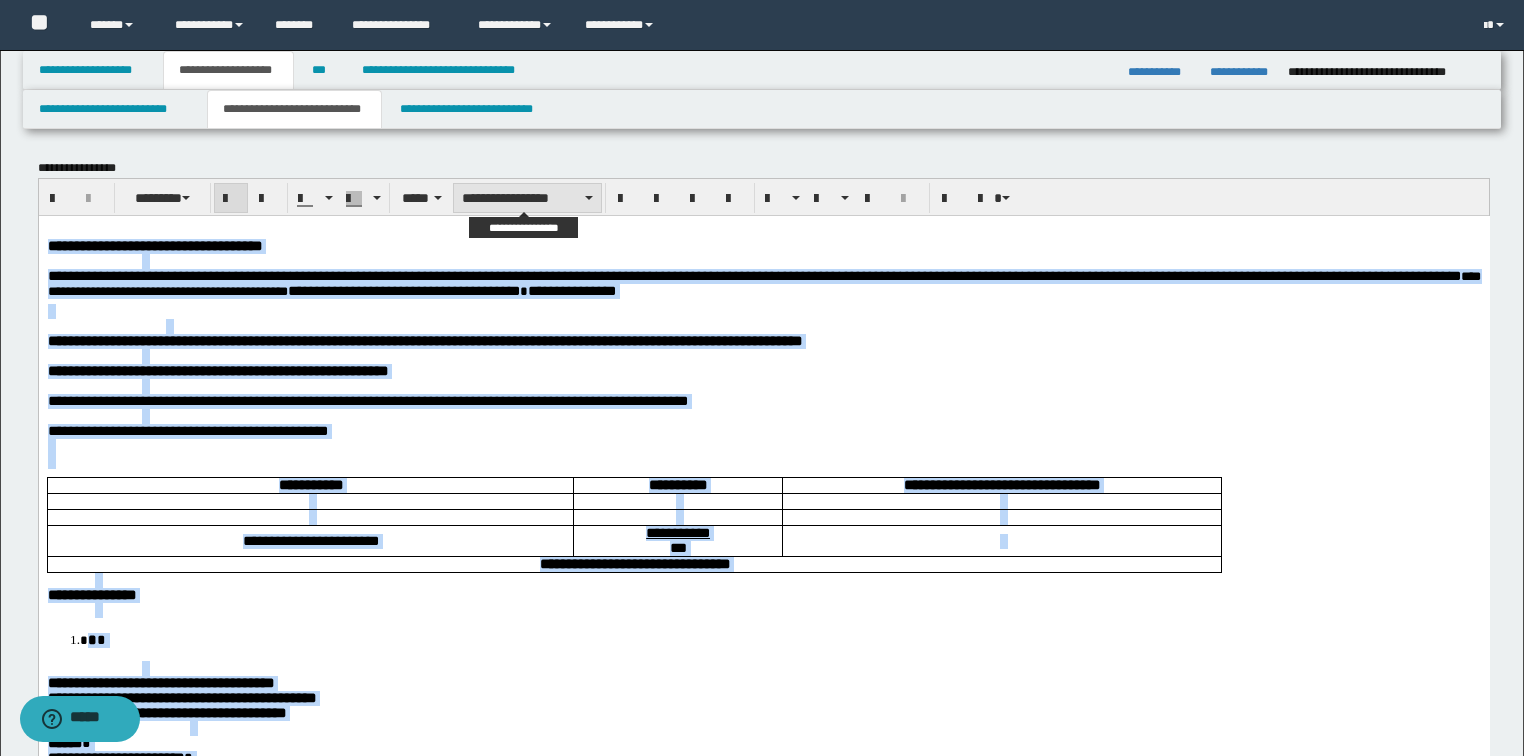 click on "**********" at bounding box center (527, 198) 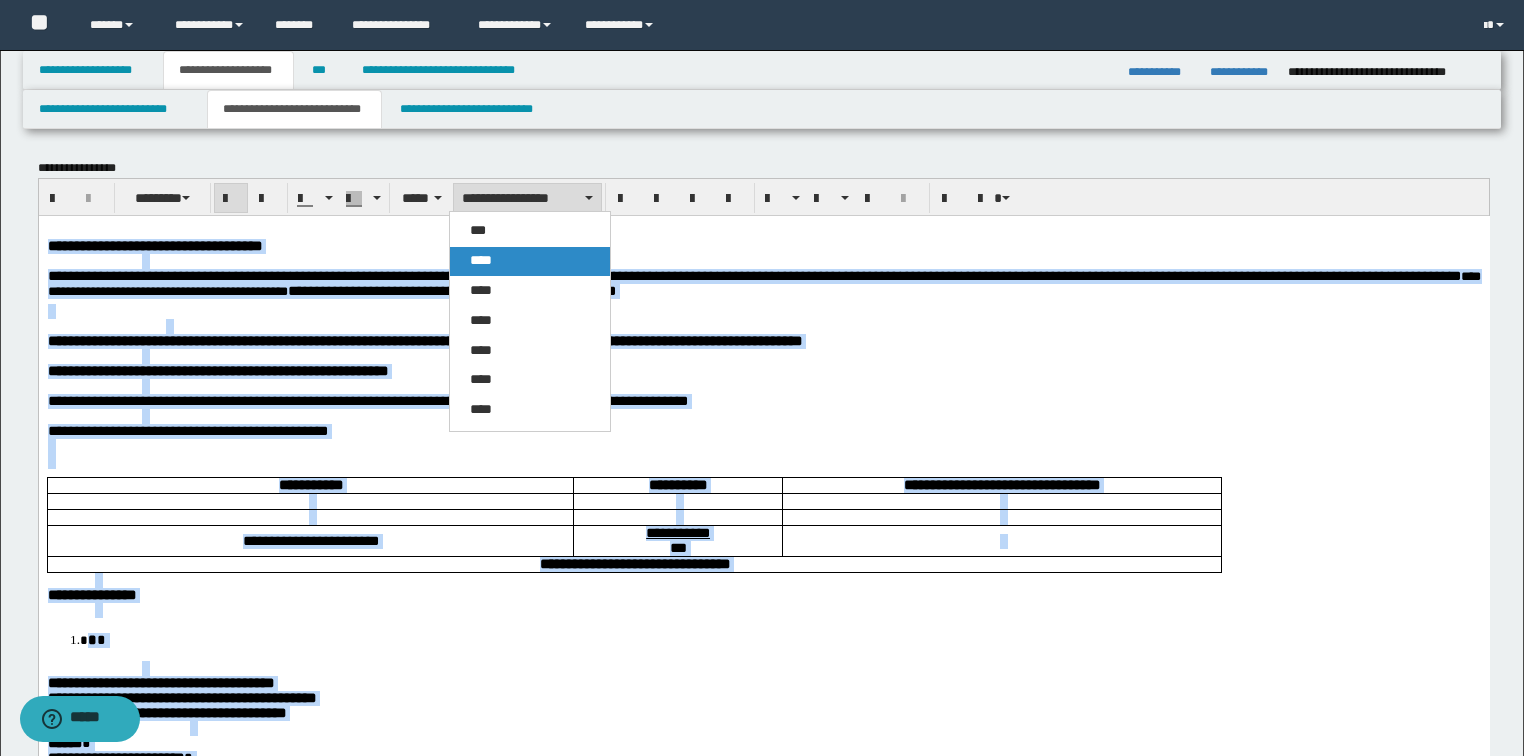 click on "****" at bounding box center [530, 261] 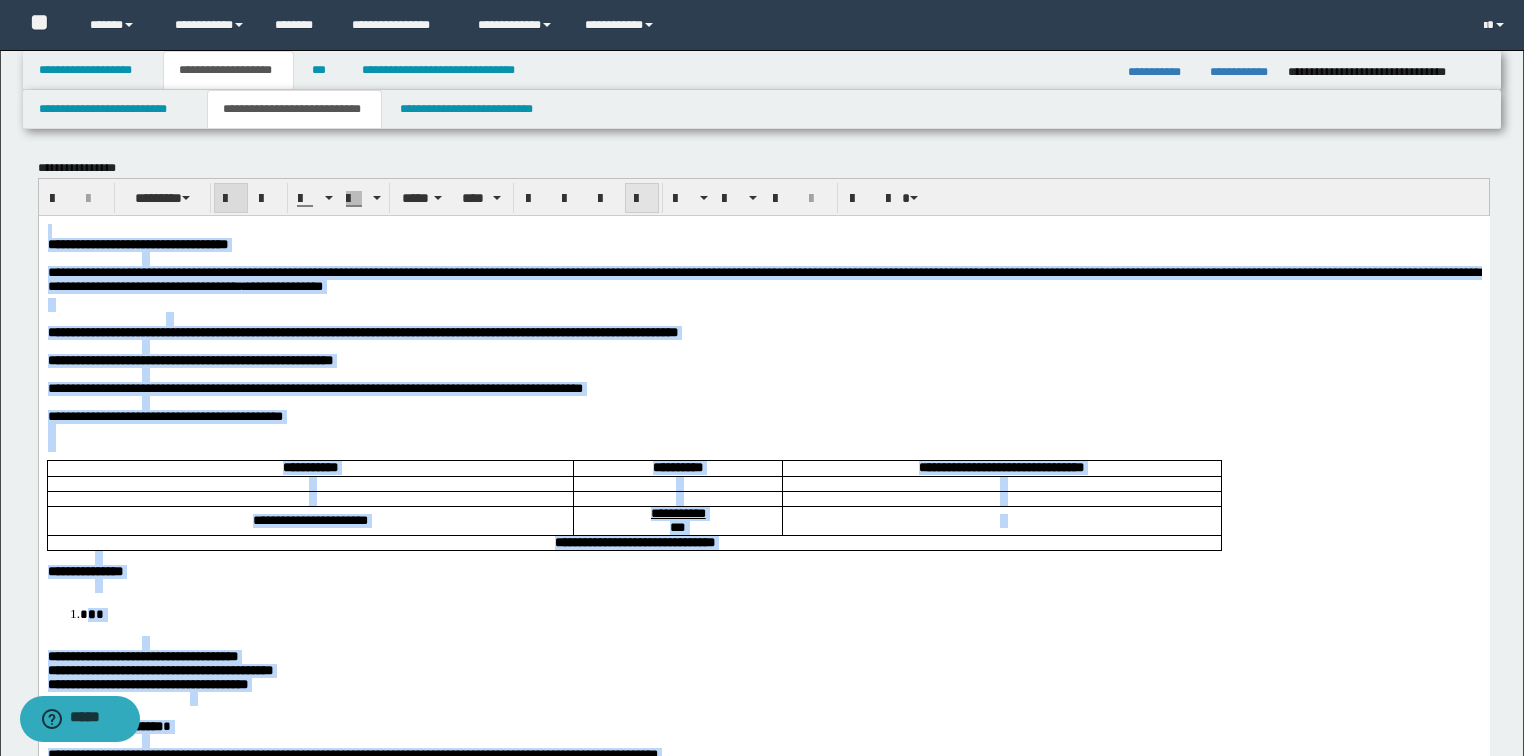 click at bounding box center (642, 199) 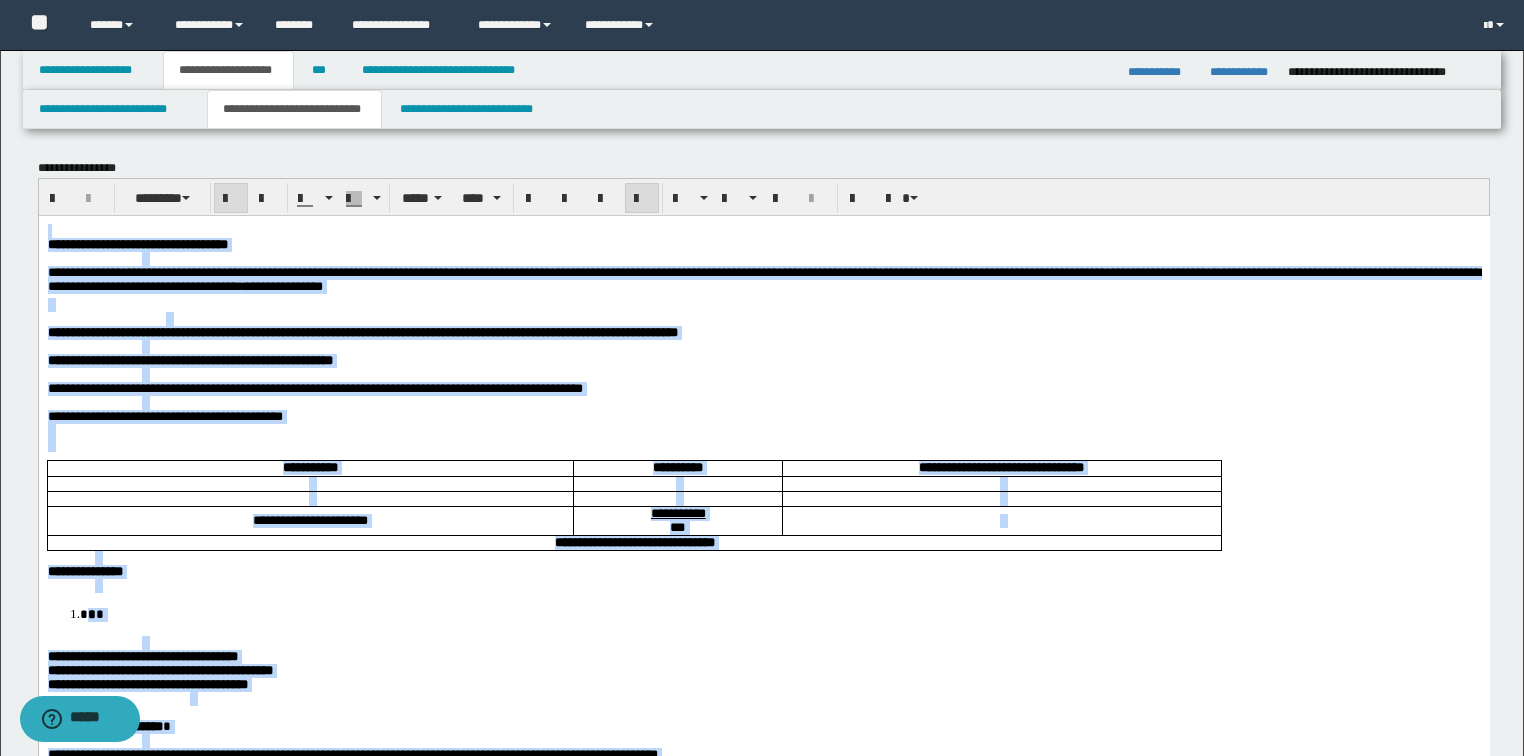 click at bounding box center (642, 199) 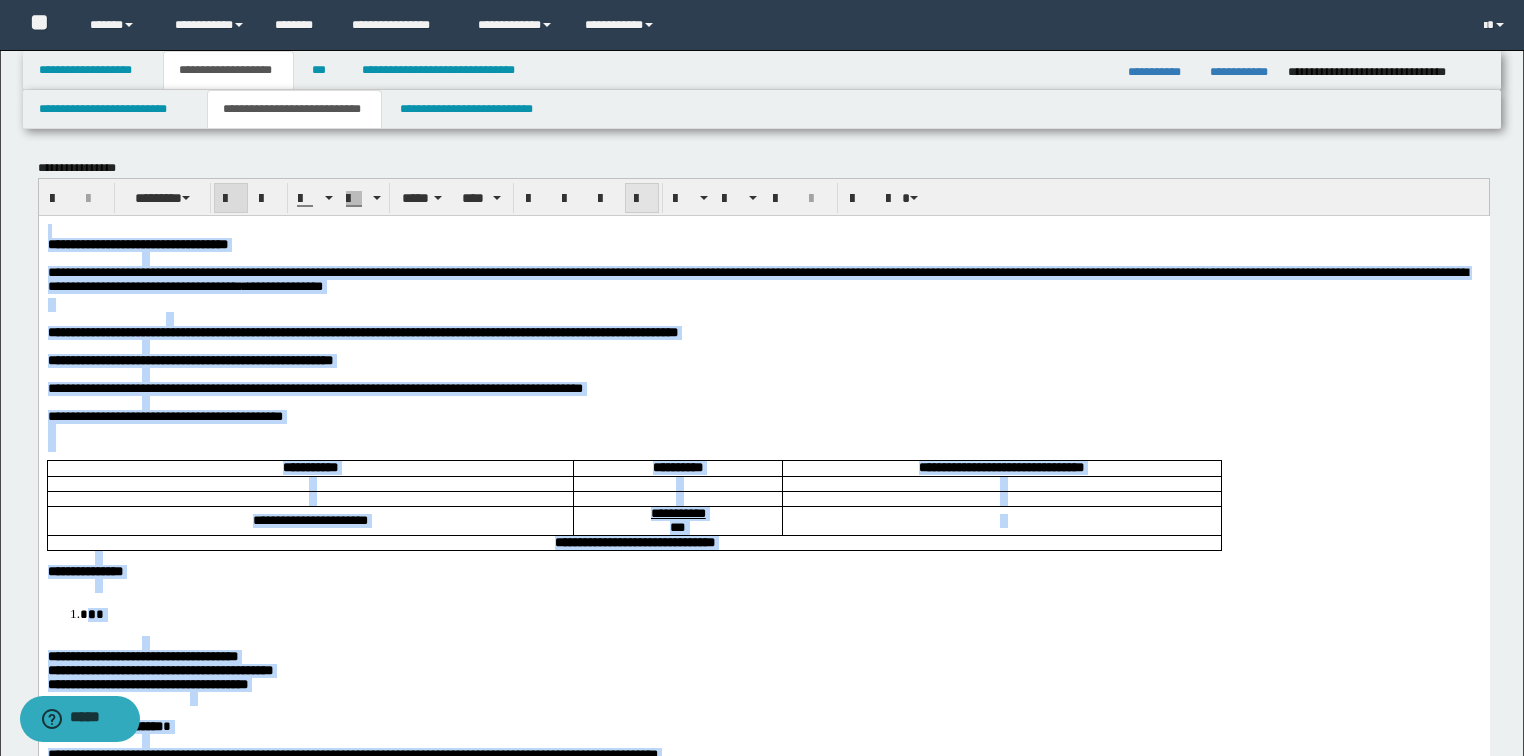 click at bounding box center (642, 199) 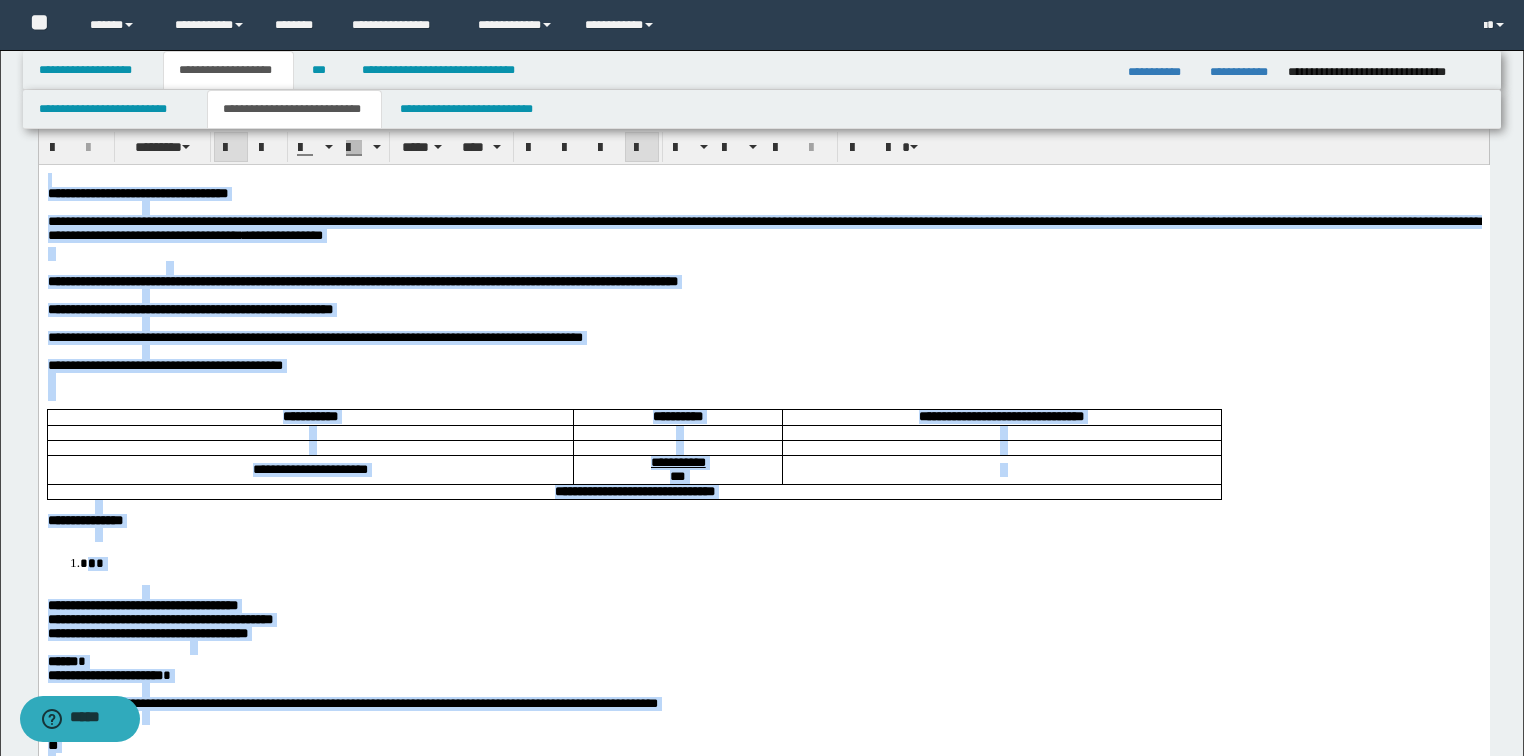 scroll, scrollTop: 80, scrollLeft: 0, axis: vertical 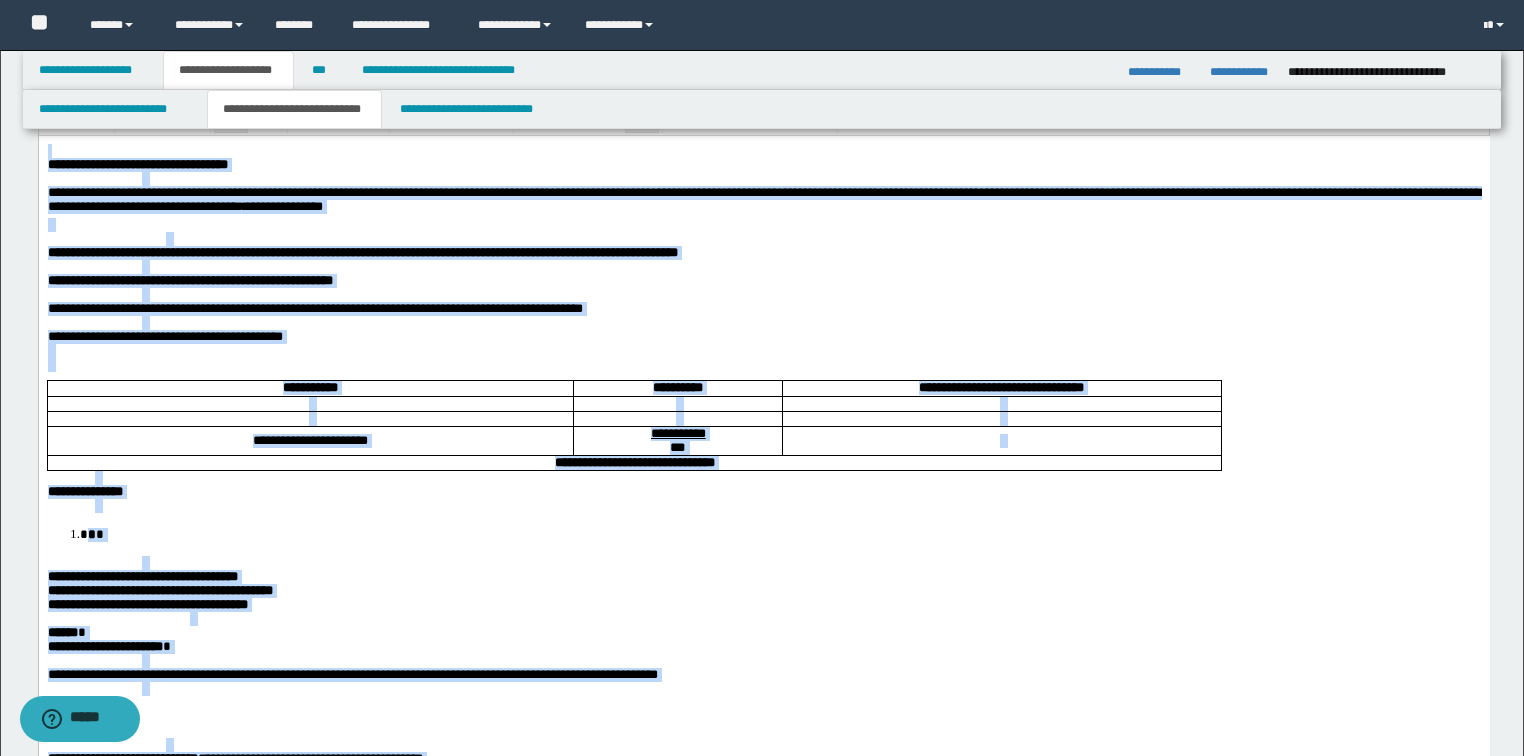 click on "**********" at bounding box center (633, 462) 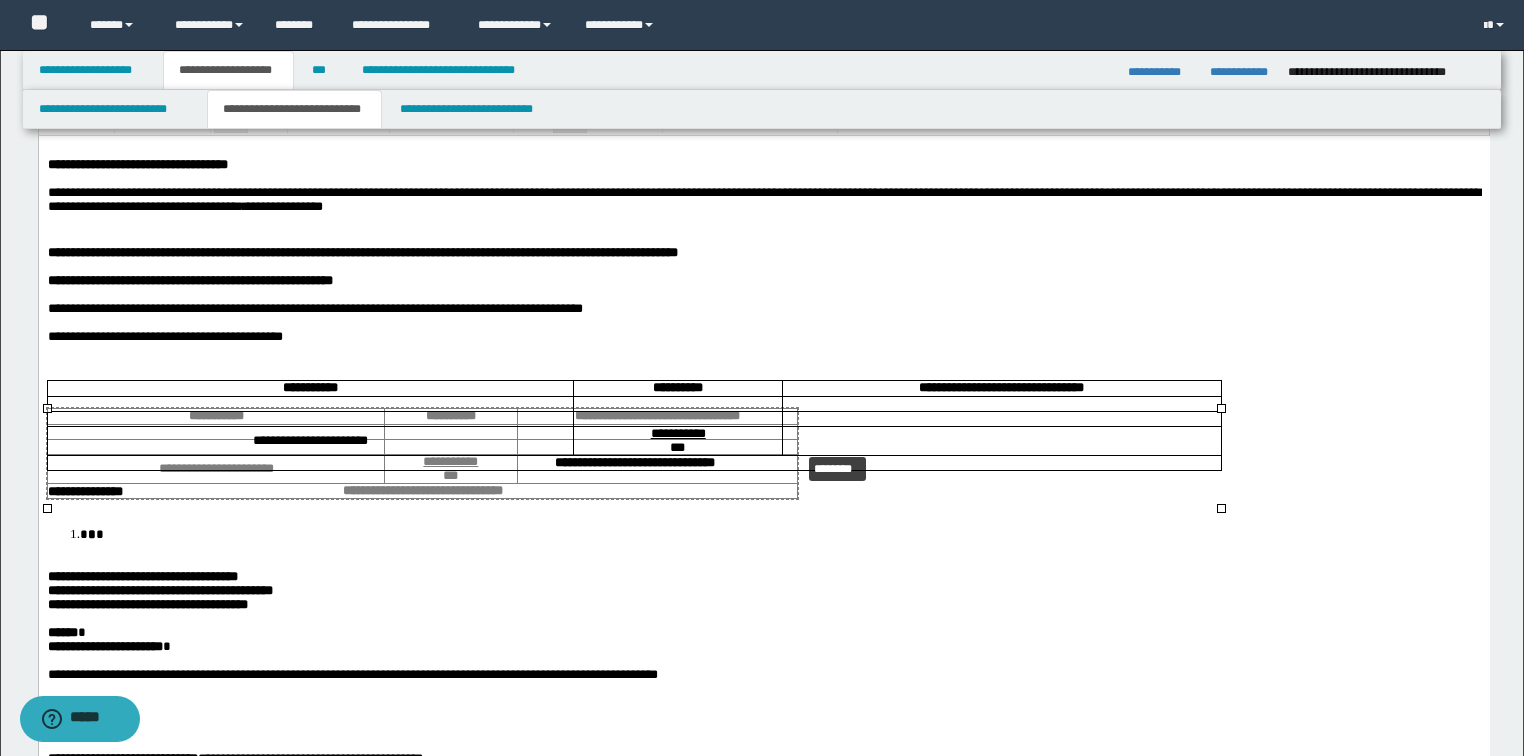 drag, startPoint x: 1222, startPoint y: 404, endPoint x: 883, endPoint y: 439, distance: 340.802 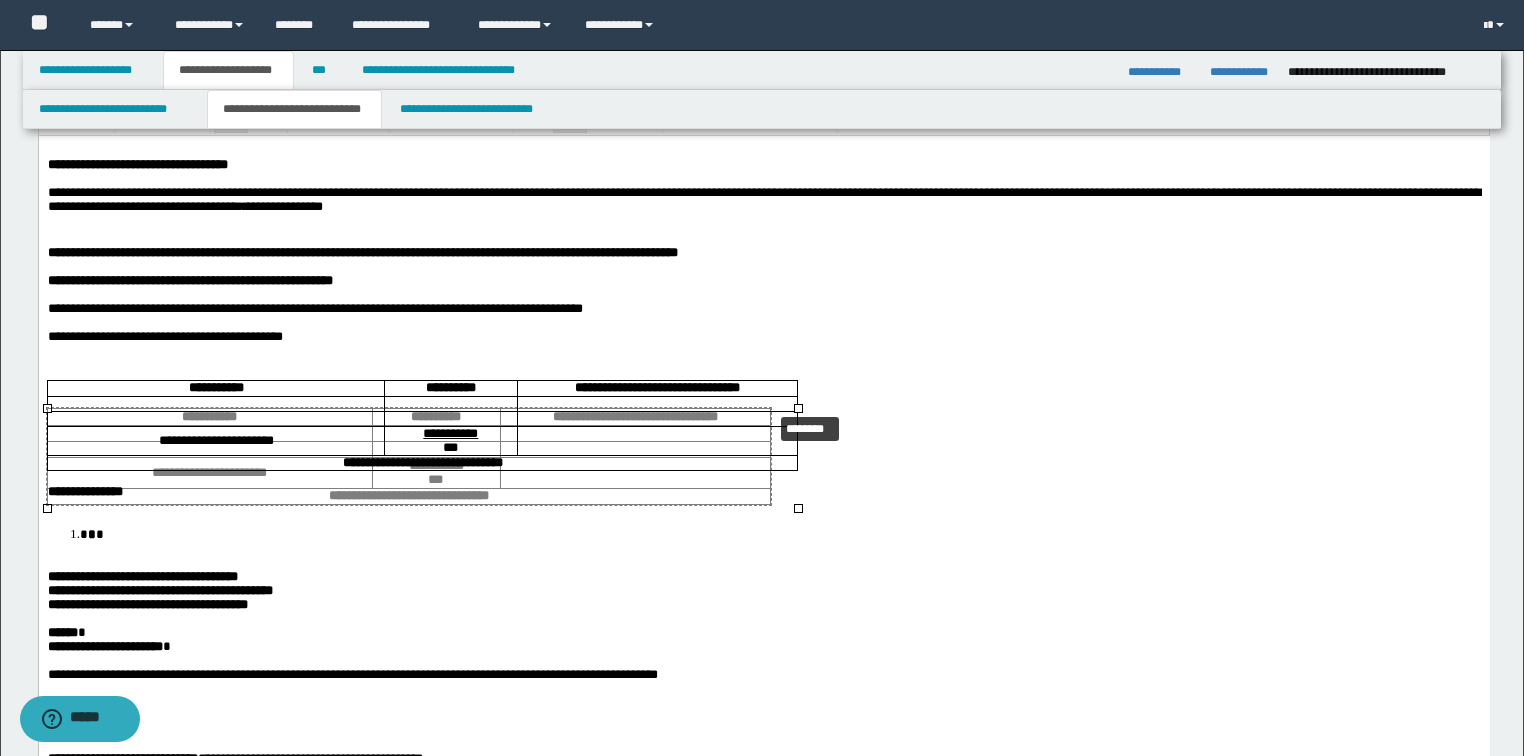 drag, startPoint x: 798, startPoint y: 407, endPoint x: 729, endPoint y: 420, distance: 70.21396 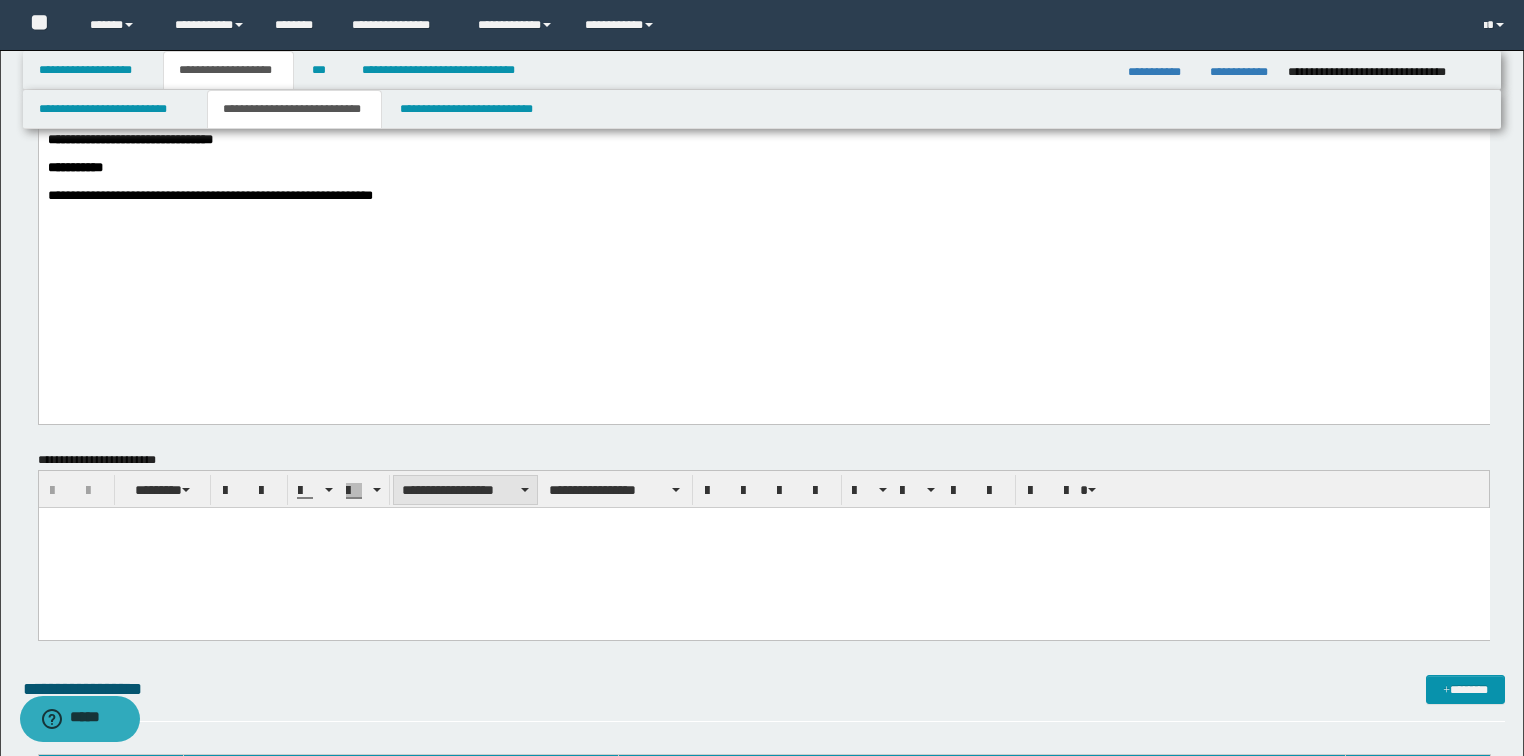 scroll, scrollTop: 960, scrollLeft: 0, axis: vertical 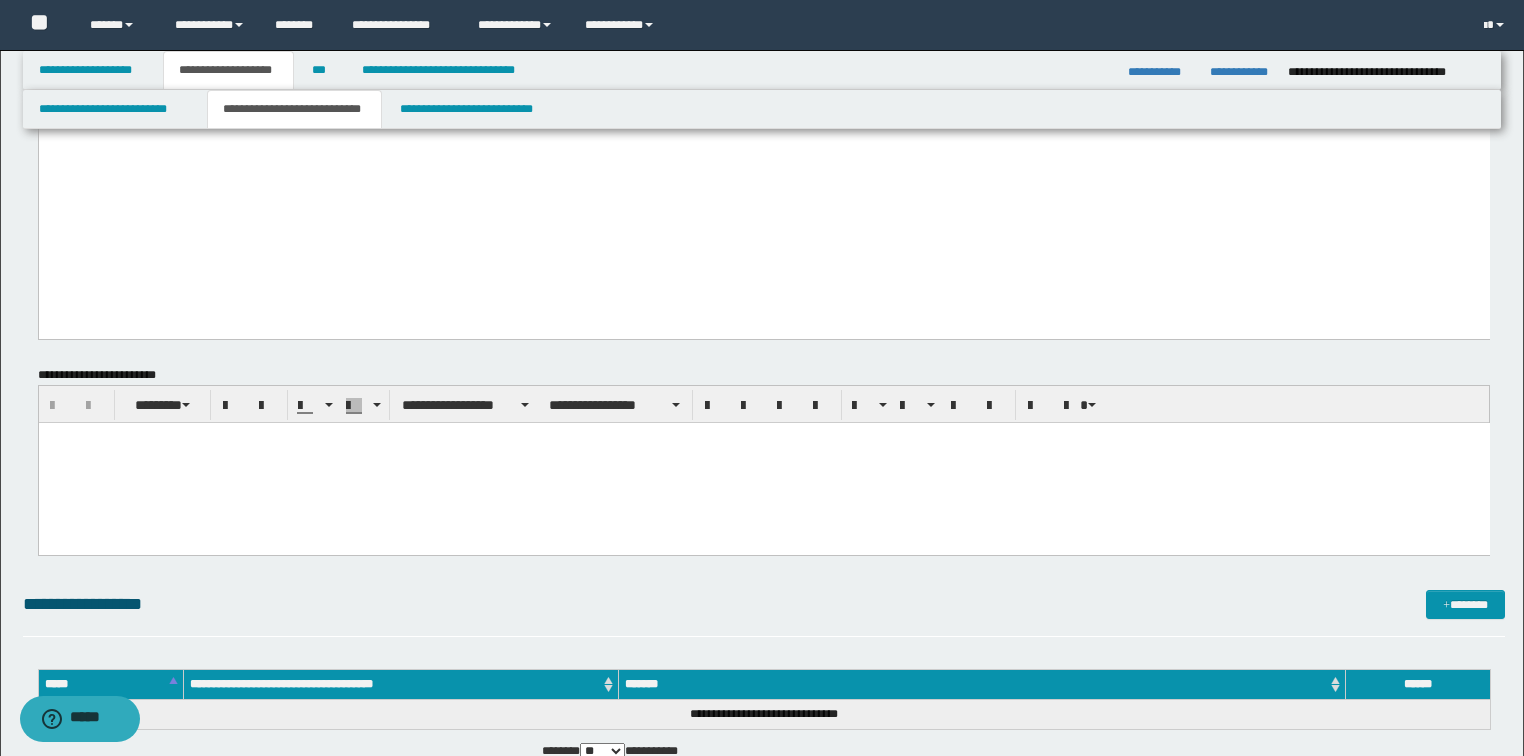 click on "**********" at bounding box center [209, 110] 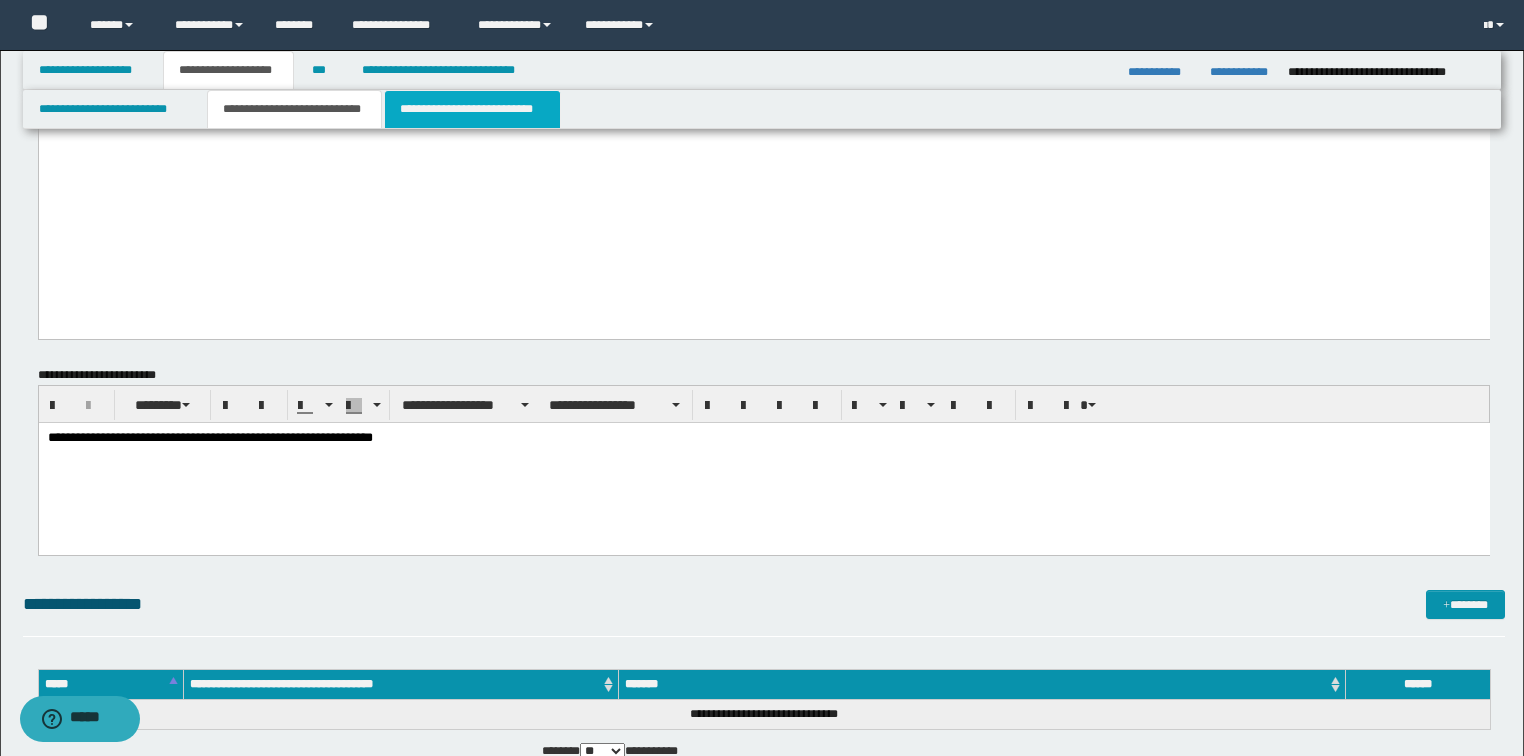 drag, startPoint x: 432, startPoint y: 108, endPoint x: 743, endPoint y: 395, distance: 423.19028 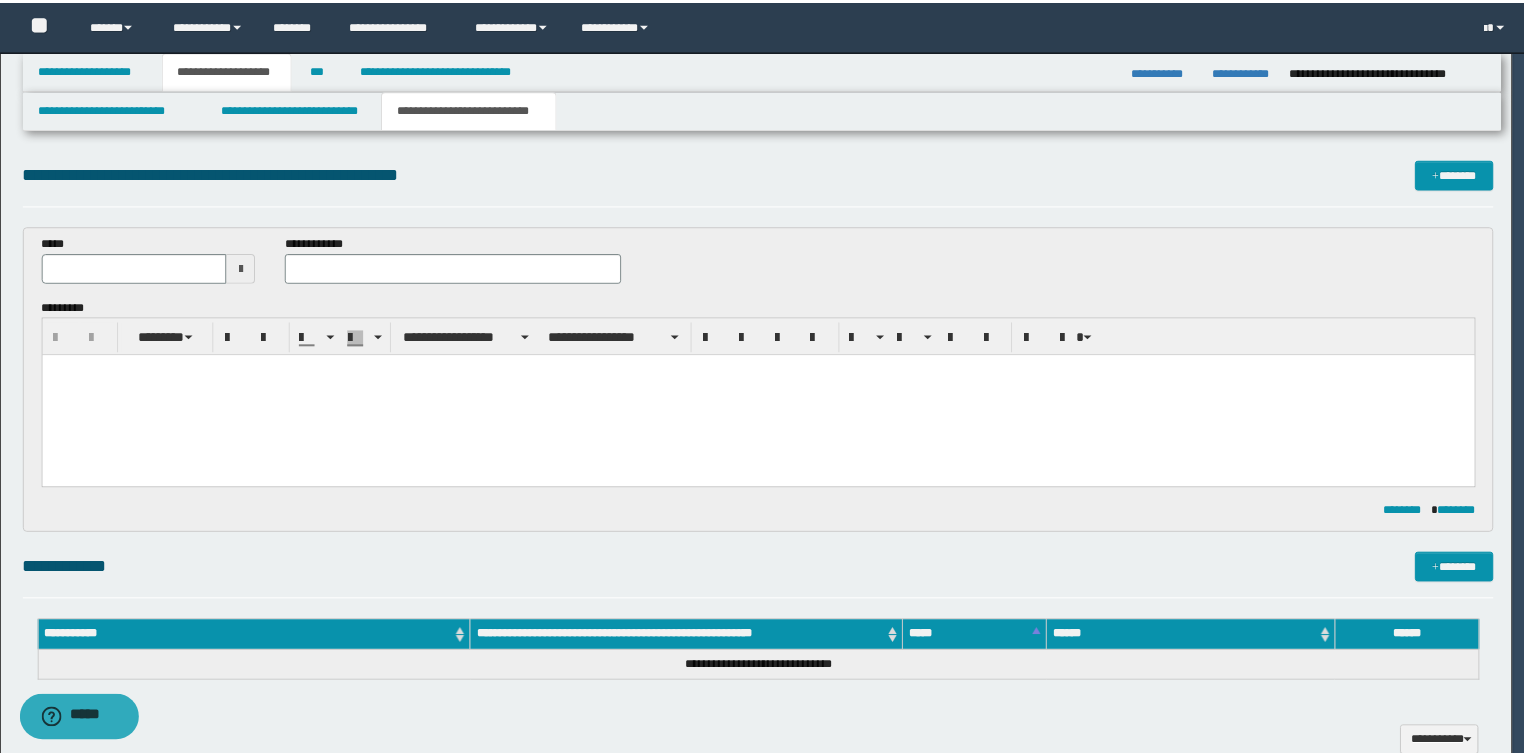 scroll, scrollTop: 0, scrollLeft: 0, axis: both 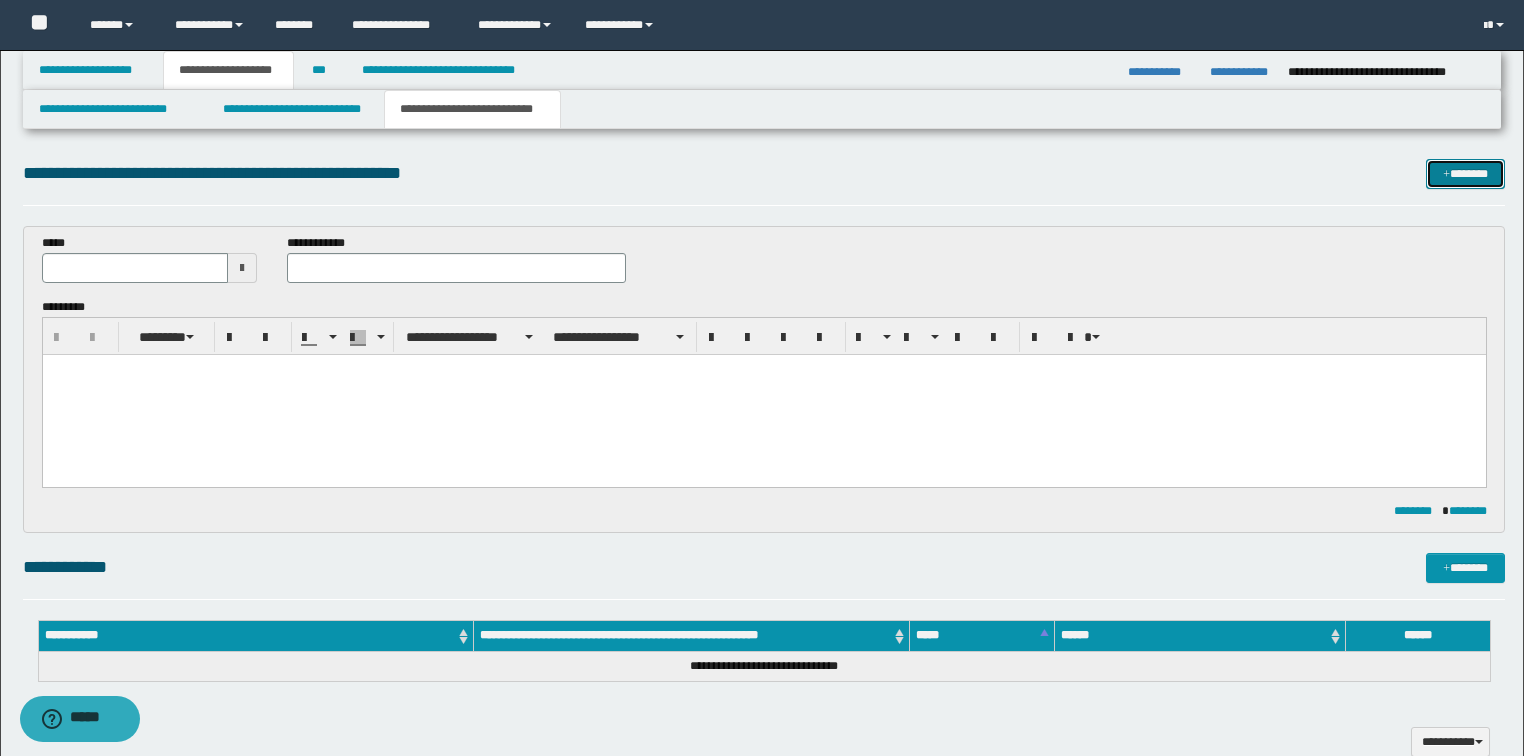 click on "*******" at bounding box center [1465, 174] 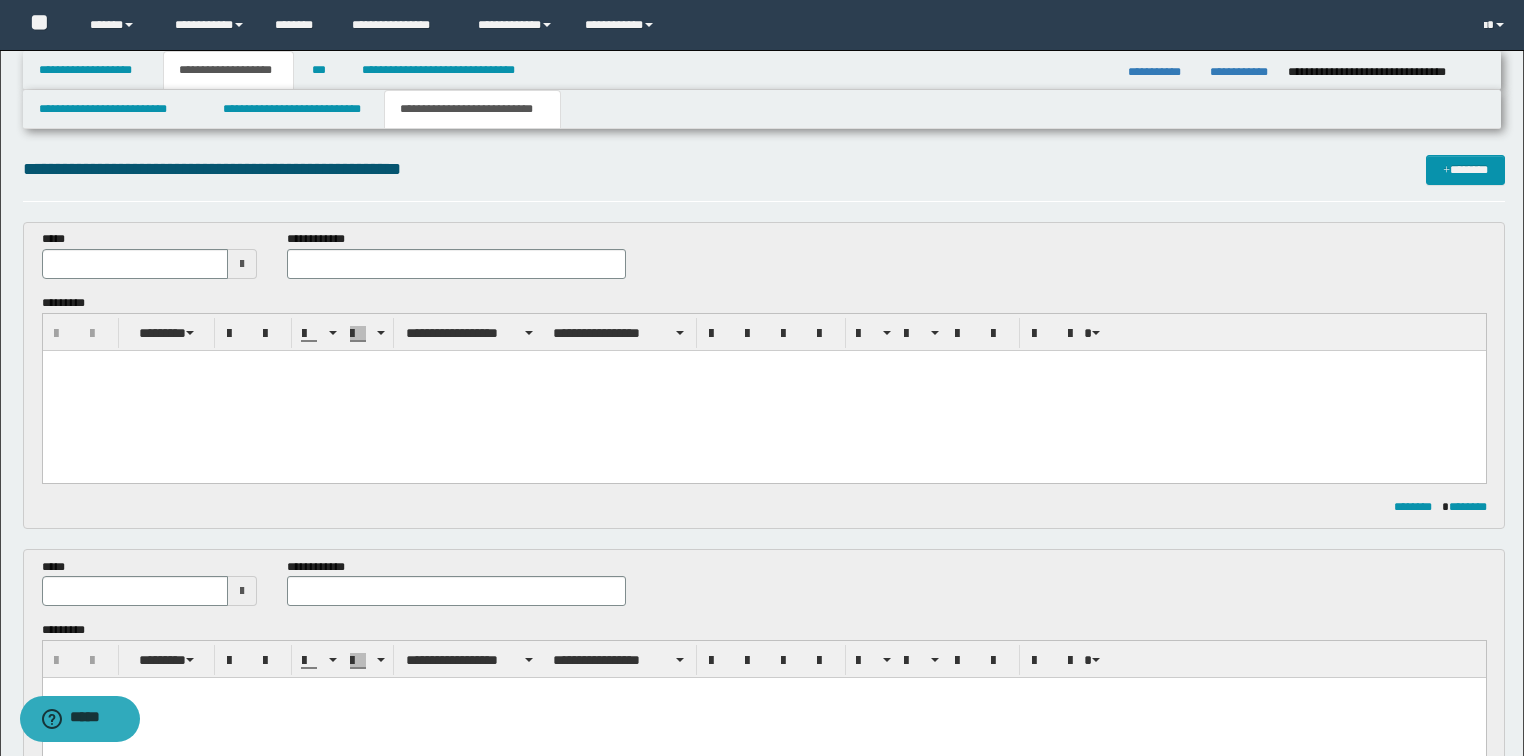 scroll, scrollTop: 0, scrollLeft: 0, axis: both 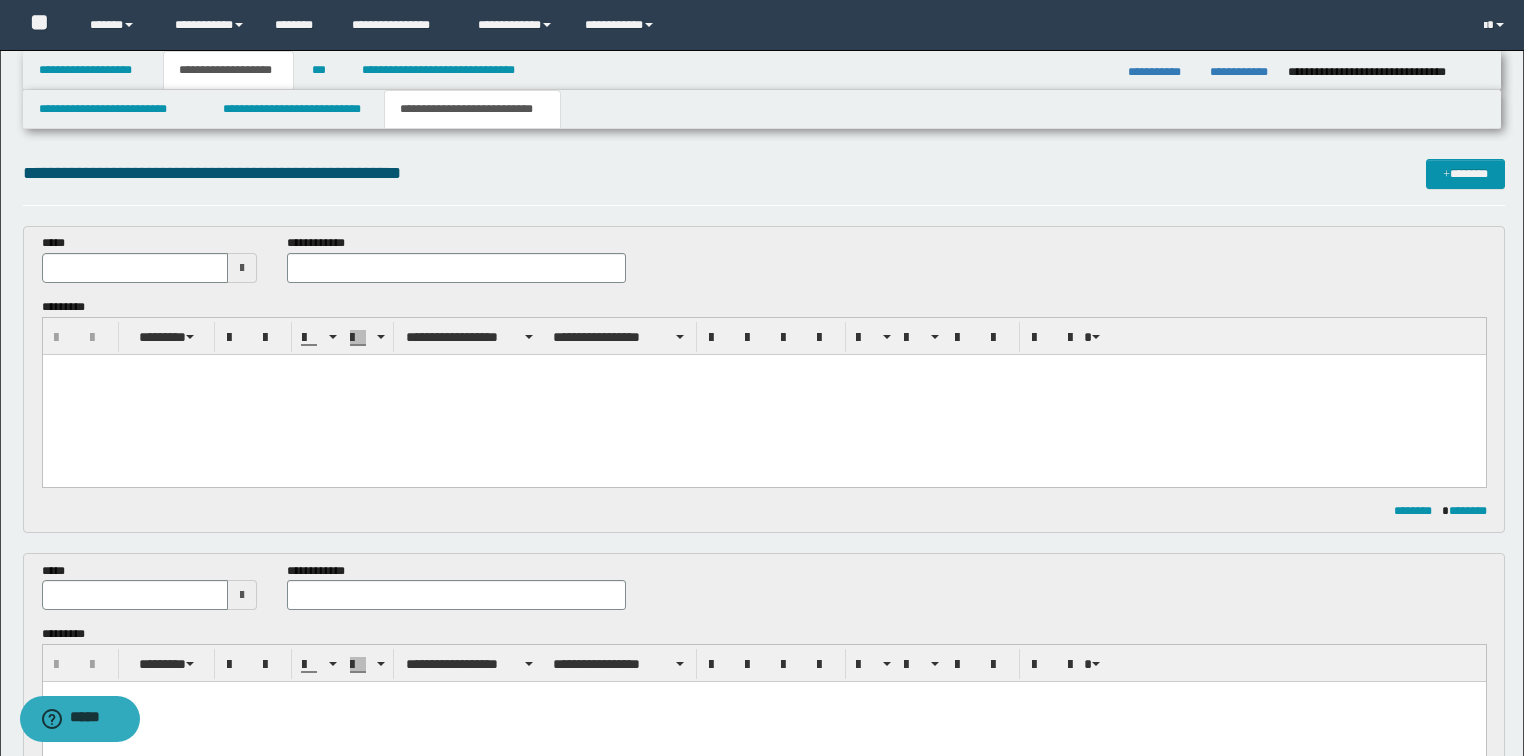 click at bounding box center [763, 394] 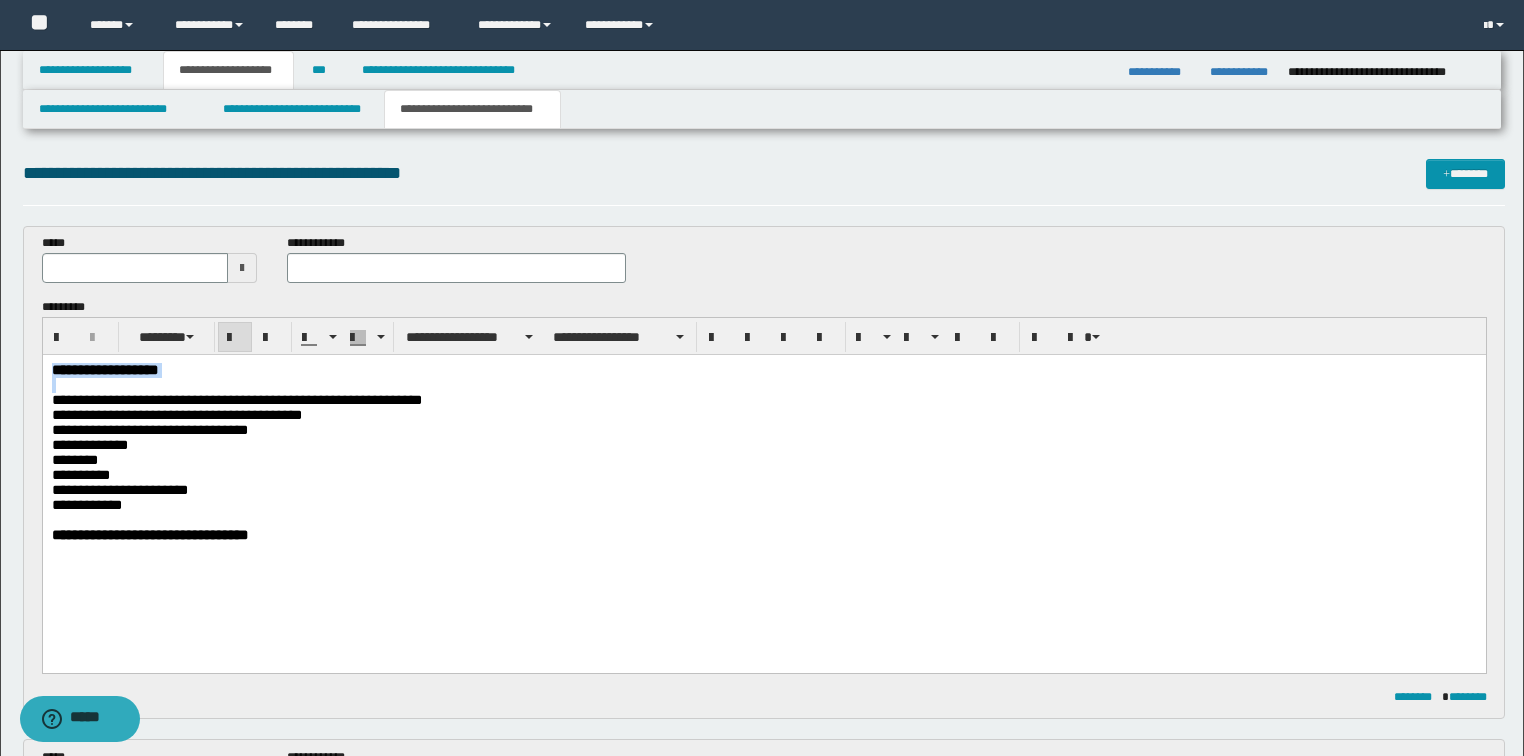 drag, startPoint x: 184, startPoint y: 388, endPoint x: 0, endPoint y: 367, distance: 185.19449 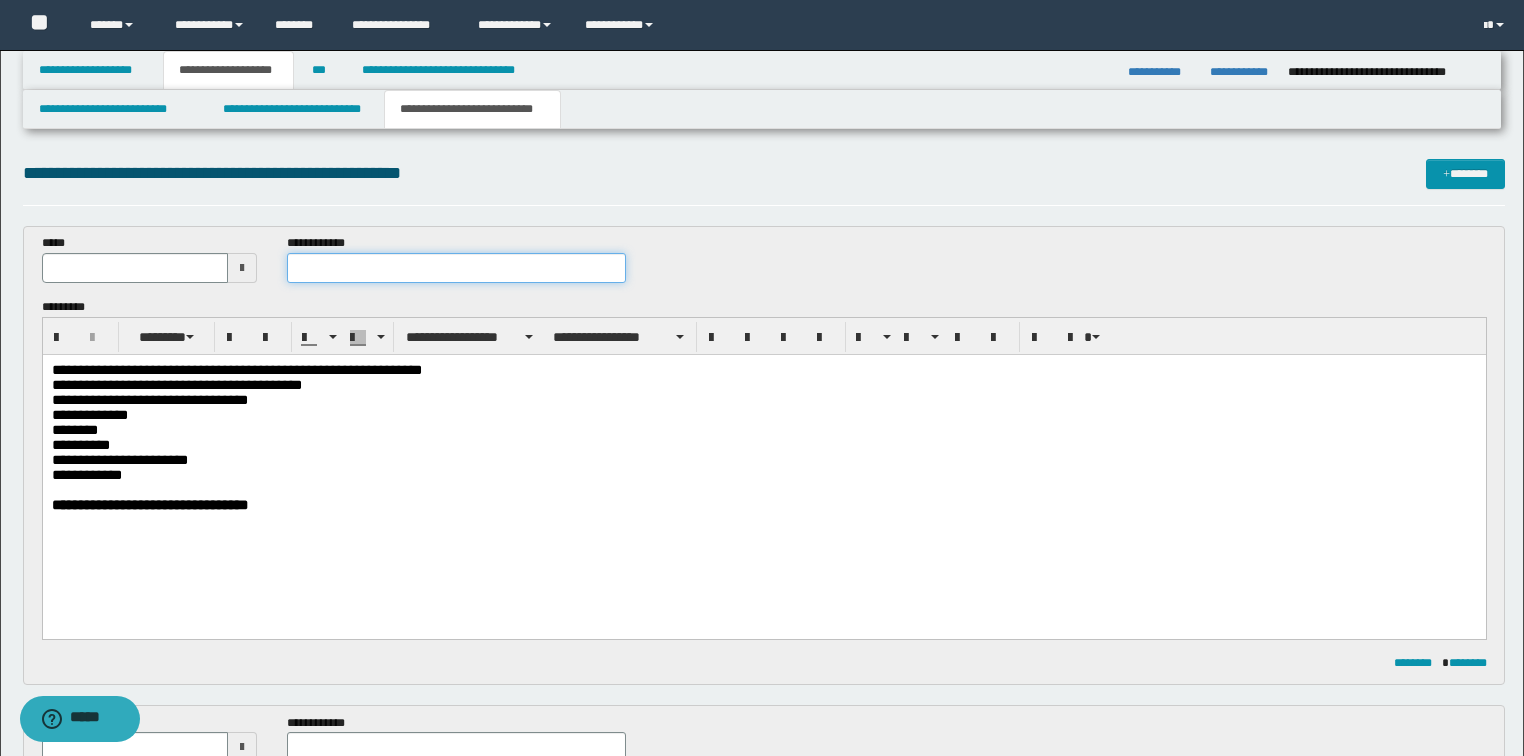 click at bounding box center (456, 268) 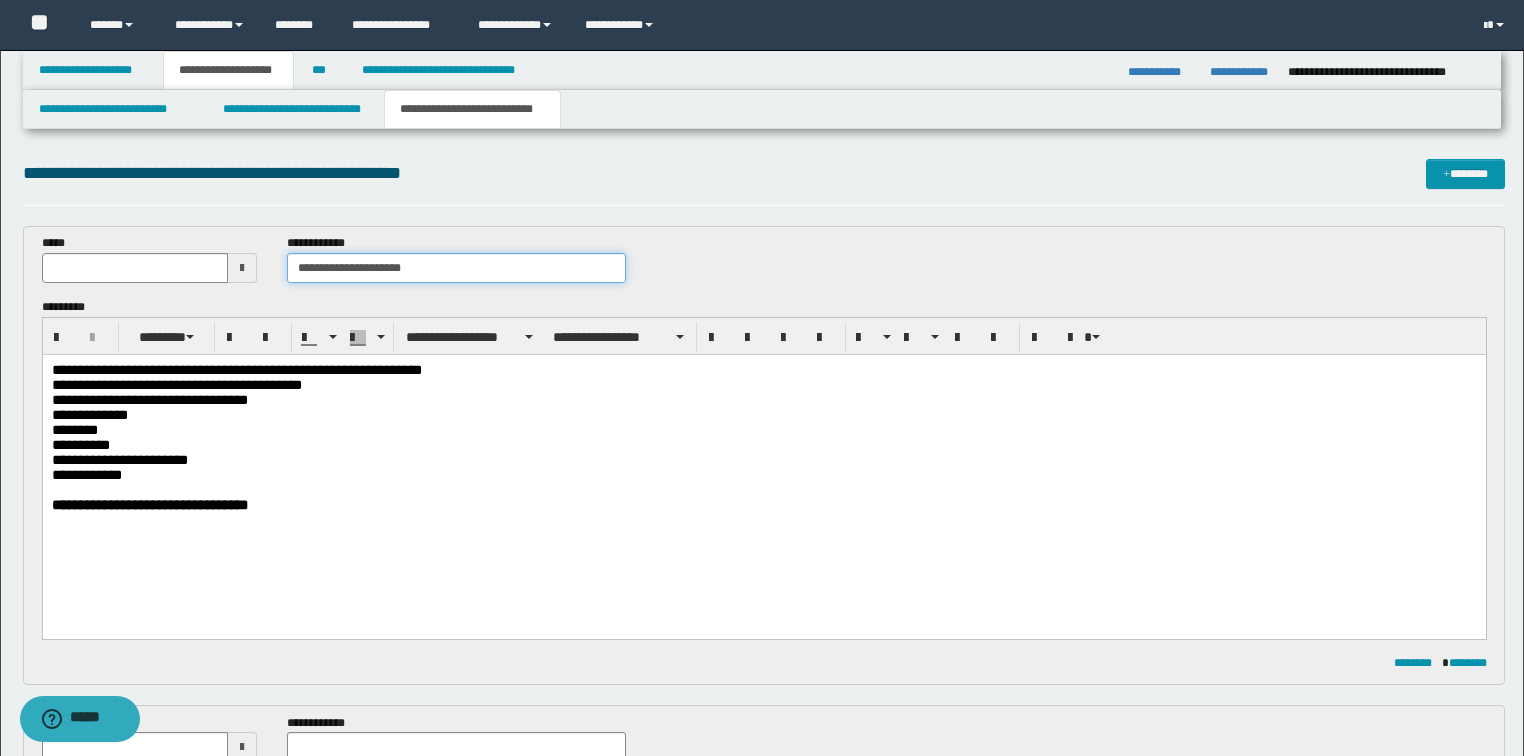 type on "**********" 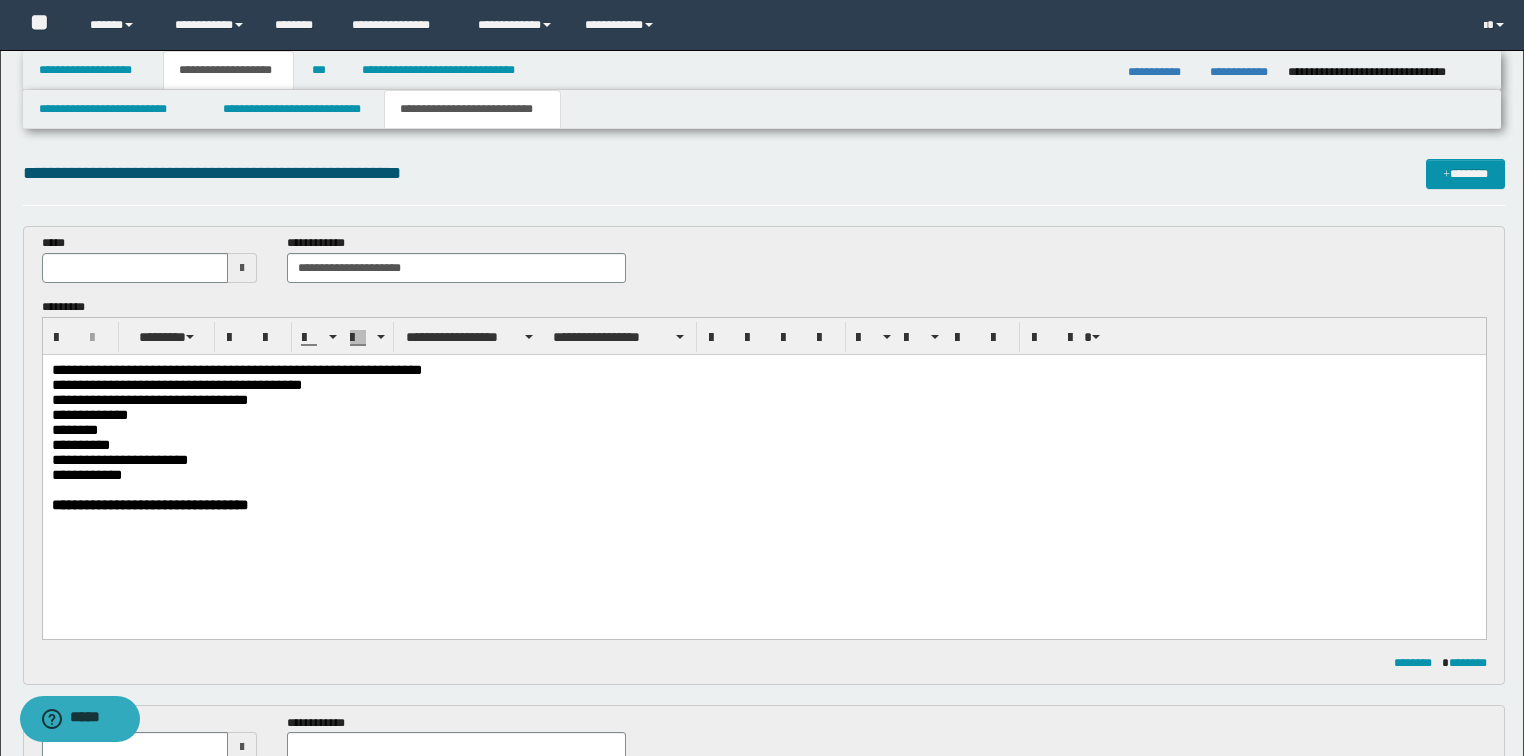 click at bounding box center [242, 268] 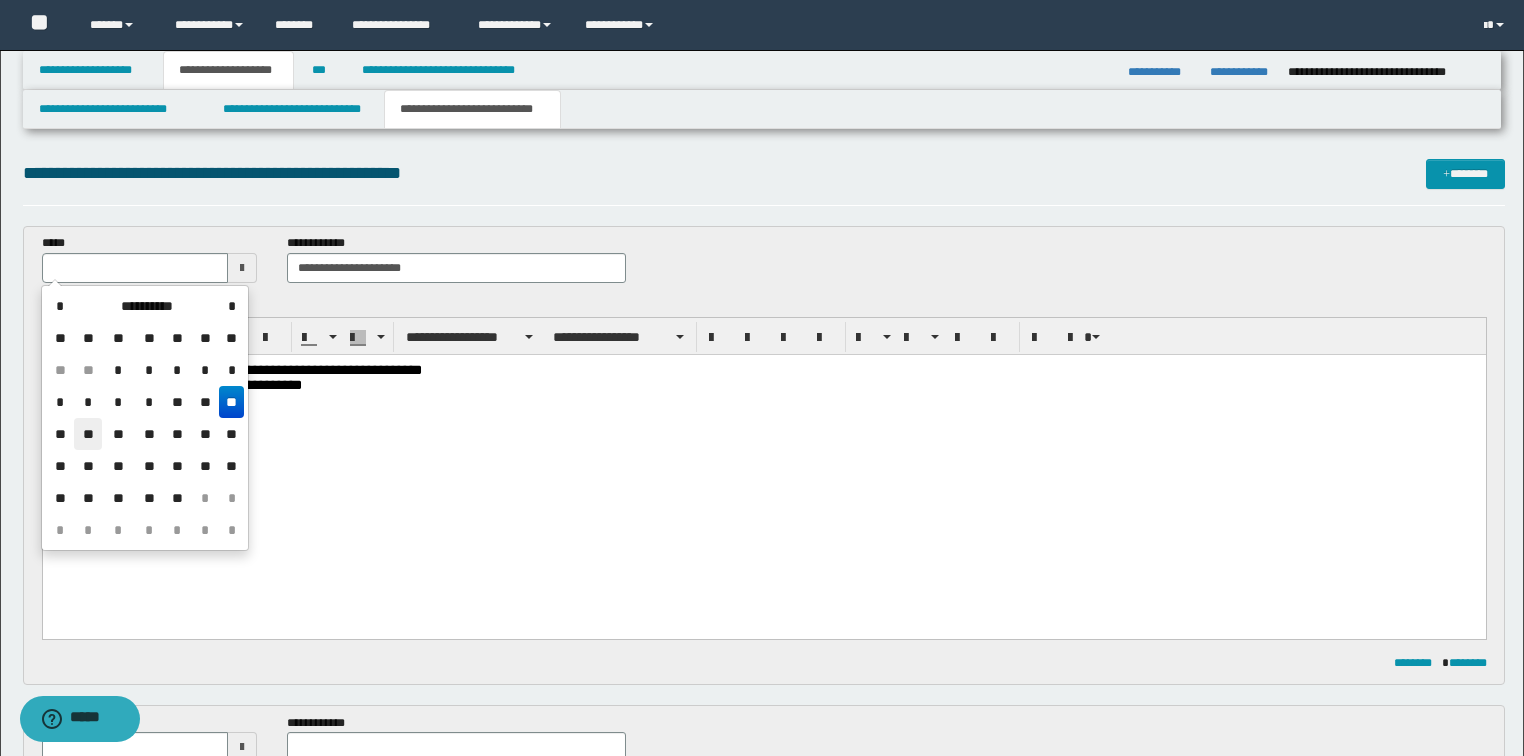 click on "**" at bounding box center [88, 434] 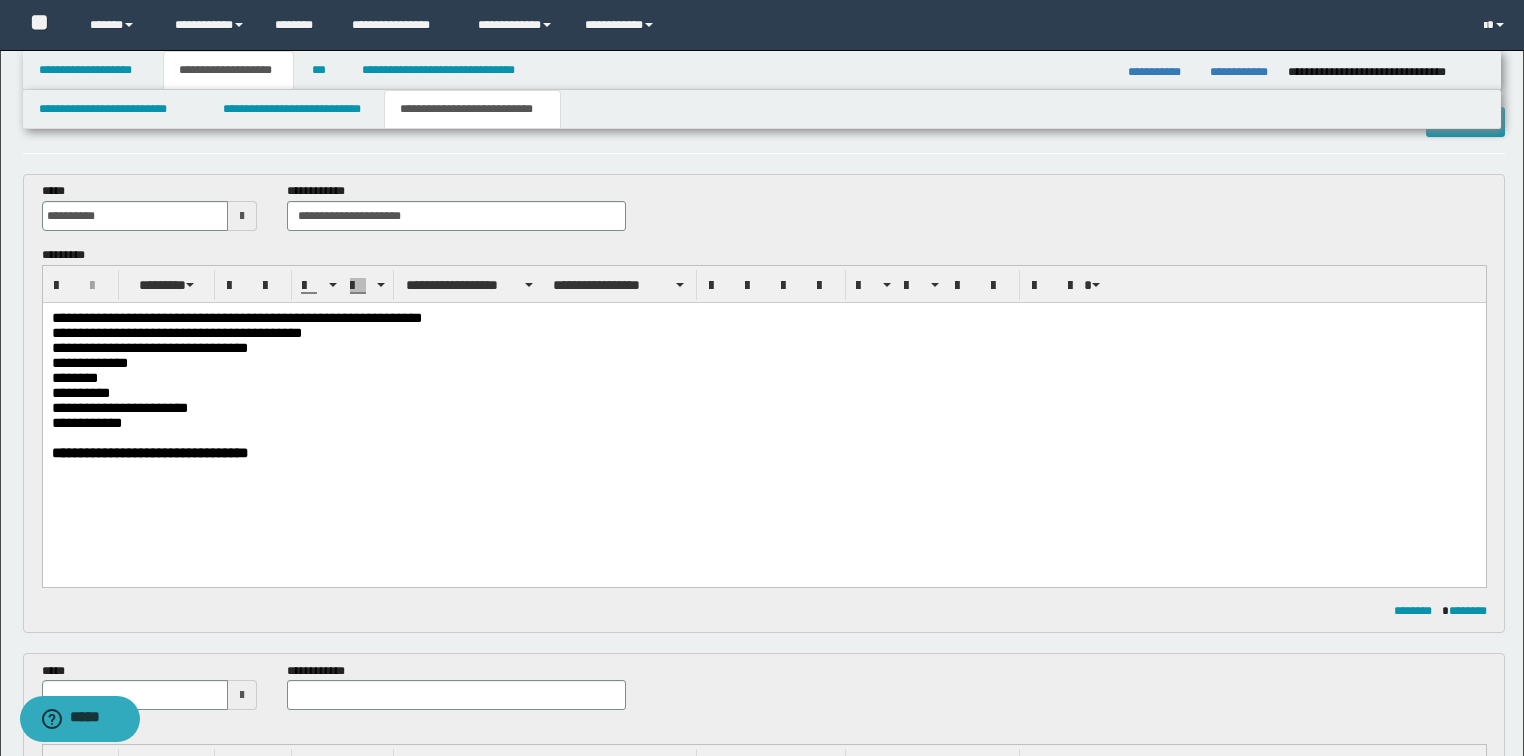 scroll, scrollTop: 80, scrollLeft: 0, axis: vertical 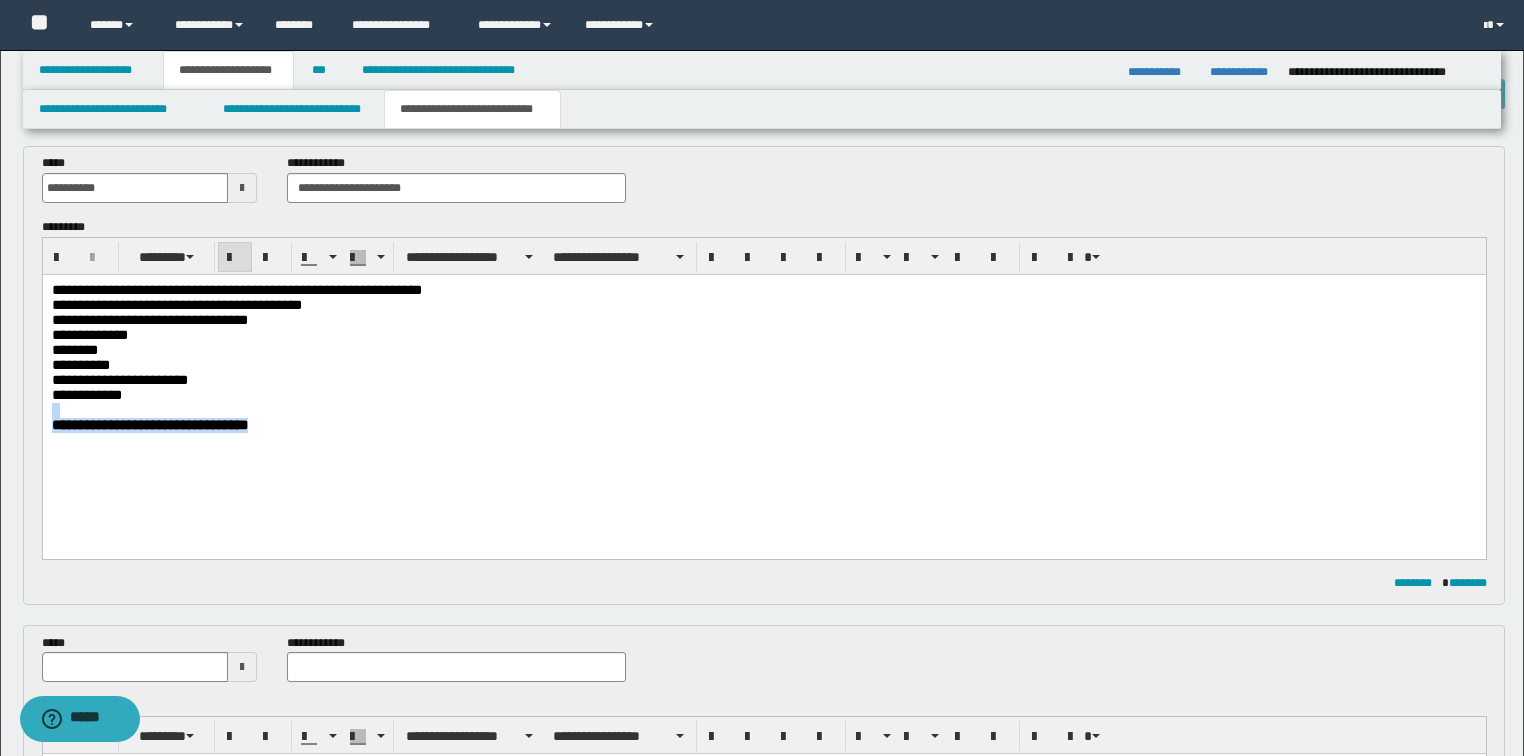 drag, startPoint x: 289, startPoint y: 446, endPoint x: 42, endPoint y: 703, distance: 356.45197 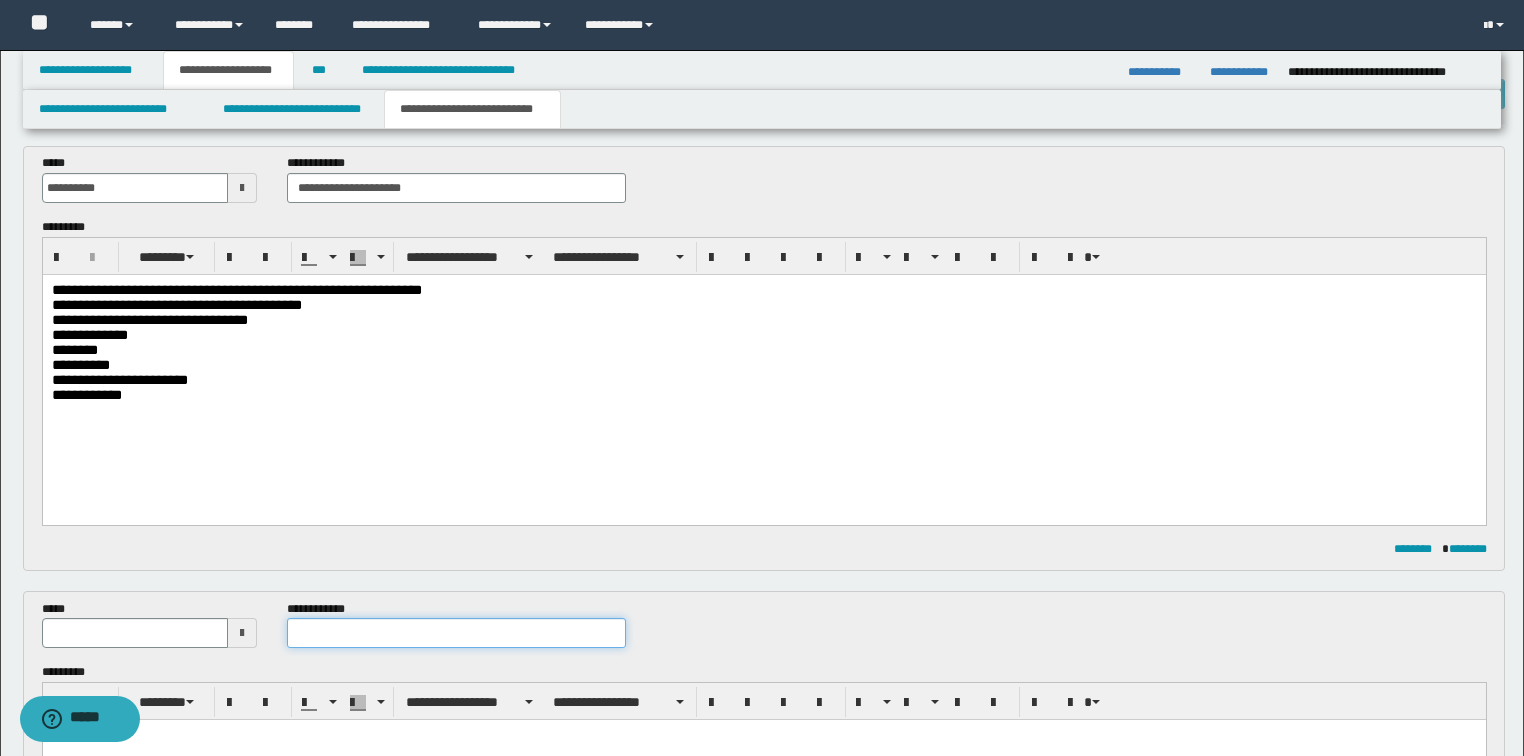 click at bounding box center (456, 633) 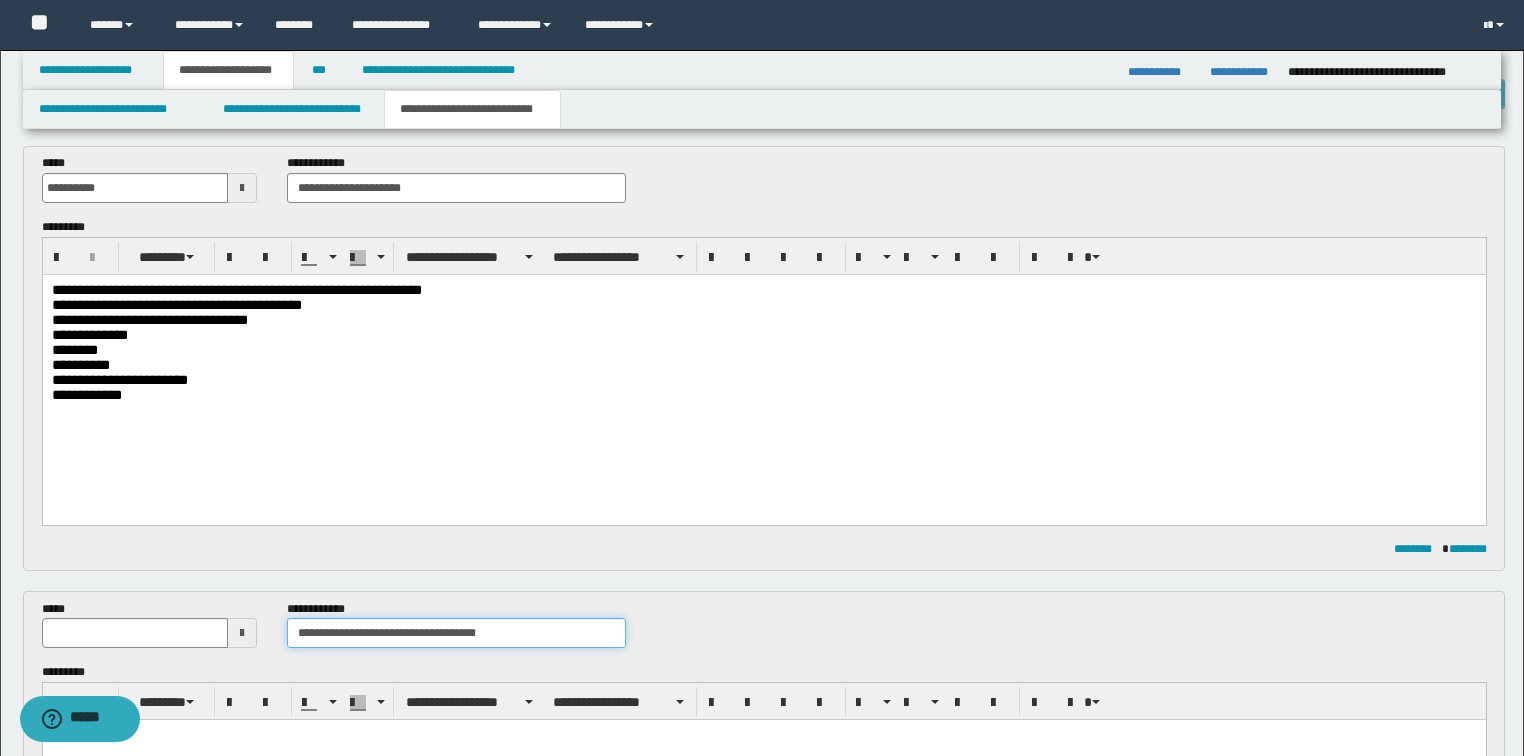 click on "**********" at bounding box center (456, 633) 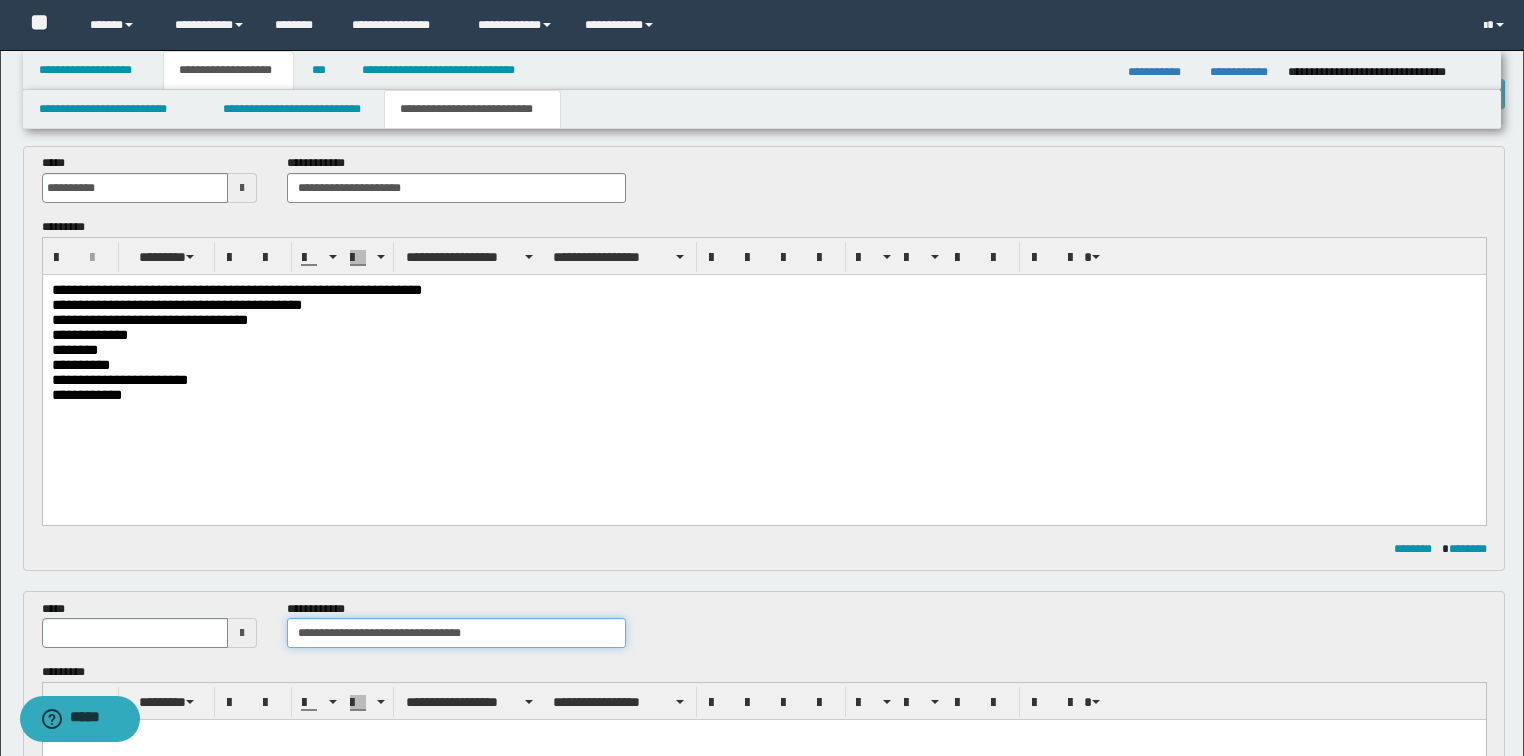 type on "**********" 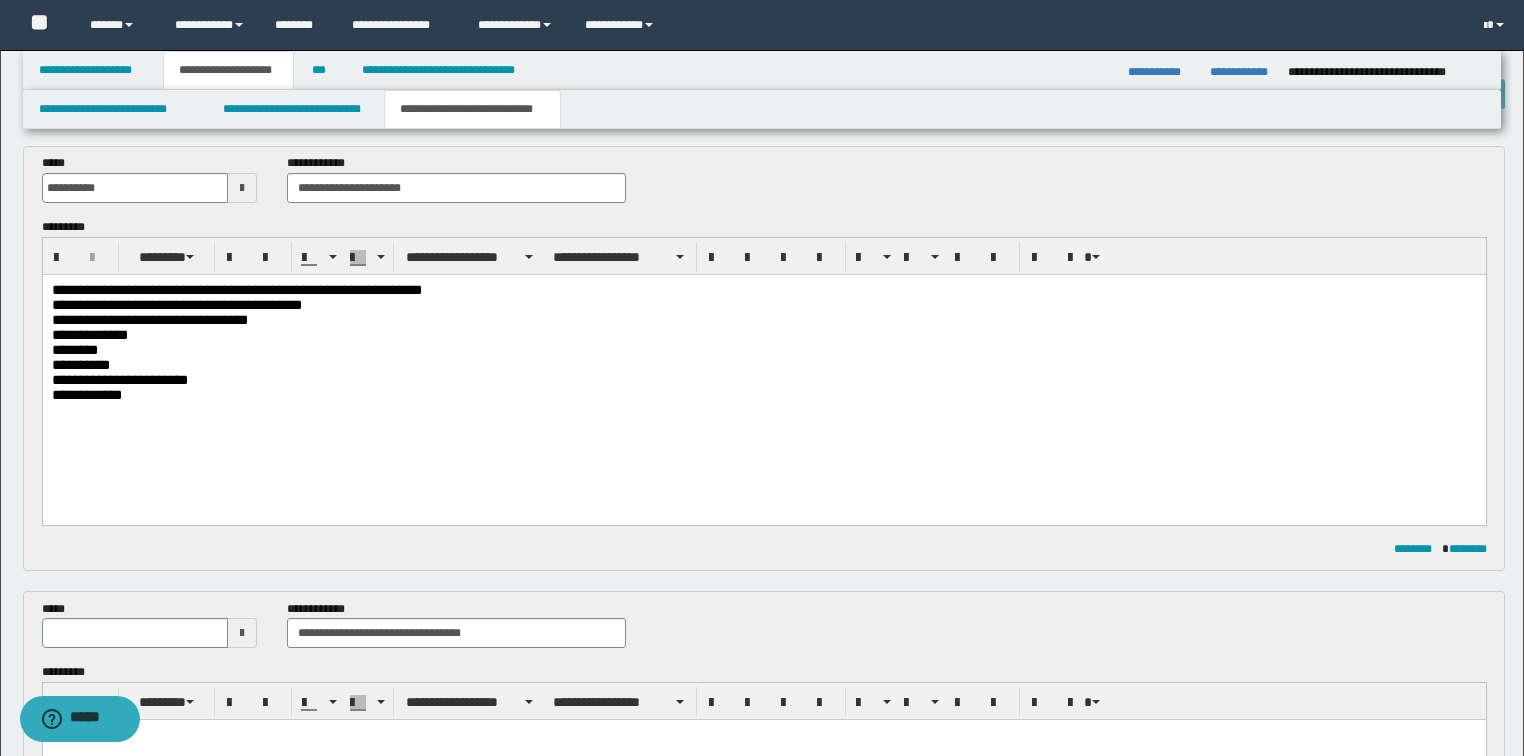 click at bounding box center (242, 633) 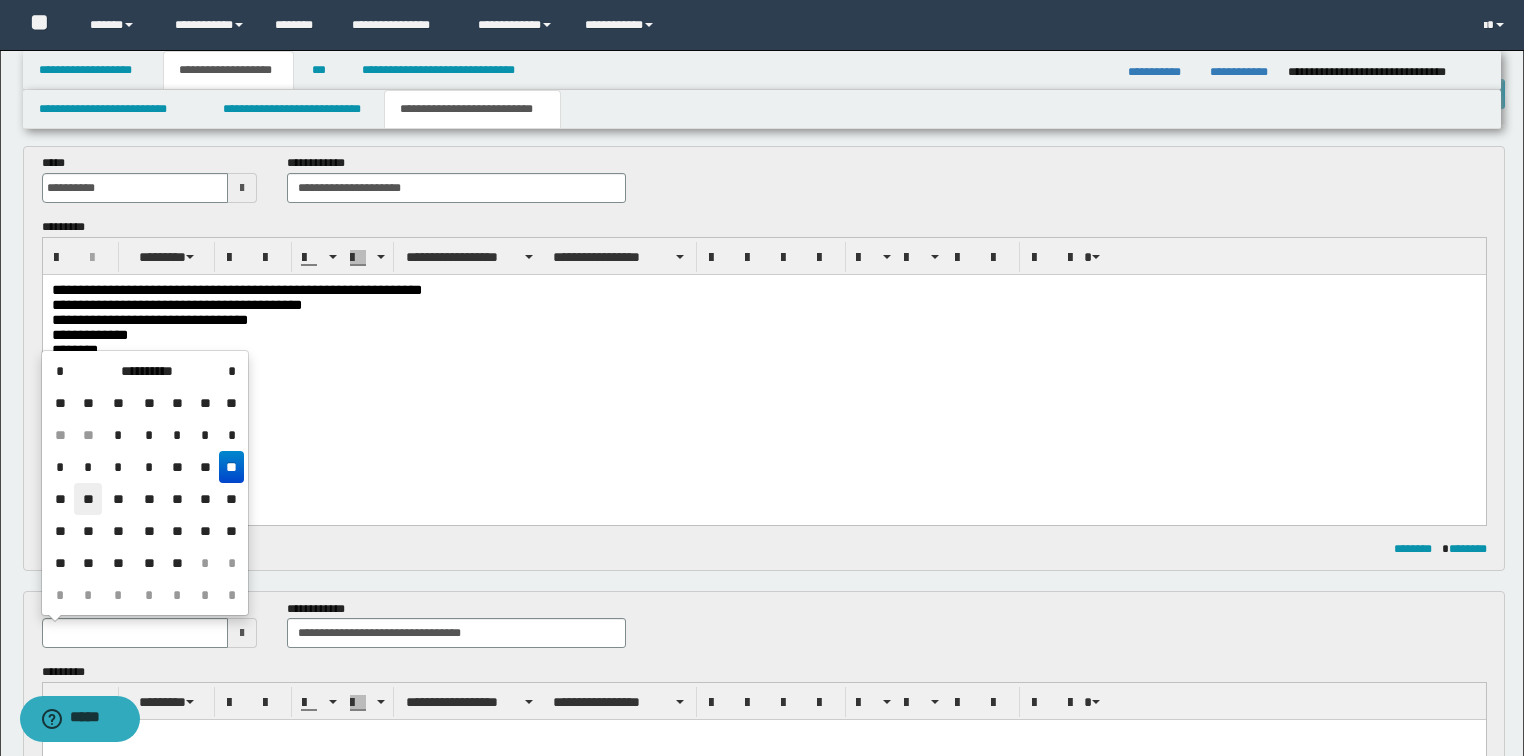 click on "**" at bounding box center [88, 499] 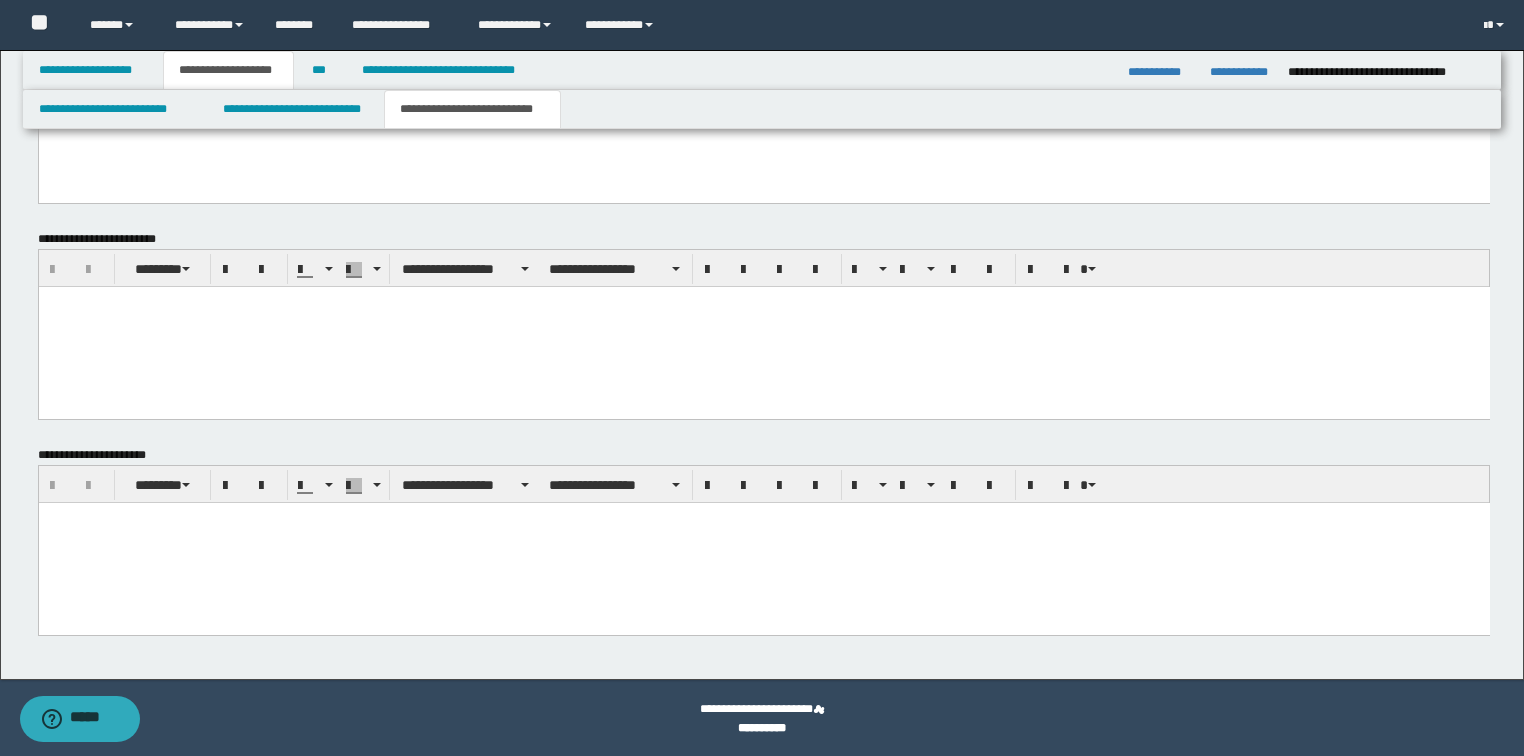 scroll, scrollTop: 1201, scrollLeft: 0, axis: vertical 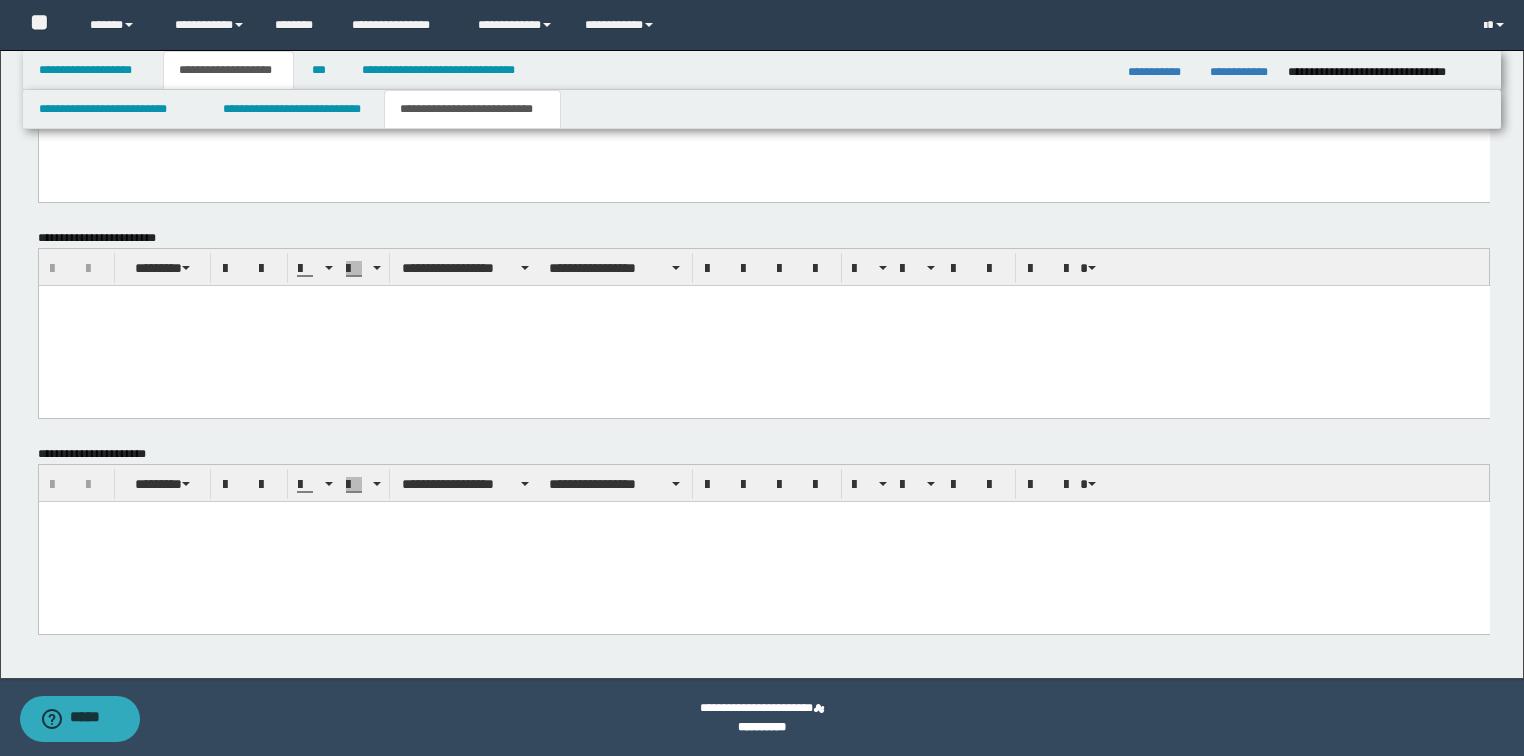 click at bounding box center (763, 541) 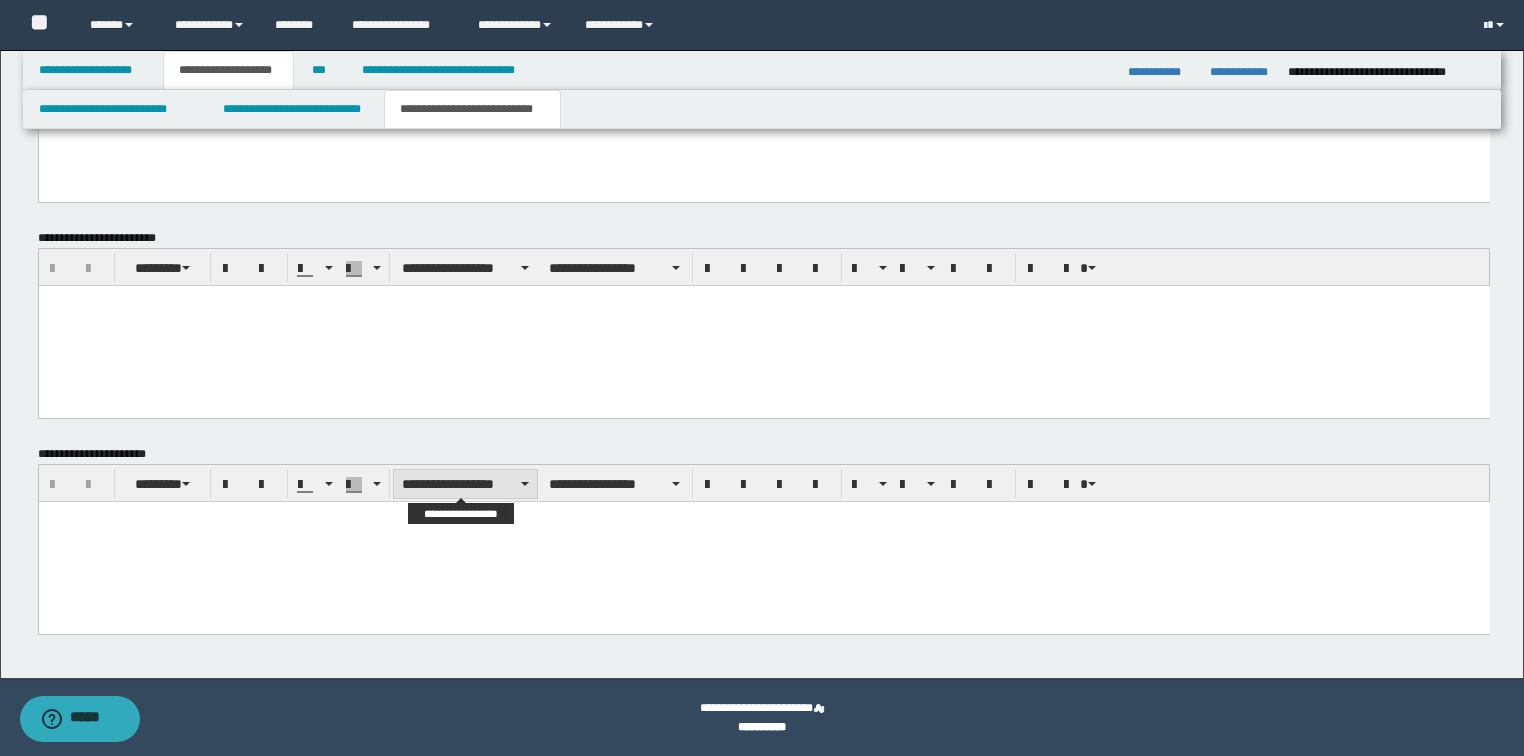 paste 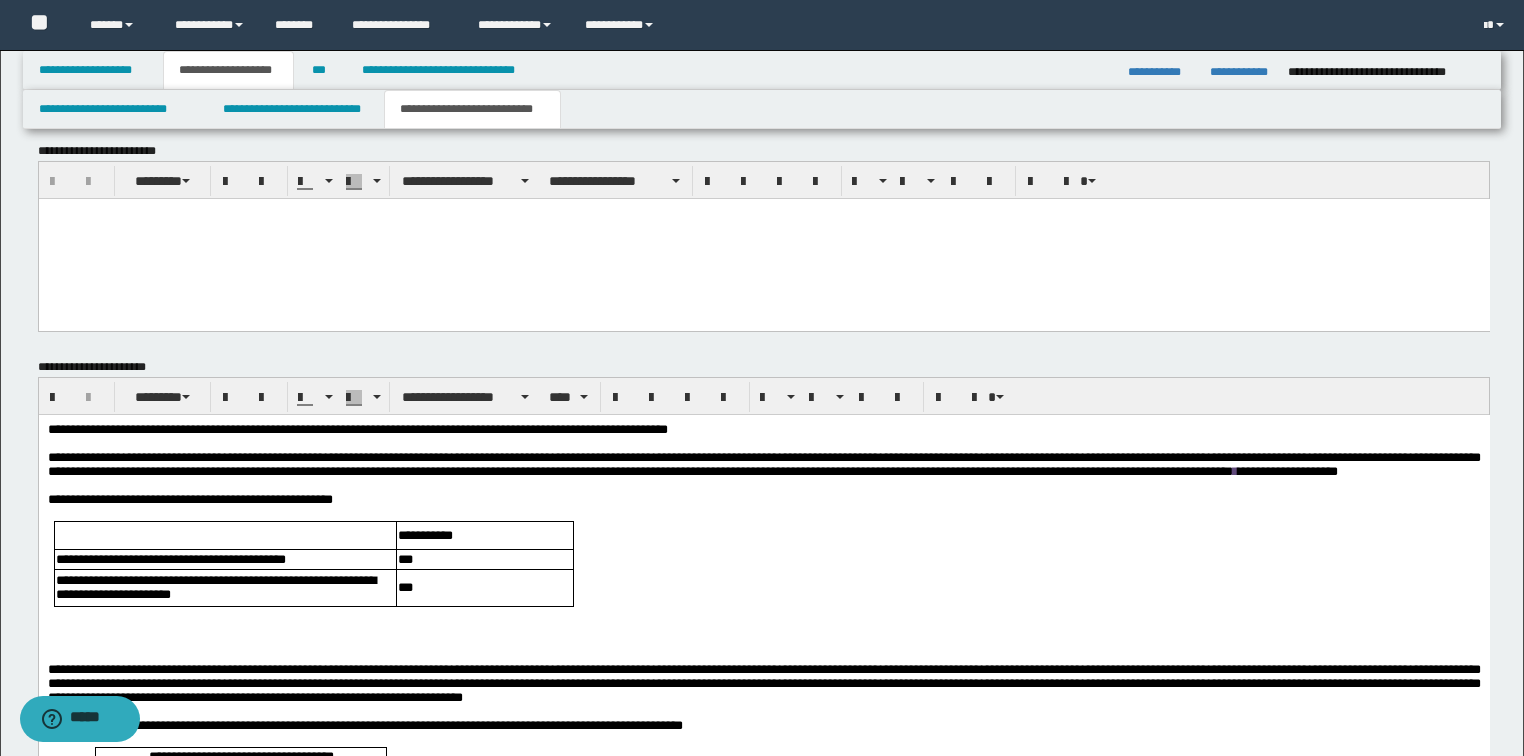 scroll, scrollTop: 1441, scrollLeft: 0, axis: vertical 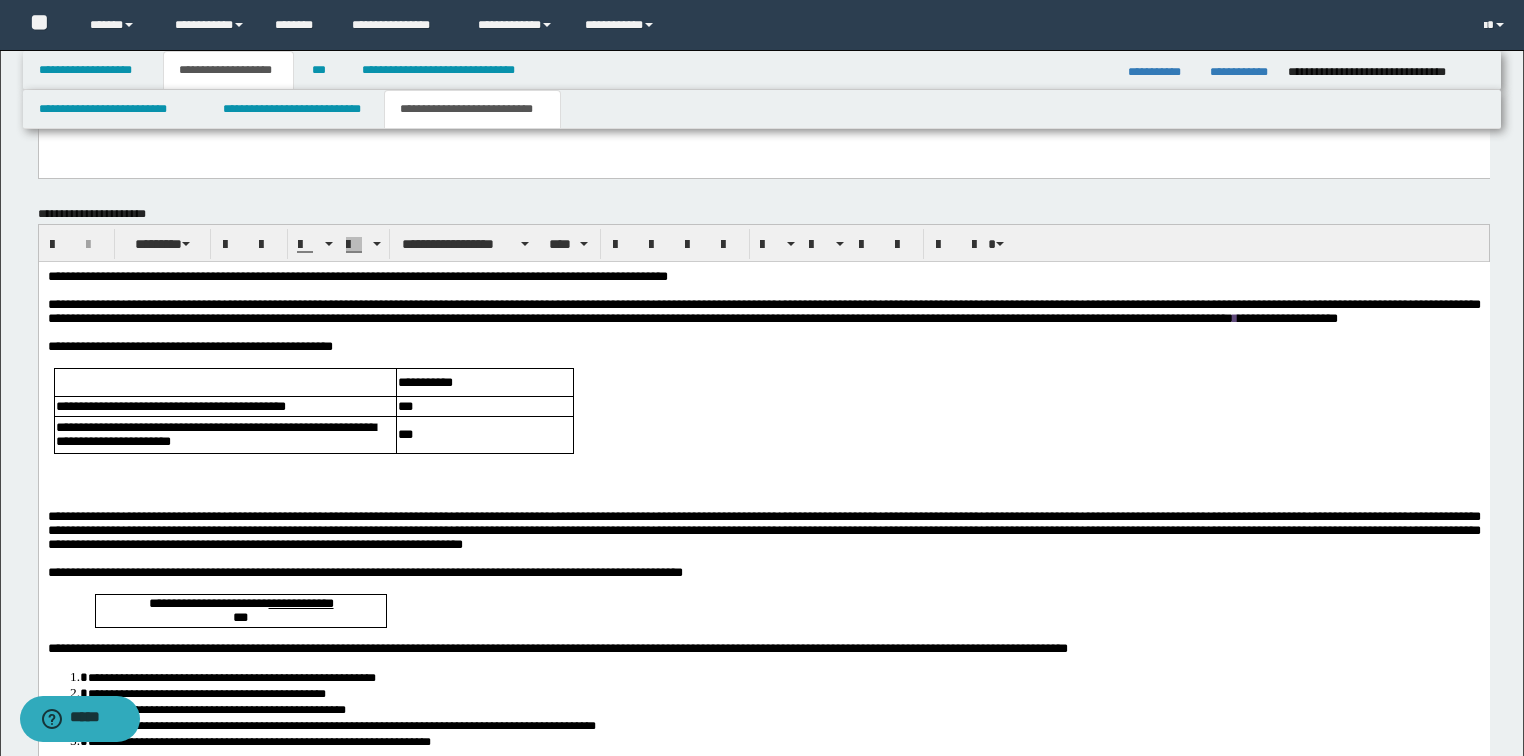 click at bounding box center [763, 488] 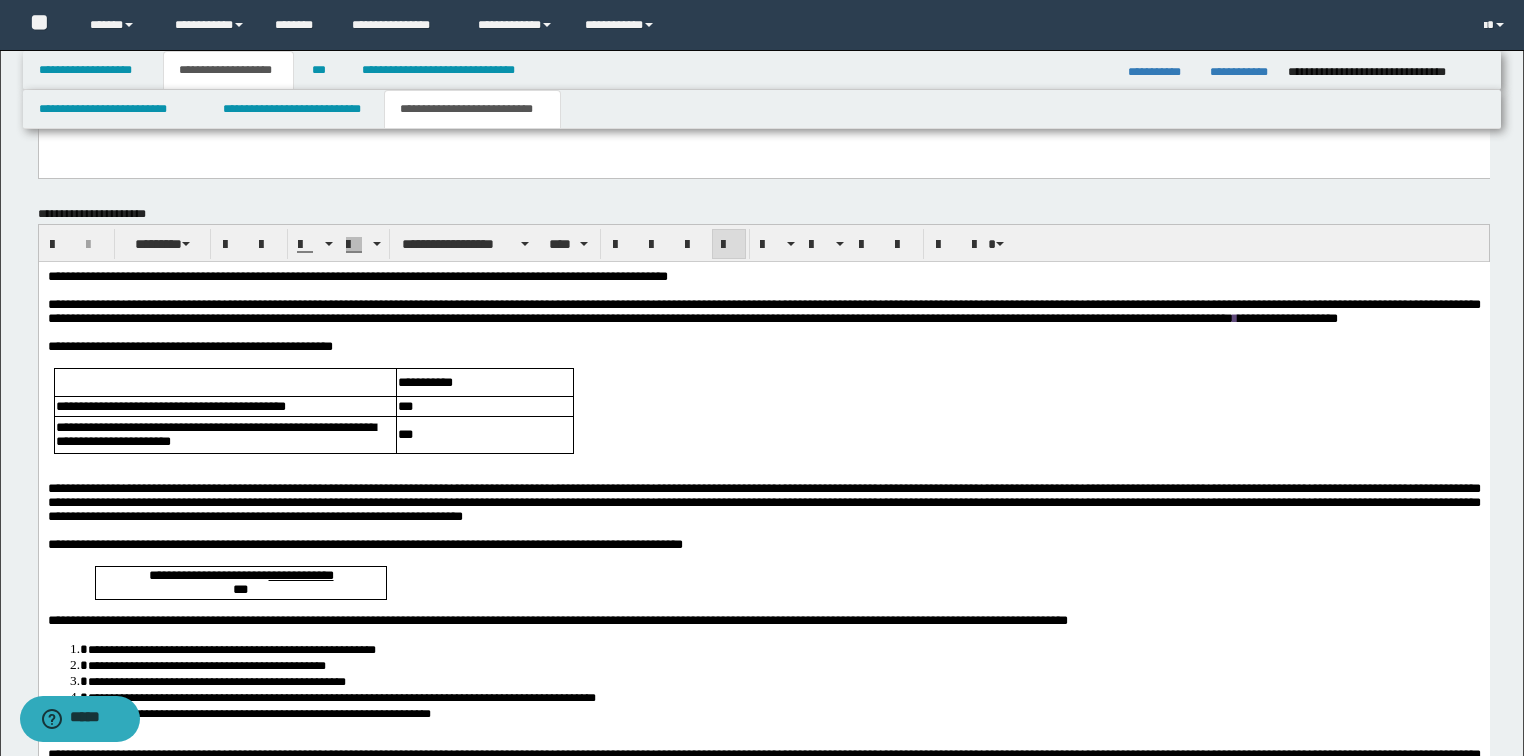 click on "**********" at bounding box center [357, 275] 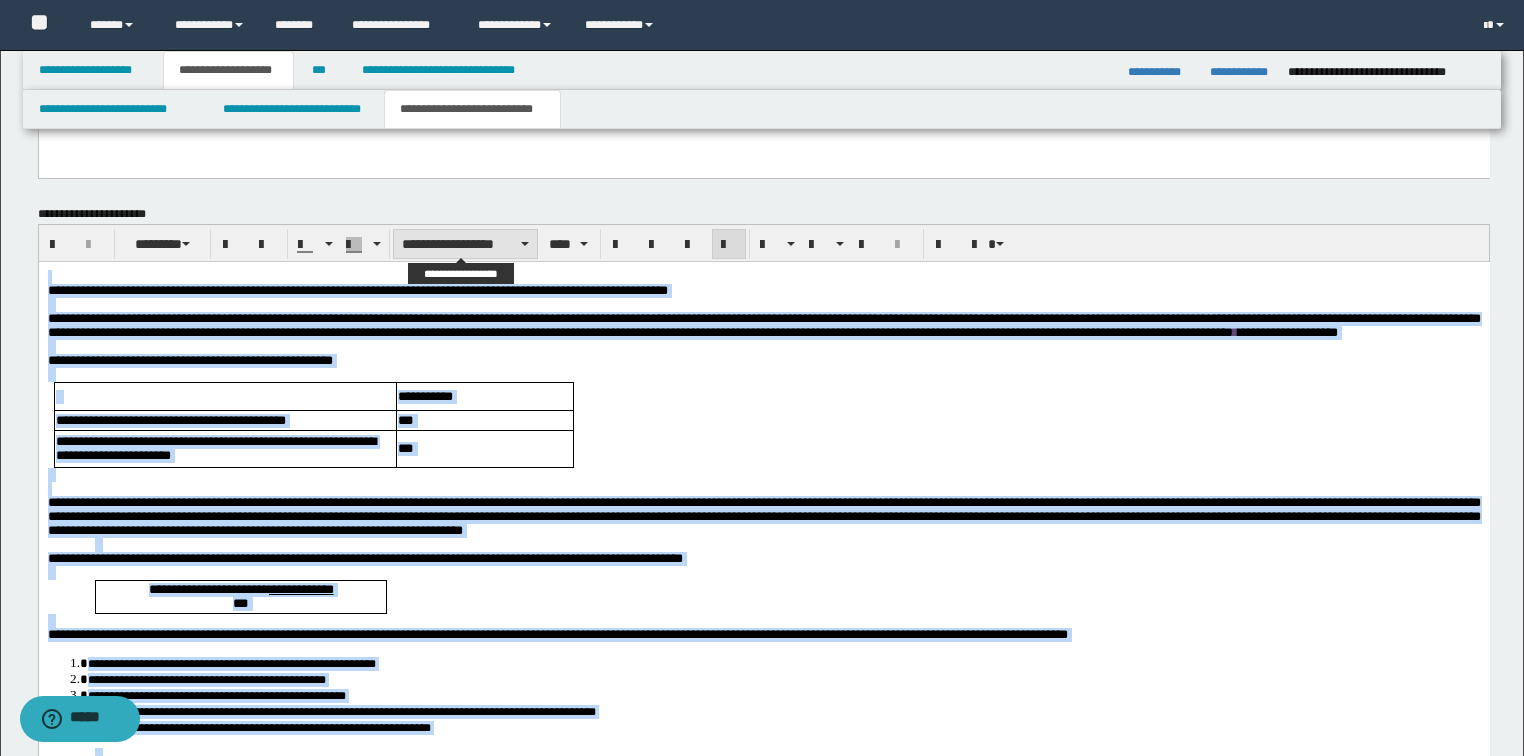 click on "**********" at bounding box center (465, 244) 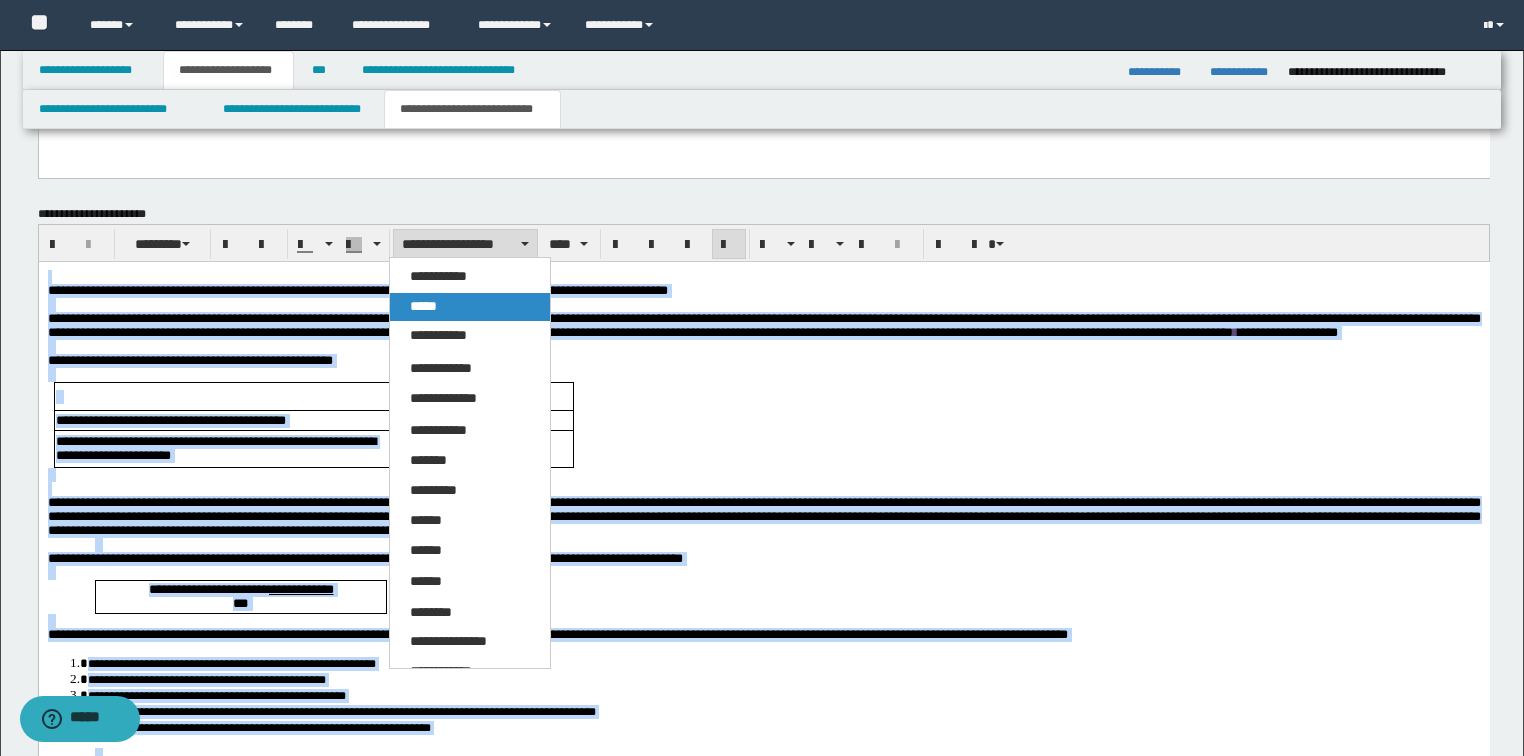 drag, startPoint x: 455, startPoint y: 309, endPoint x: 477, endPoint y: 5, distance: 304.795 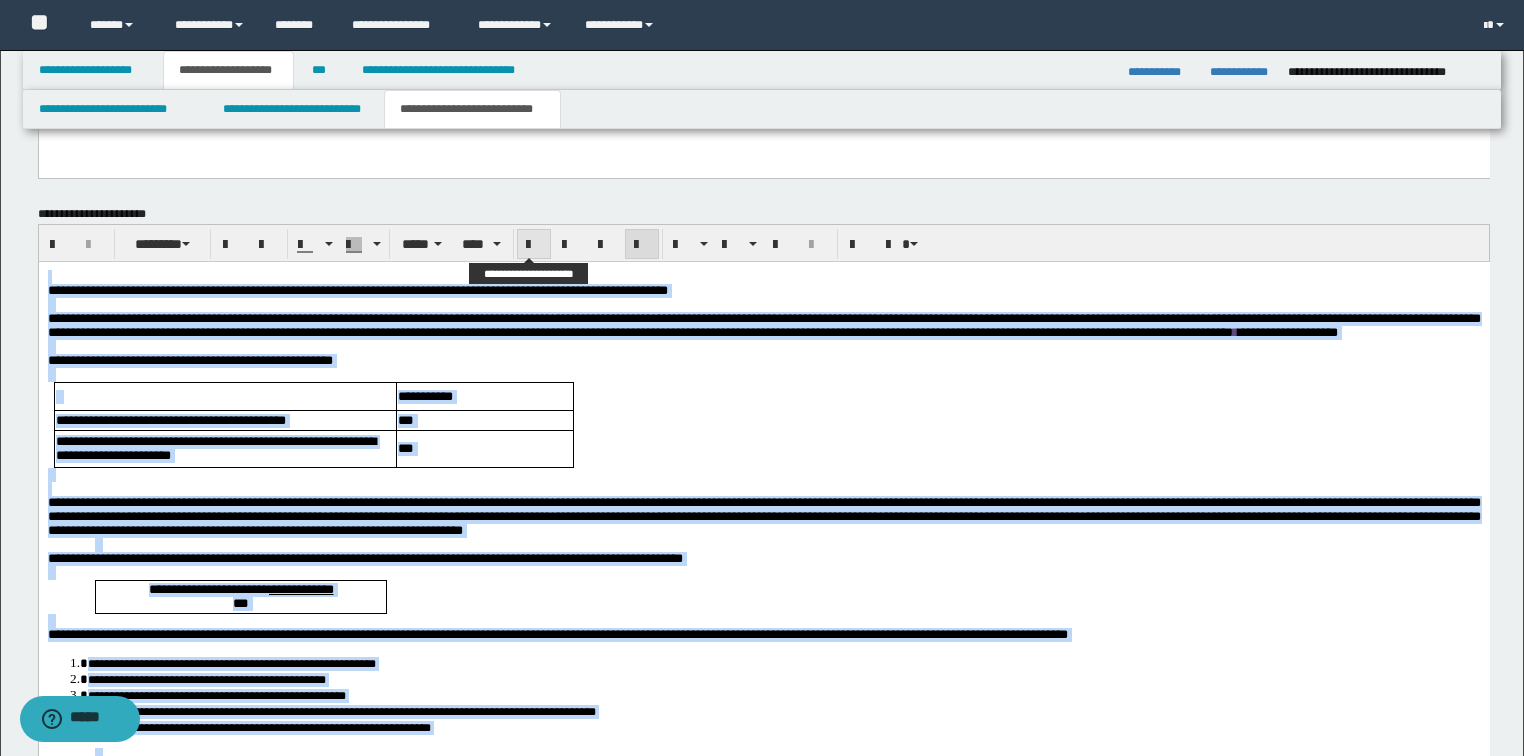 click at bounding box center [534, 244] 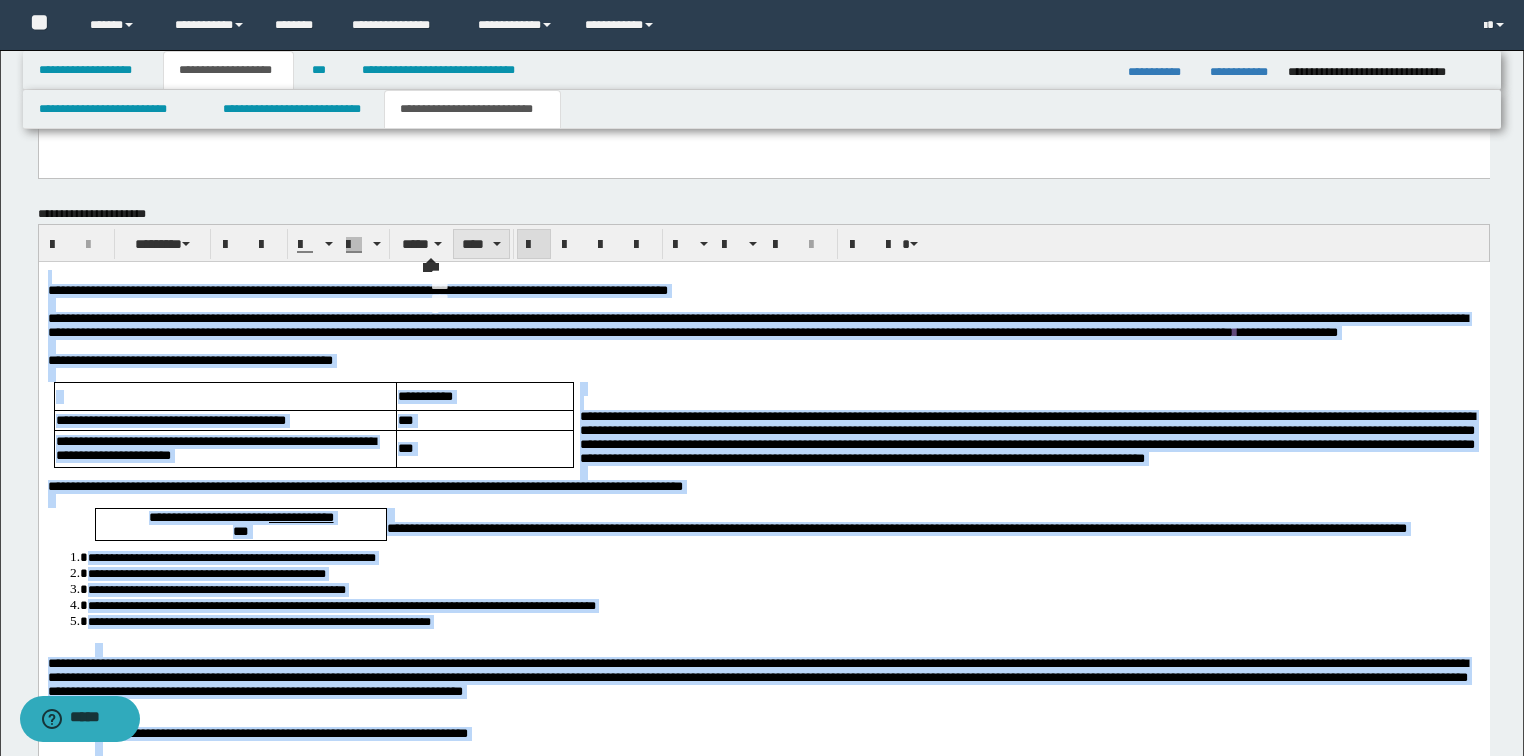 click on "****" at bounding box center (481, 244) 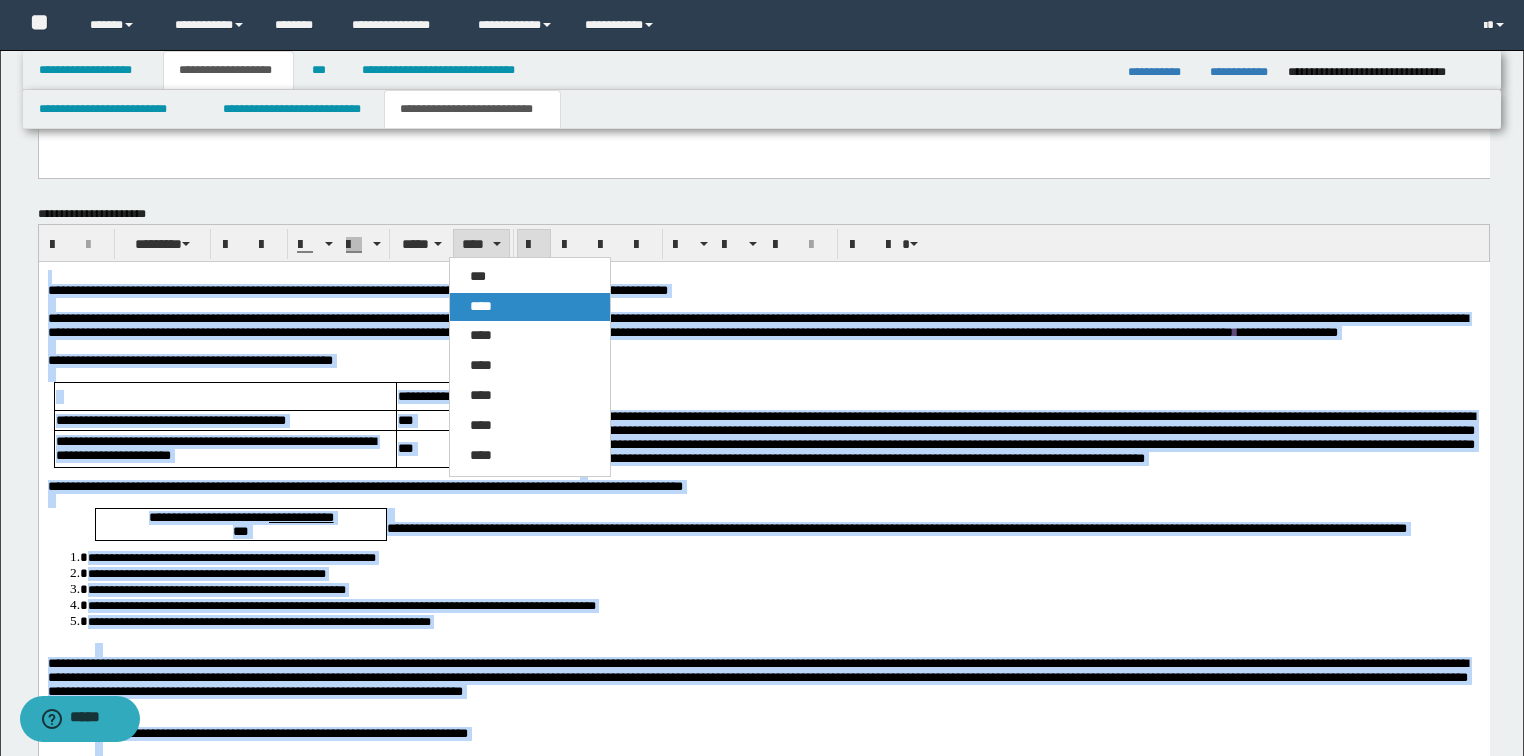 click on "****" at bounding box center [481, 306] 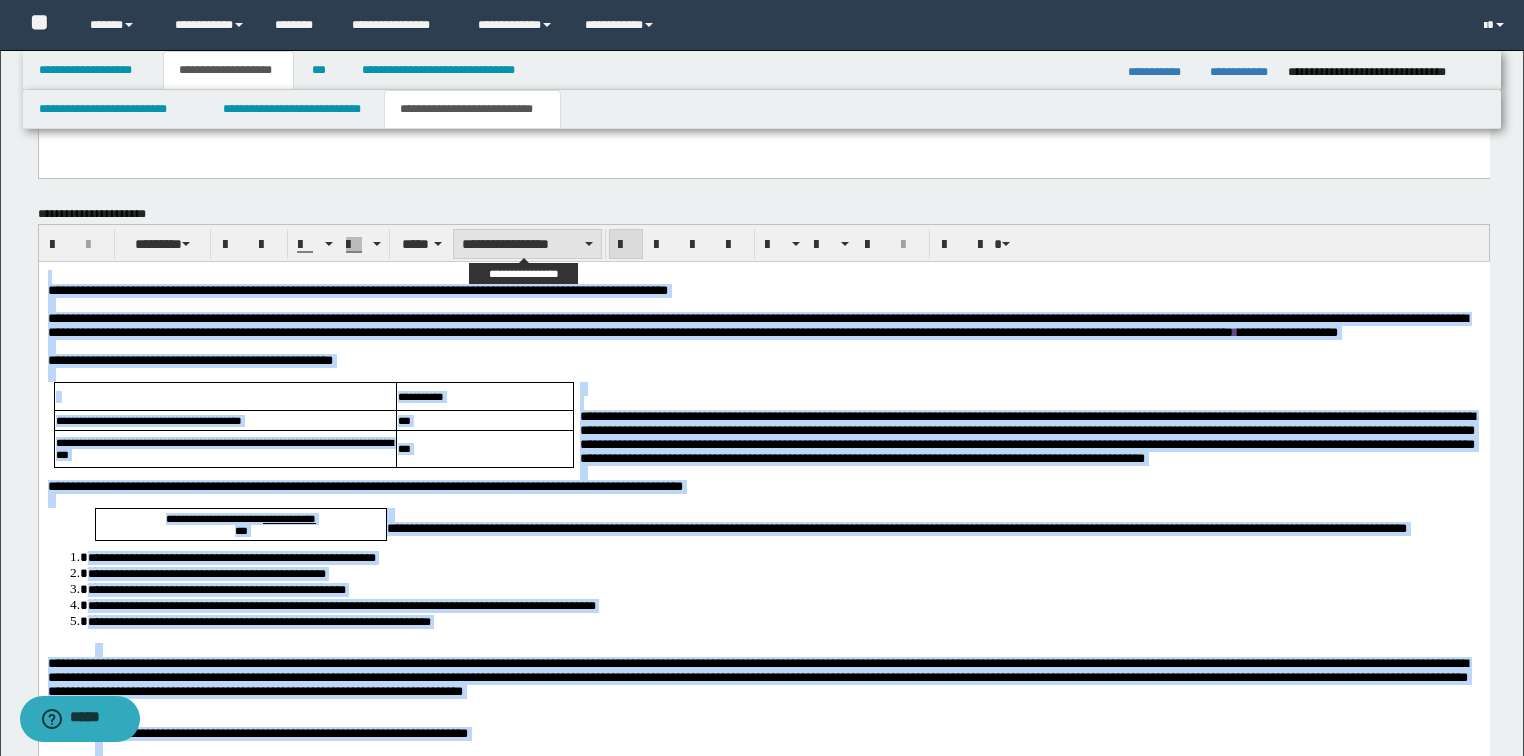 click on "**********" at bounding box center (527, 244) 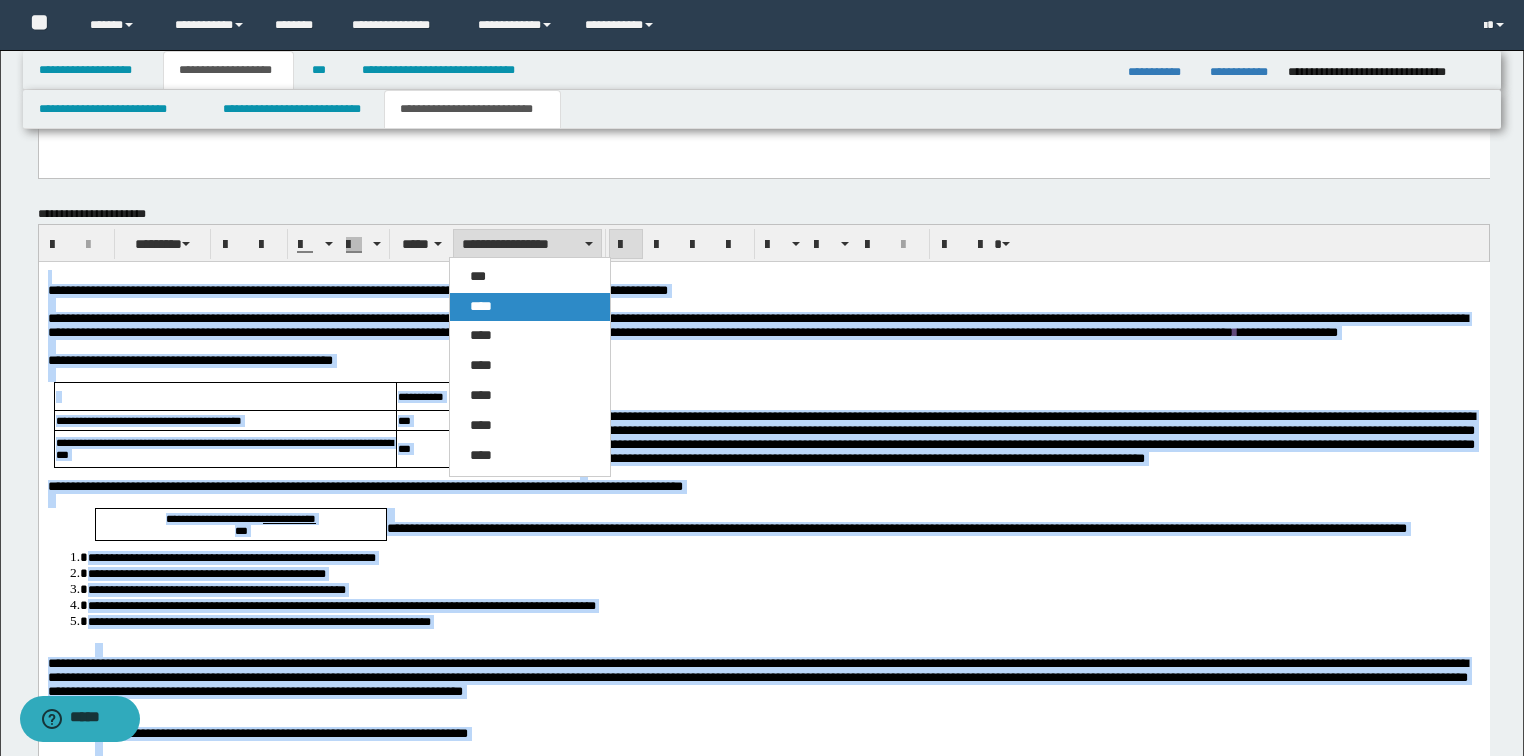 click on "****" at bounding box center (530, 307) 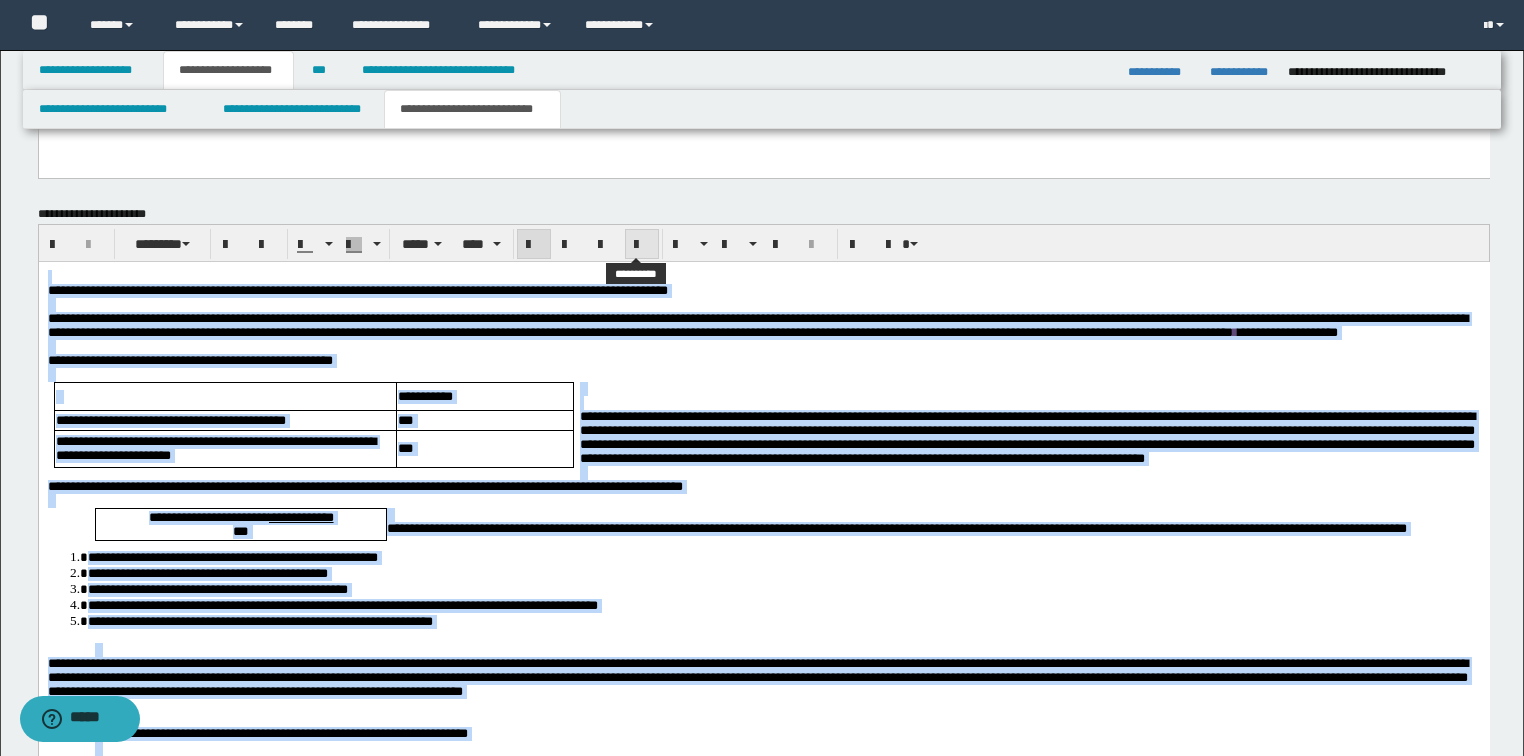 click at bounding box center (642, 244) 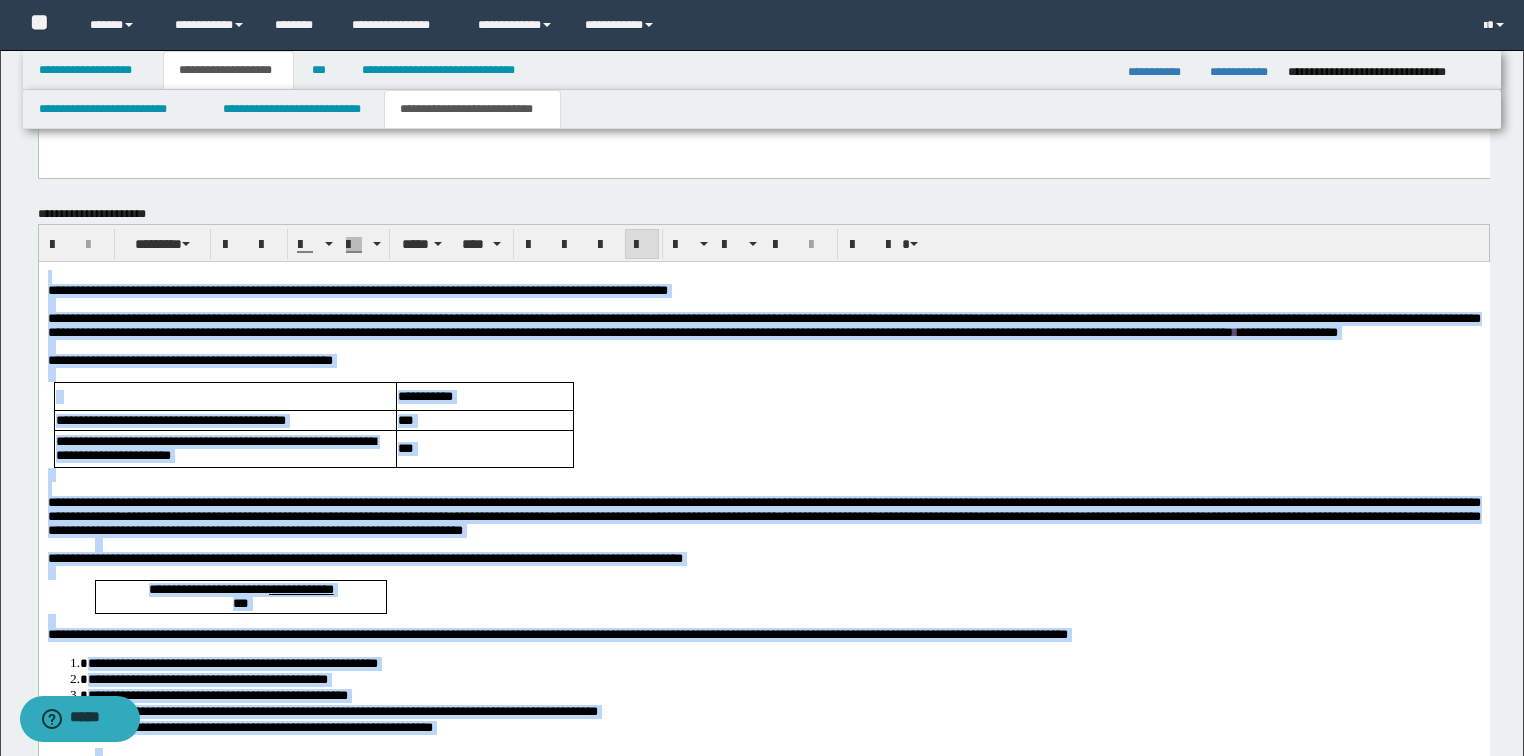 click at bounding box center (642, 244) 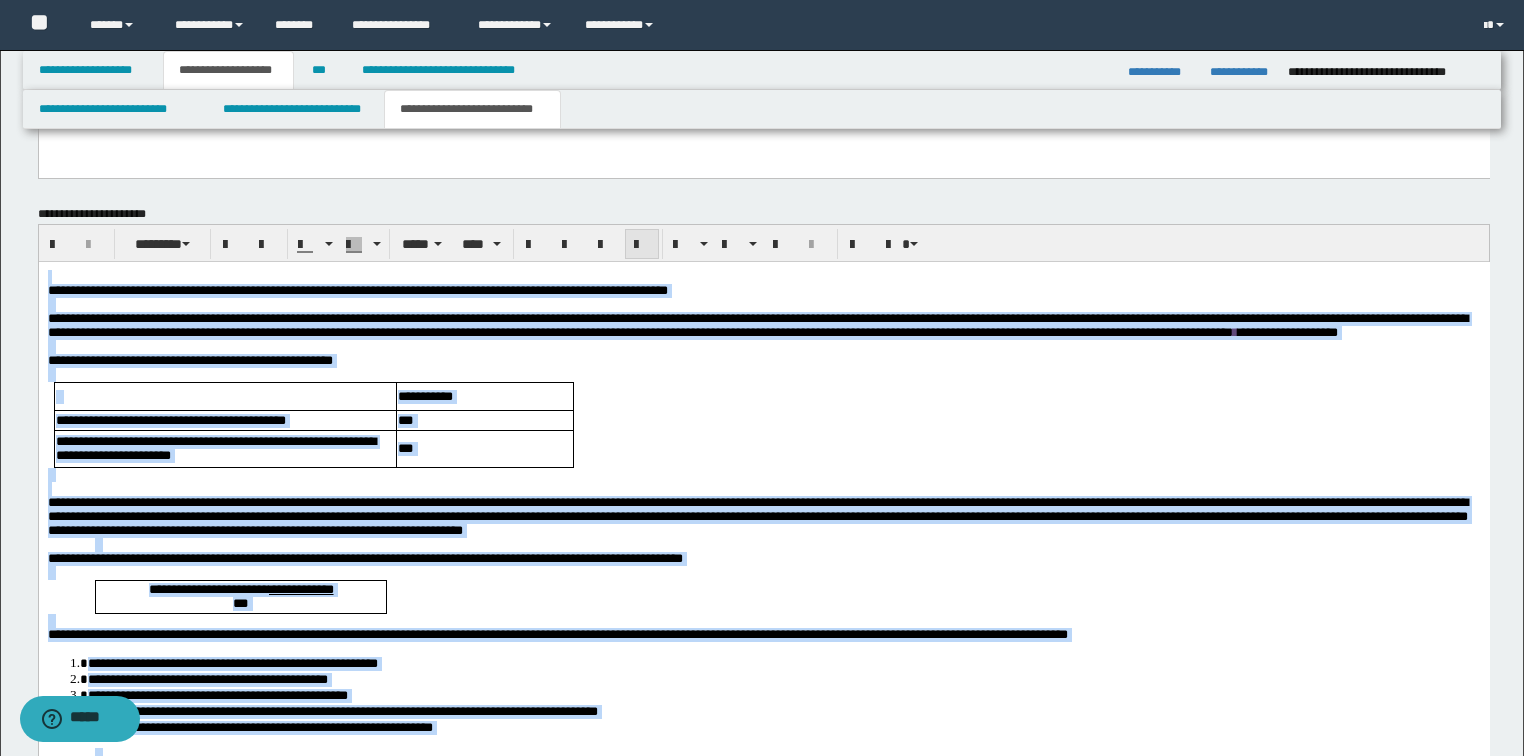 click at bounding box center (642, 244) 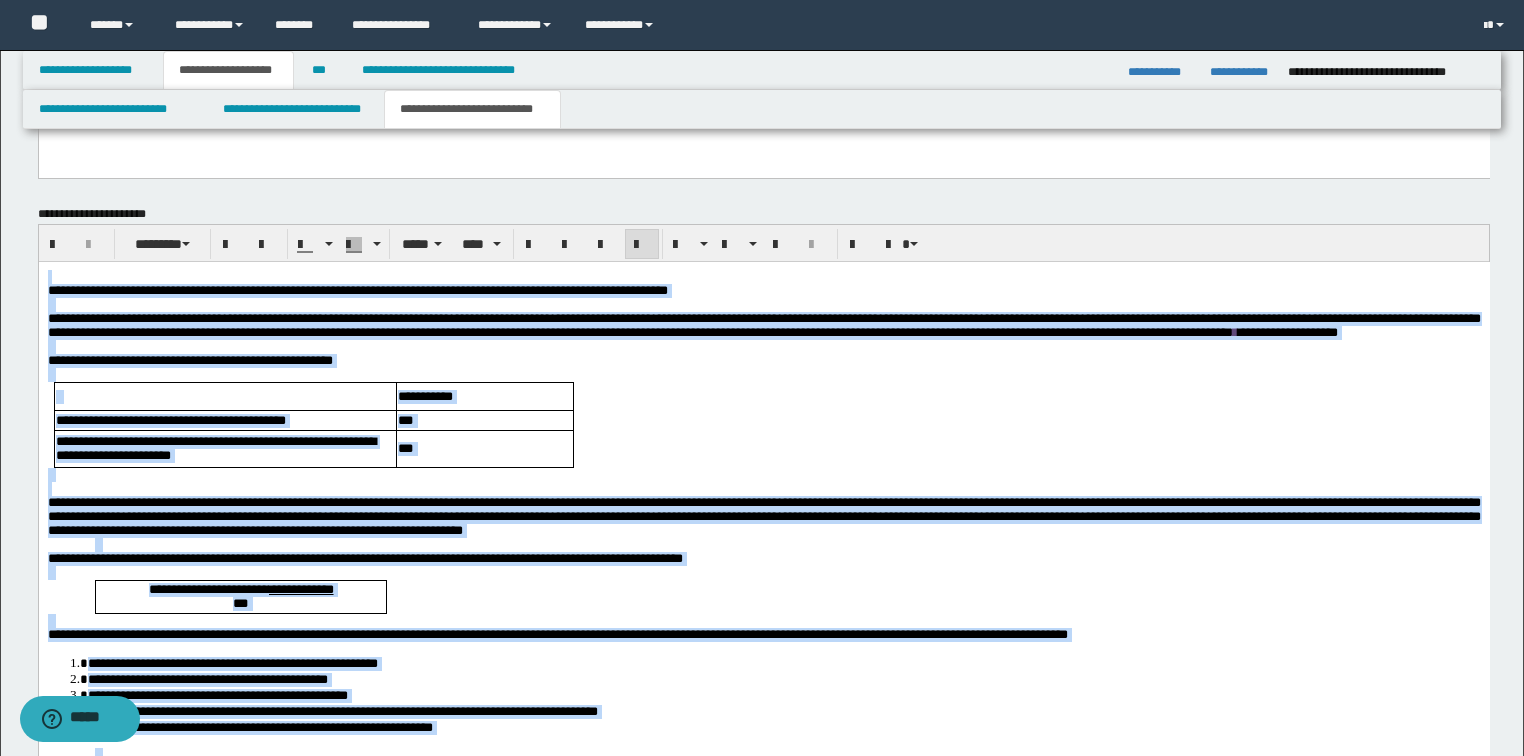 click at bounding box center [642, 244] 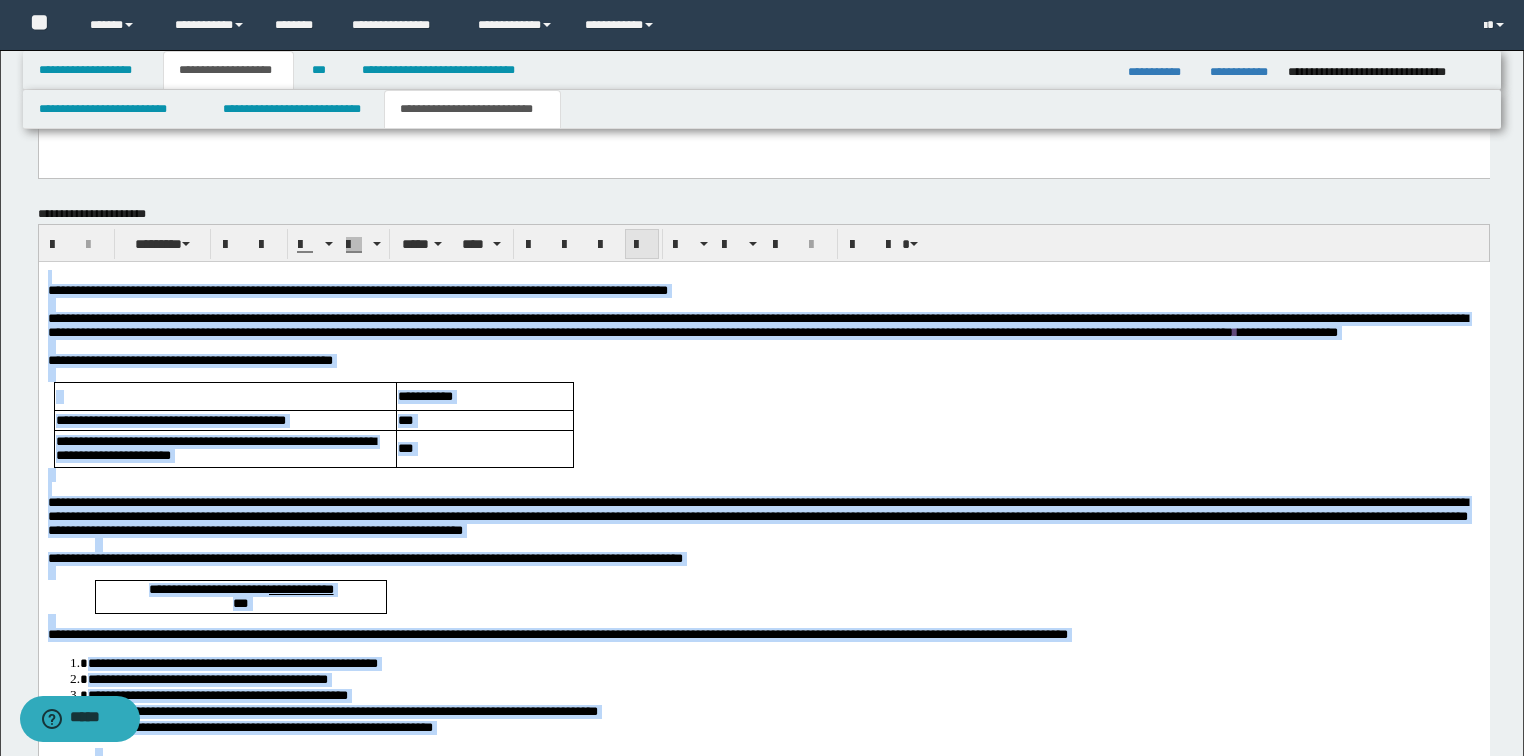 click at bounding box center (642, 244) 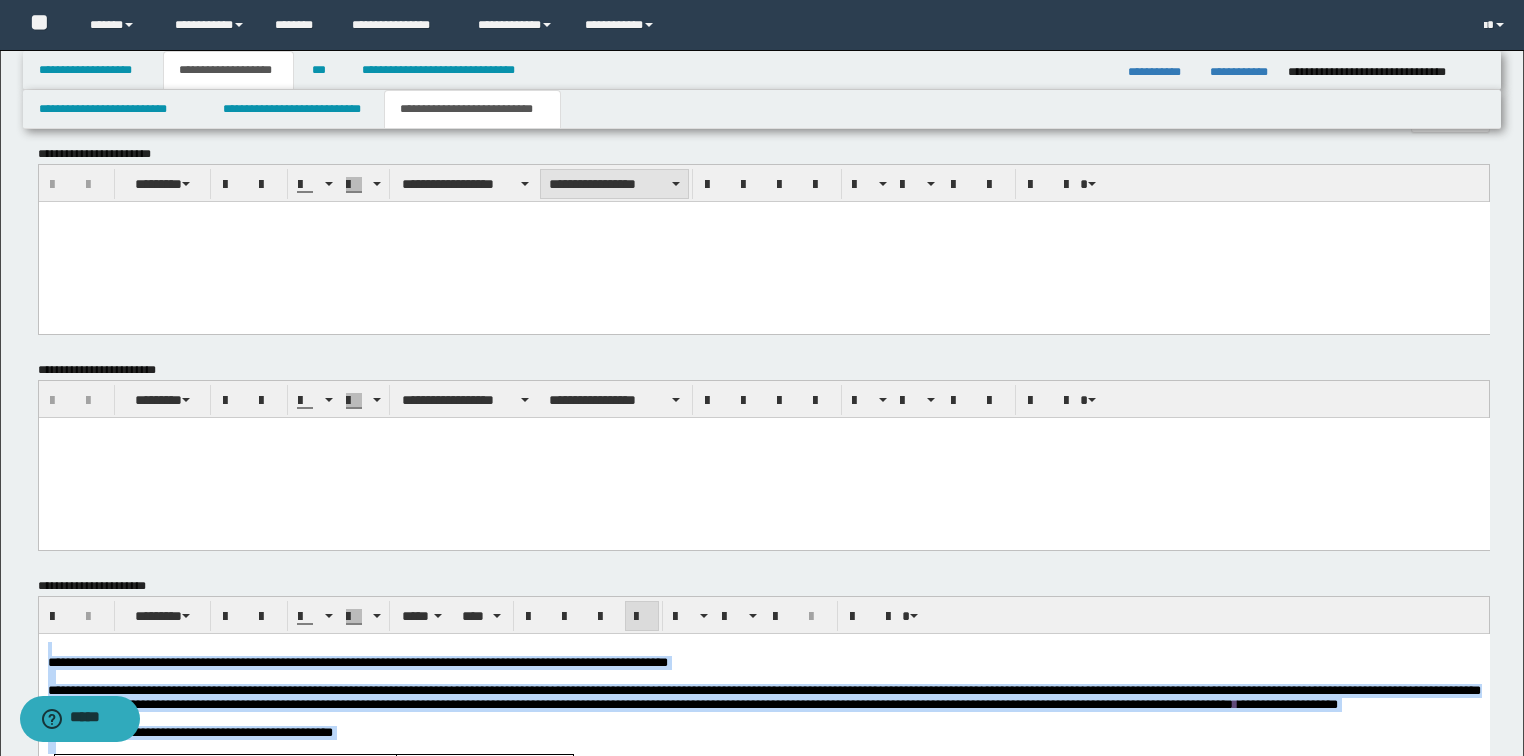 scroll, scrollTop: 918, scrollLeft: 0, axis: vertical 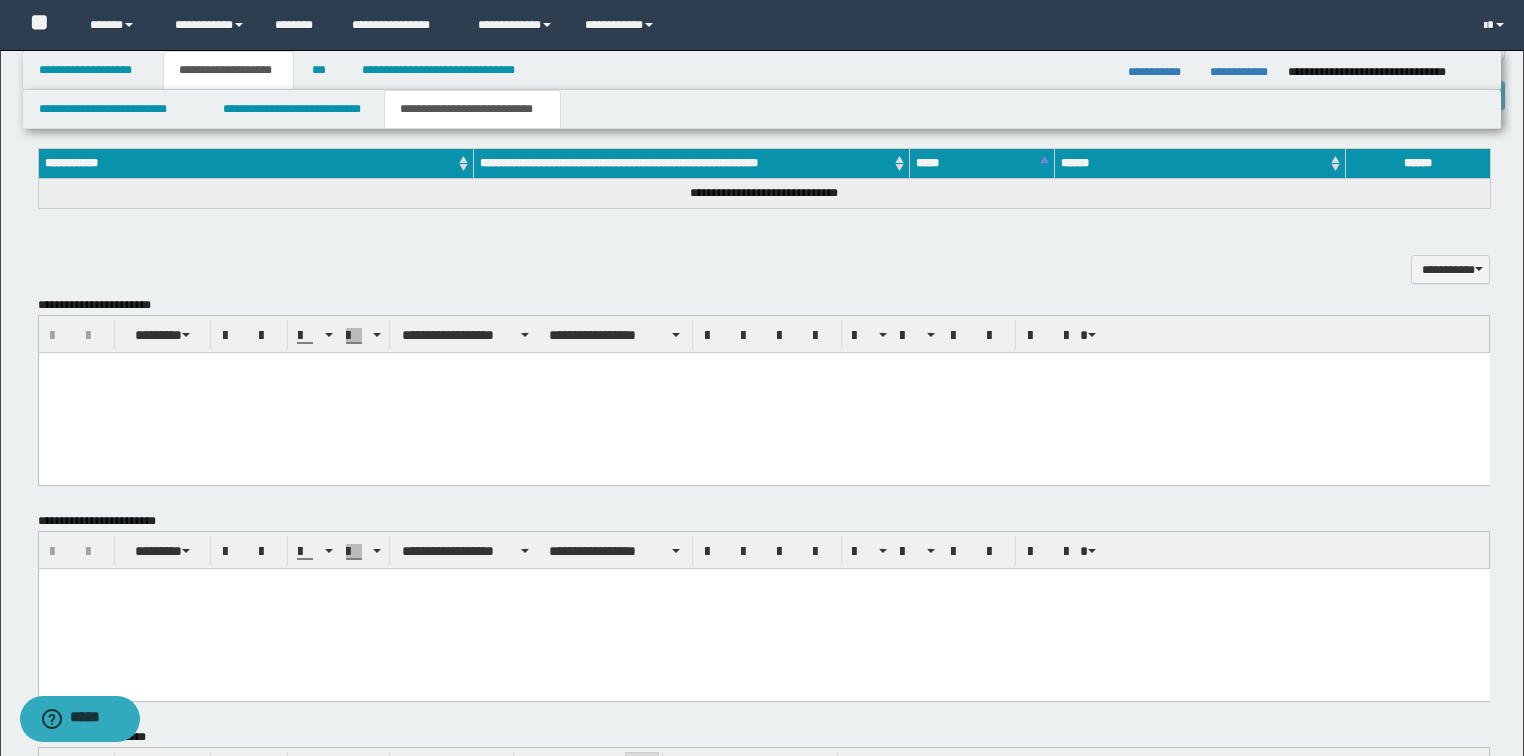 click at bounding box center (763, 393) 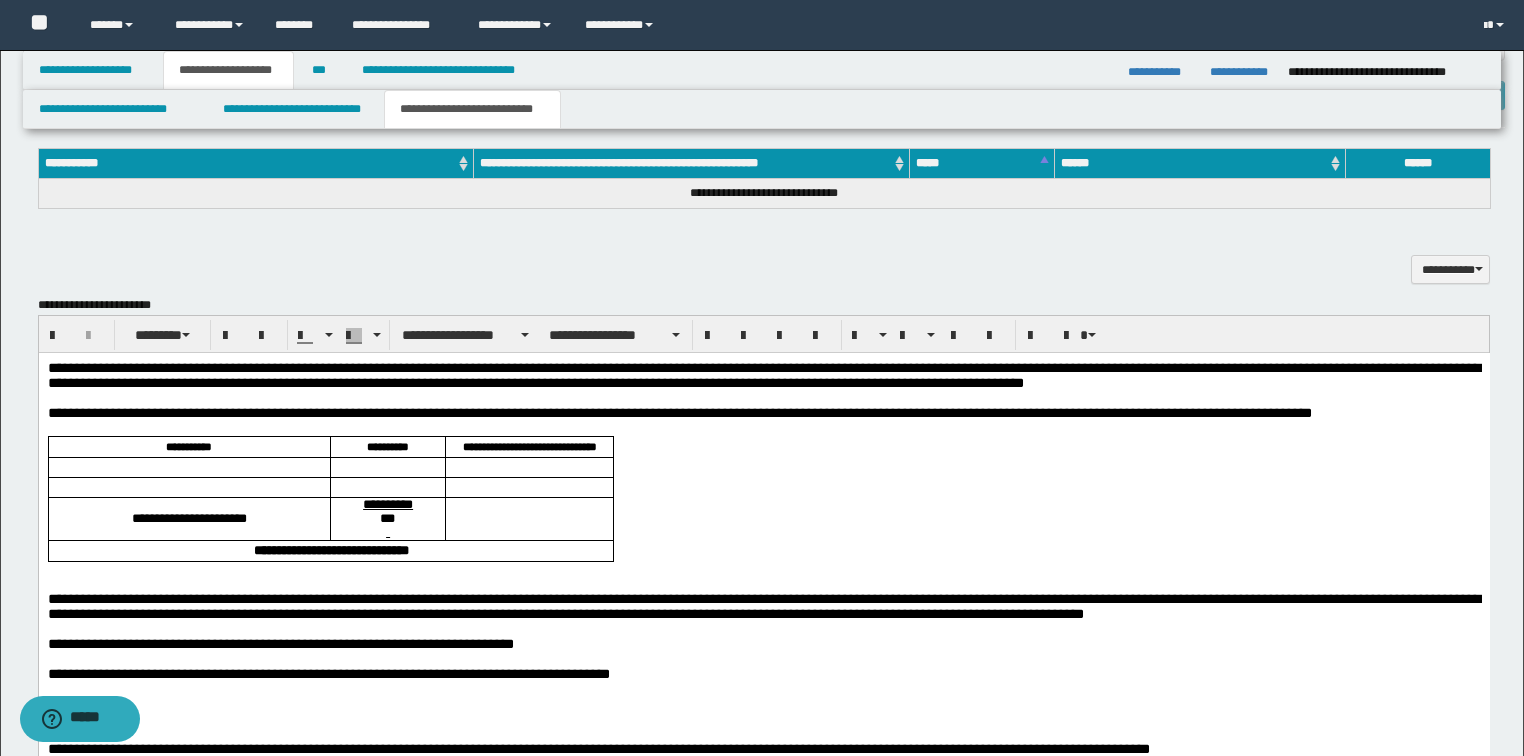 click on "**********" at bounding box center [763, 749] 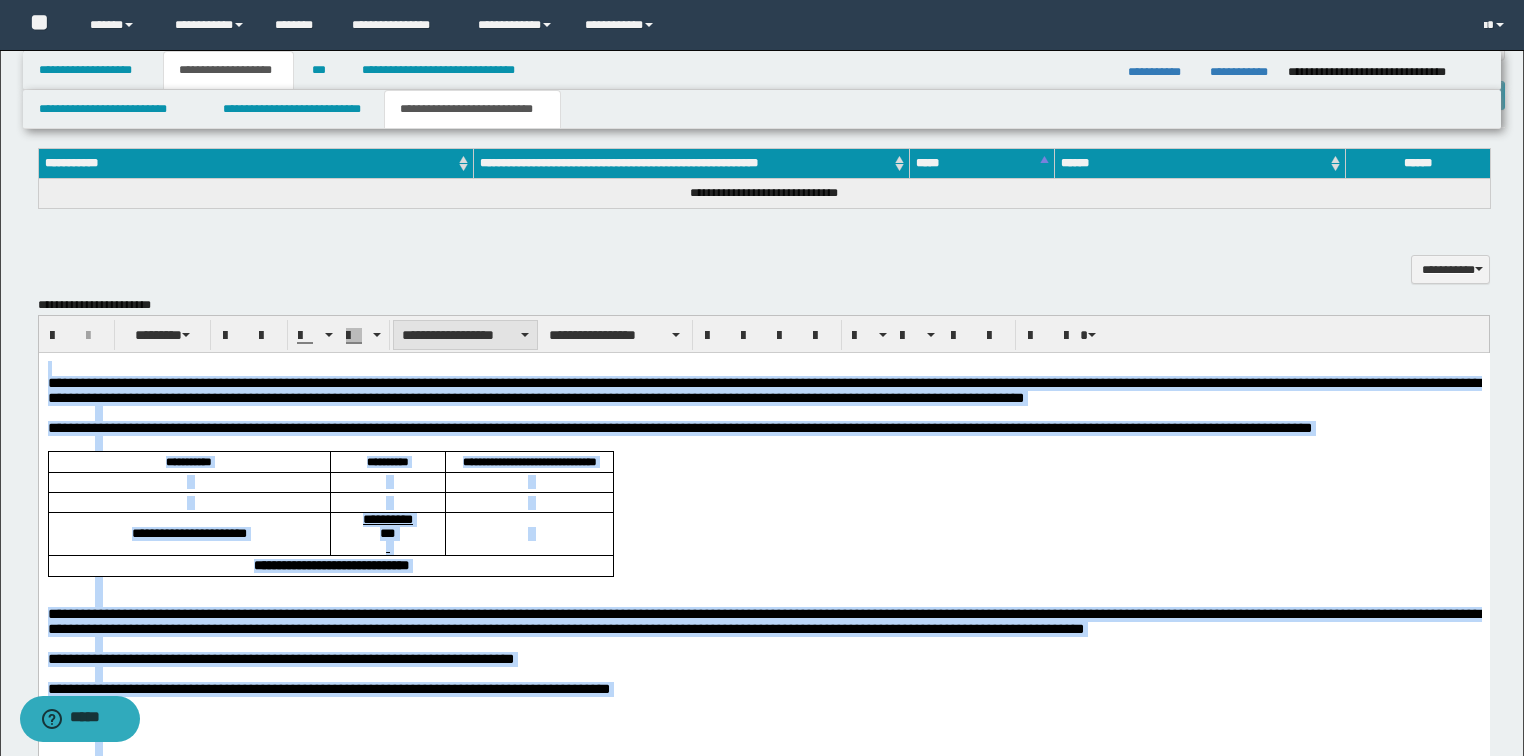 click on "**********" at bounding box center (465, 335) 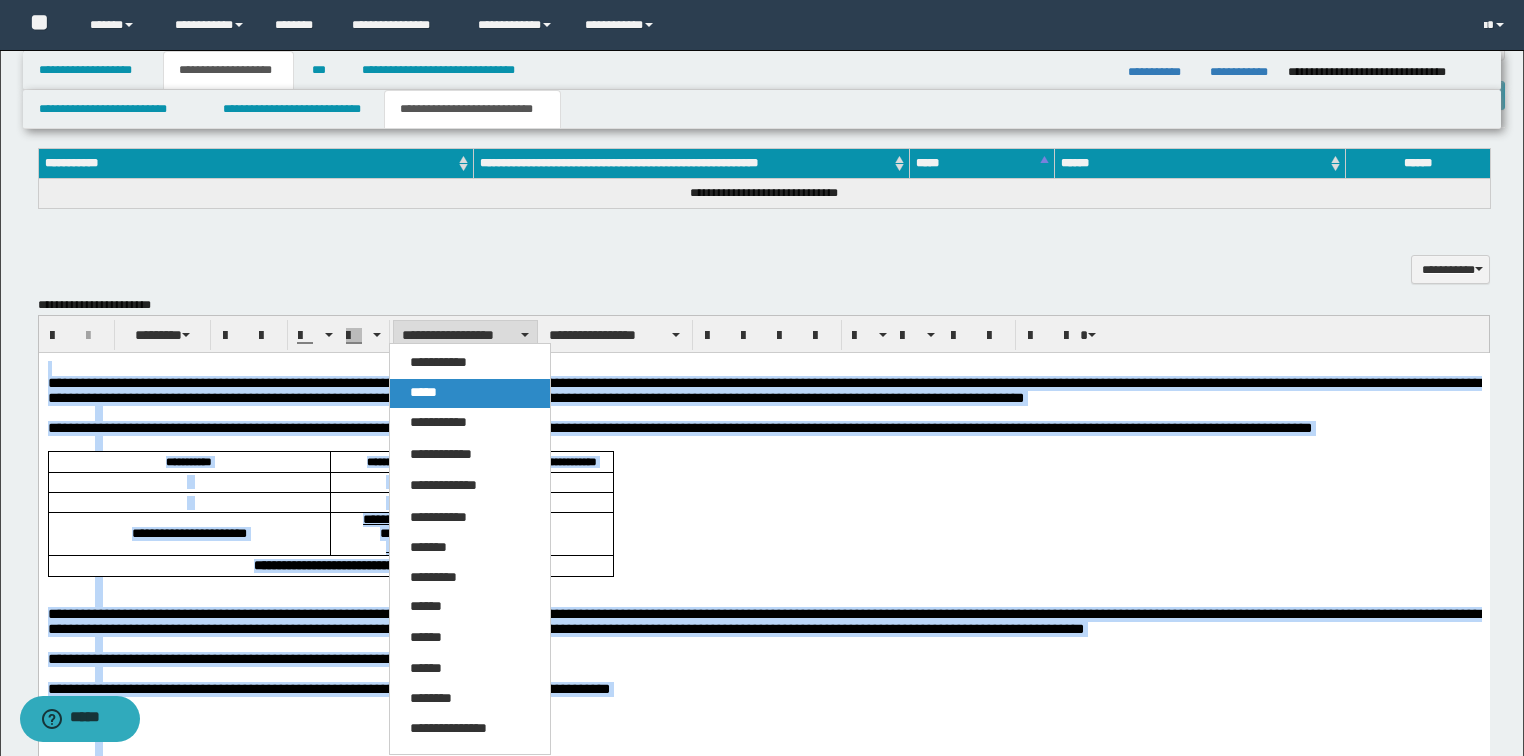click on "*****" at bounding box center [470, 393] 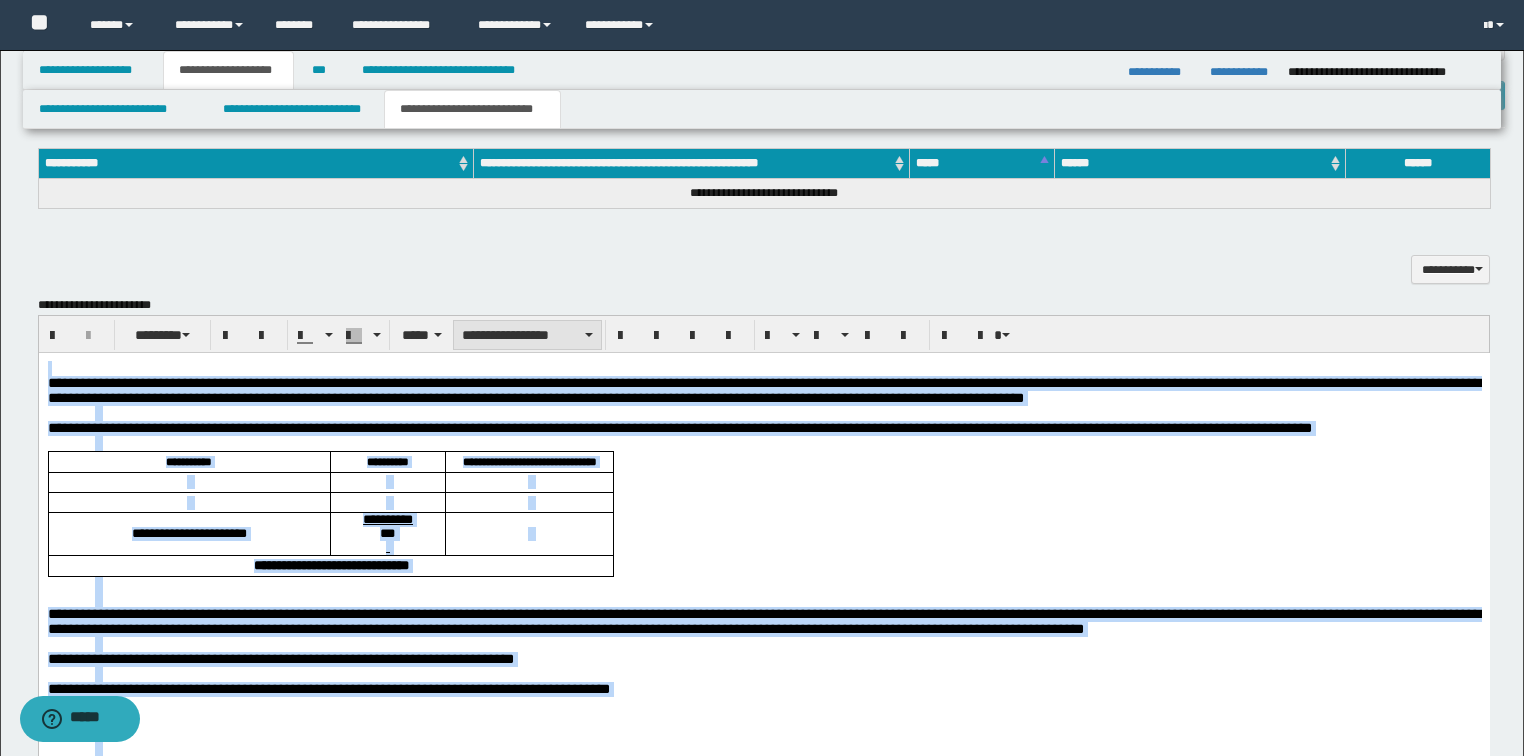 click on "**********" at bounding box center [527, 335] 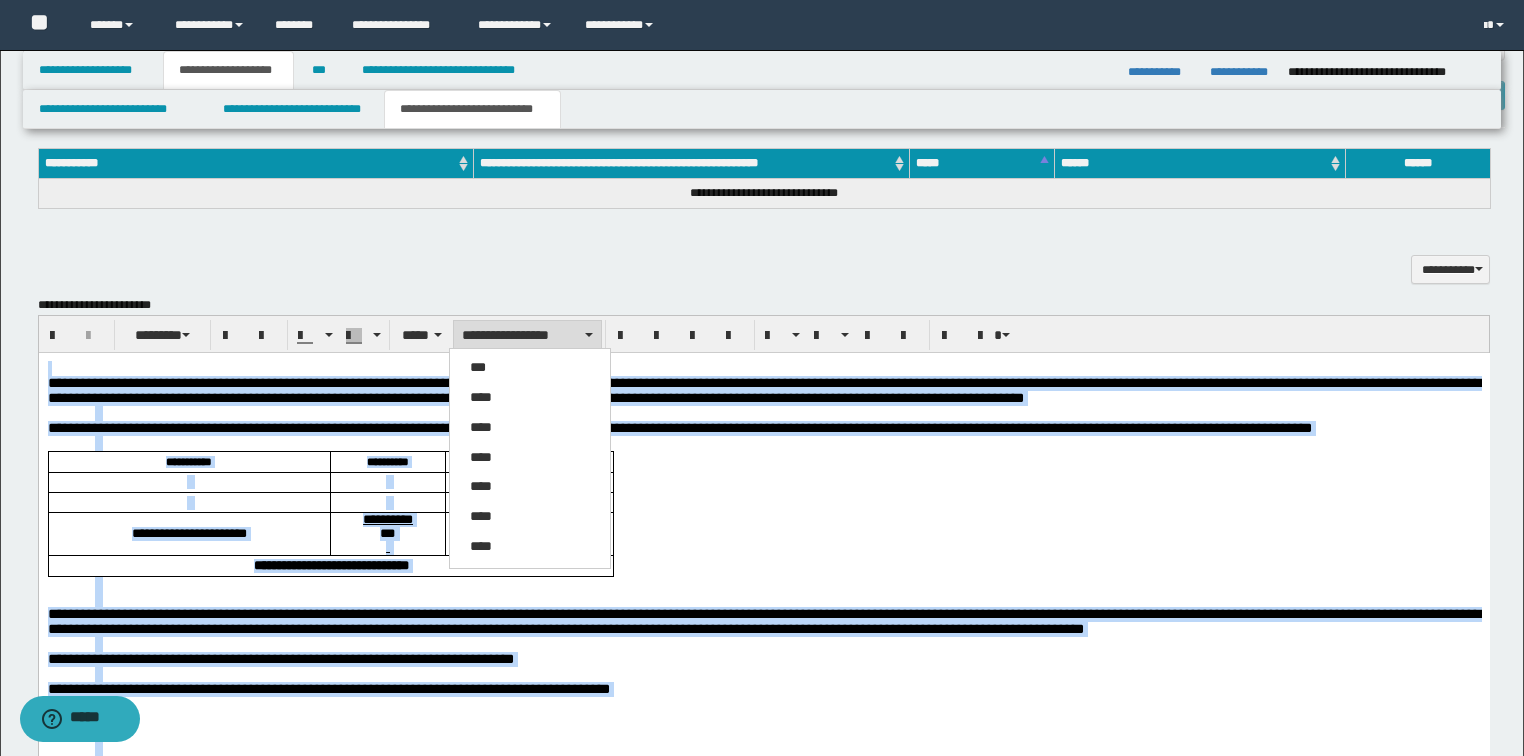 drag, startPoint x: 482, startPoint y: 340, endPoint x: 481, endPoint y: 403, distance: 63.007935 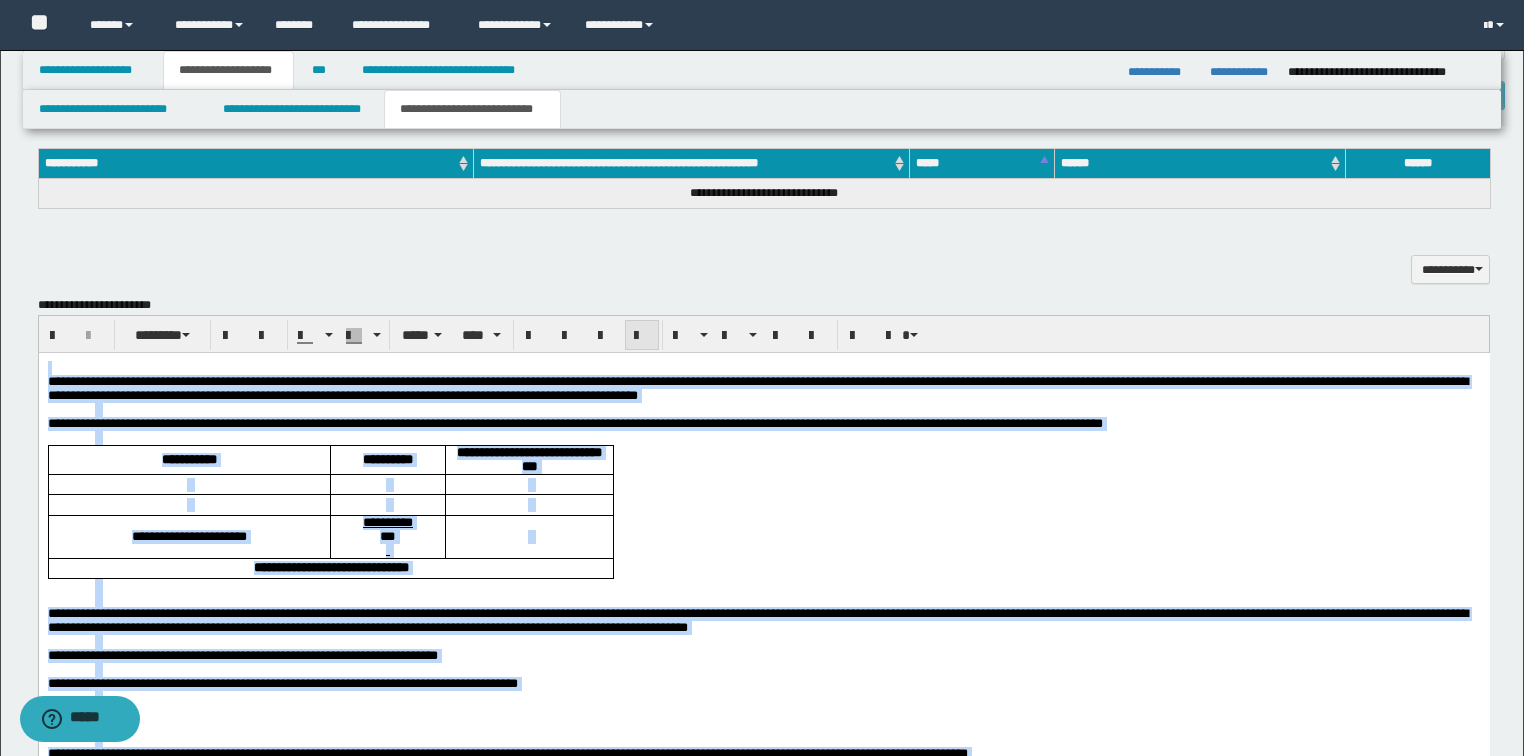 click at bounding box center (642, 336) 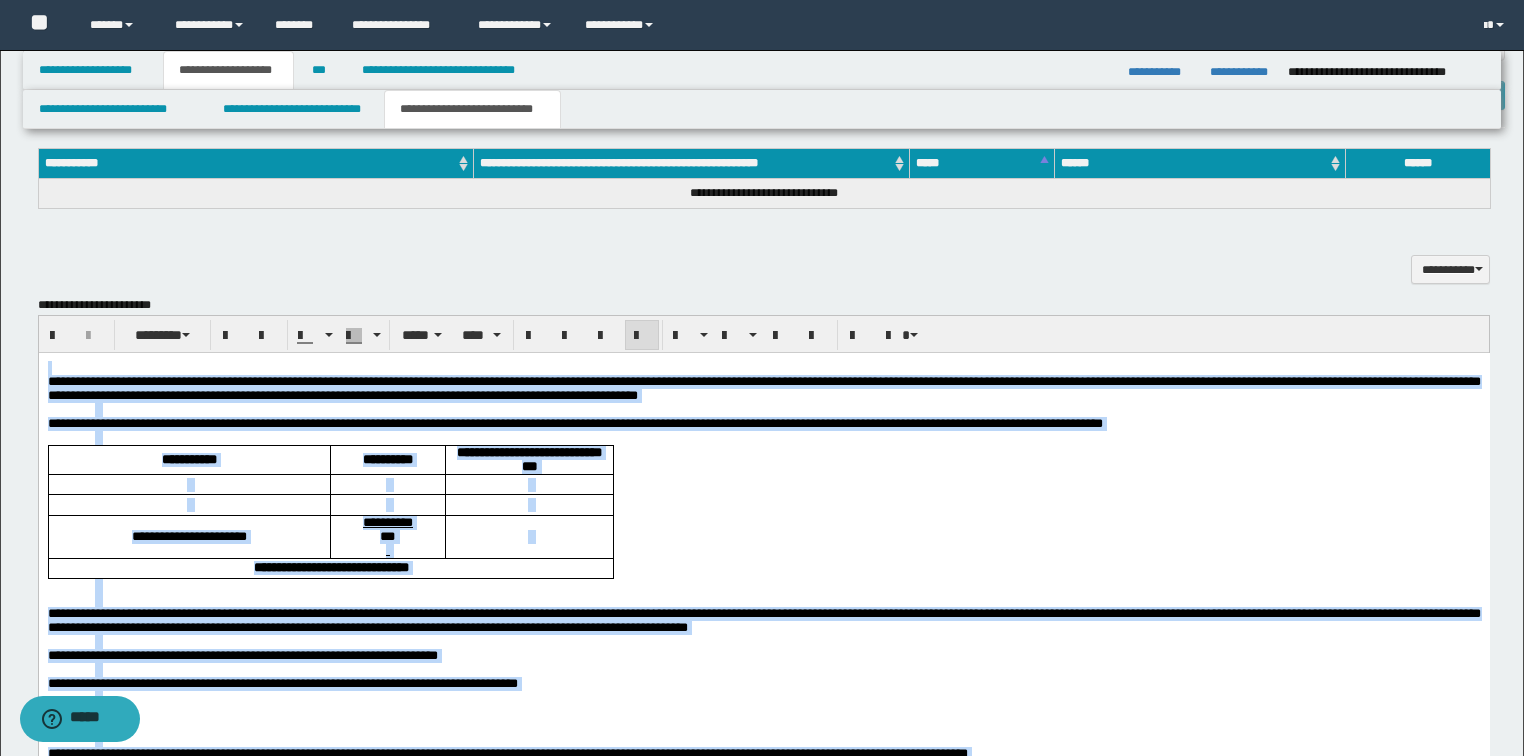click at bounding box center (642, 336) 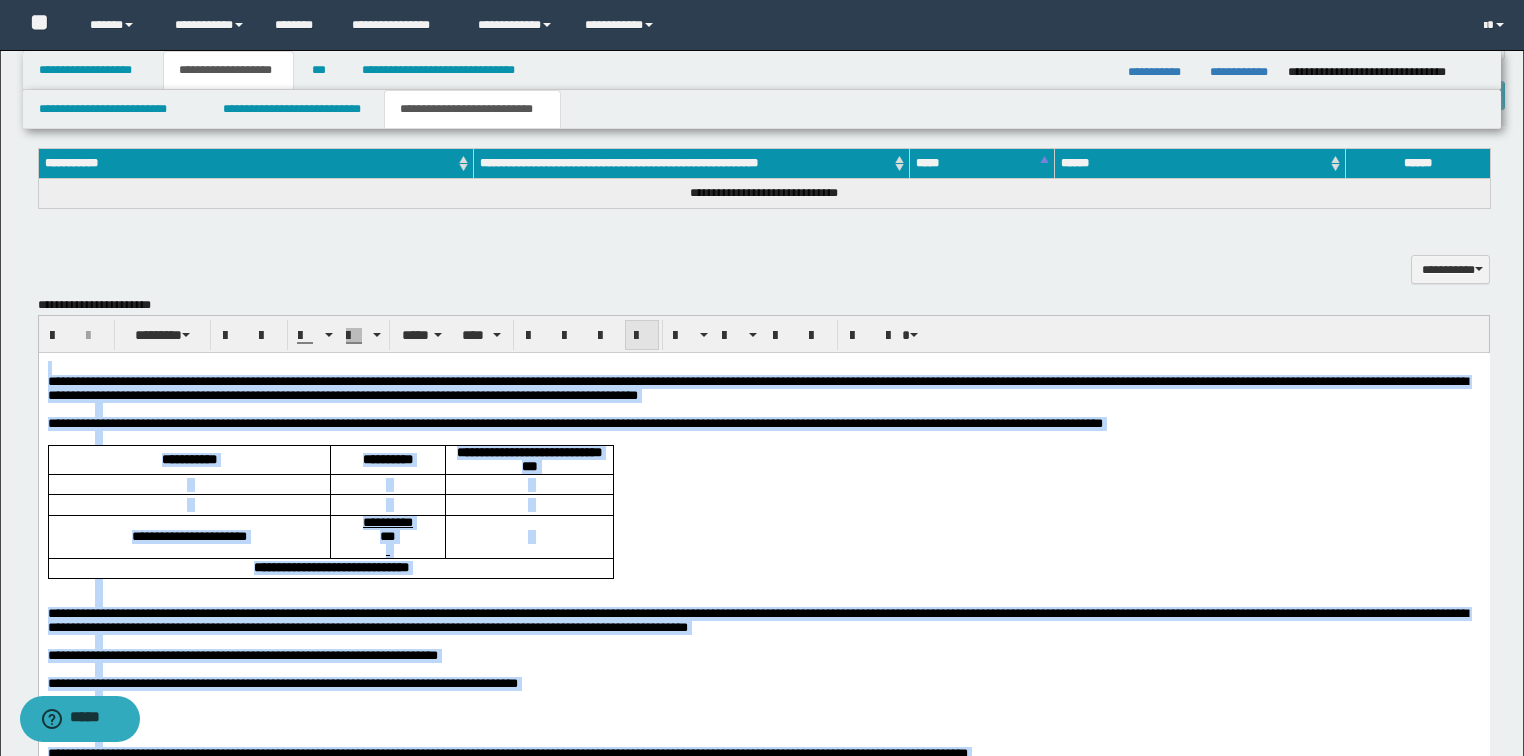 click at bounding box center [642, 336] 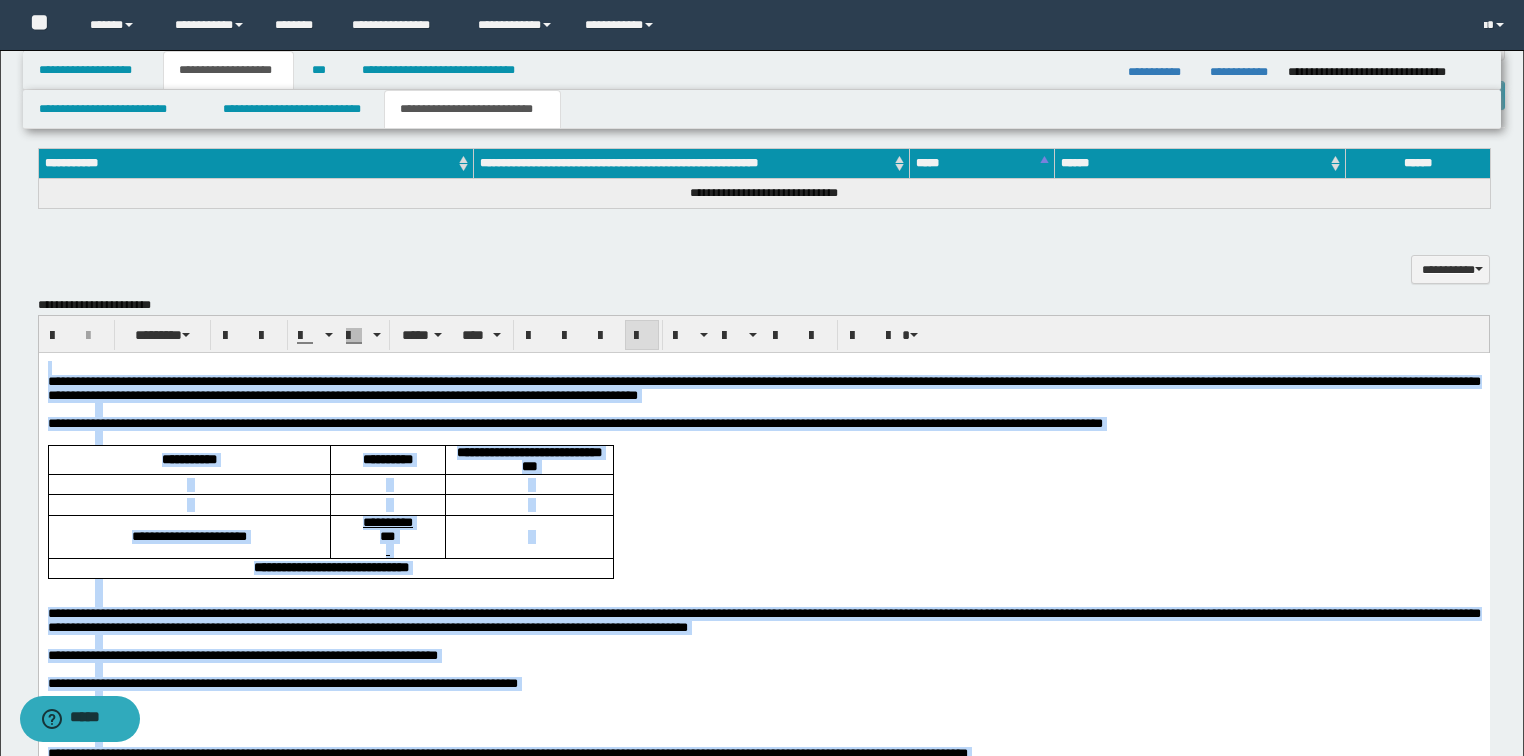 click at bounding box center (642, 336) 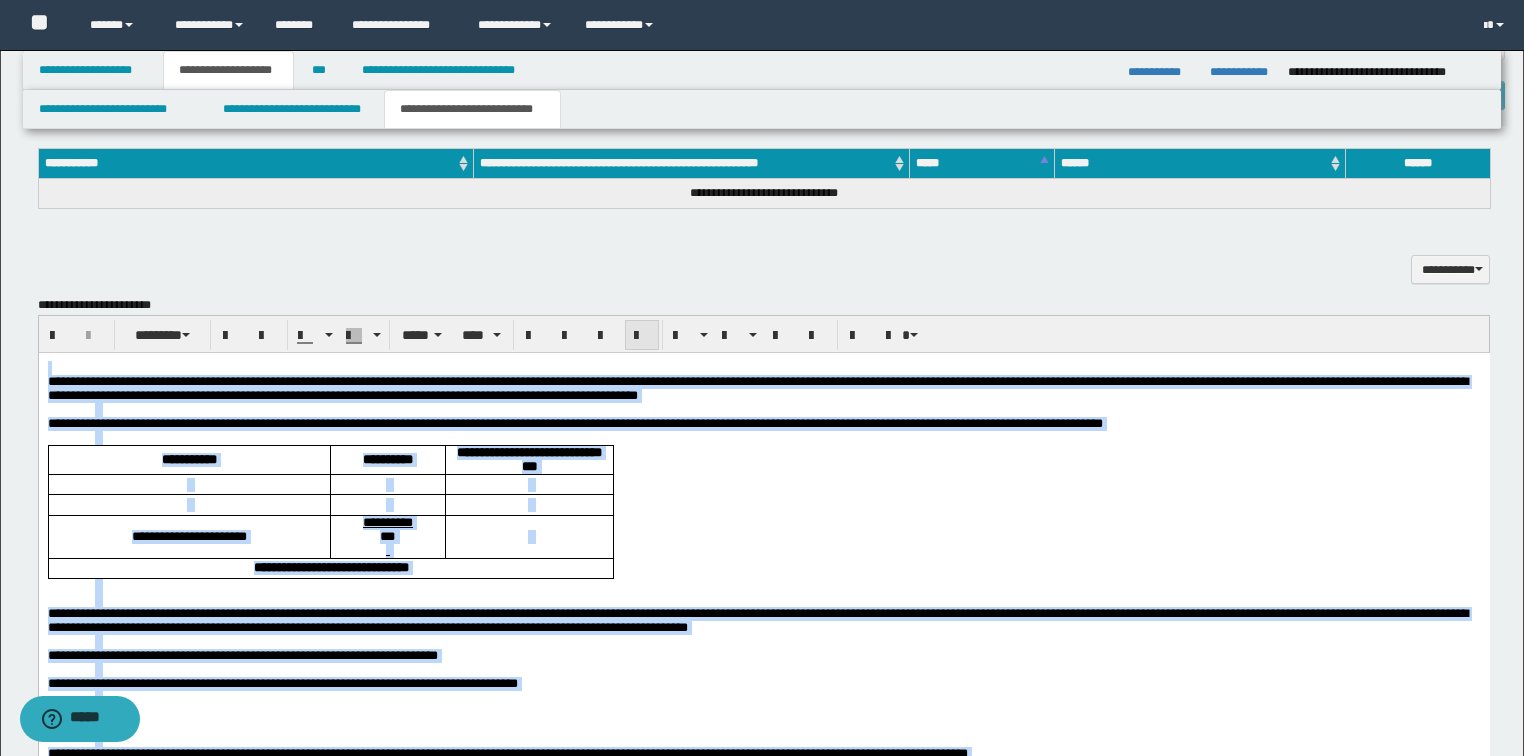 click at bounding box center (642, 336) 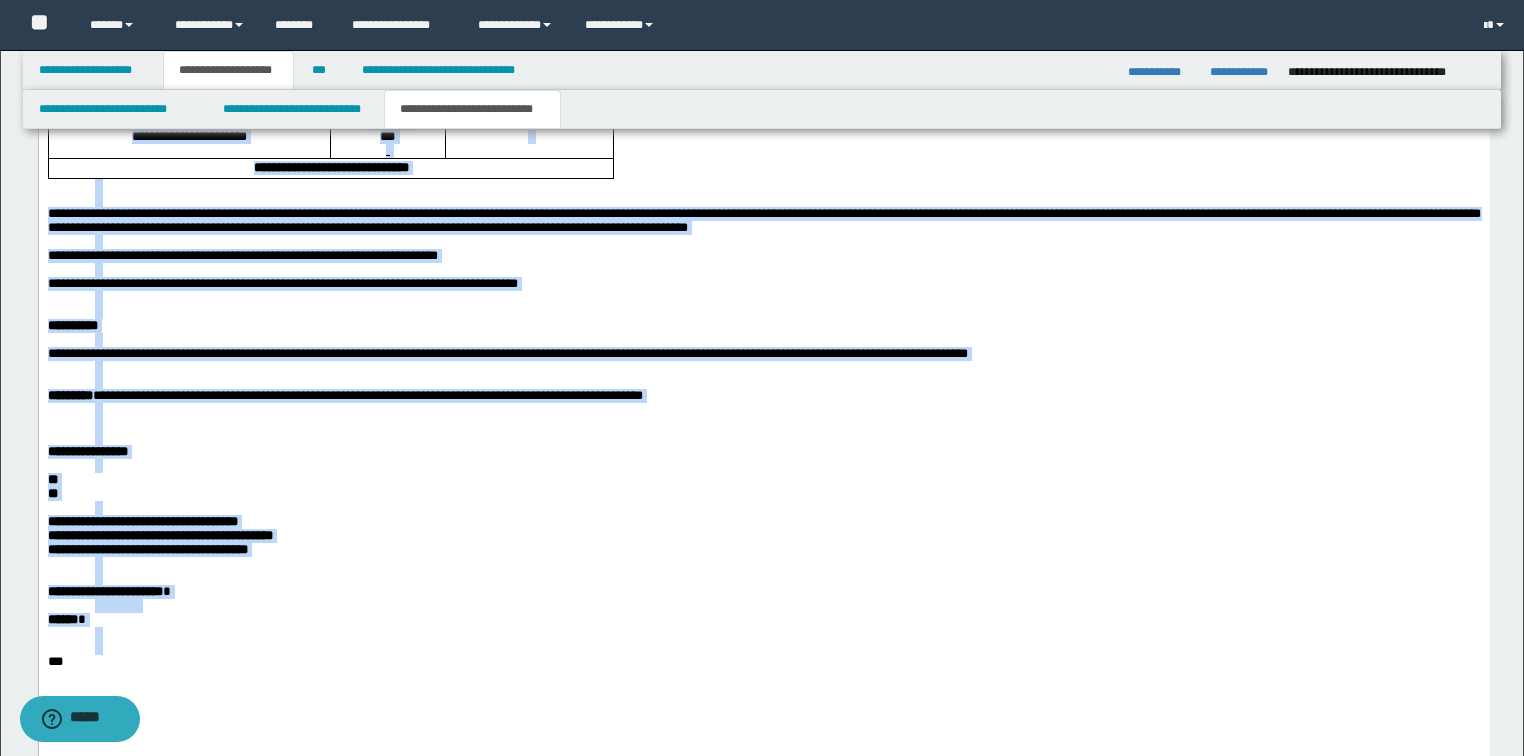 click at bounding box center [787, 425] 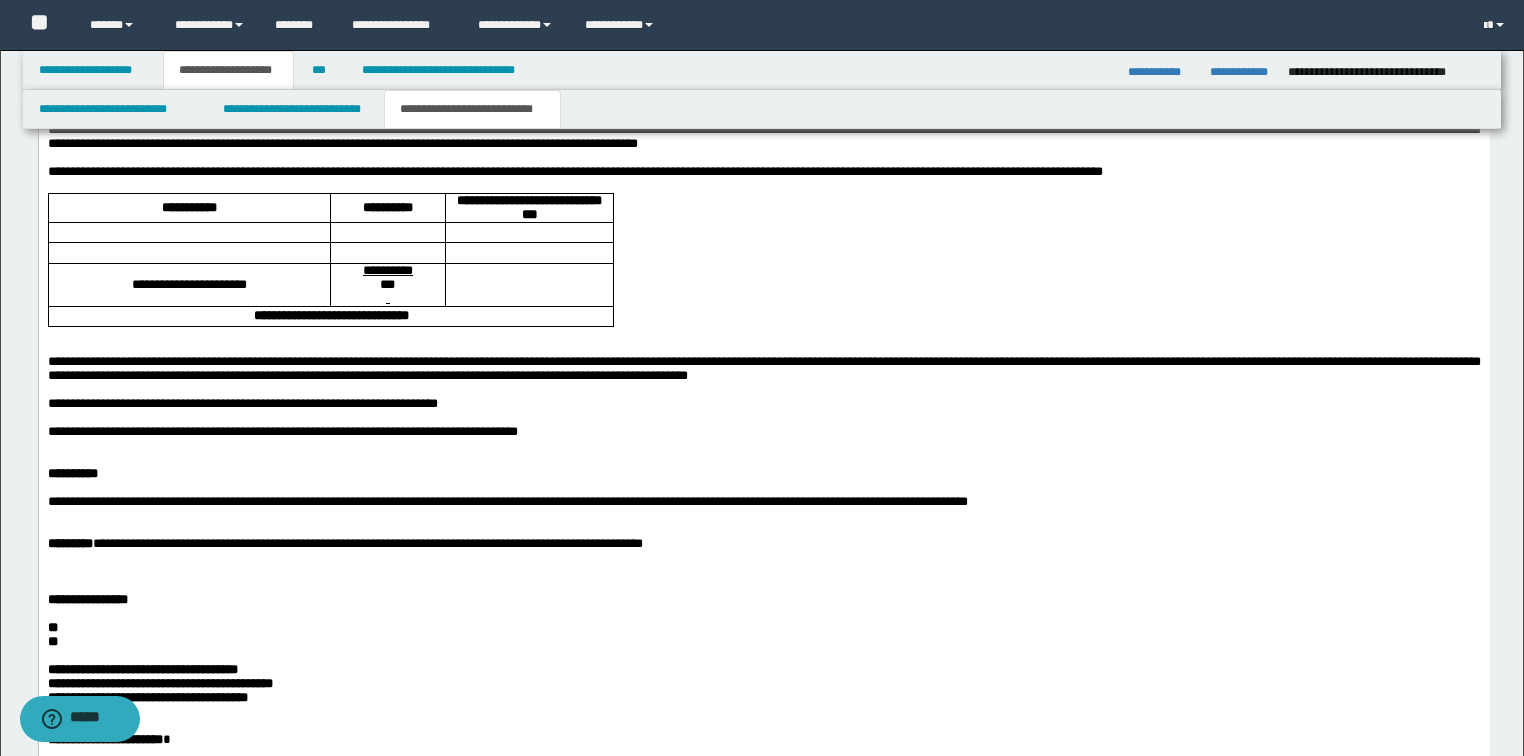 scroll, scrollTop: 1158, scrollLeft: 0, axis: vertical 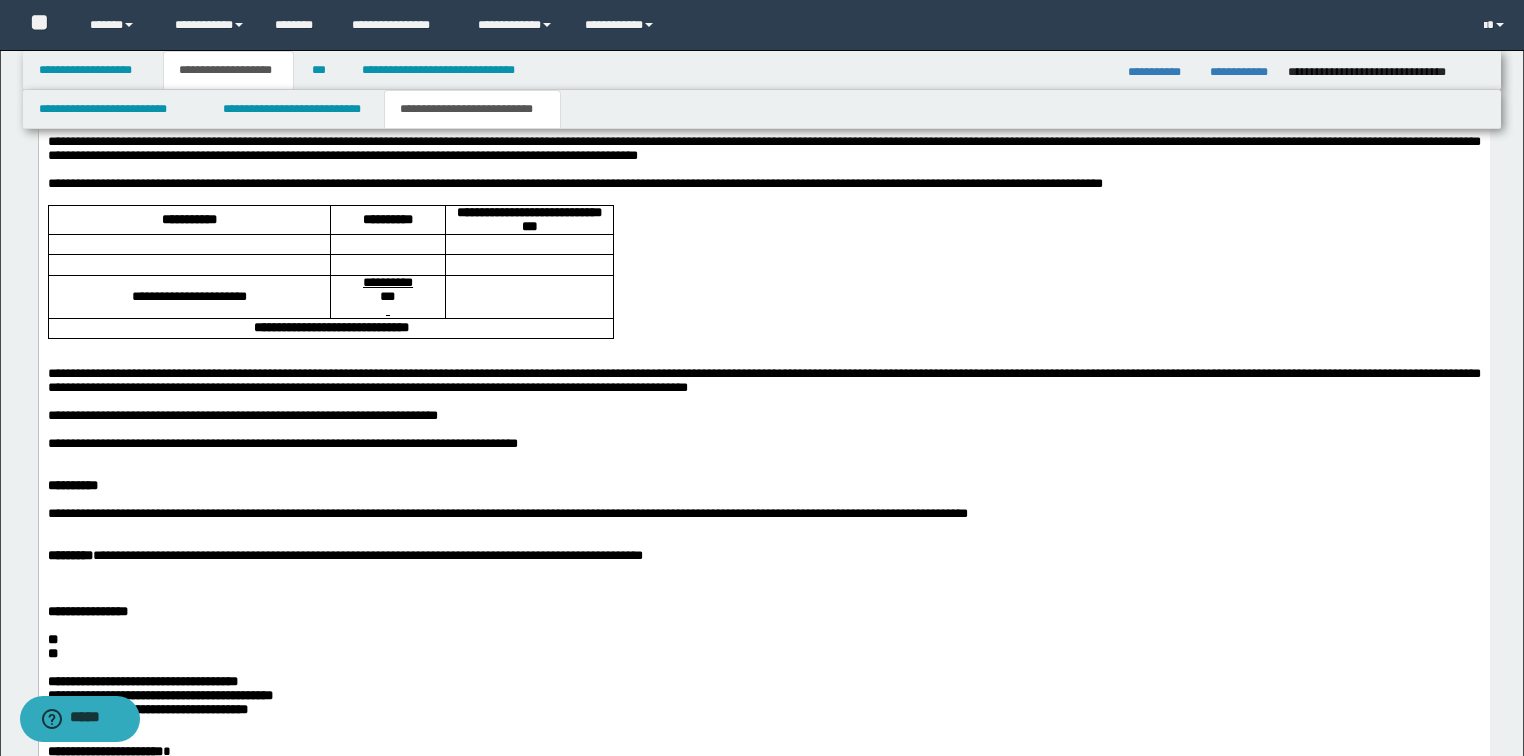 click on "**********" at bounding box center (282, 443) 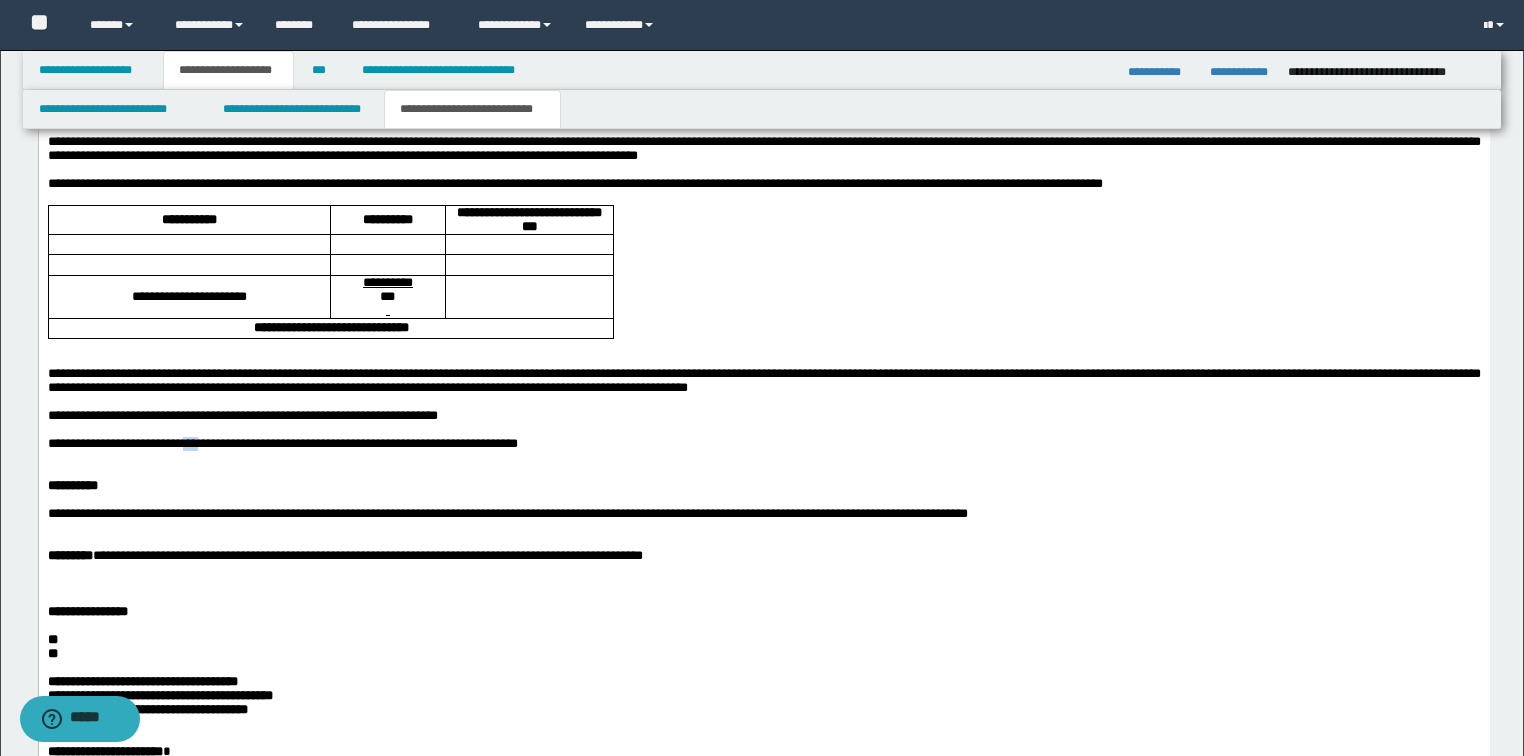click on "**********" at bounding box center (282, 443) 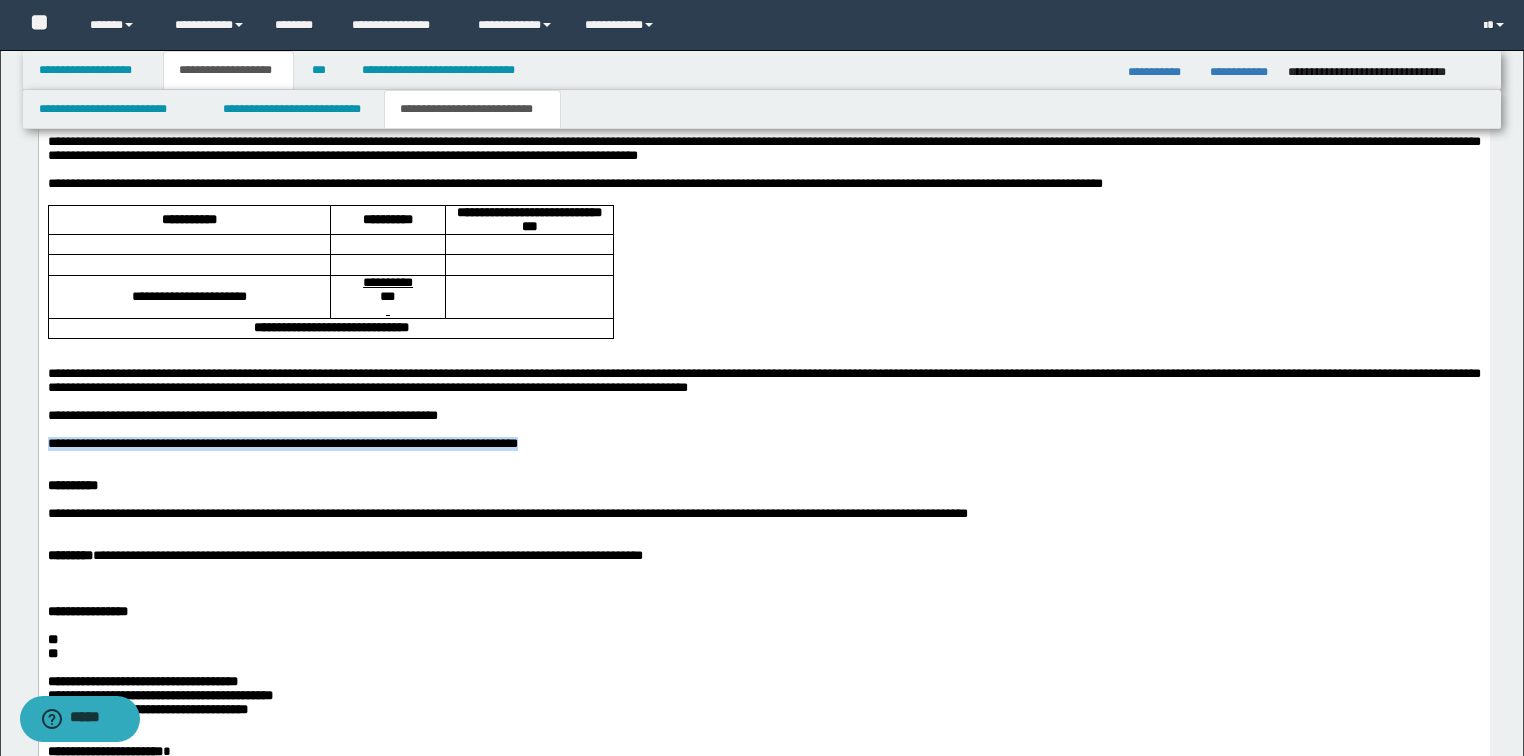 click on "**********" at bounding box center [282, 443] 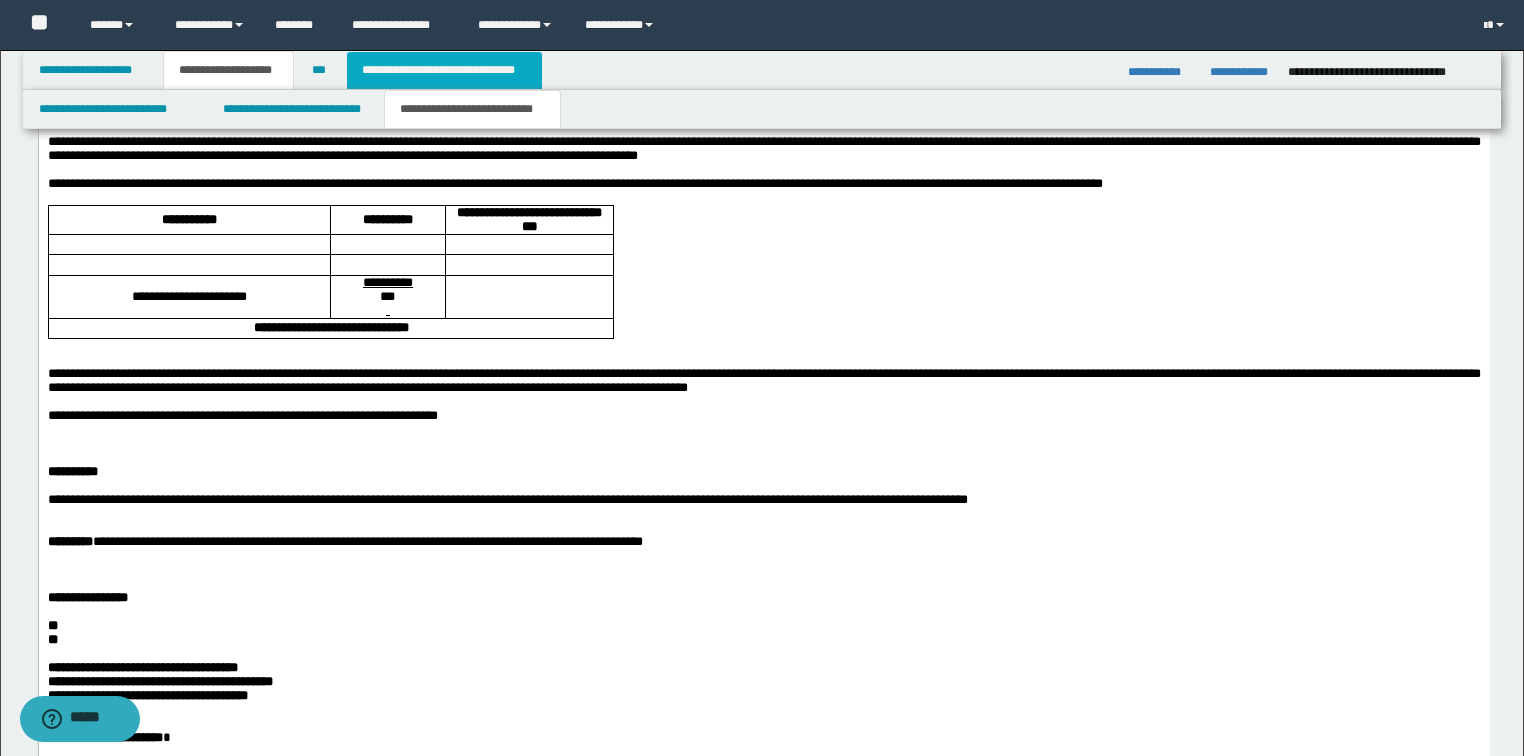 click on "**********" at bounding box center [444, 70] 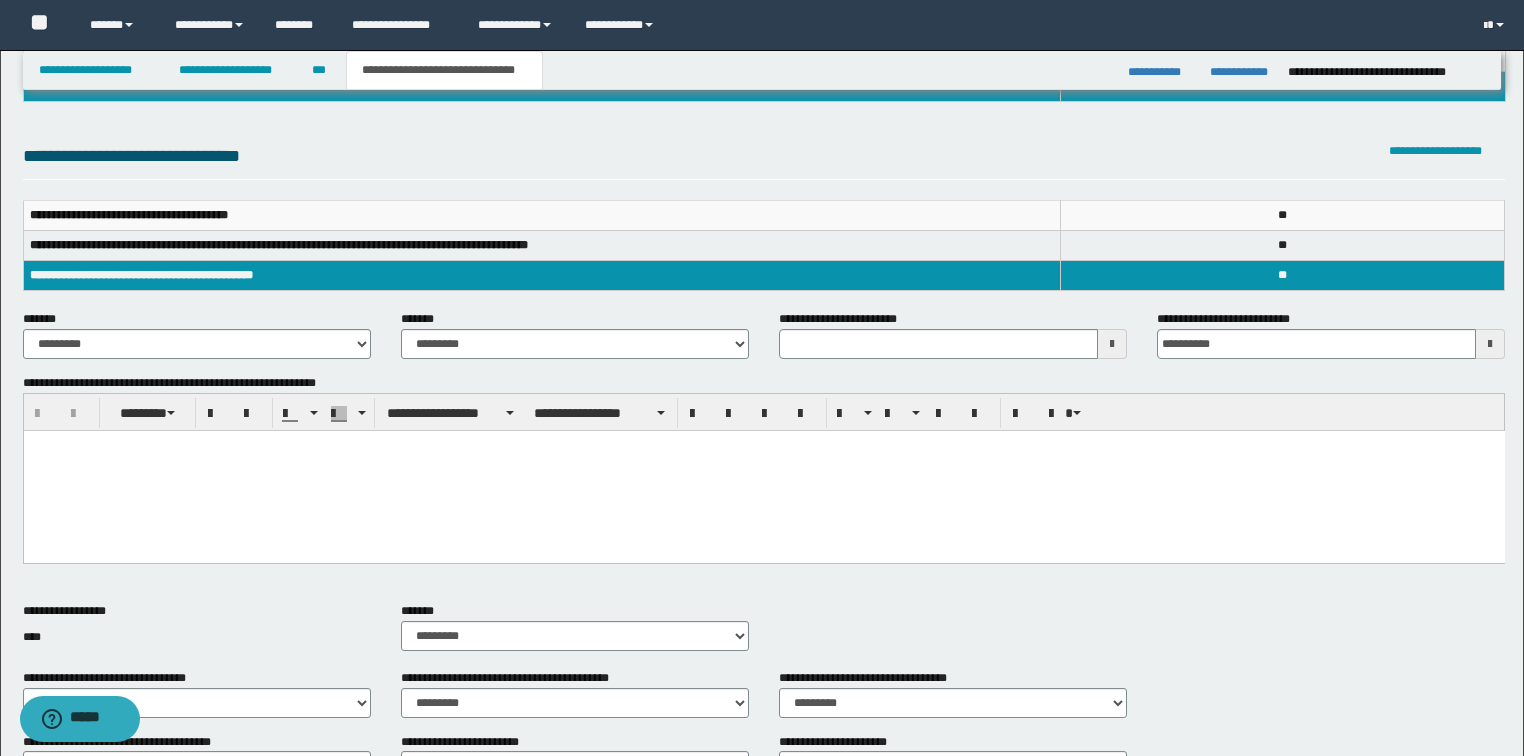 scroll, scrollTop: 320, scrollLeft: 0, axis: vertical 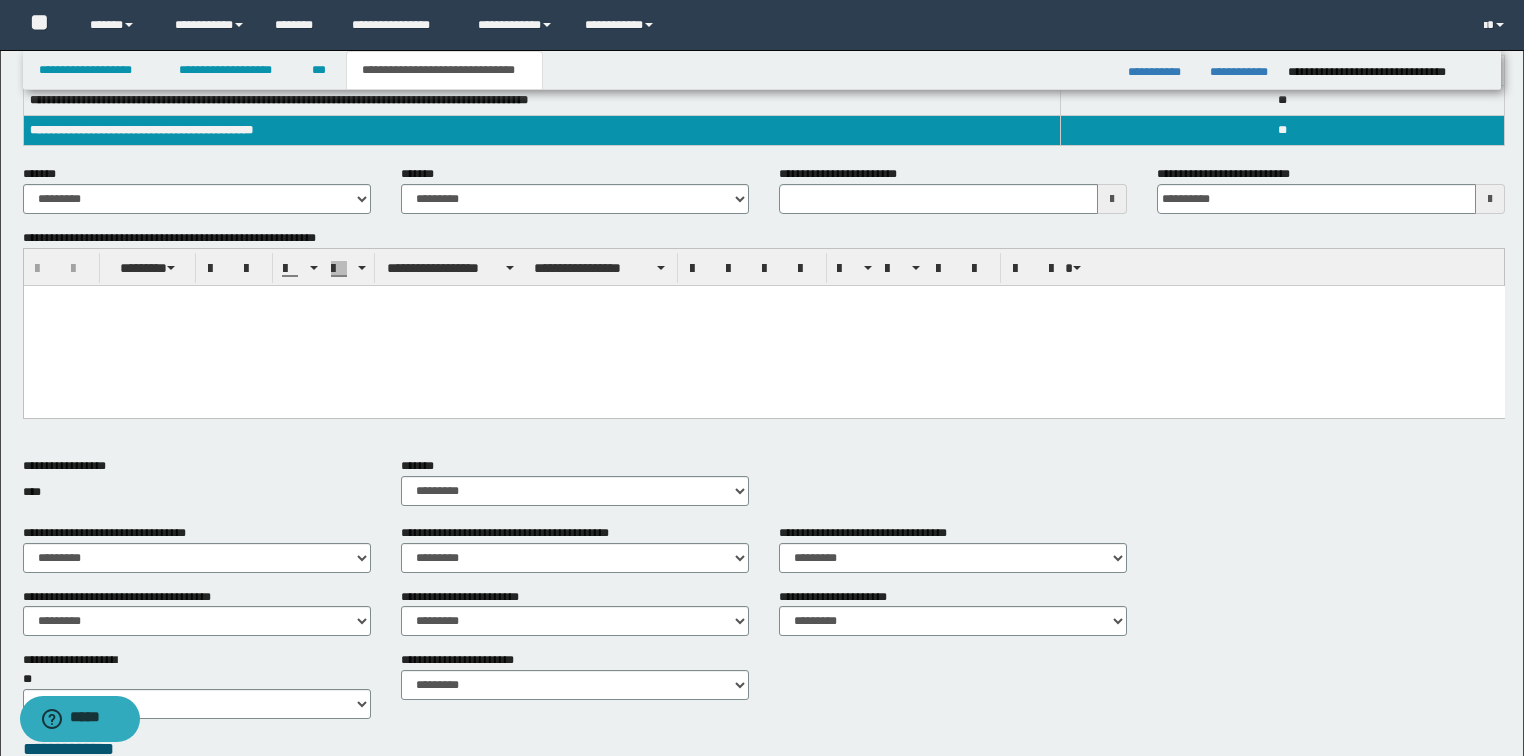 click at bounding box center (763, 326) 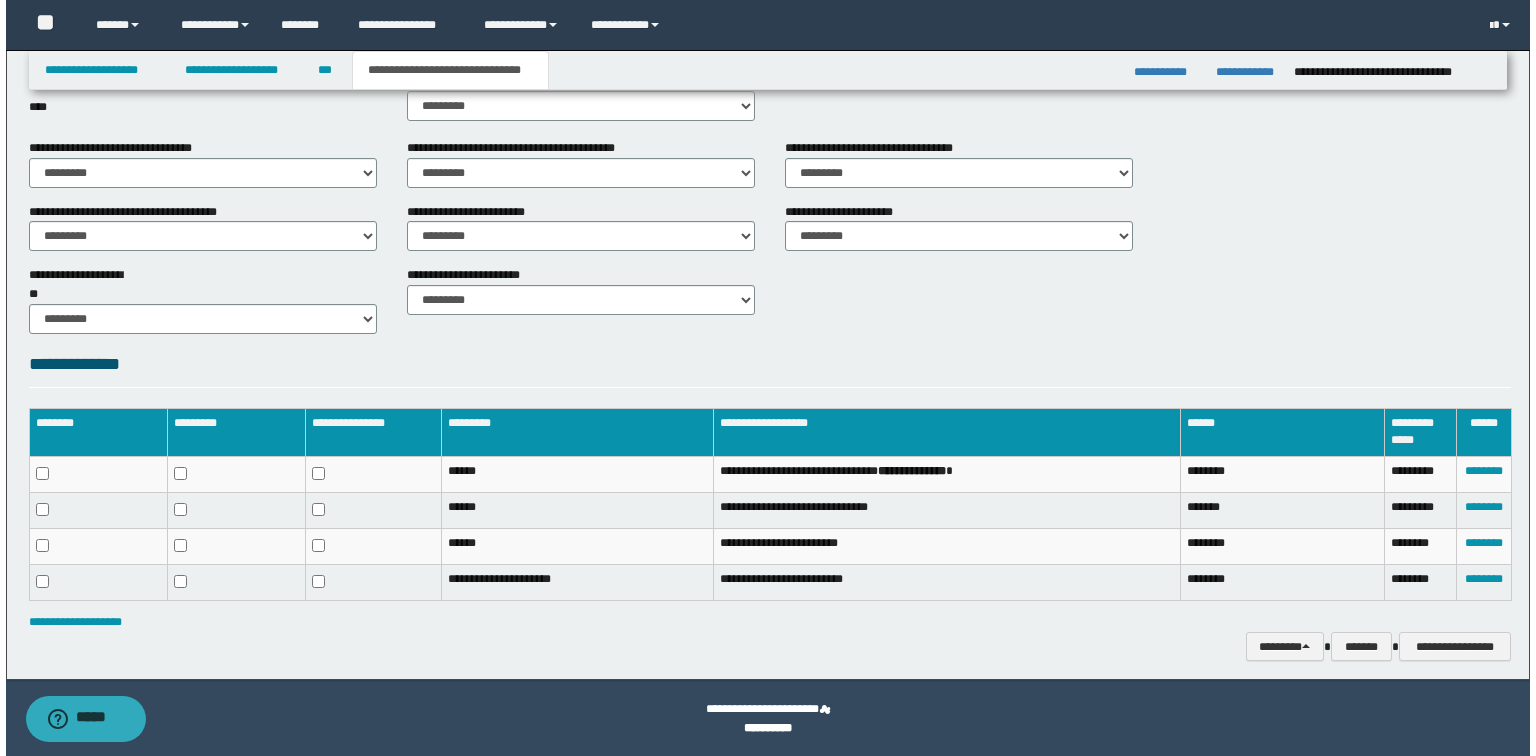 scroll, scrollTop: 706, scrollLeft: 0, axis: vertical 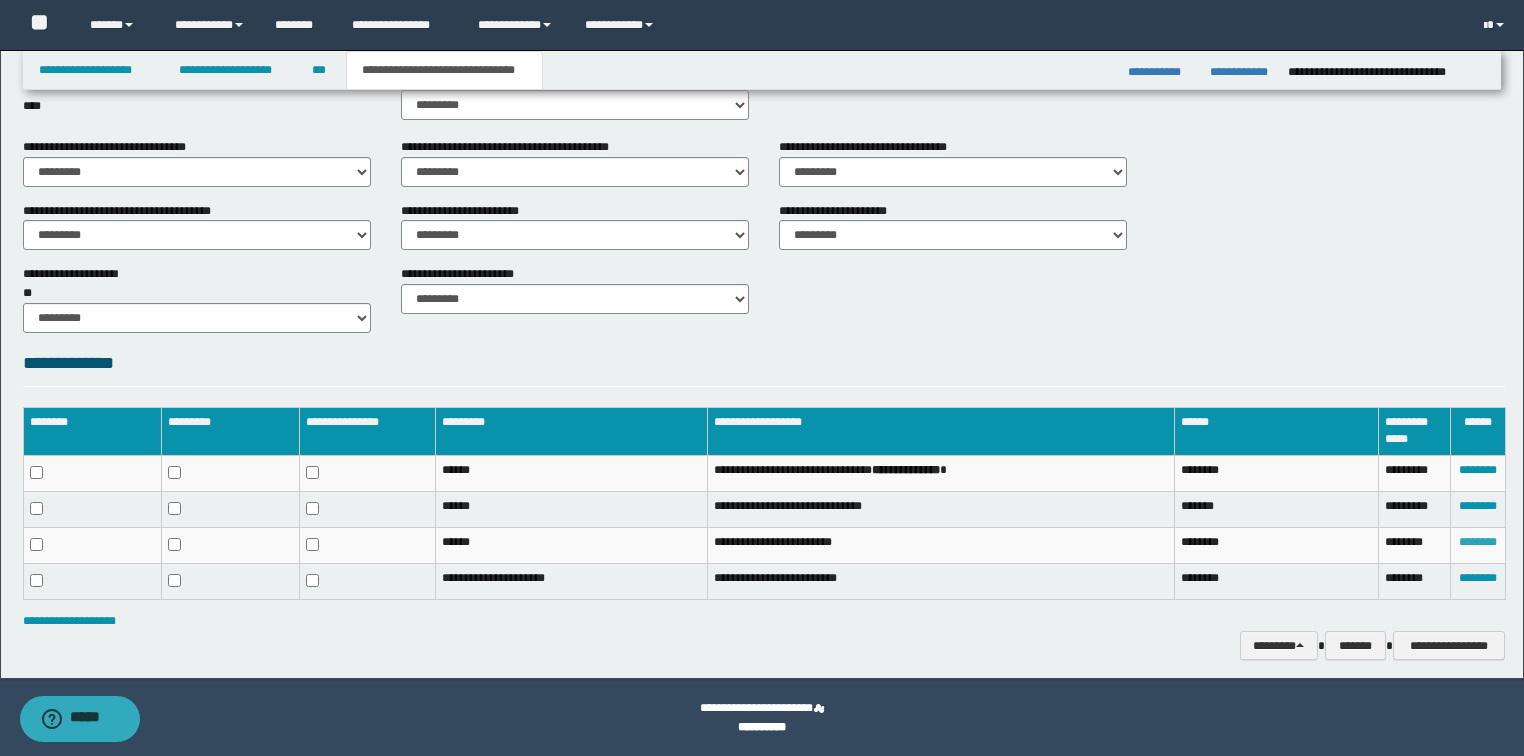 click on "********" at bounding box center [1478, 542] 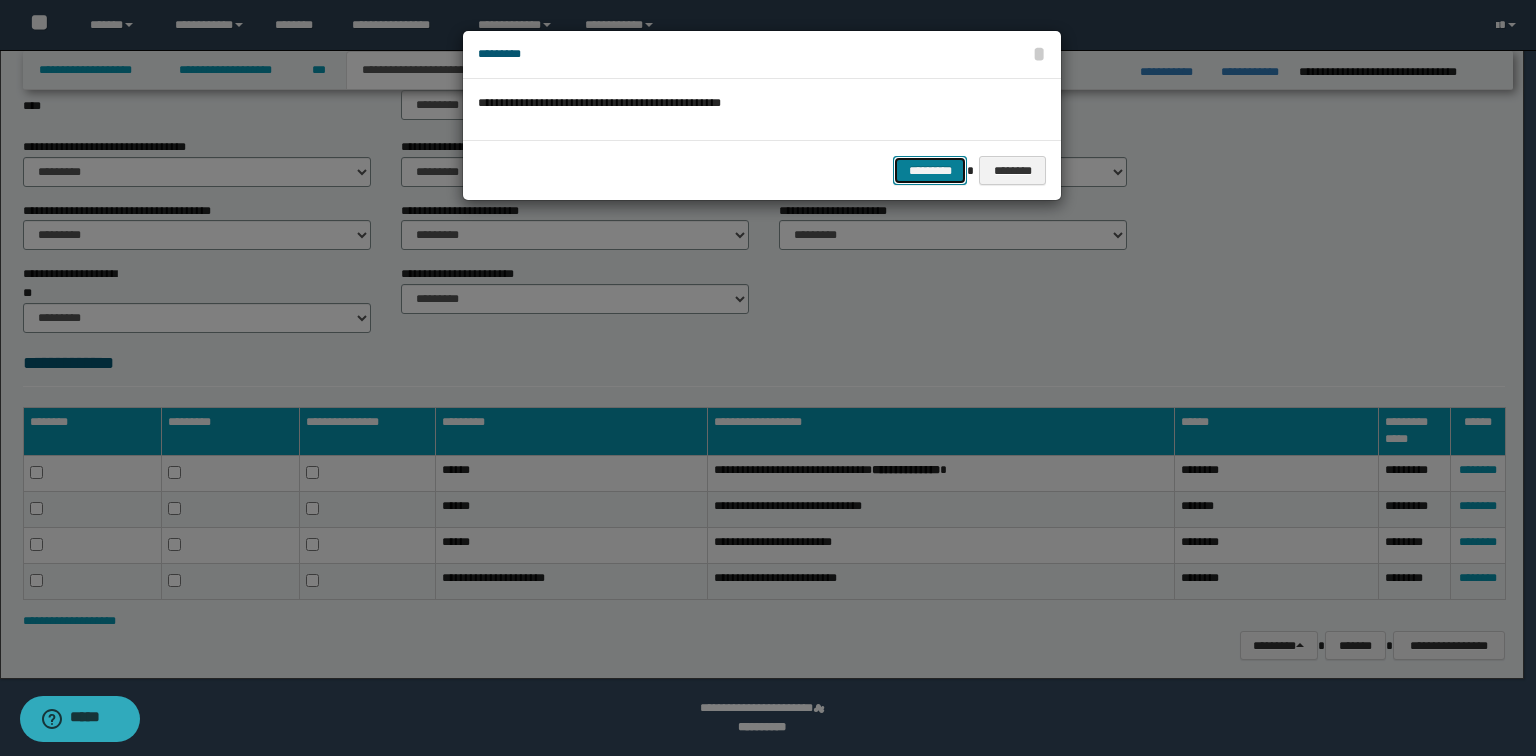click on "*********" at bounding box center (930, 171) 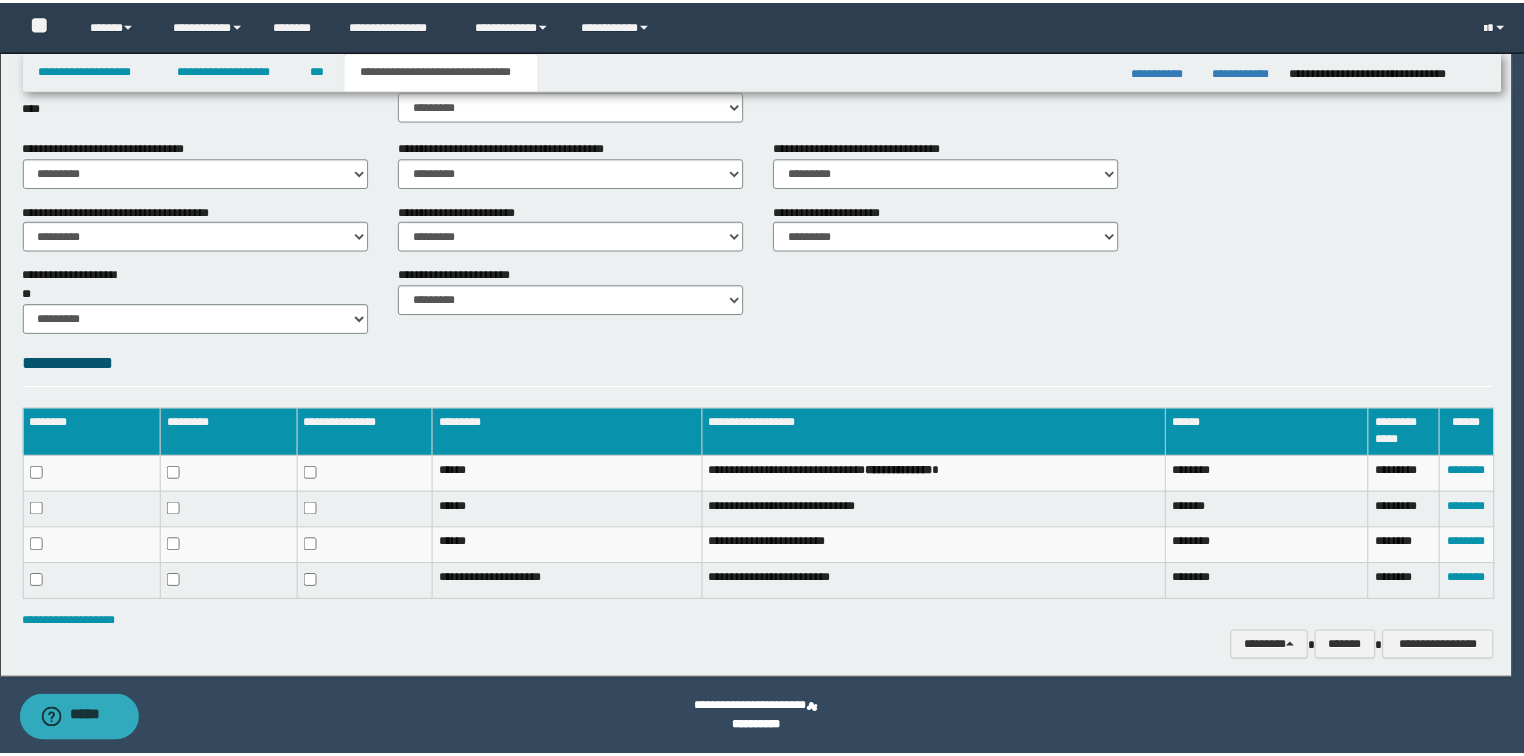 scroll, scrollTop: 672, scrollLeft: 0, axis: vertical 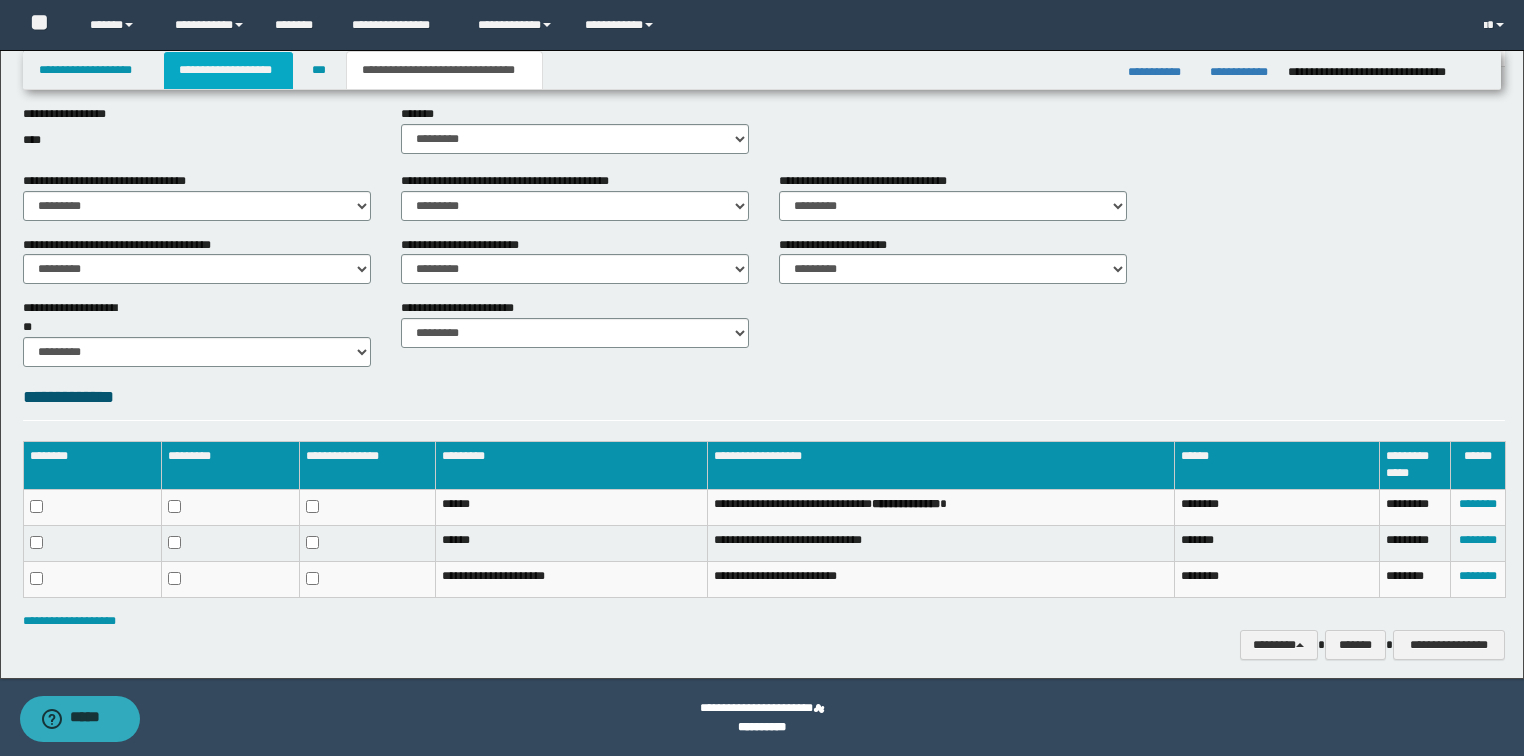 click on "**********" at bounding box center [228, 70] 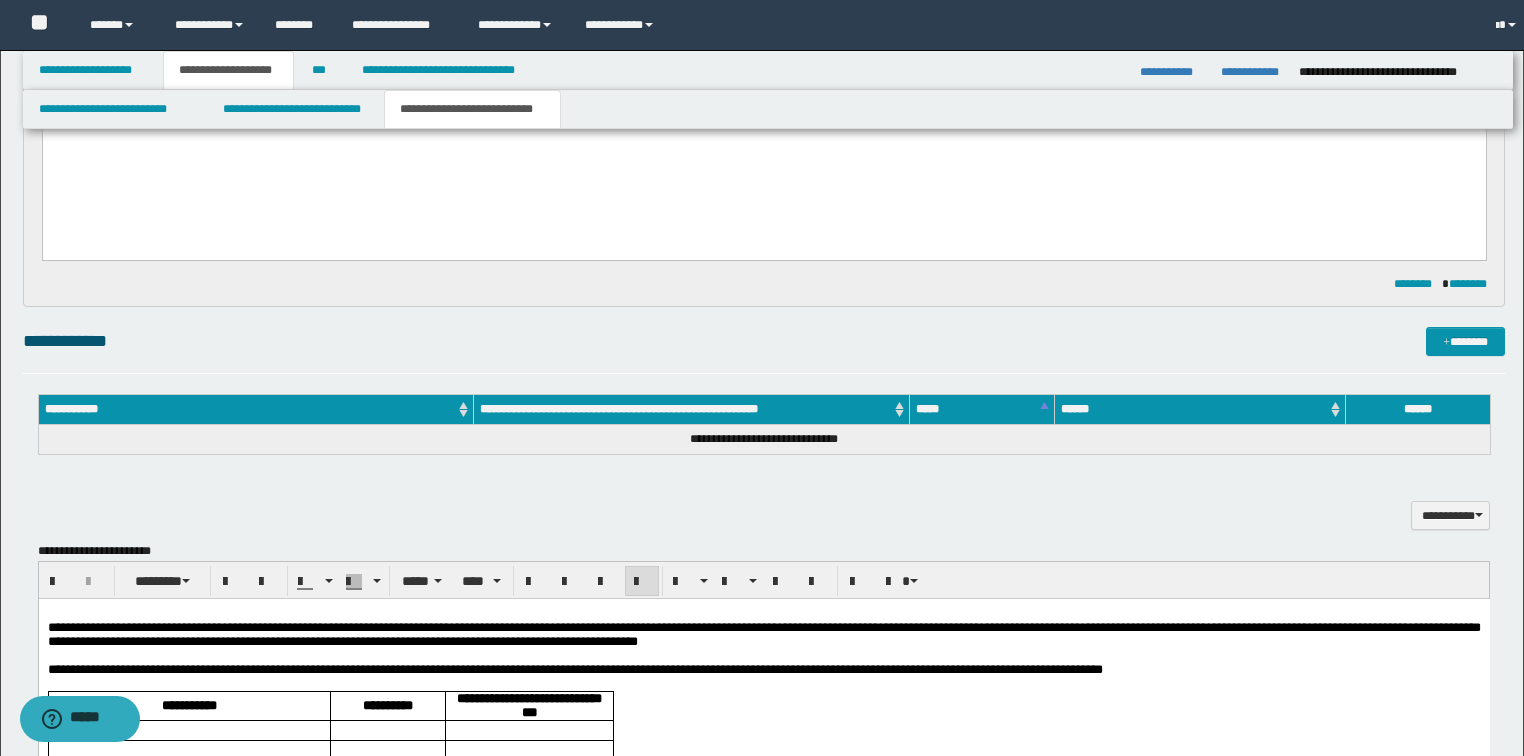 scroll, scrollTop: 704, scrollLeft: 0, axis: vertical 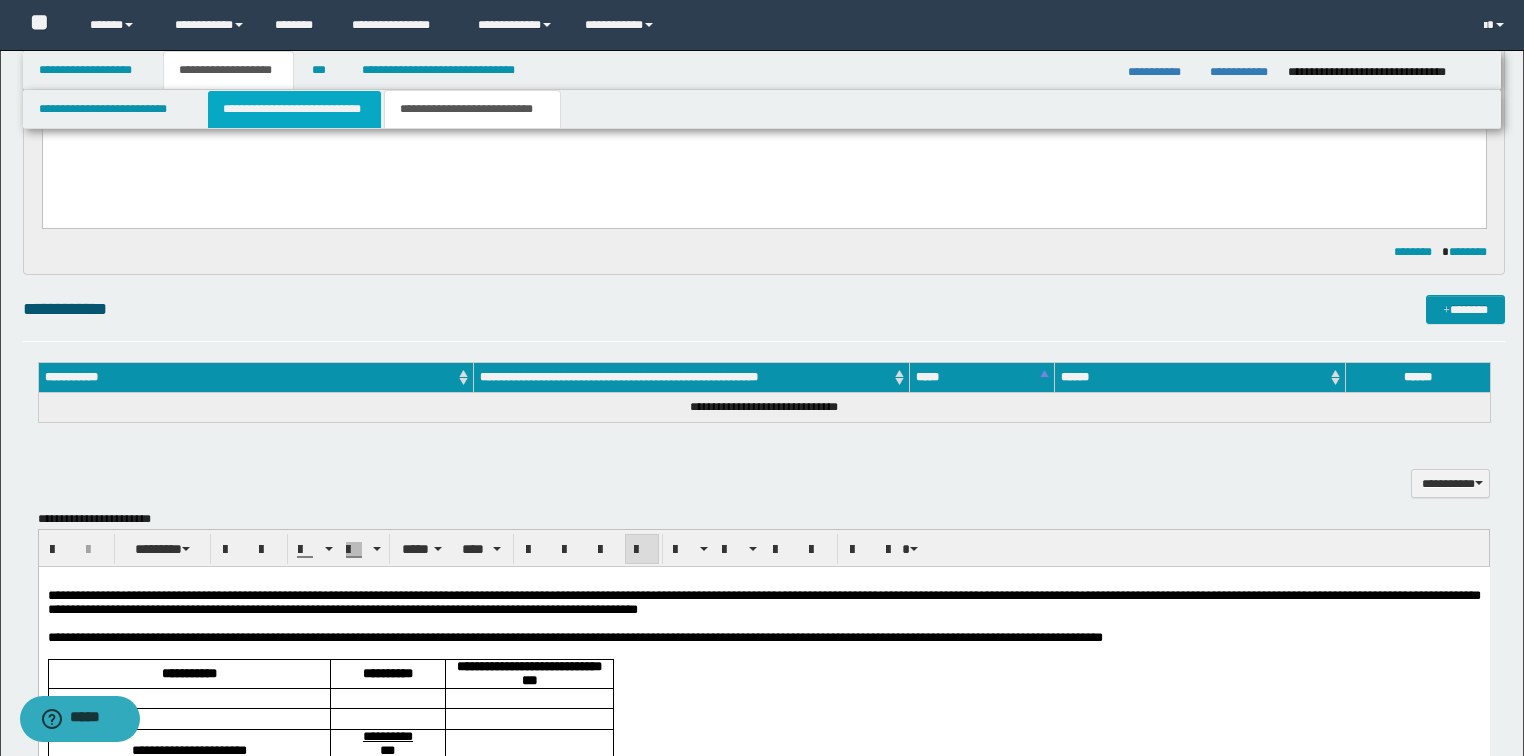 click on "**********" at bounding box center (294, 109) 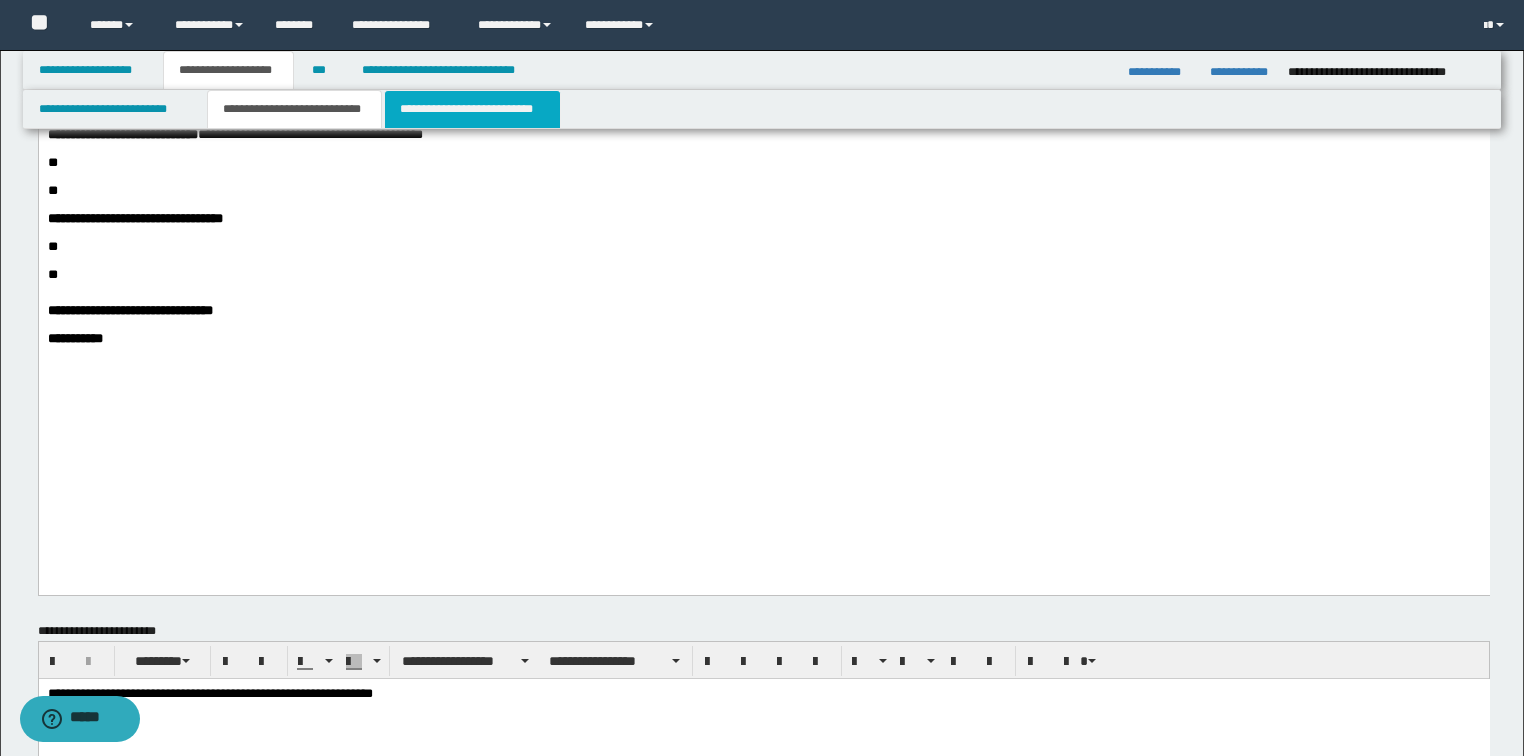 click on "**********" at bounding box center [472, 109] 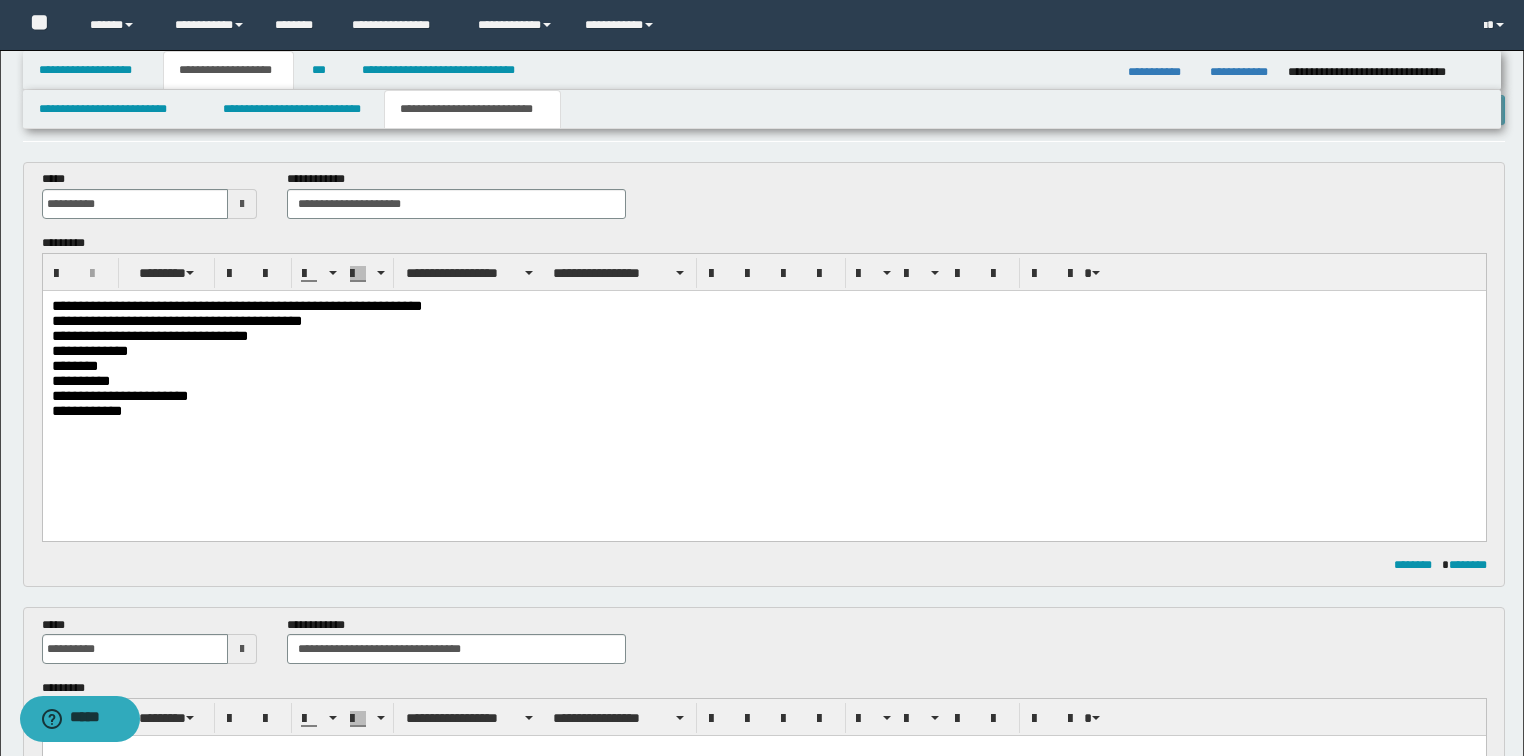 scroll, scrollTop: 0, scrollLeft: 0, axis: both 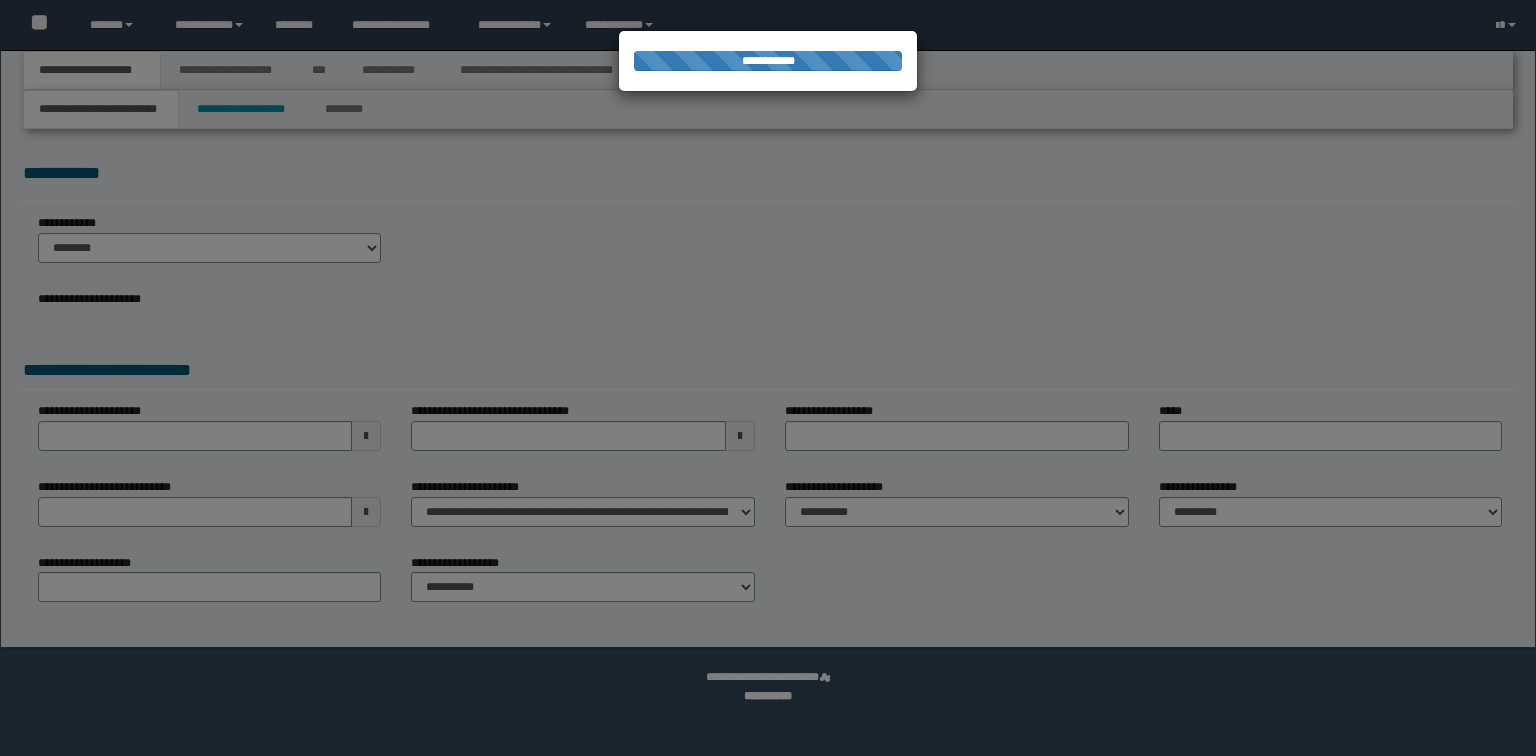 select on "*" 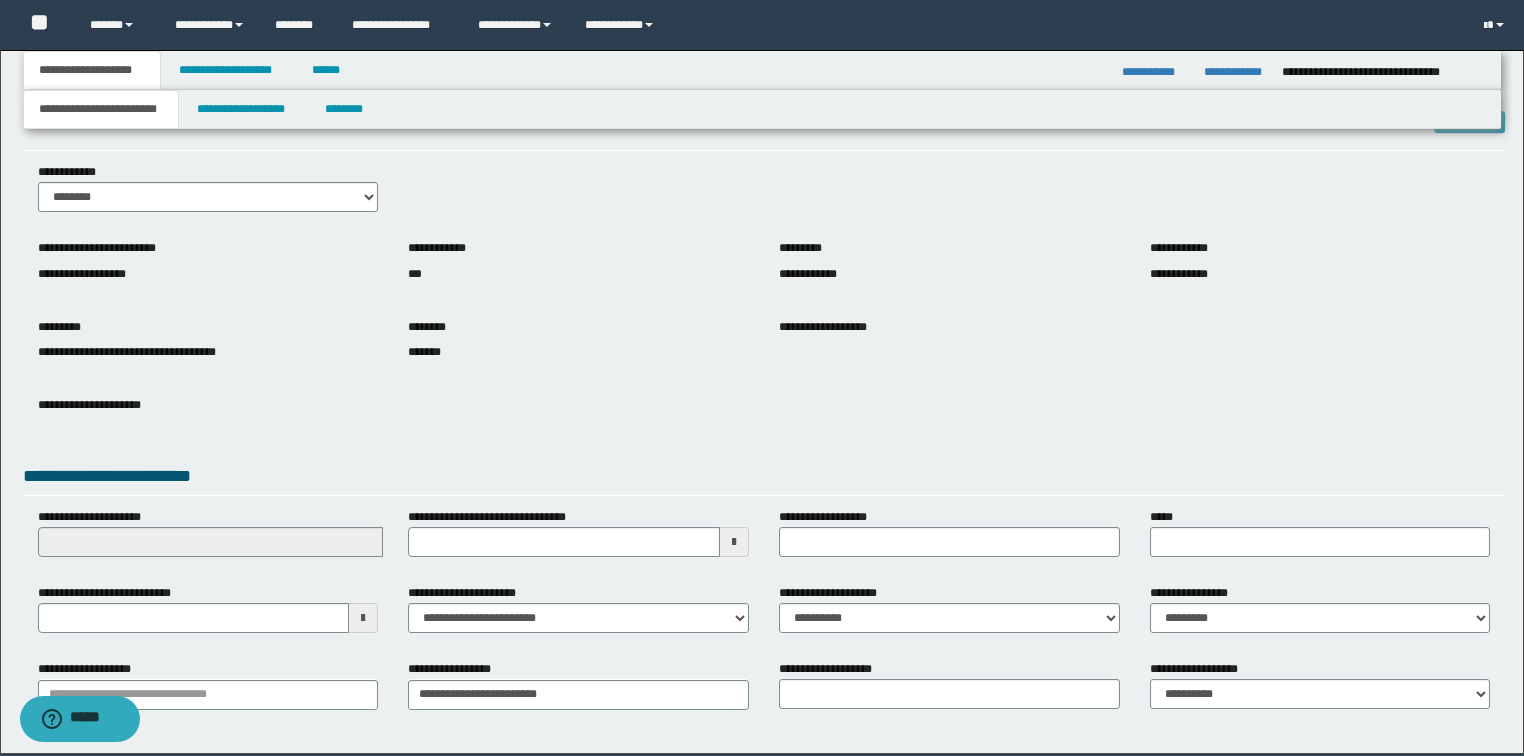 scroll, scrollTop: 80, scrollLeft: 0, axis: vertical 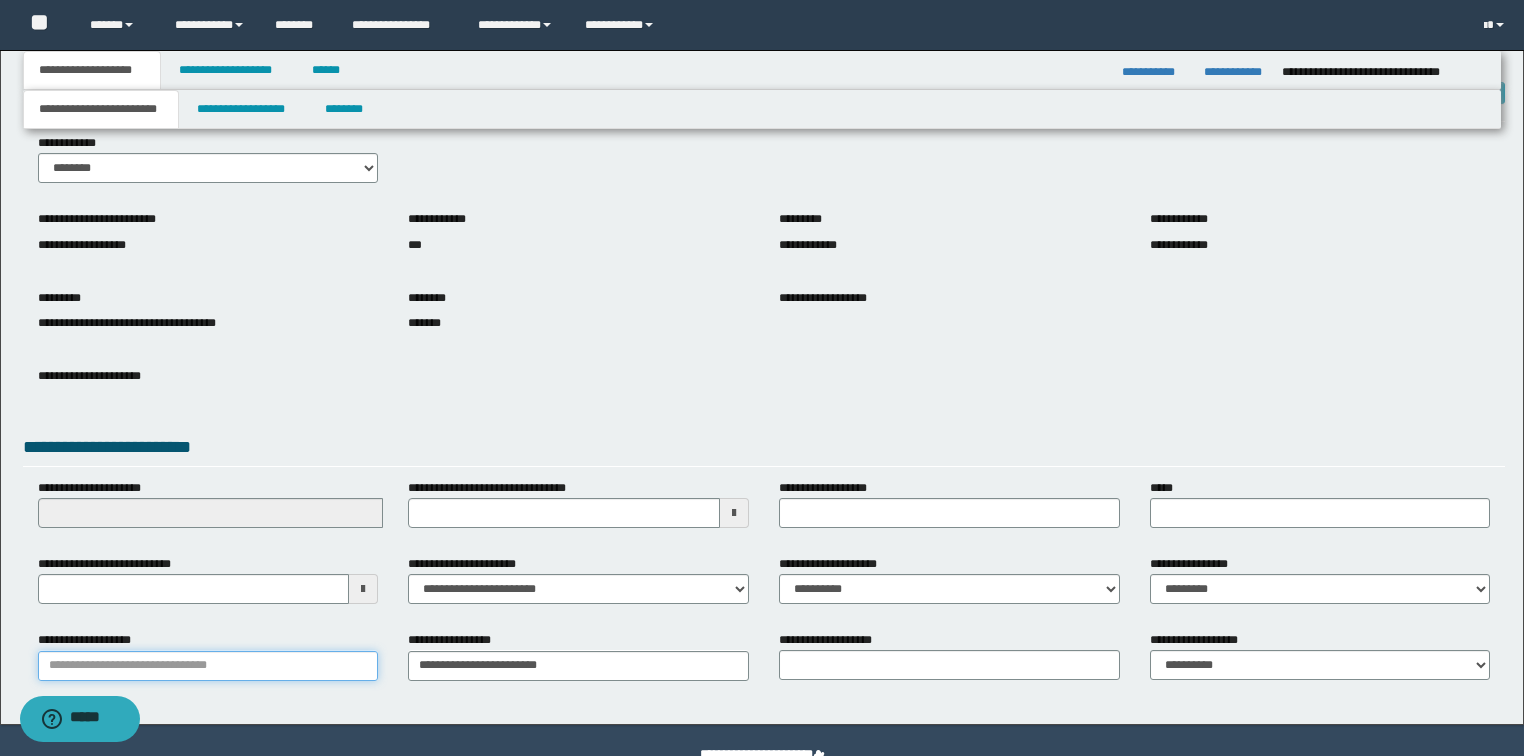 click on "**********" at bounding box center (208, 666) 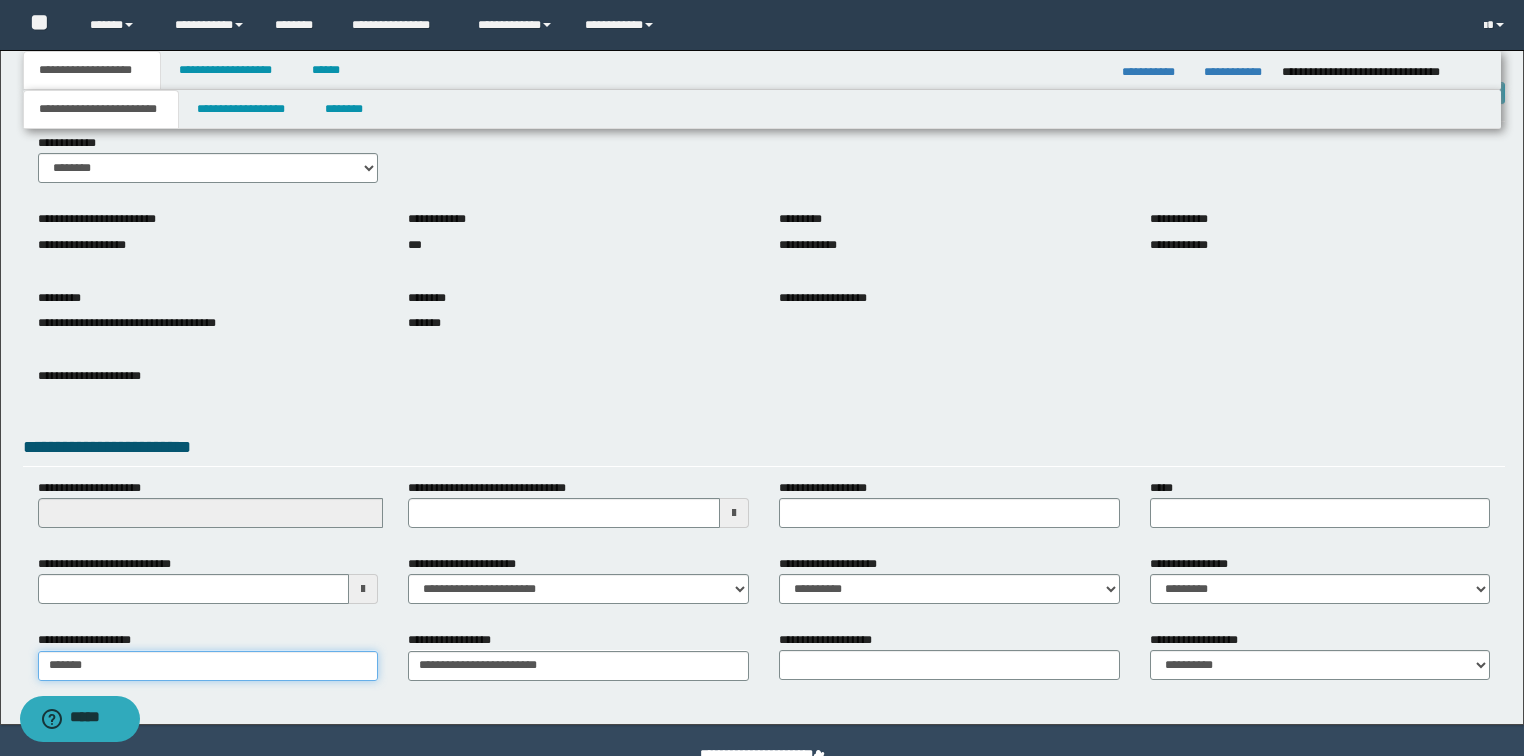 type on "********" 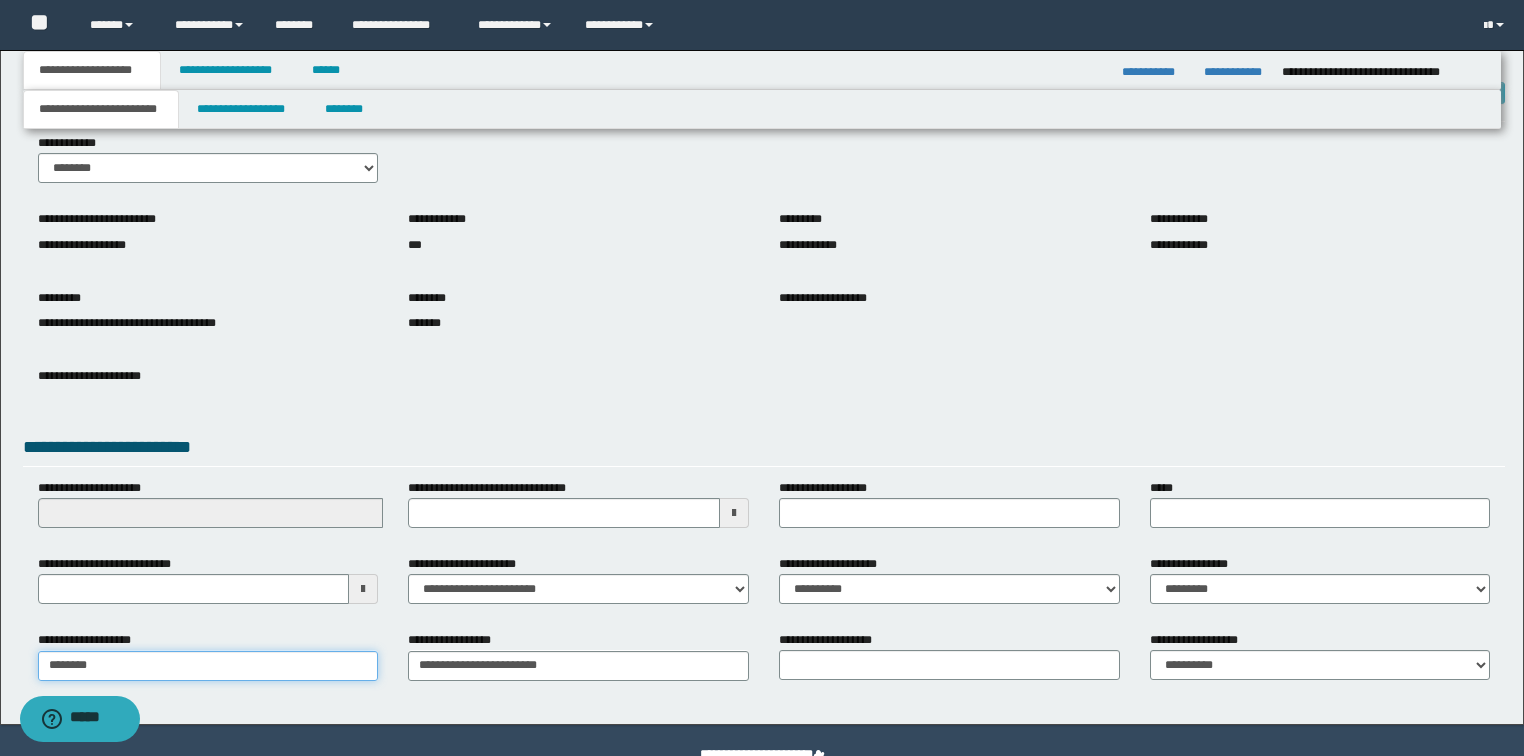 type on "**********" 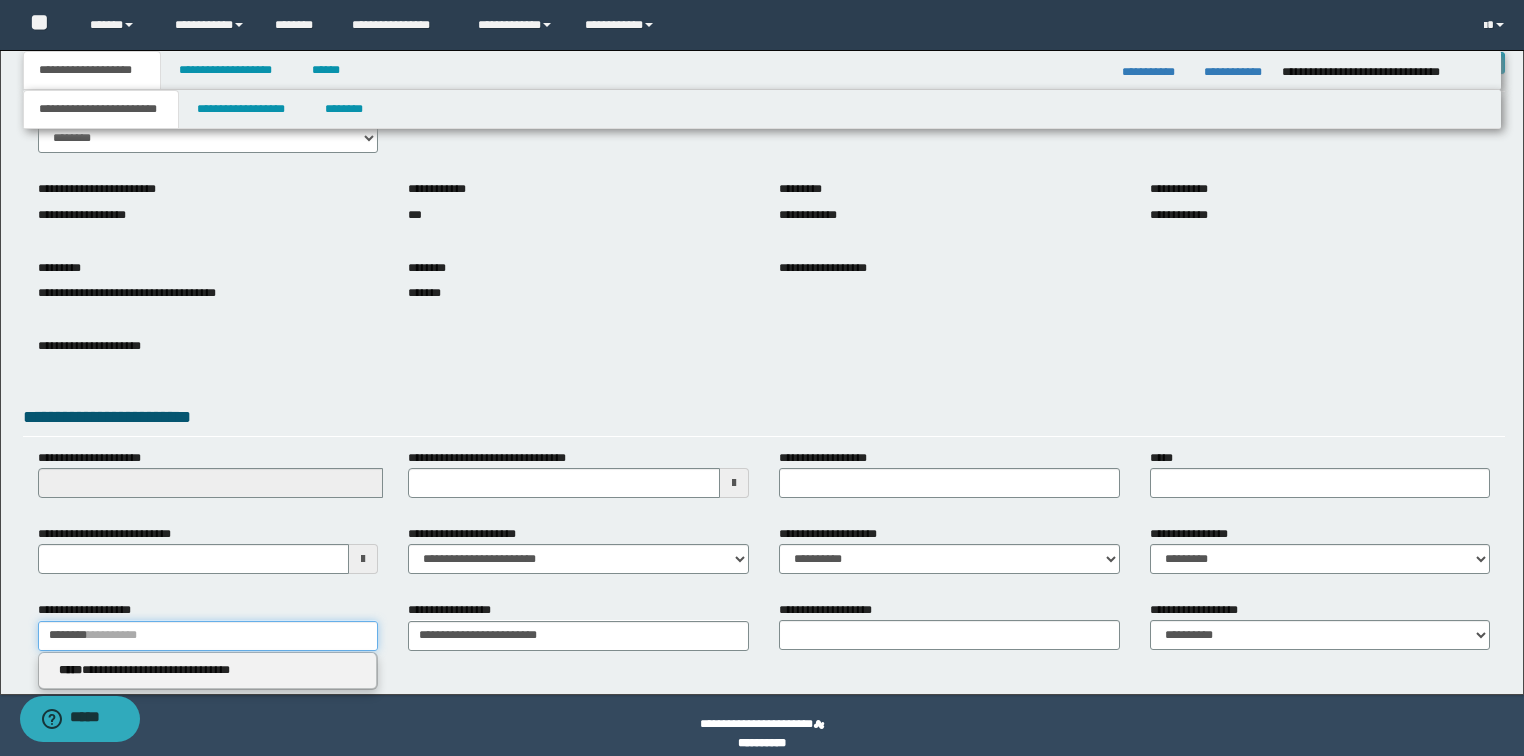 scroll, scrollTop: 127, scrollLeft: 0, axis: vertical 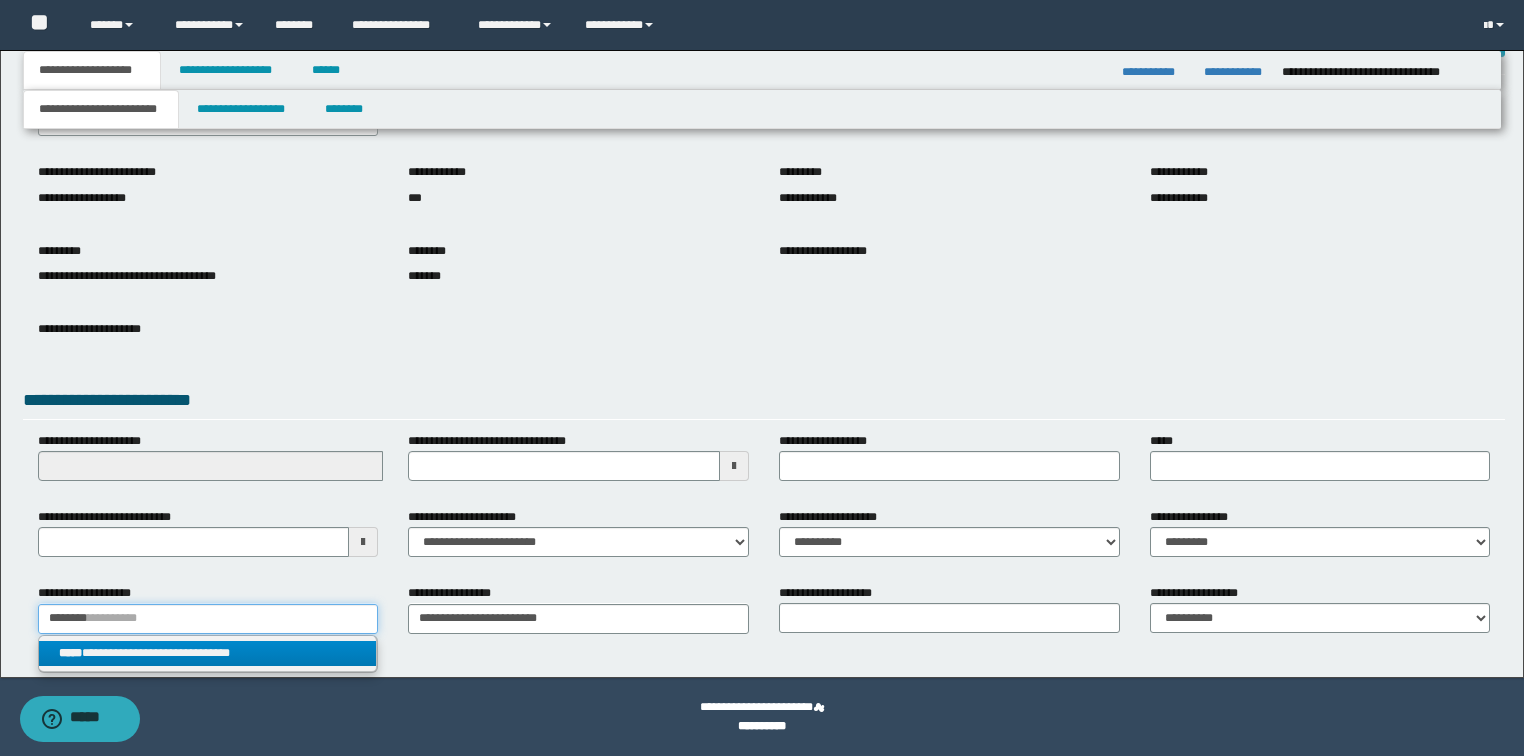 type on "********" 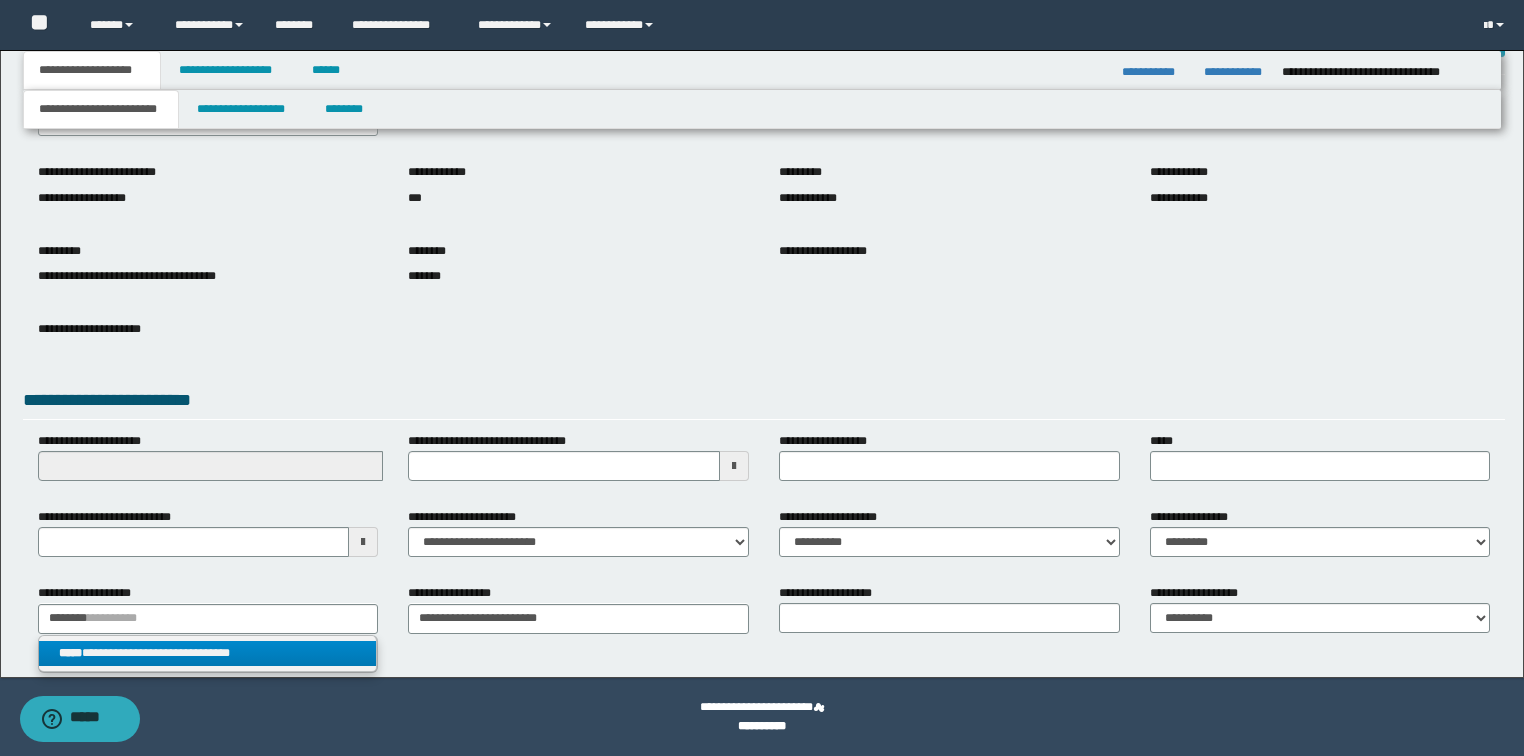 click on "**********" at bounding box center [208, 653] 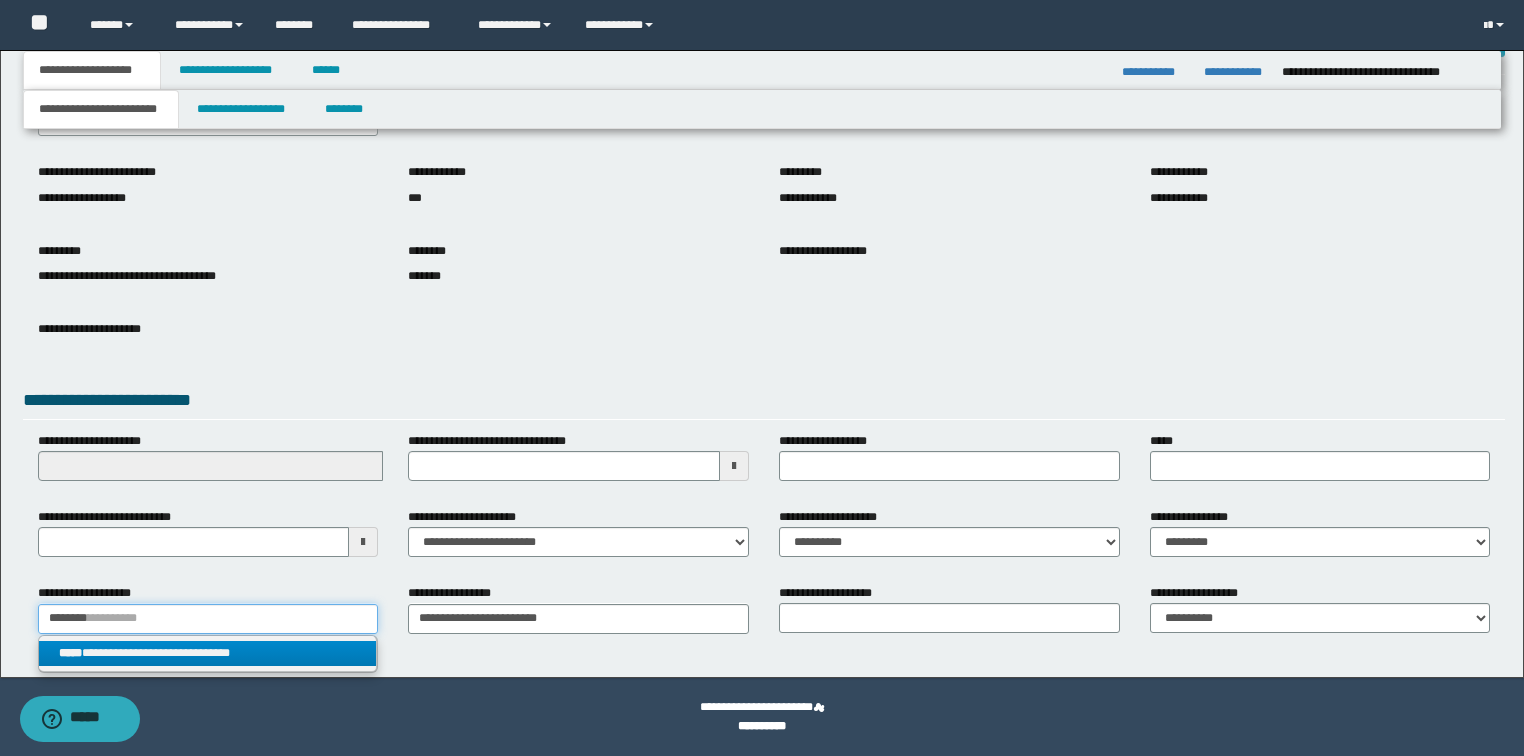 type 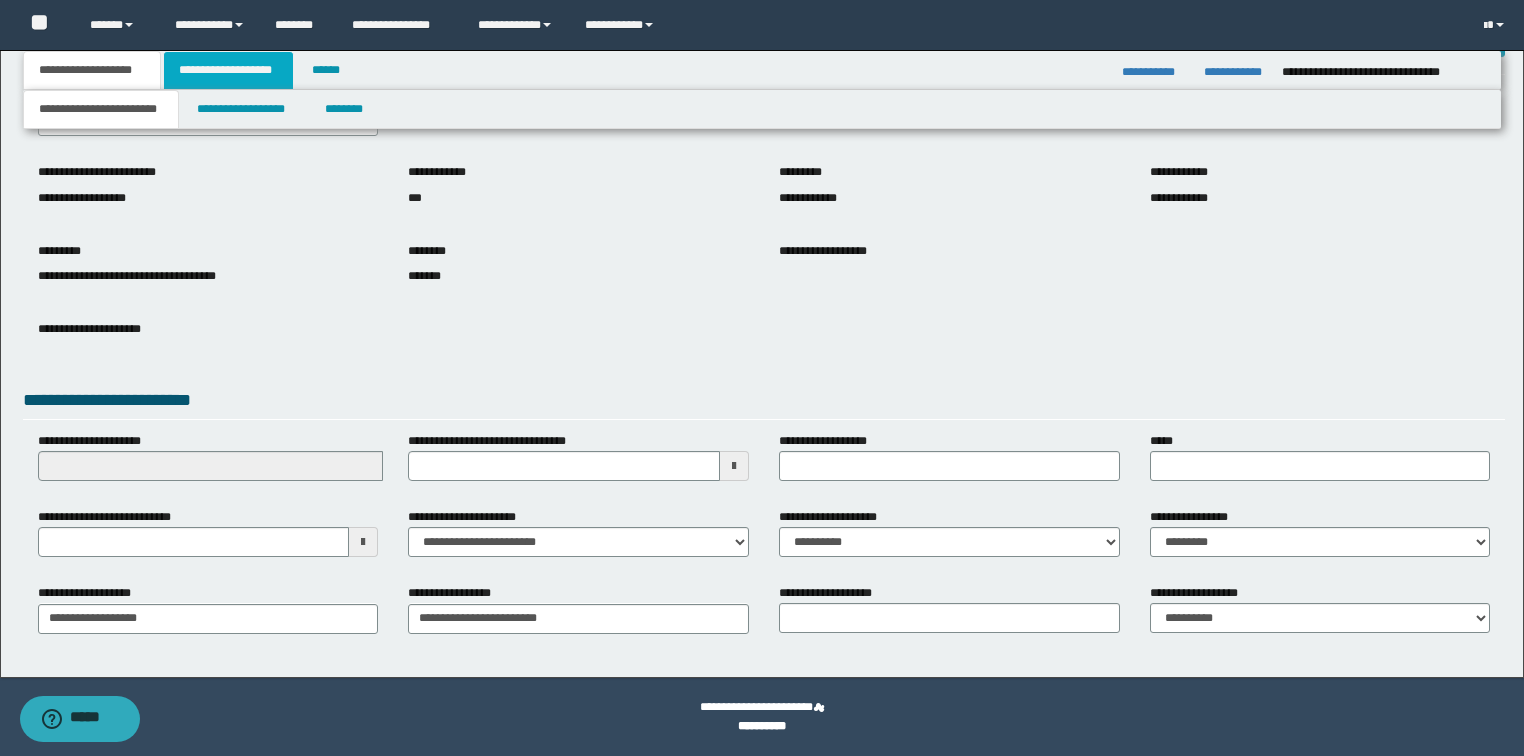 click on "**********" at bounding box center (228, 70) 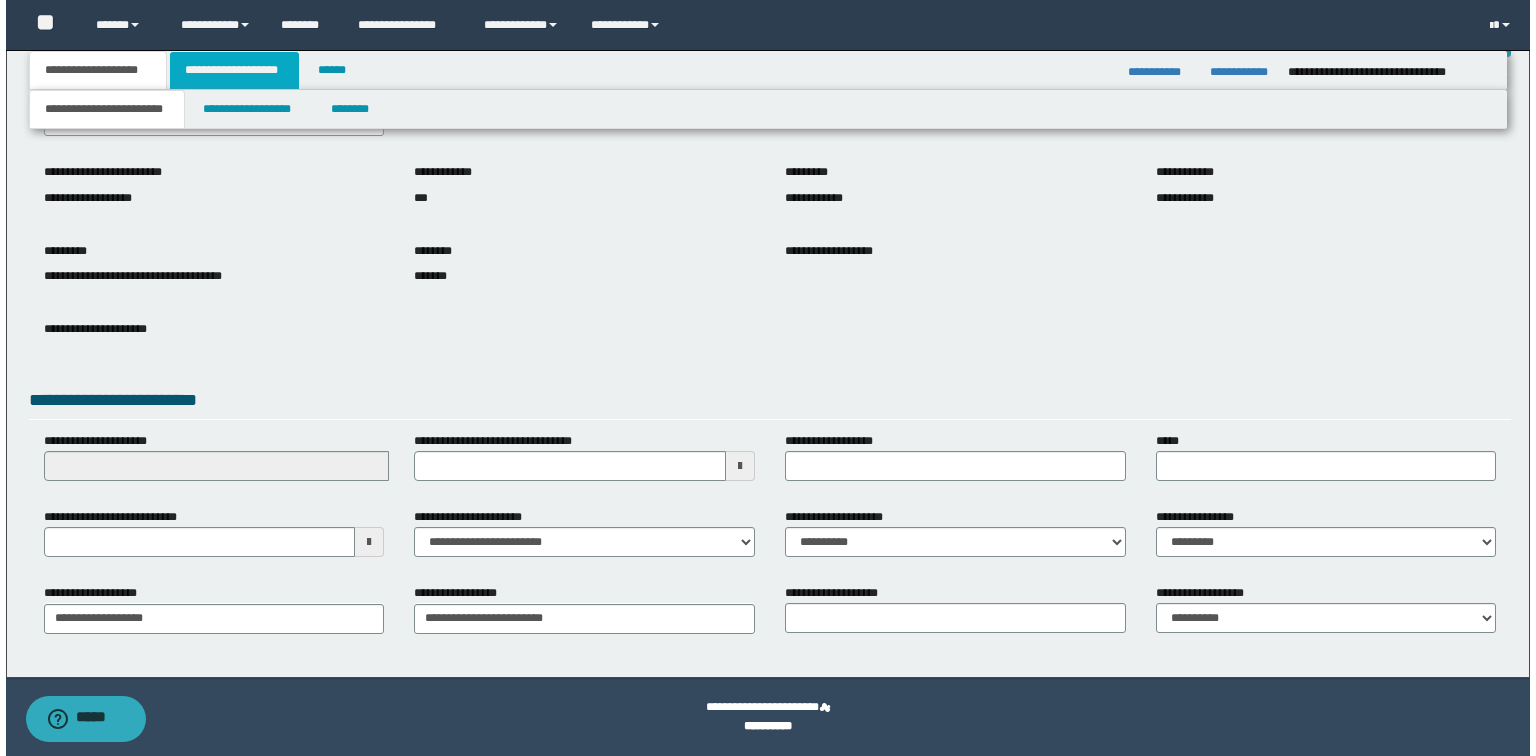 scroll, scrollTop: 0, scrollLeft: 0, axis: both 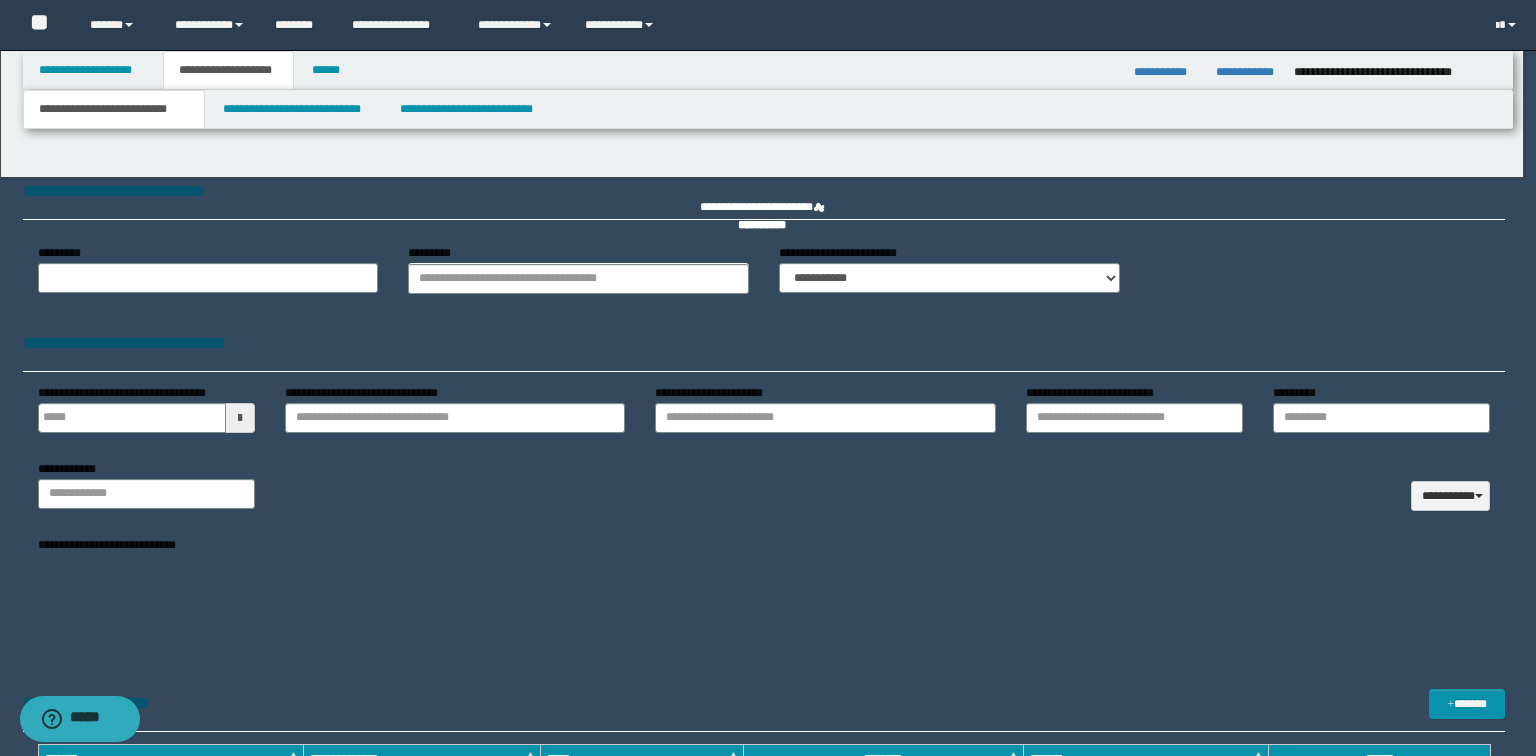 type 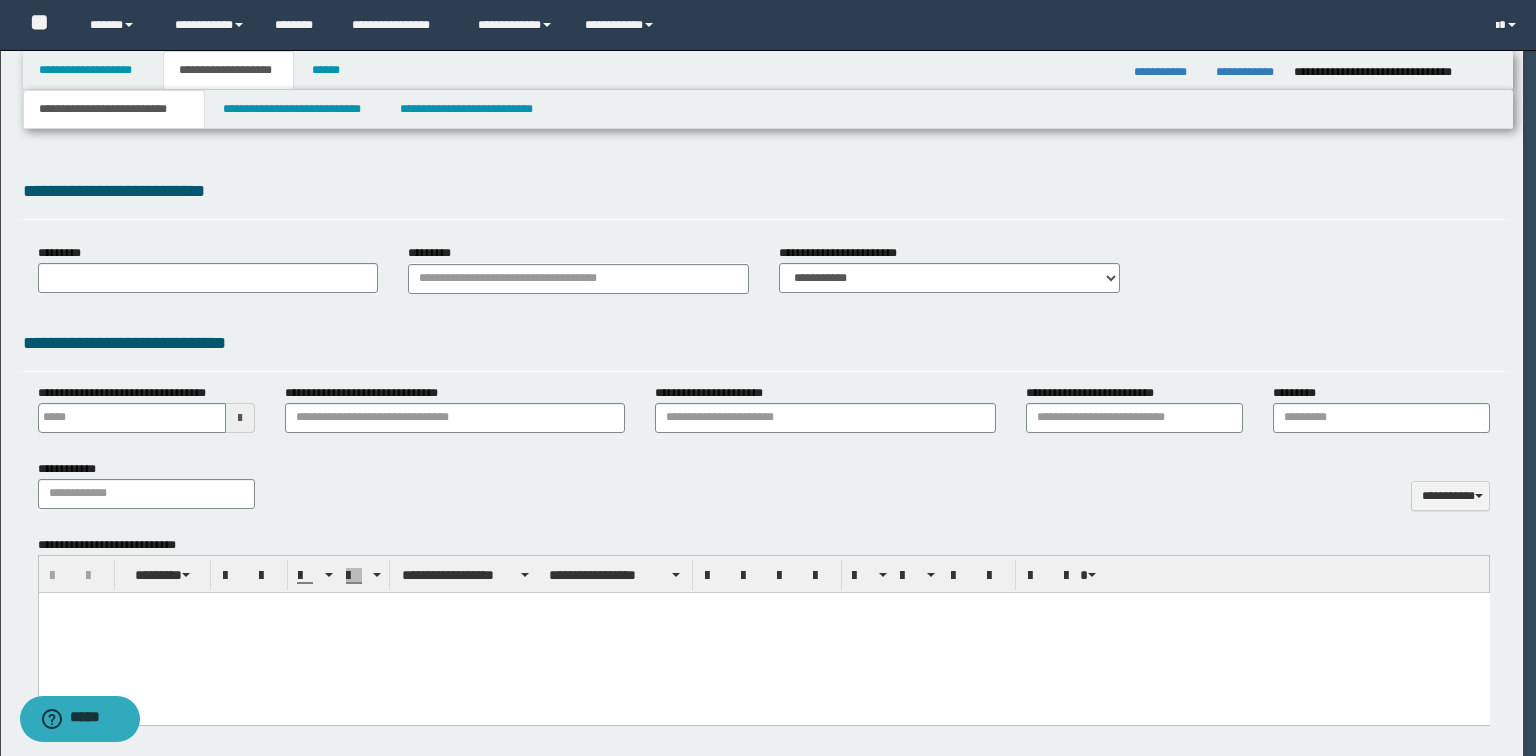 scroll, scrollTop: 0, scrollLeft: 0, axis: both 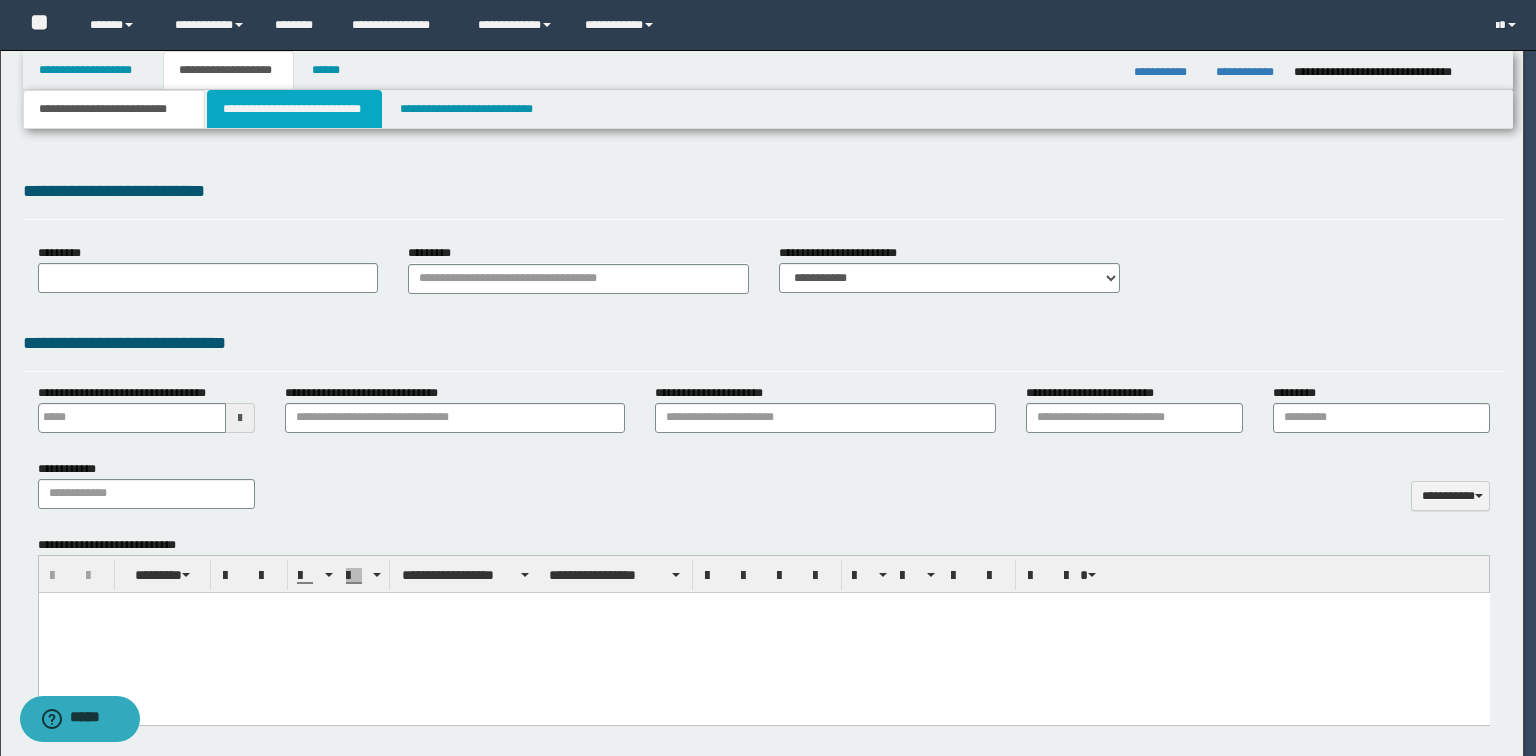click on "**********" at bounding box center (294, 109) 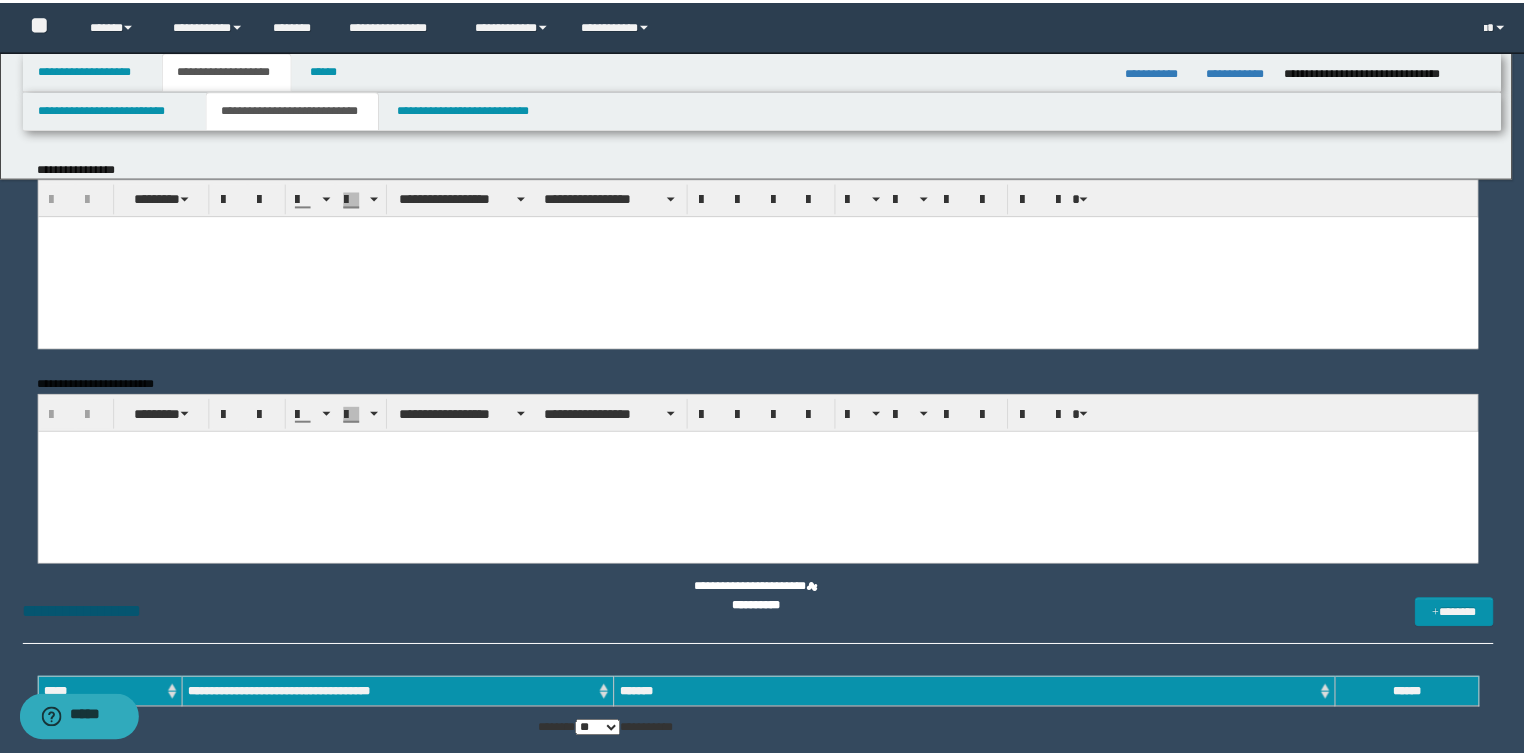 scroll, scrollTop: 0, scrollLeft: 0, axis: both 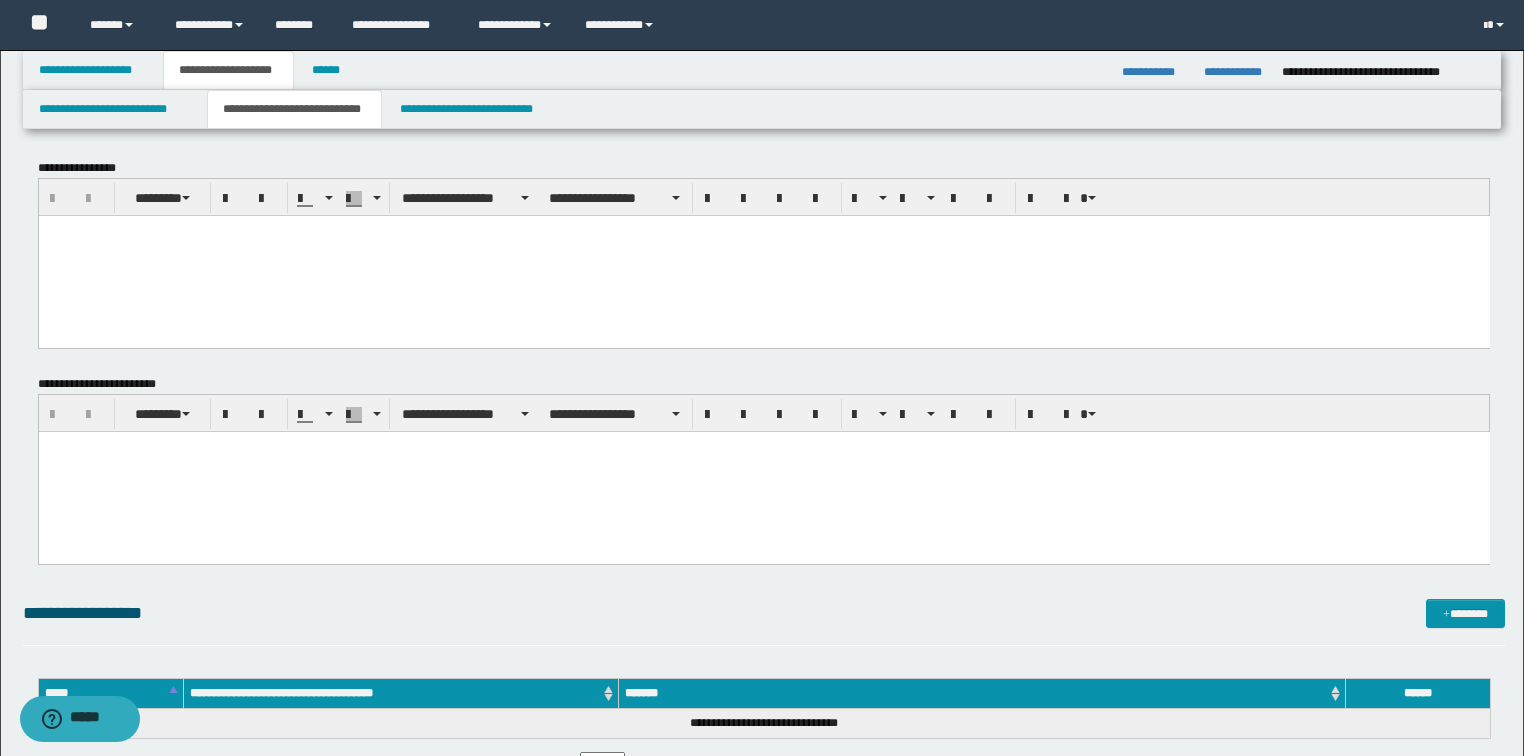 click at bounding box center [763, 255] 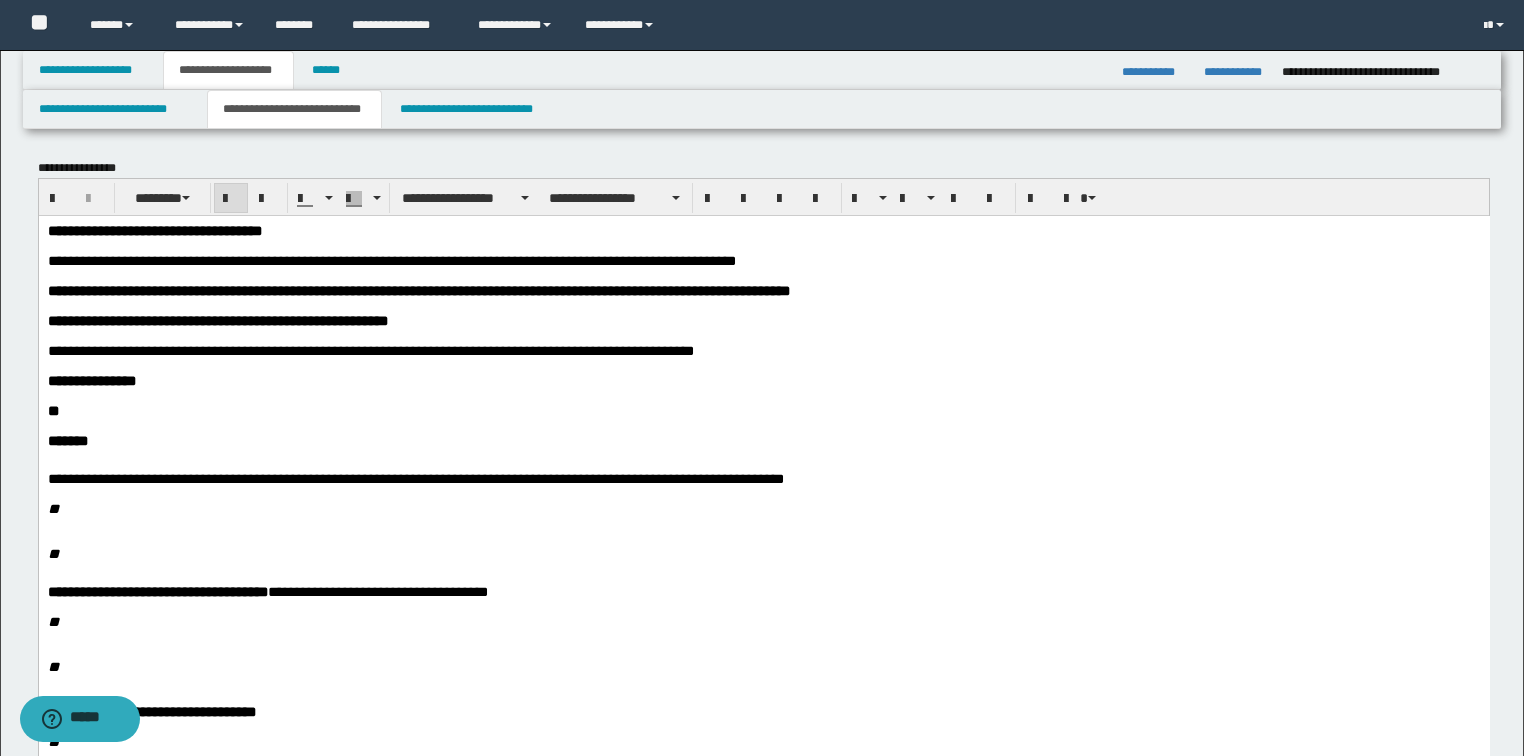 click on "**********" at bounding box center (154, 230) 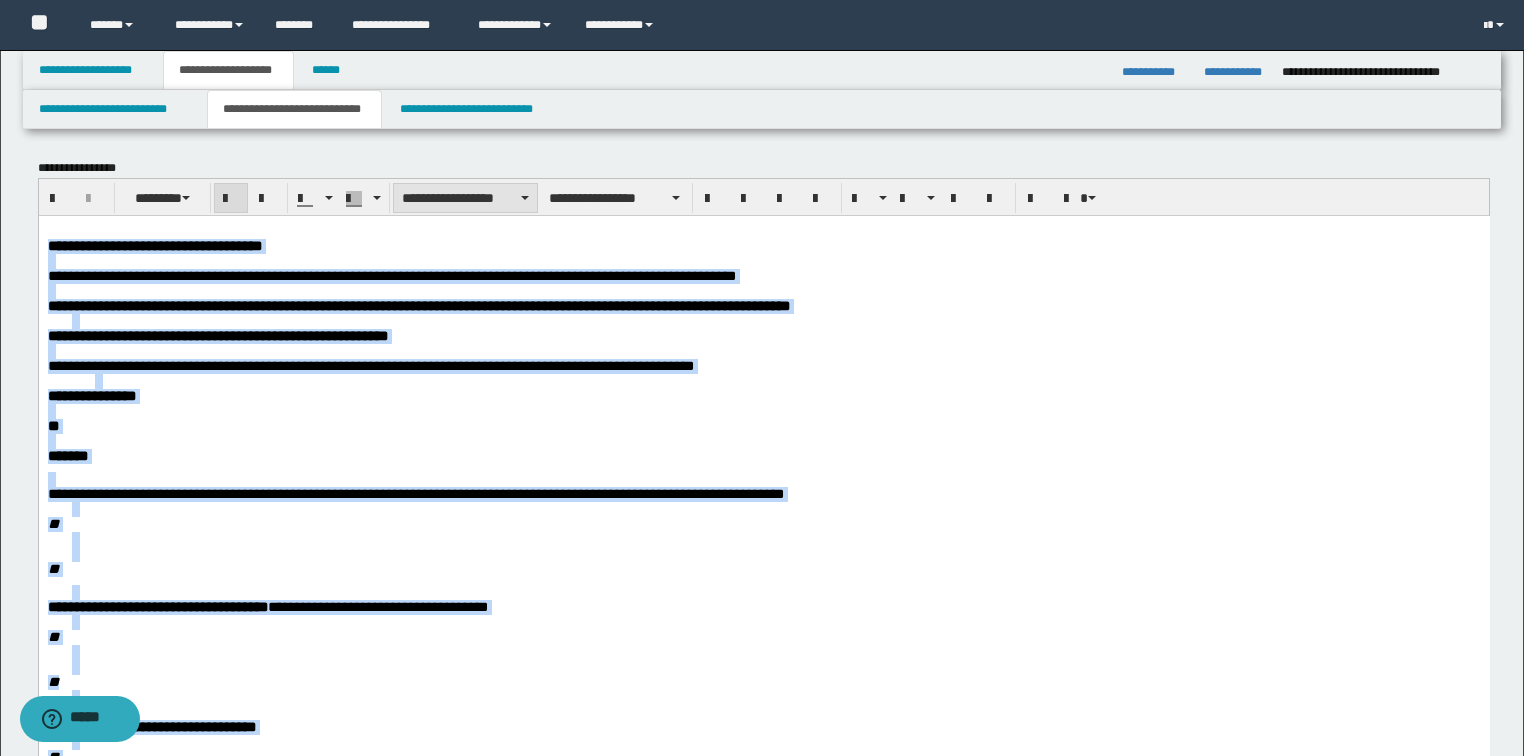click on "**********" at bounding box center (465, 198) 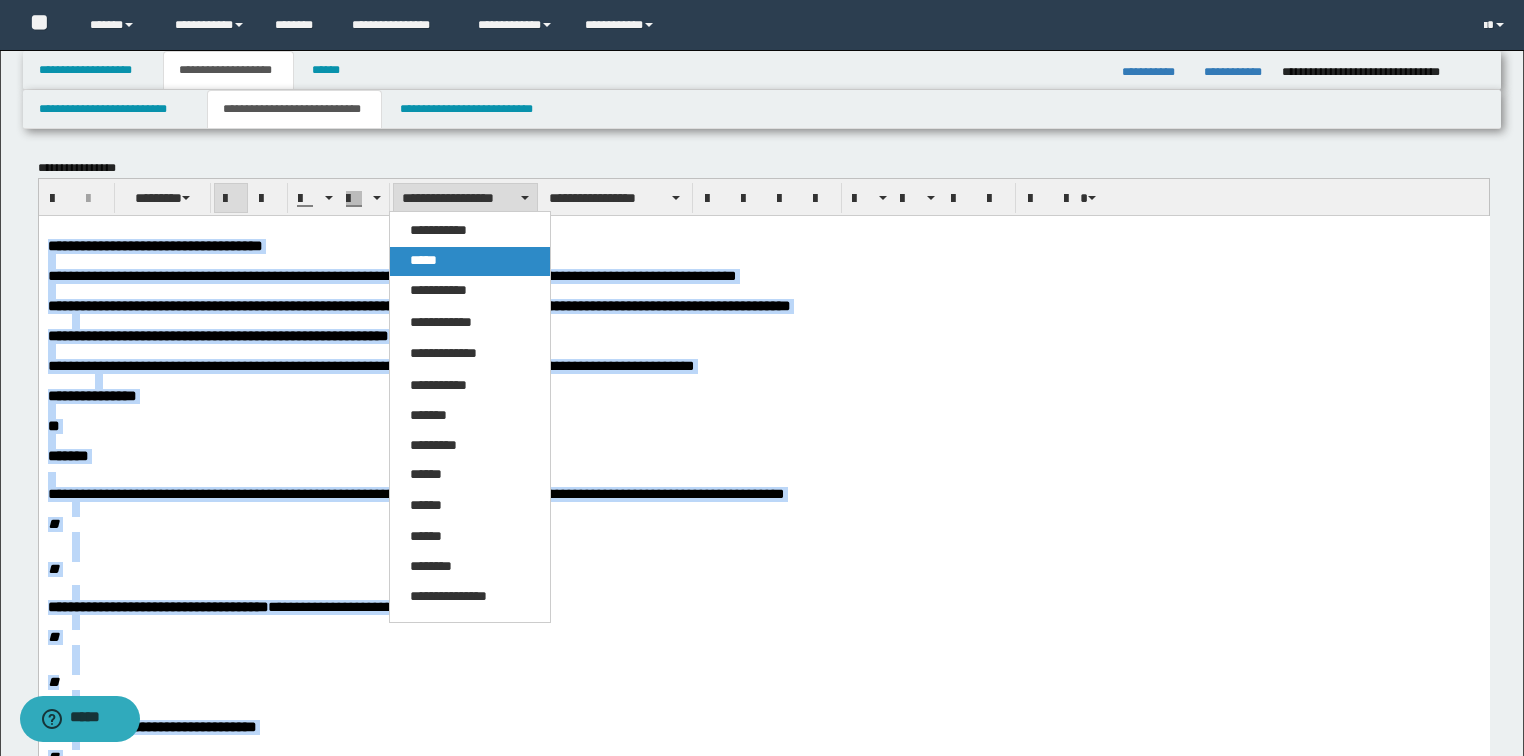 drag, startPoint x: 444, startPoint y: 255, endPoint x: 447, endPoint y: 9, distance: 246.0183 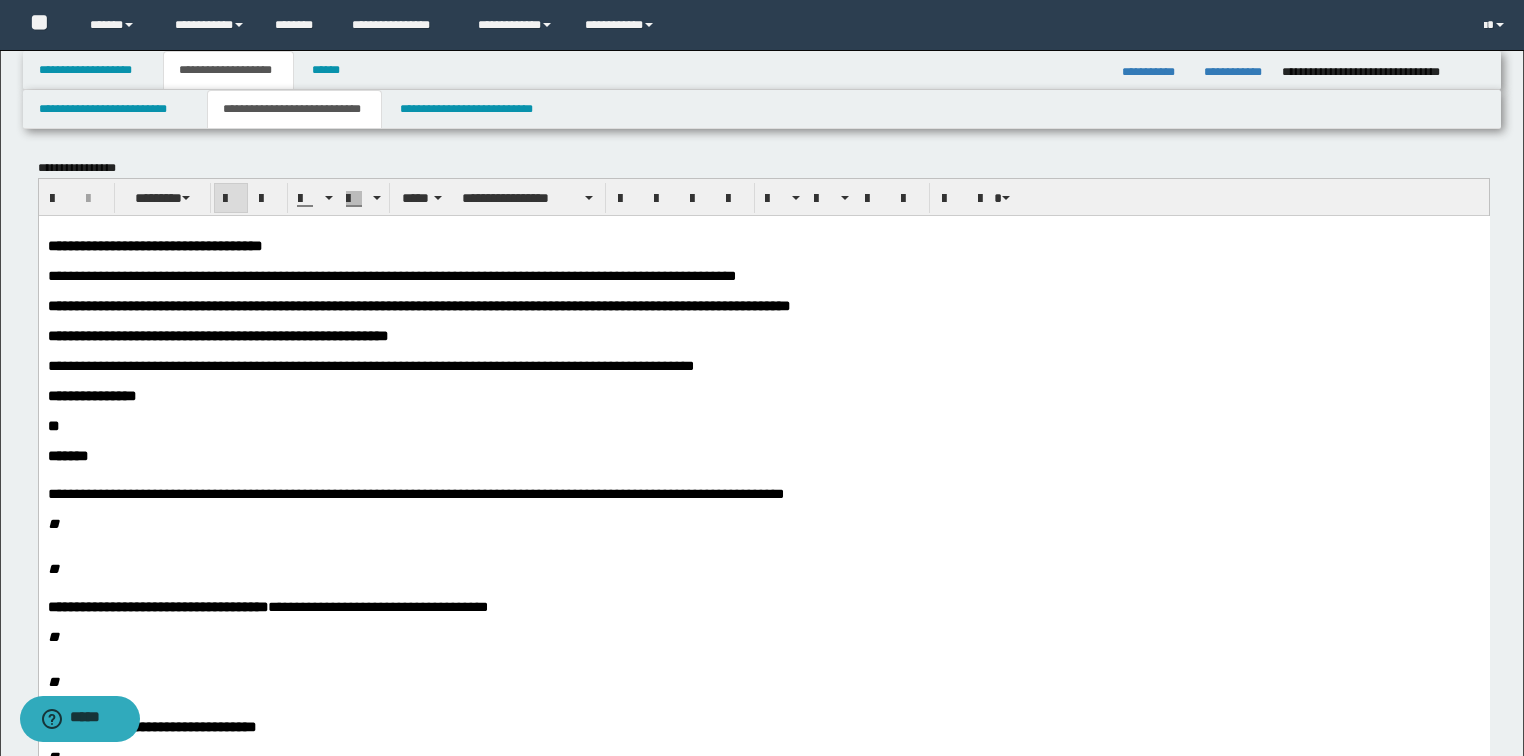 click on "**********" at bounding box center [763, 563] 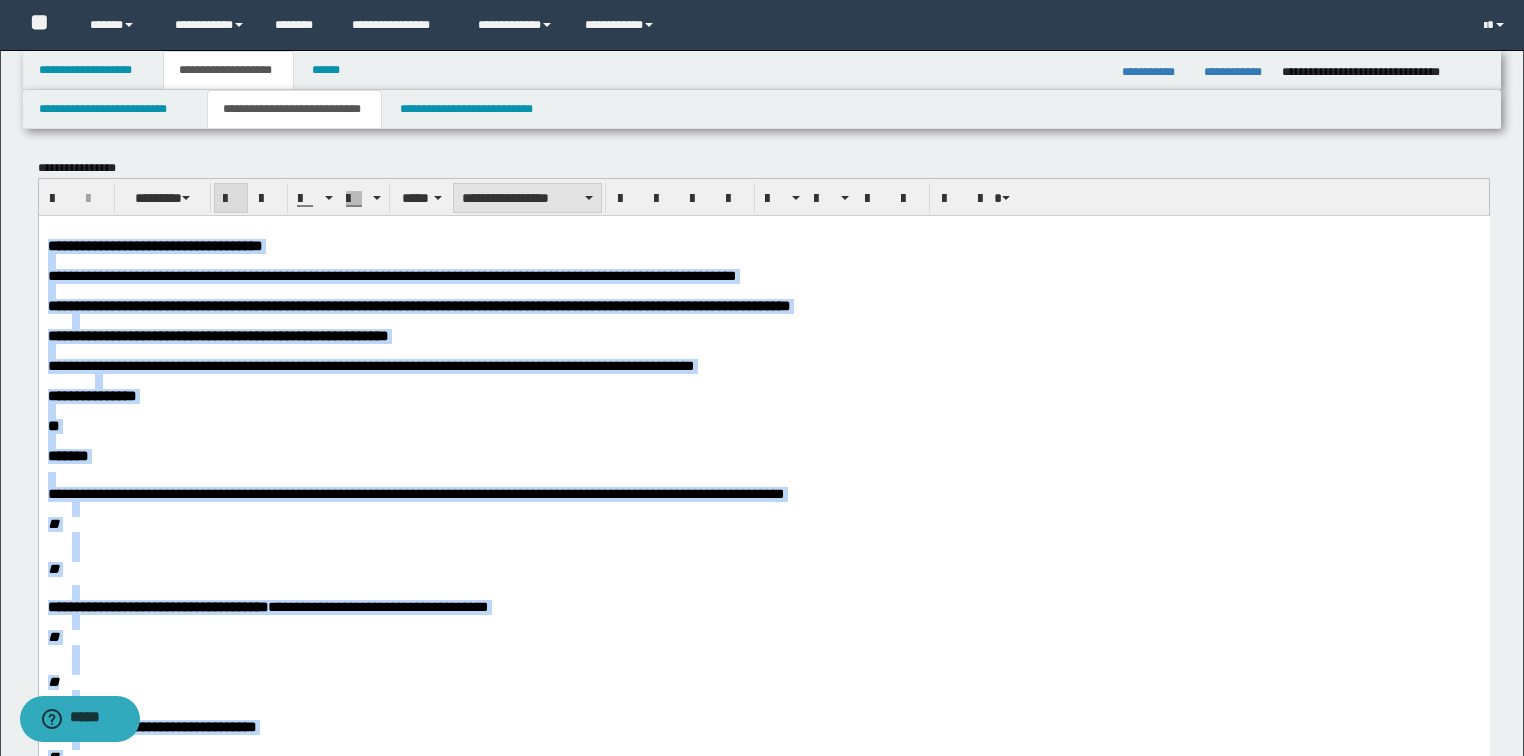 click on "**********" at bounding box center (527, 198) 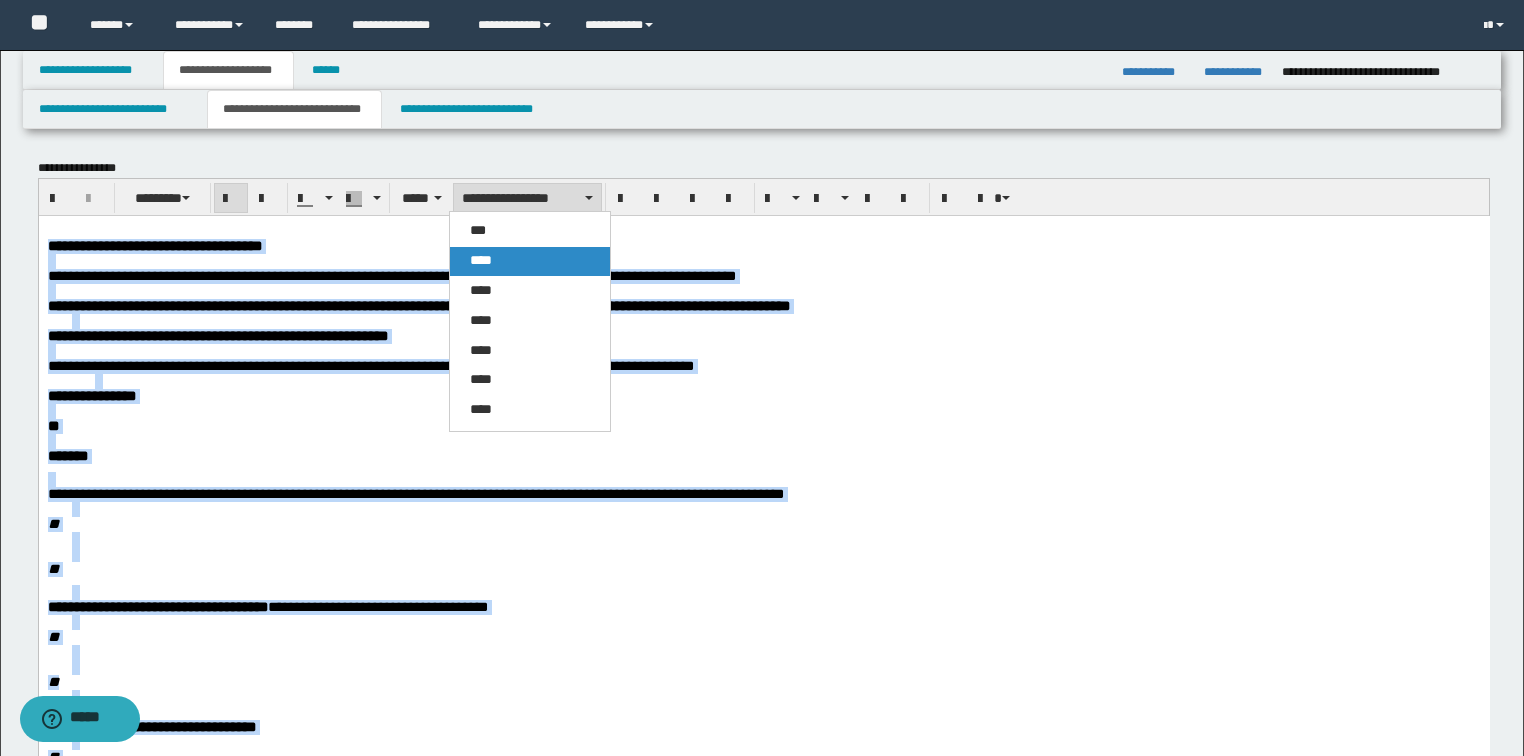 click on "****" at bounding box center [530, 261] 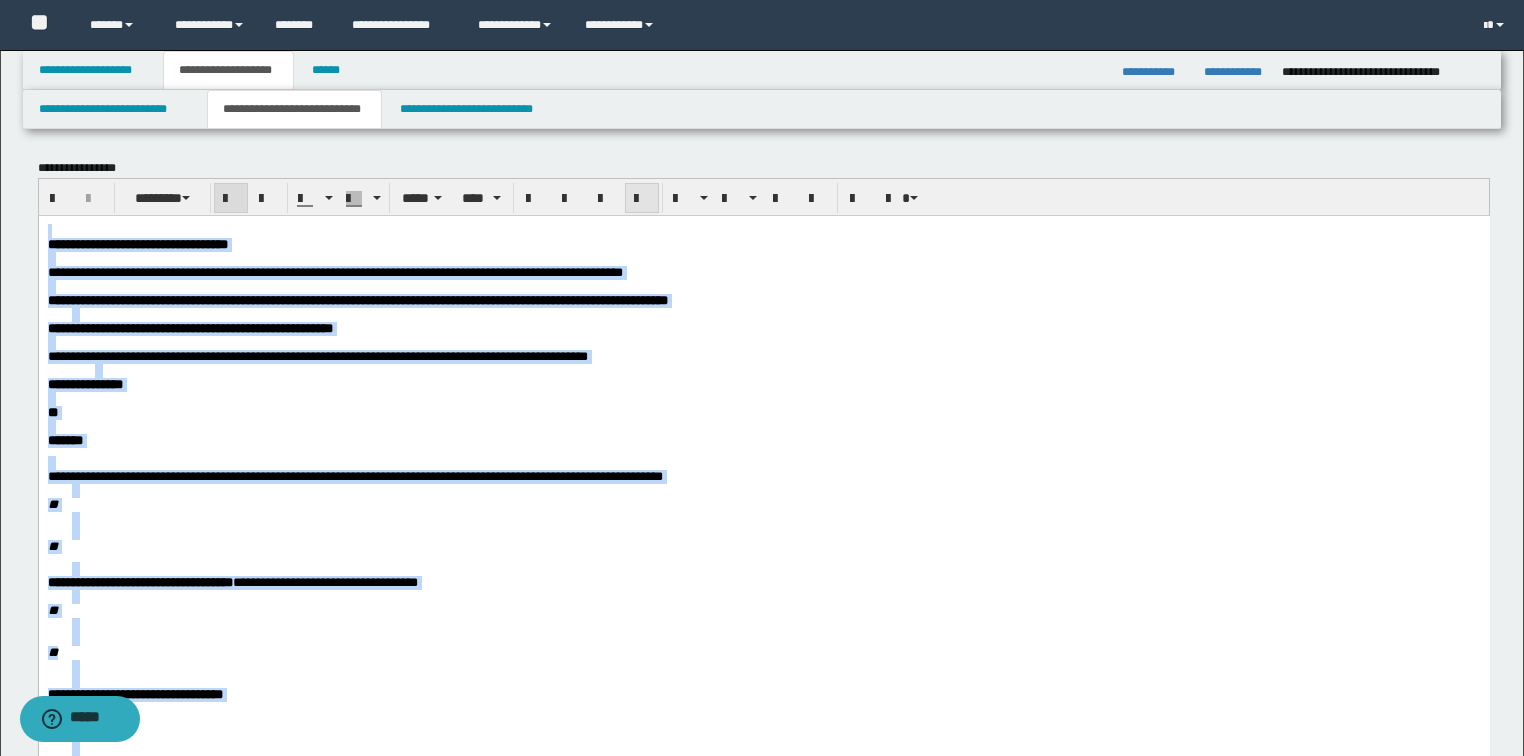 click at bounding box center (642, 199) 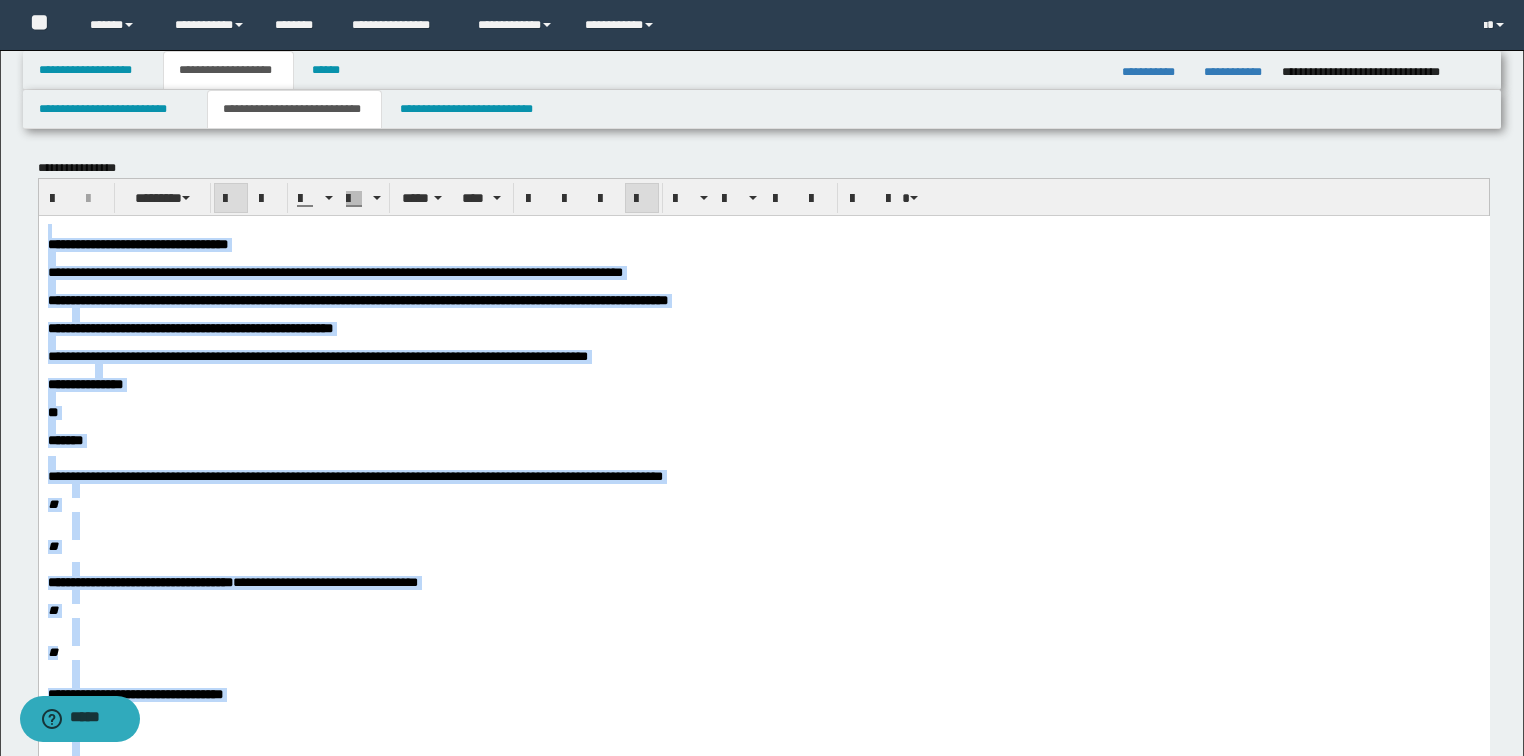 click at bounding box center (642, 199) 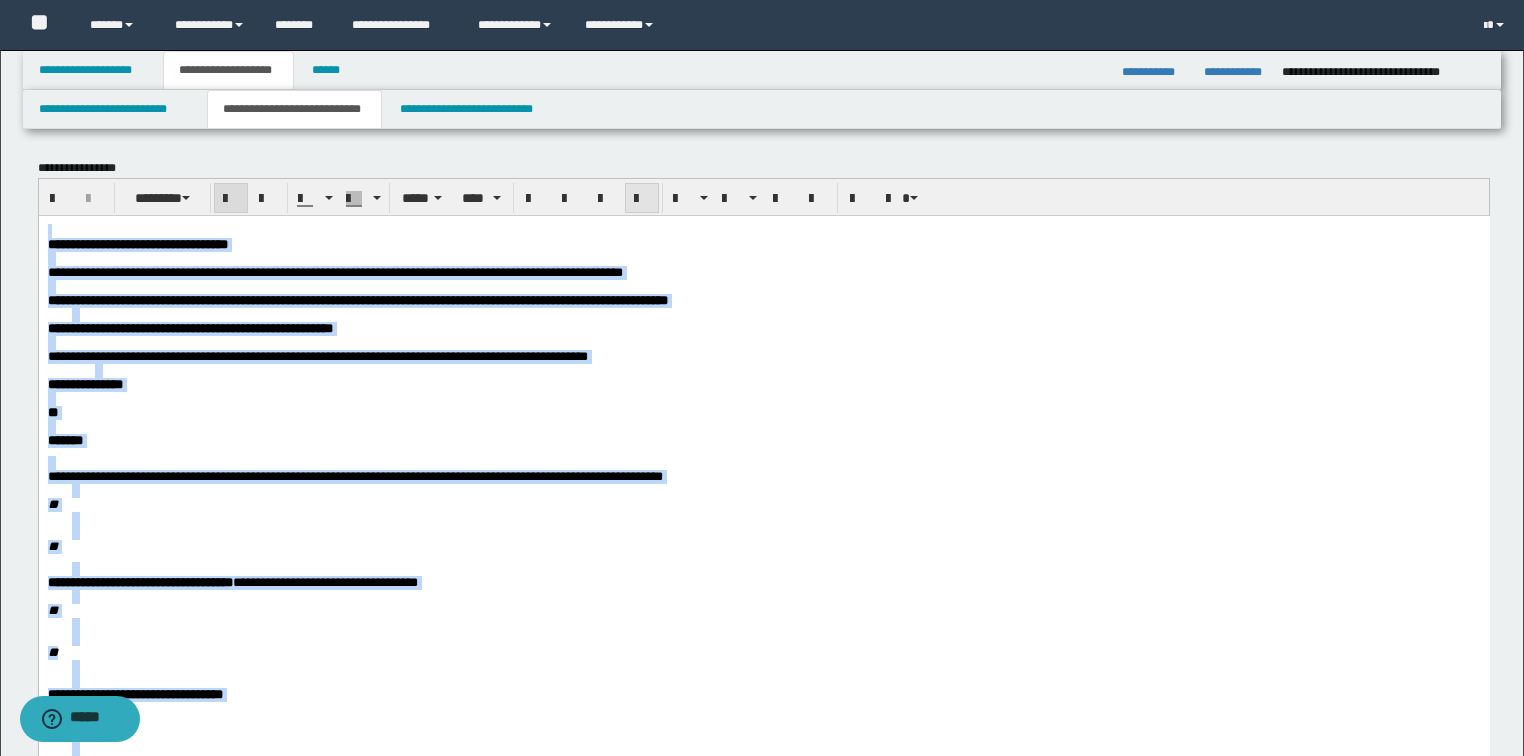 click at bounding box center [642, 199] 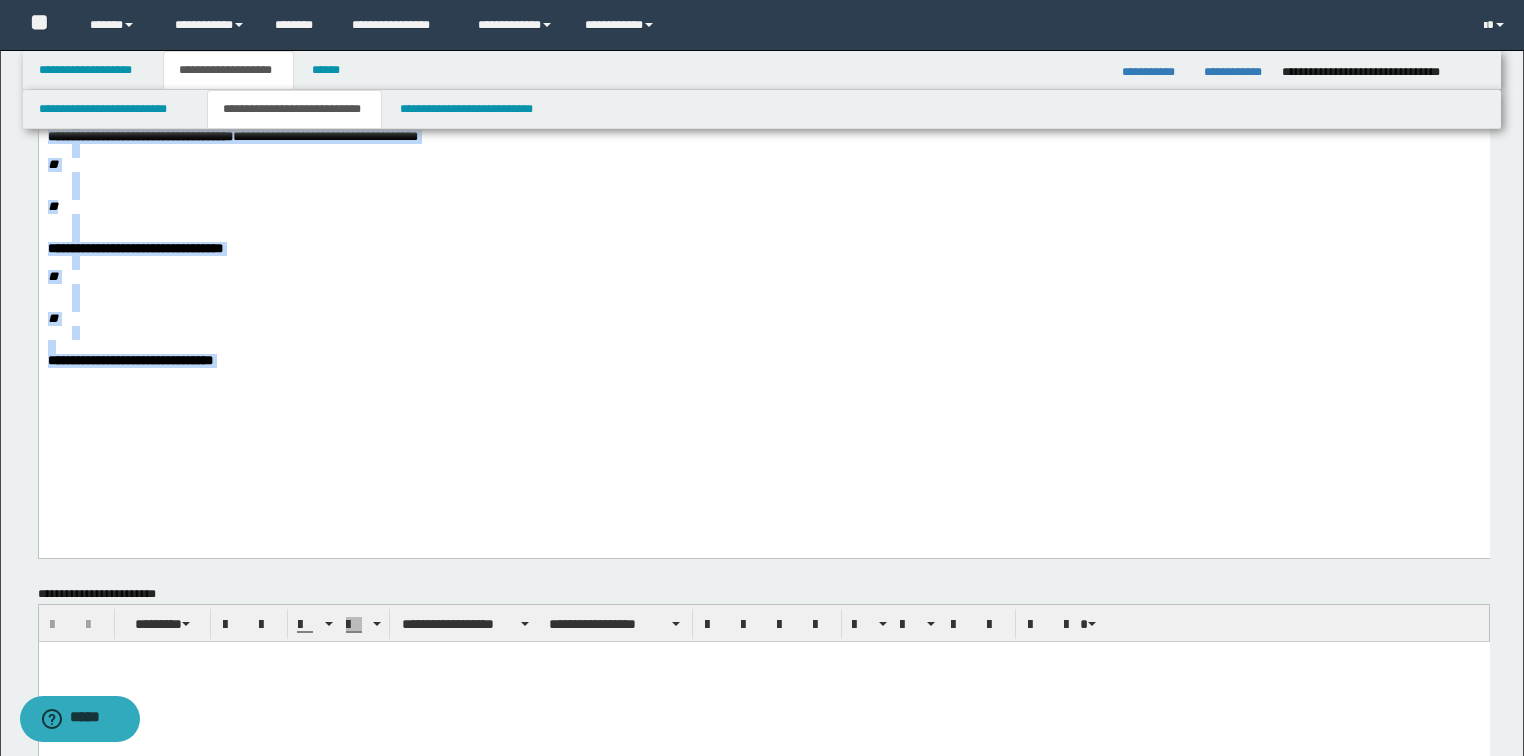 scroll, scrollTop: 480, scrollLeft: 0, axis: vertical 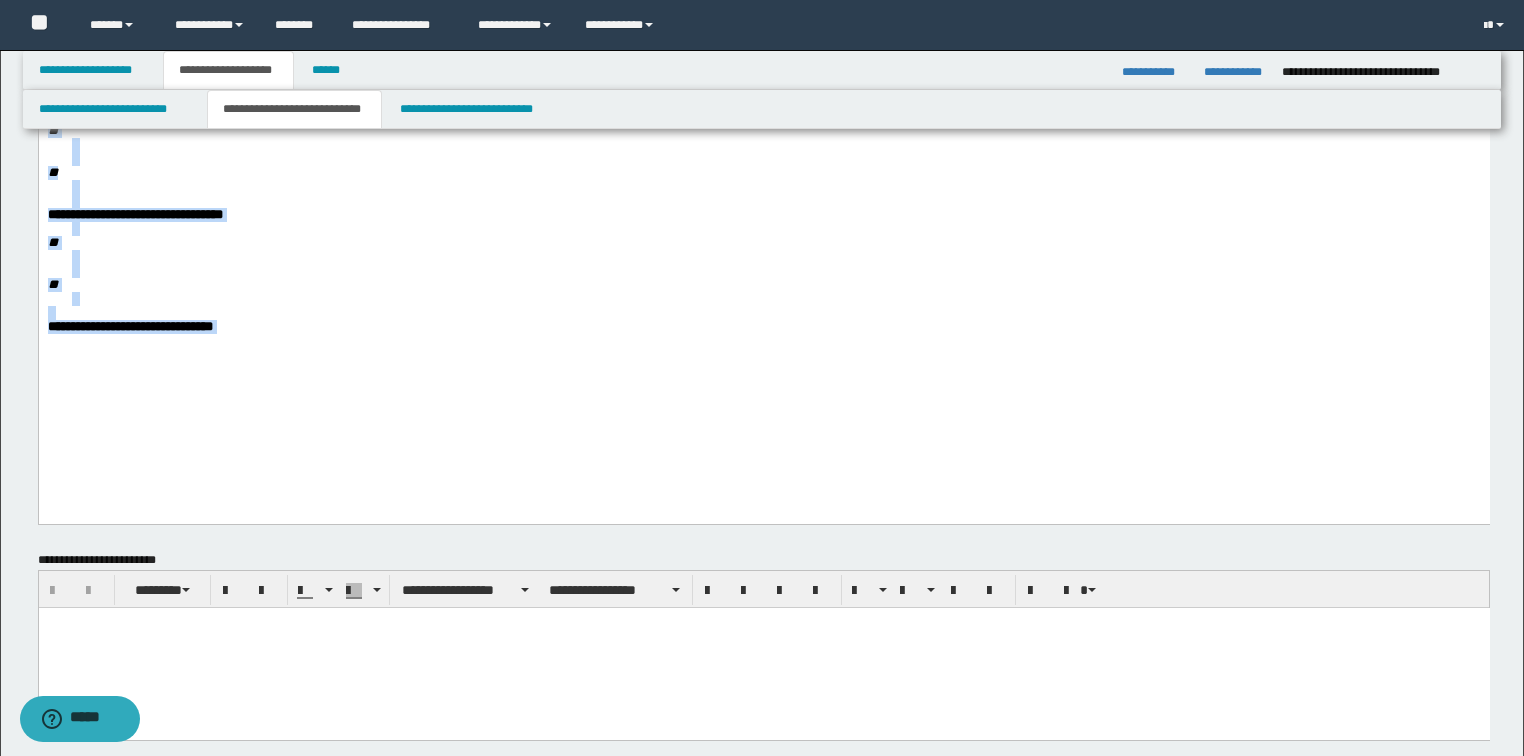 click on "**********" at bounding box center [763, 64] 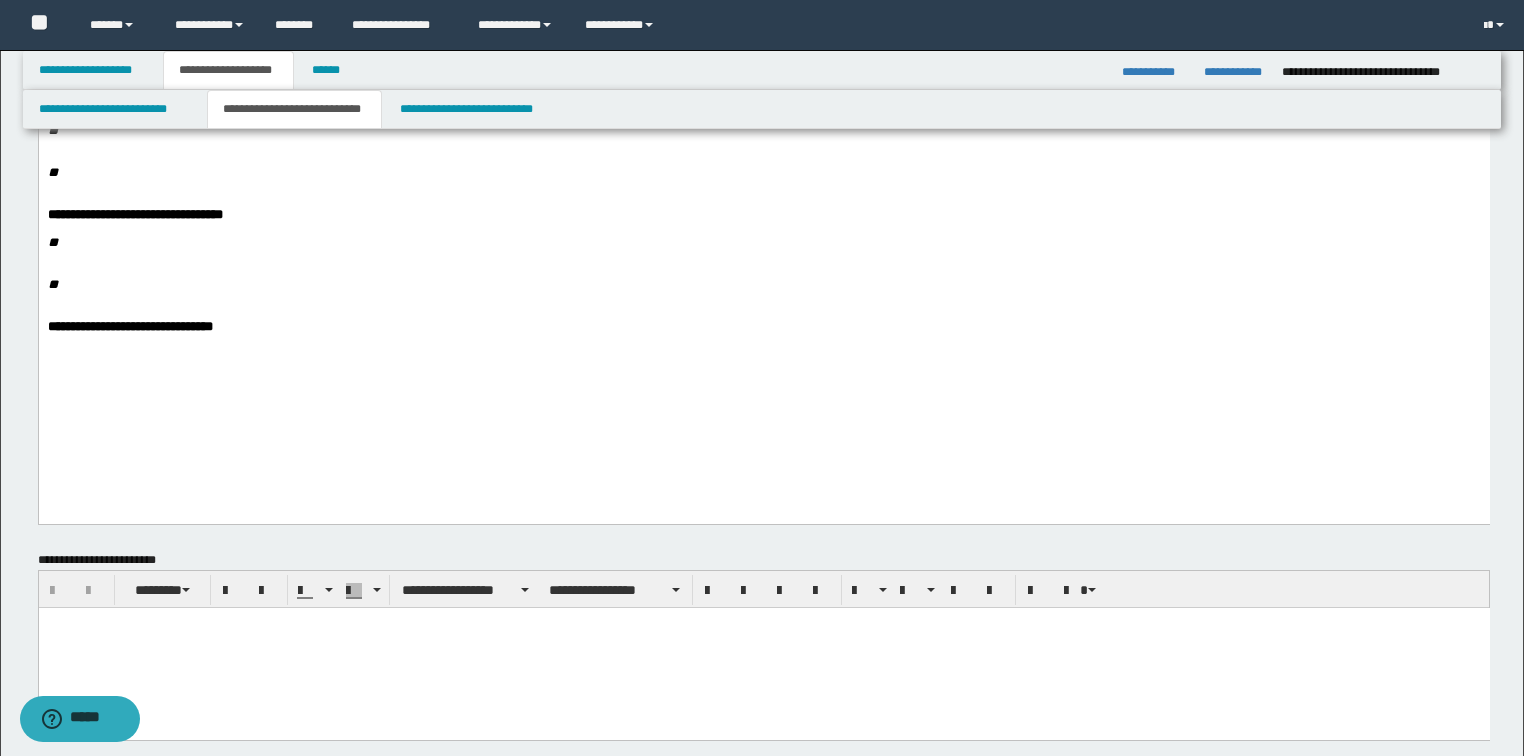 click on "**********" at bounding box center (129, 326) 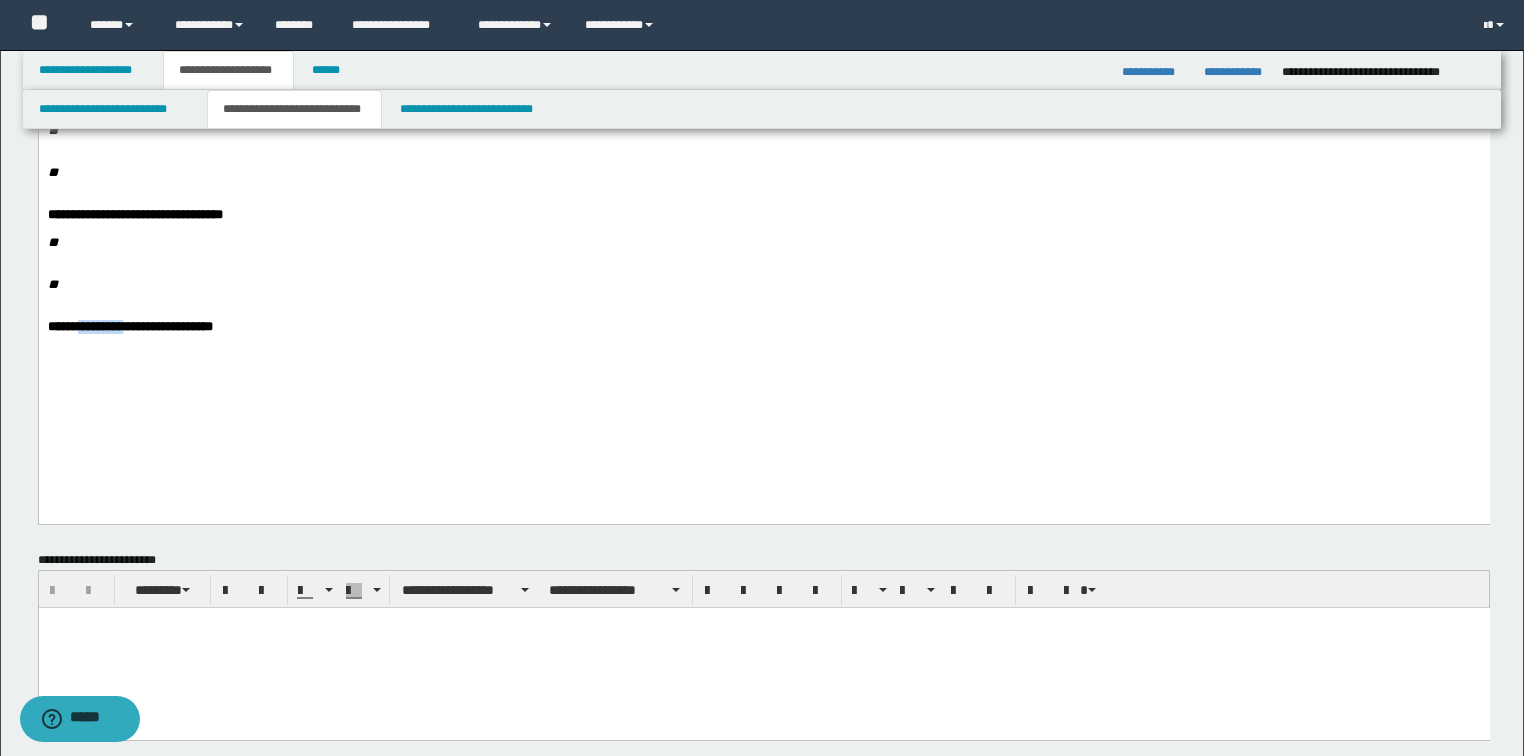 click on "**********" at bounding box center (129, 326) 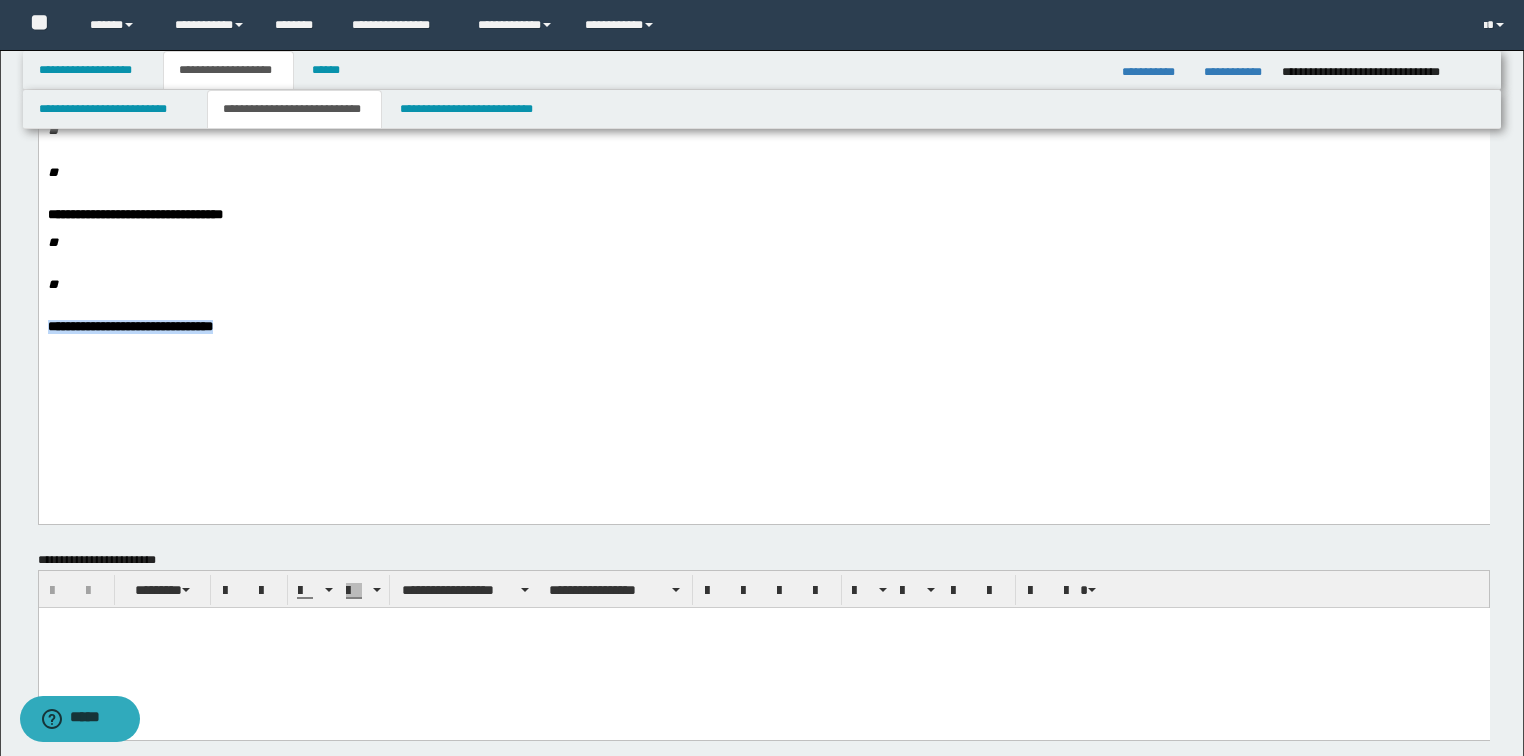 click on "**********" at bounding box center [129, 326] 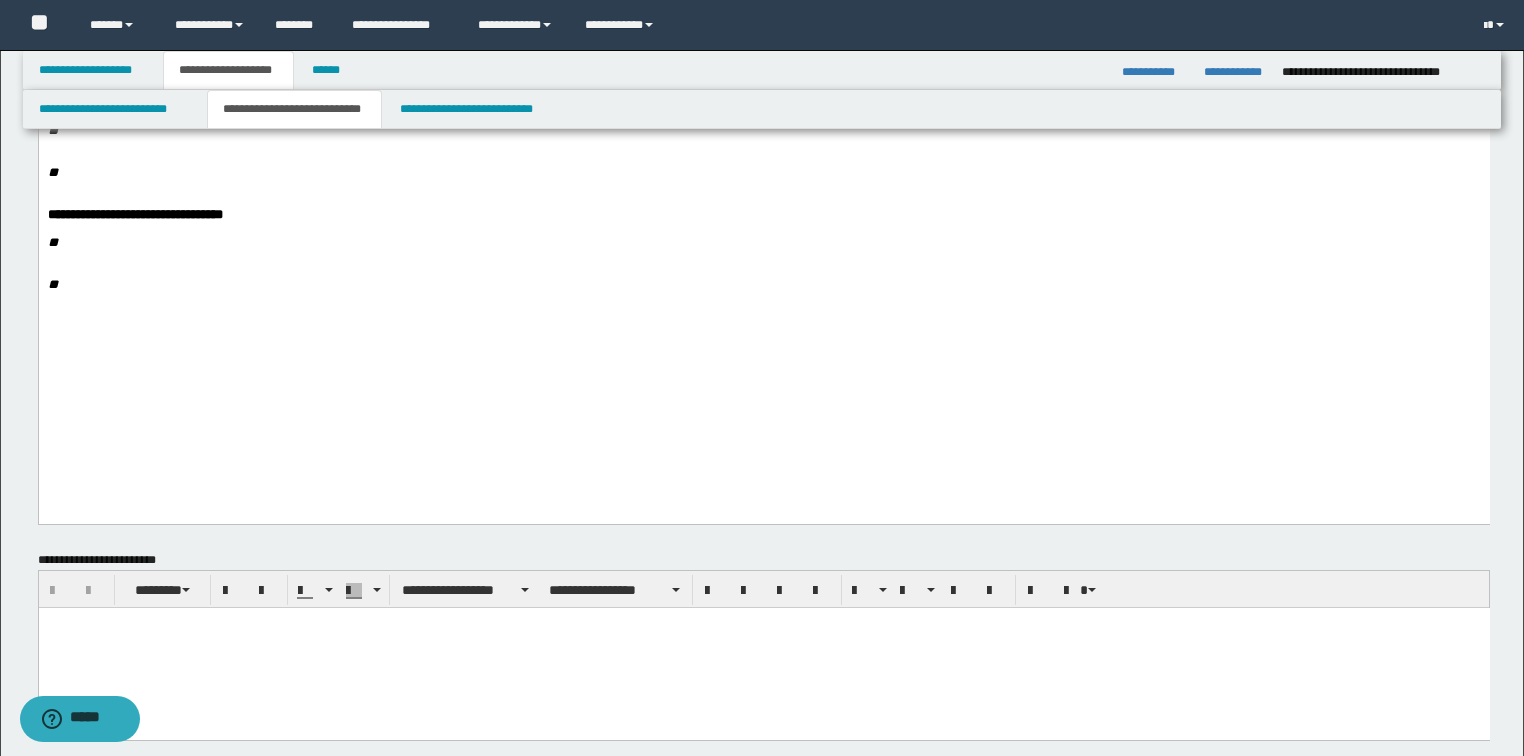 click at bounding box center [763, 647] 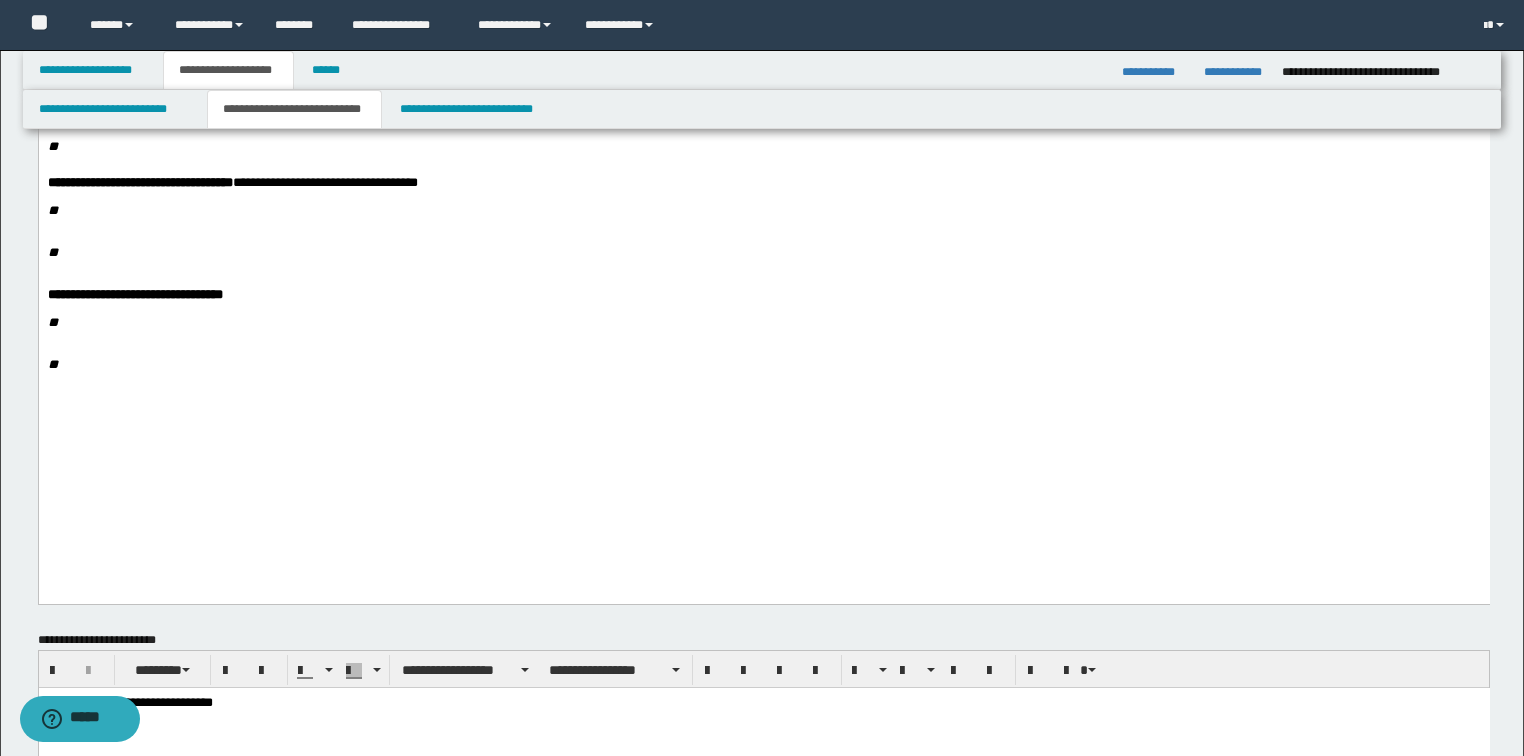 scroll, scrollTop: 480, scrollLeft: 0, axis: vertical 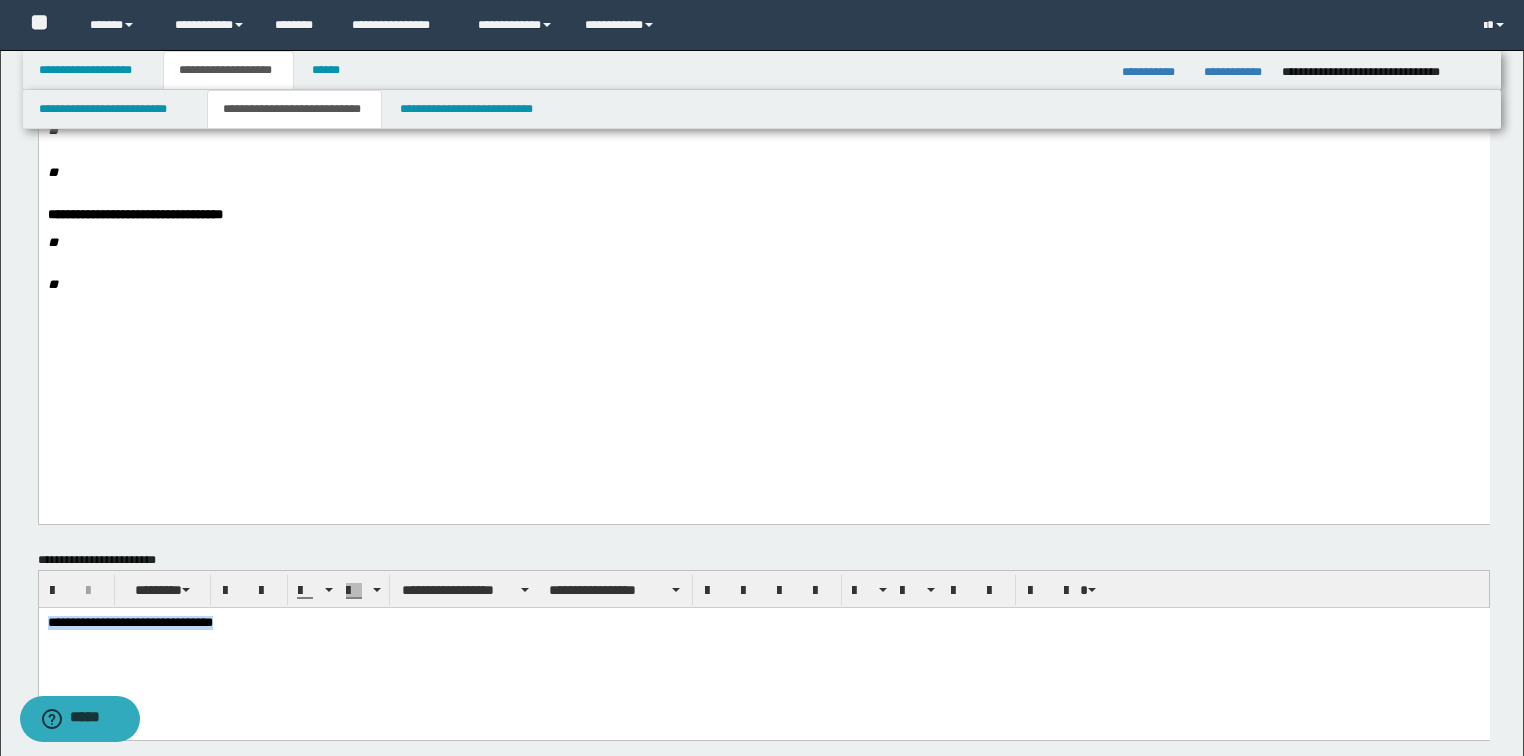 drag, startPoint x: 251, startPoint y: 629, endPoint x: -1, endPoint y: 606, distance: 253.04742 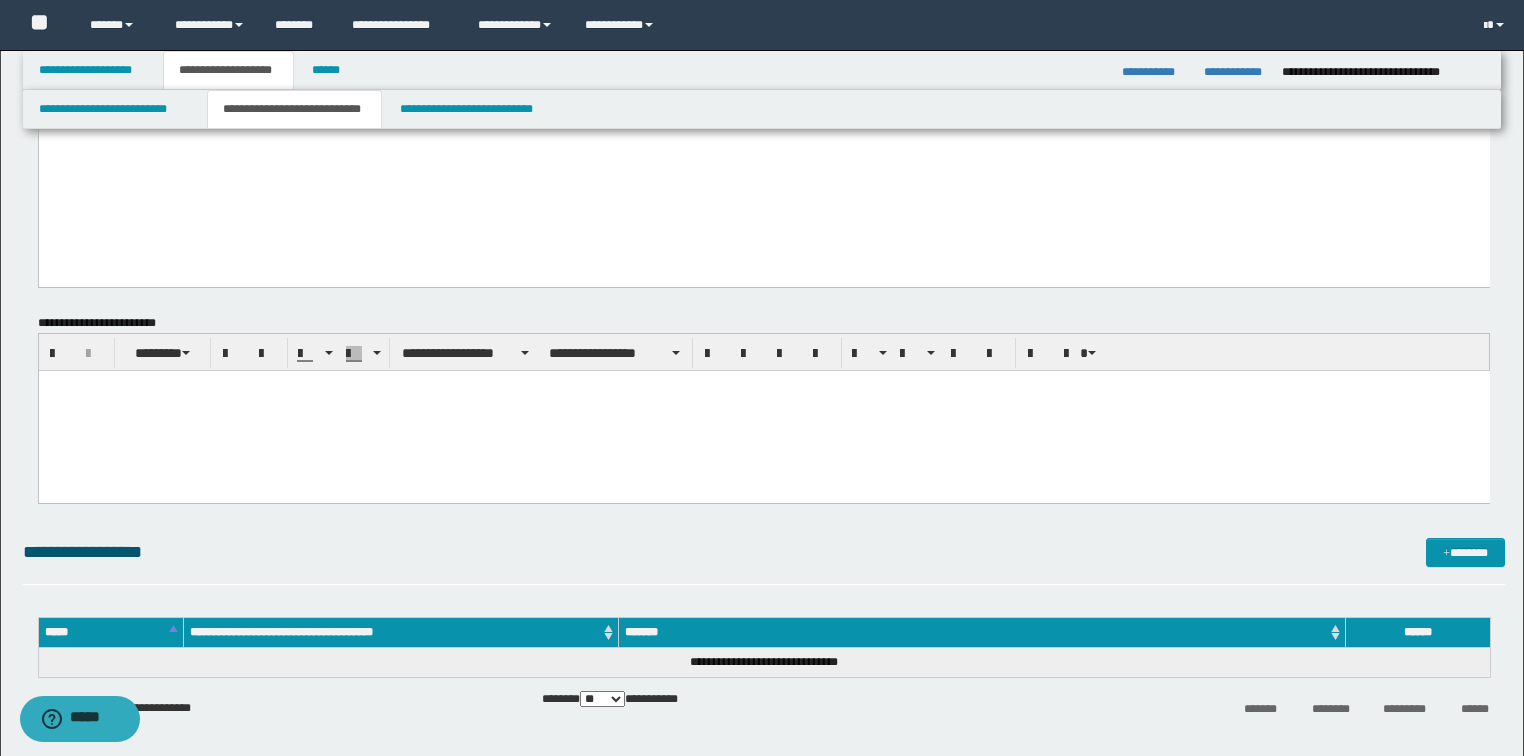 scroll, scrollTop: 560, scrollLeft: 0, axis: vertical 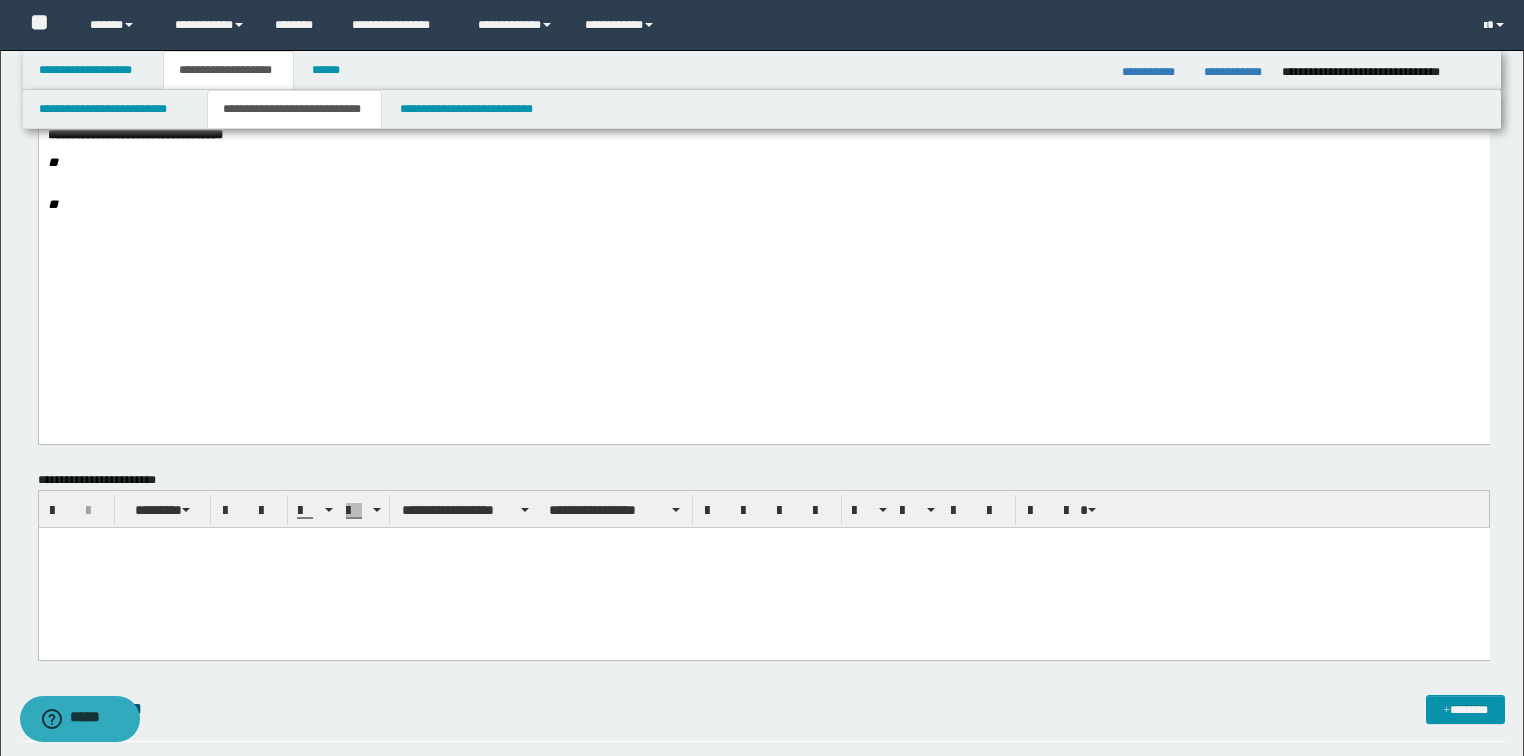 click at bounding box center (775, 219) 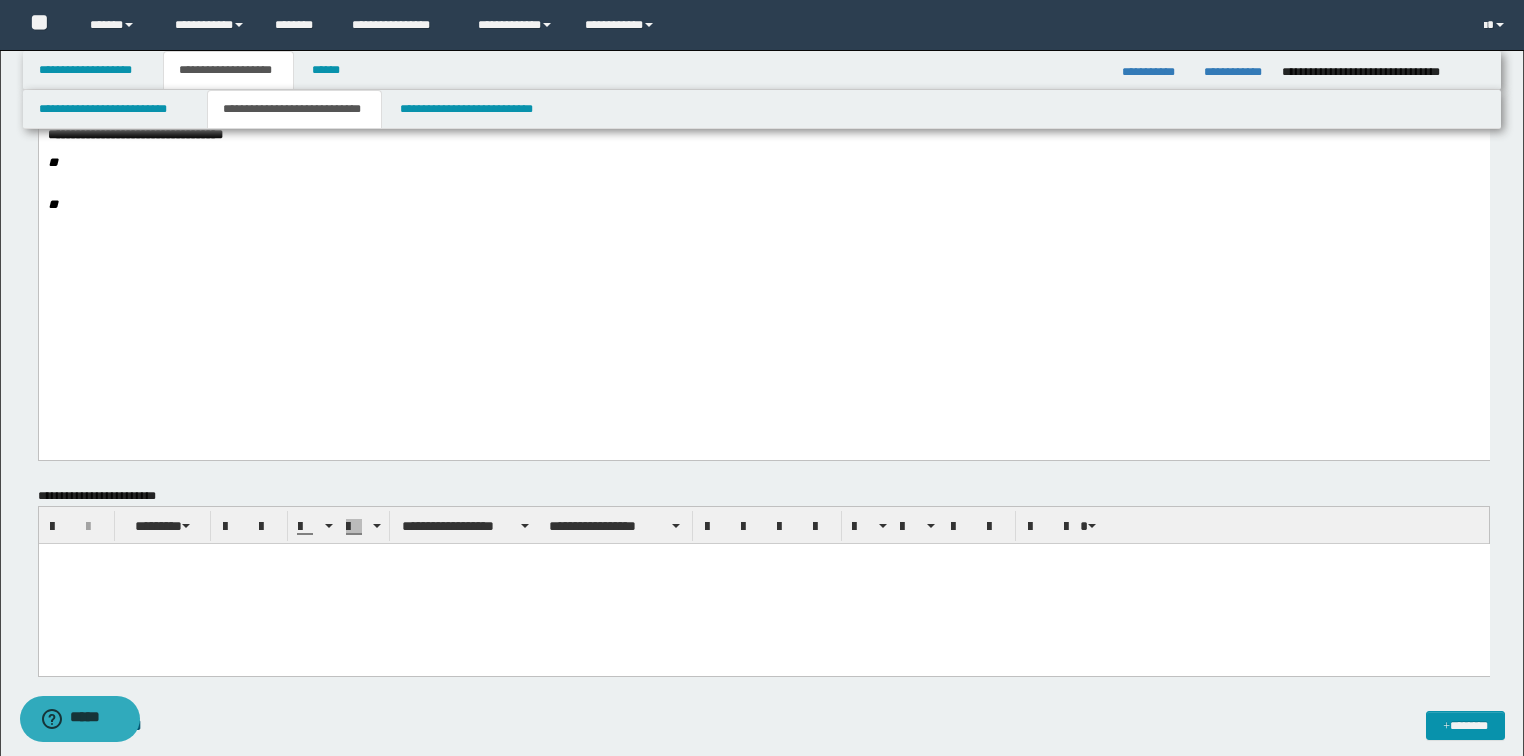 click on "**" at bounding box center [763, 205] 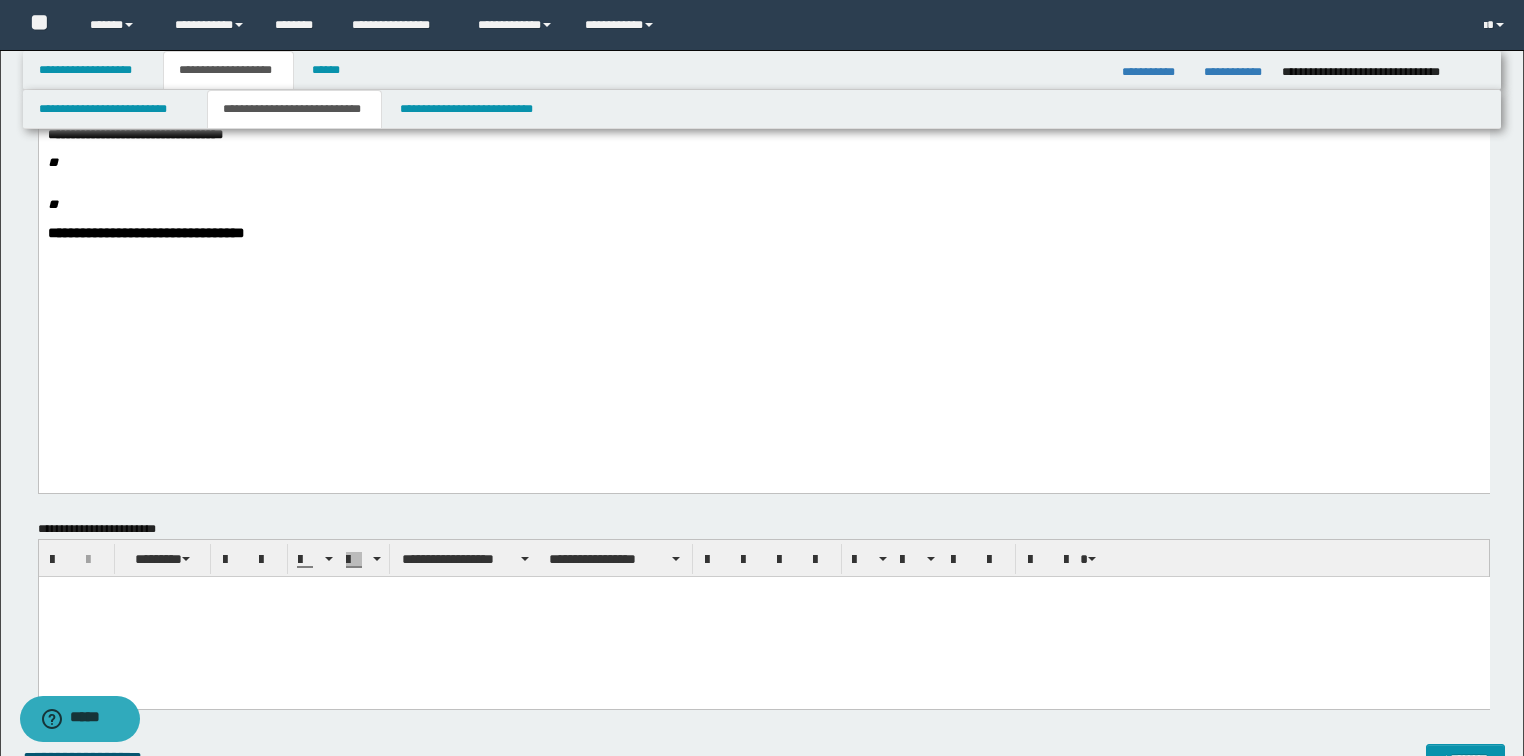 scroll, scrollTop: 720, scrollLeft: 0, axis: vertical 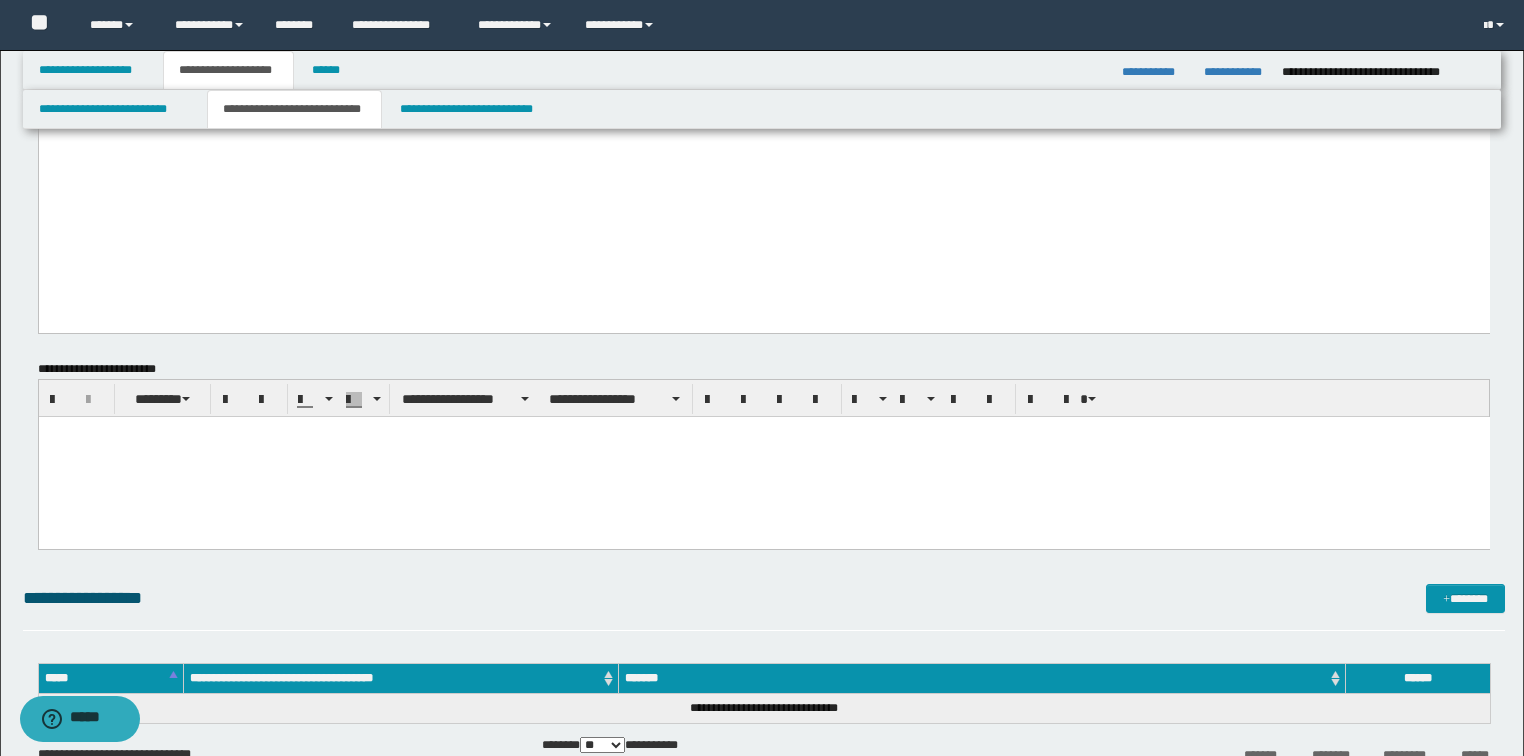 click at bounding box center [763, 456] 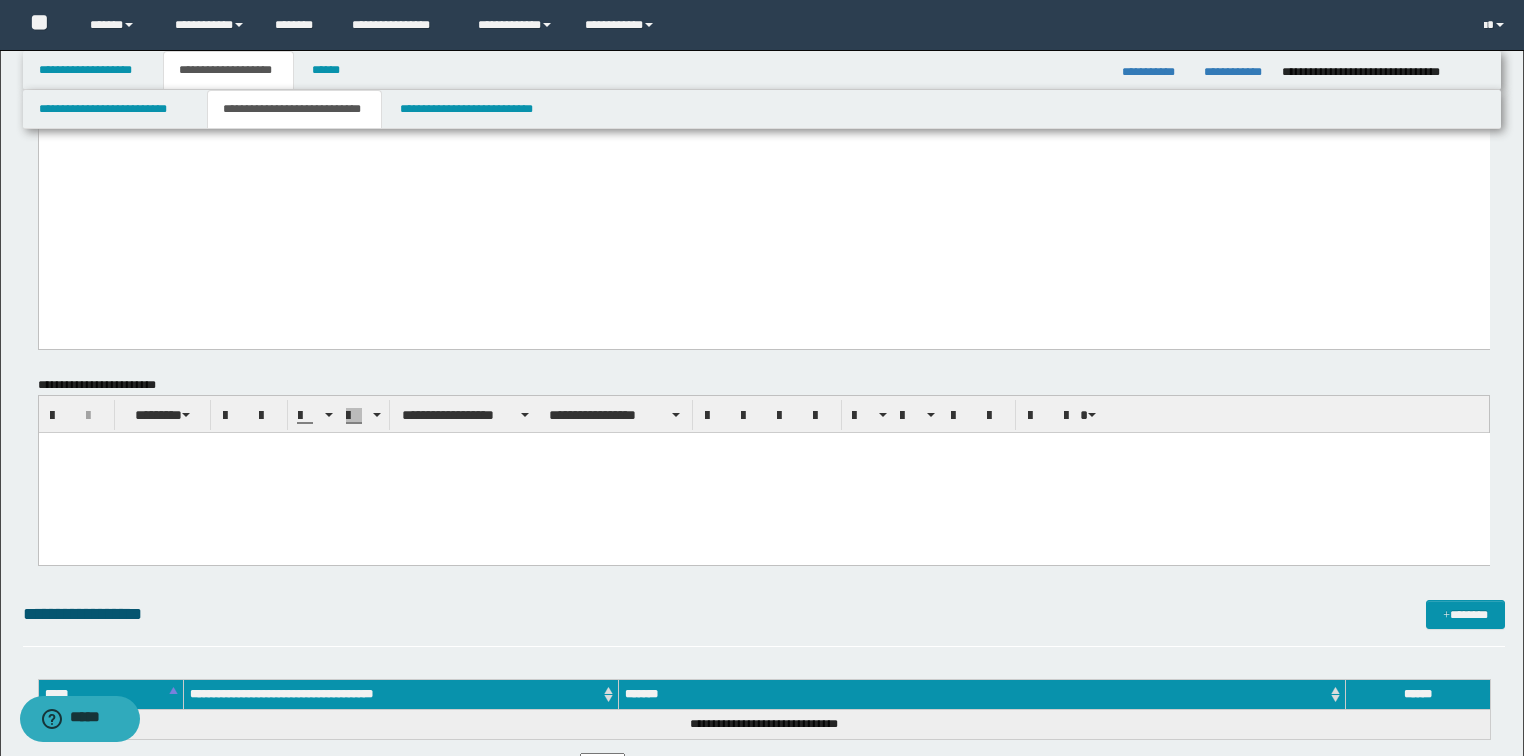 click on "**********" at bounding box center (763, 73) 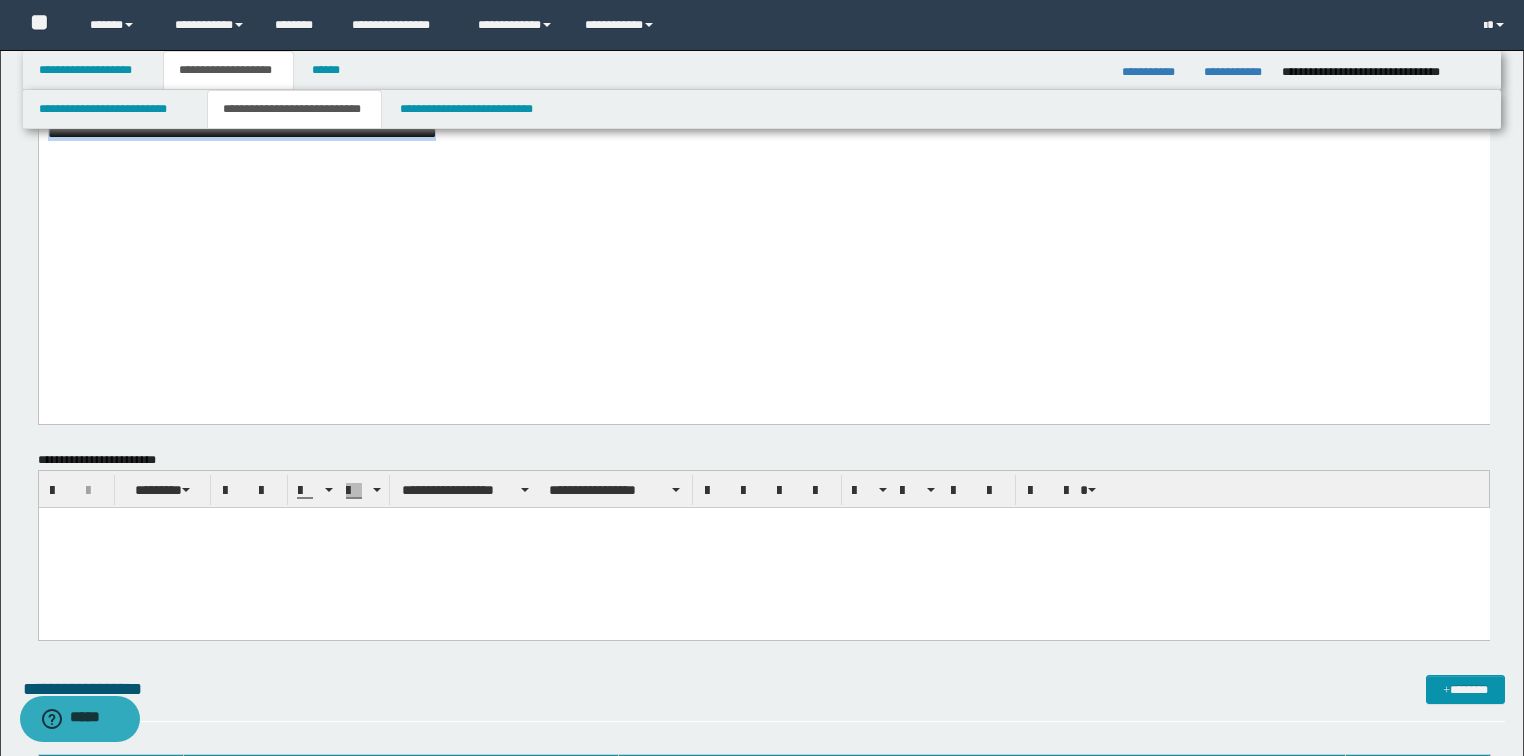 drag, startPoint x: 434, startPoint y: 219, endPoint x: -1, endPoint y: 199, distance: 435.45953 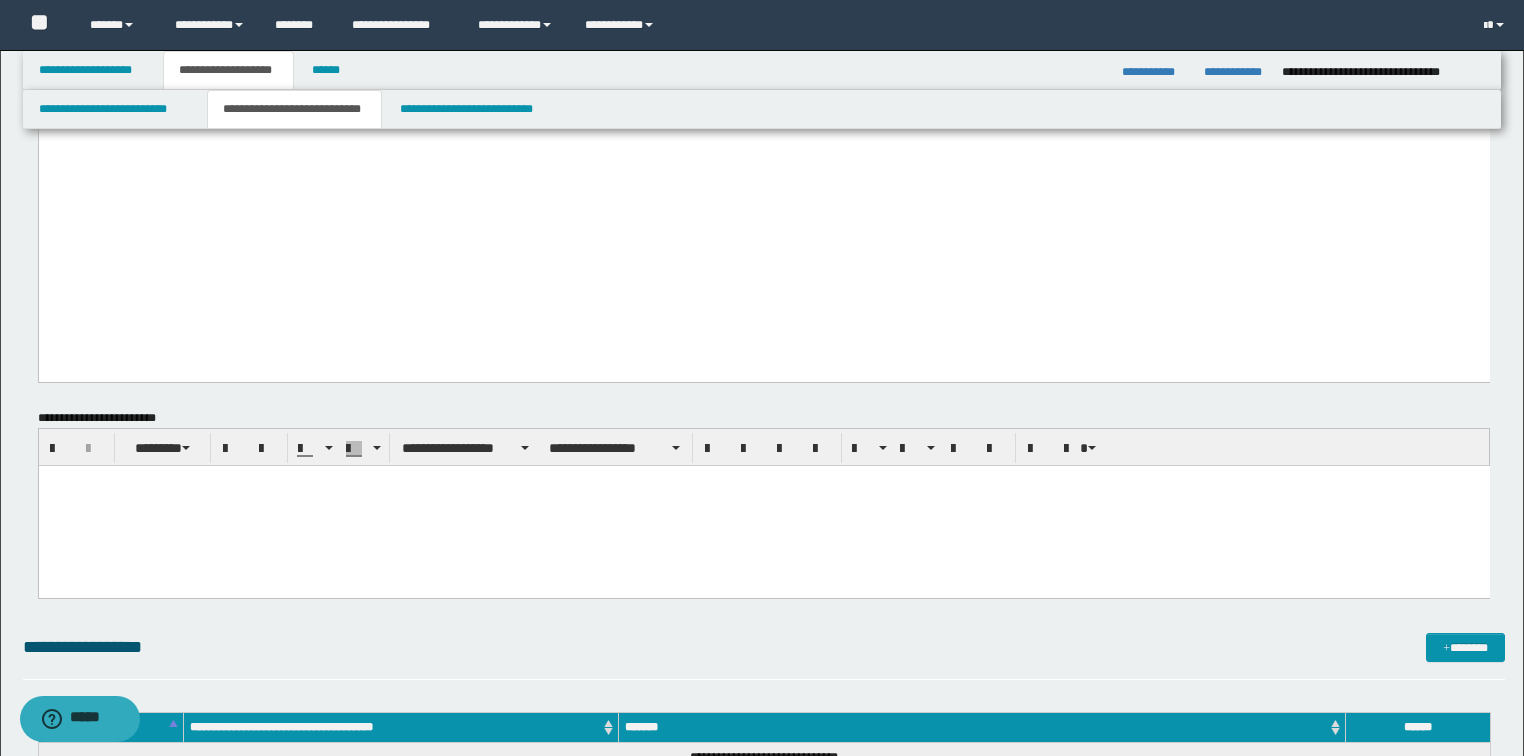 click at bounding box center [763, 505] 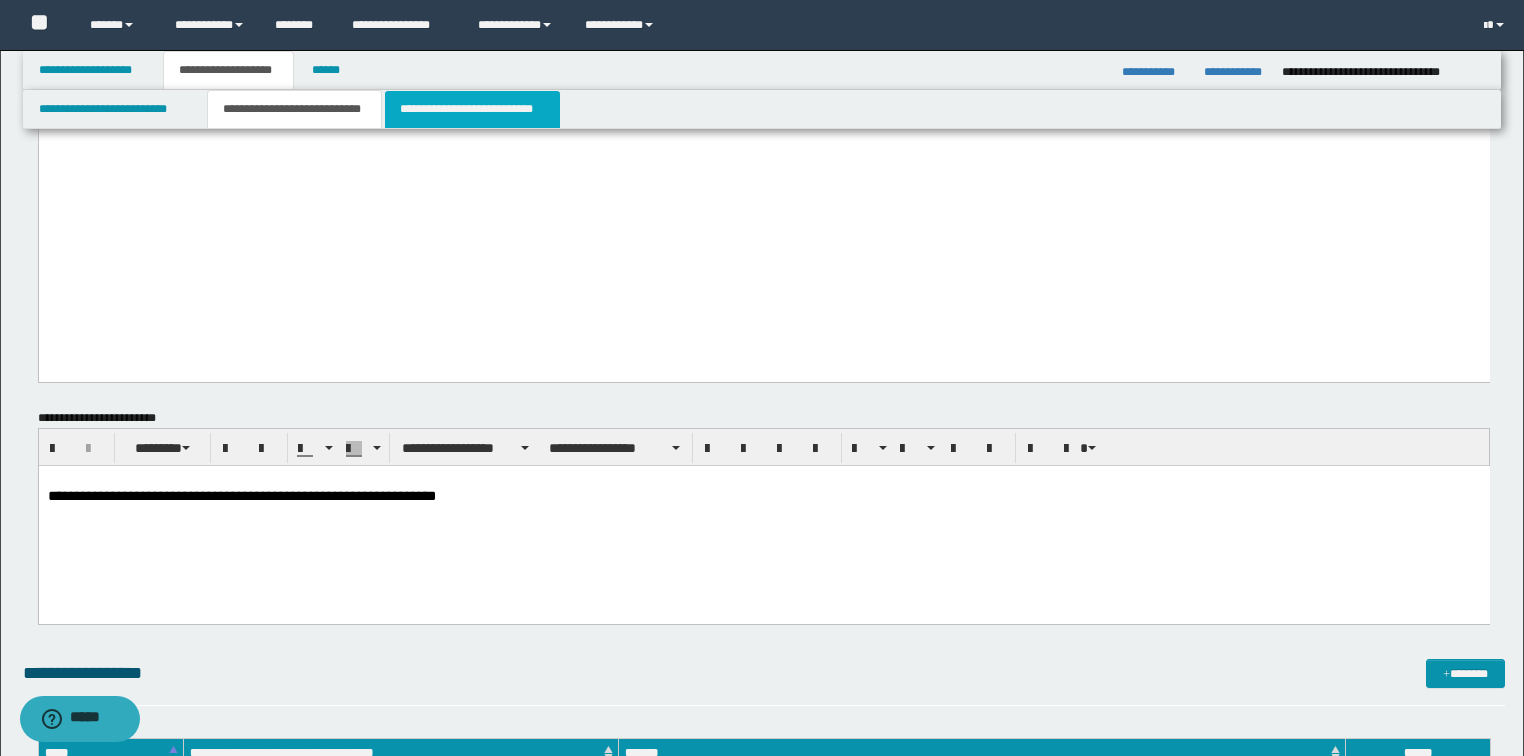 click on "**********" at bounding box center [472, 109] 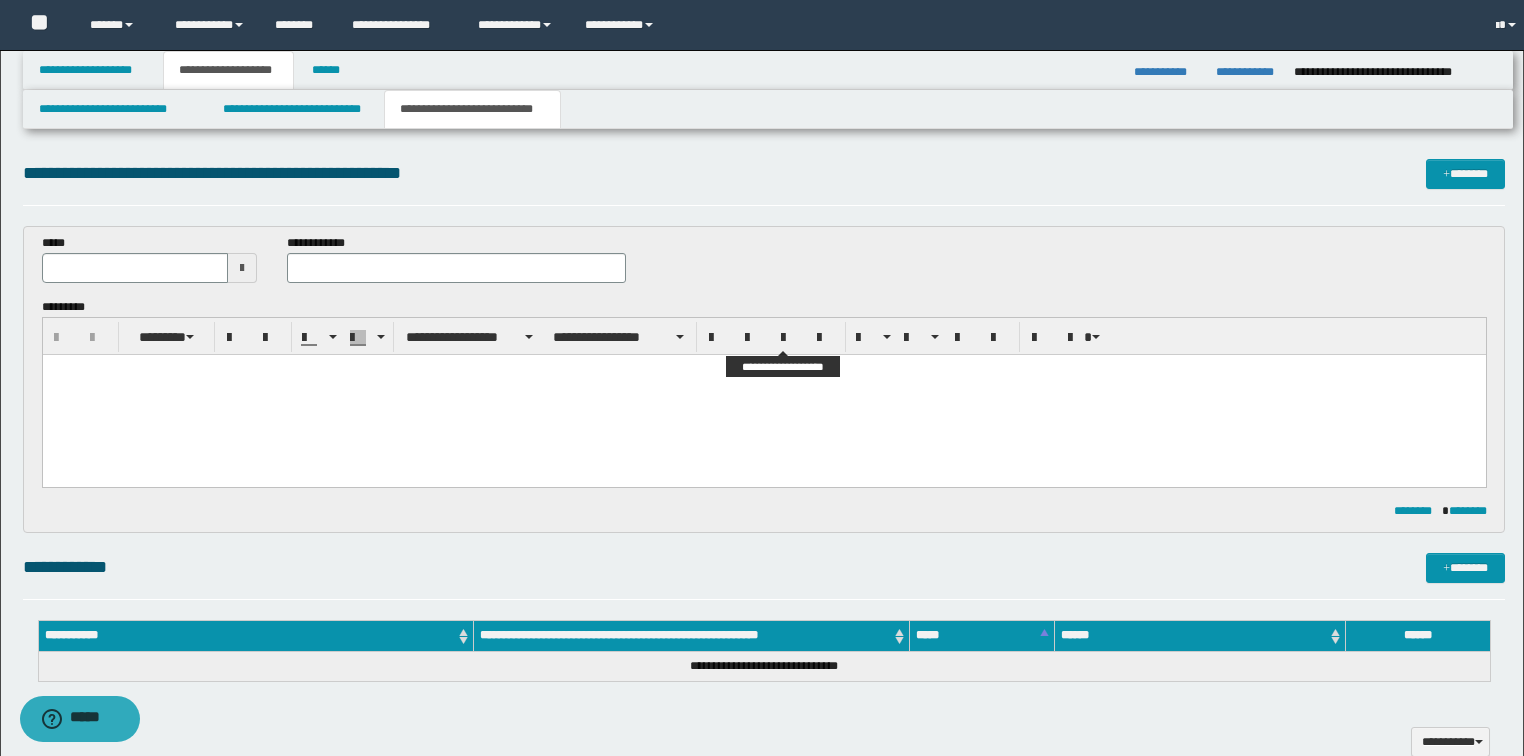 scroll, scrollTop: 0, scrollLeft: 0, axis: both 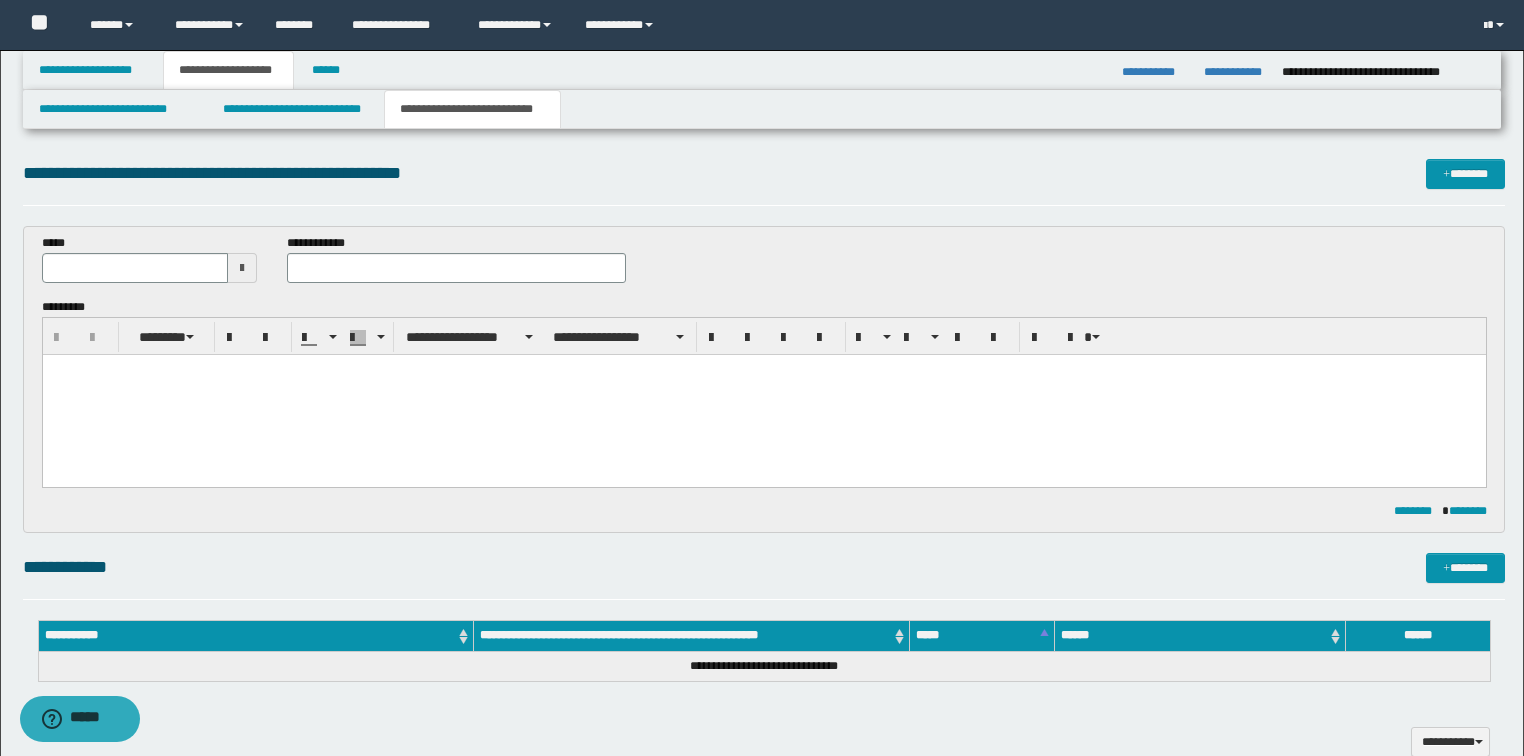 click on "**********" at bounding box center [762, 742] 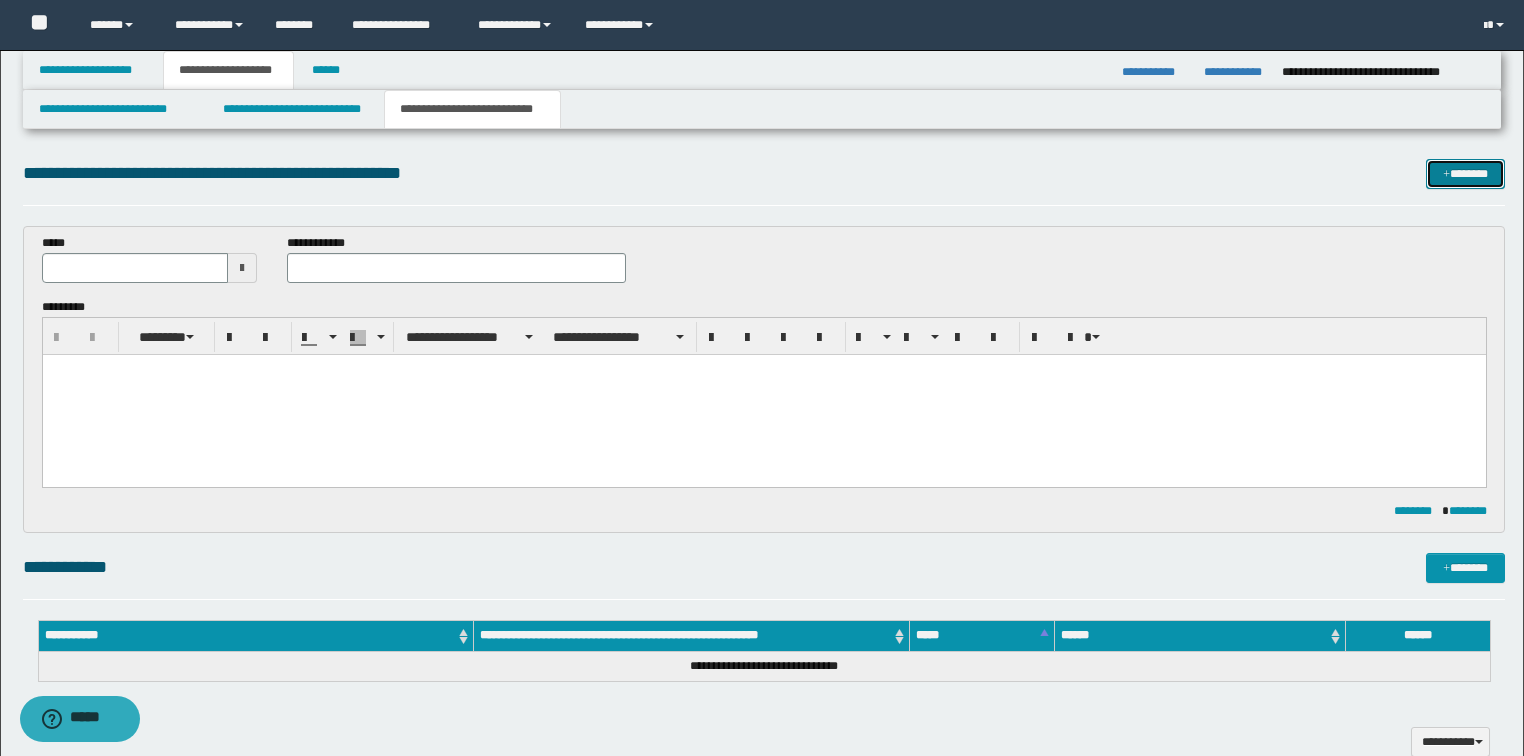 click on "*******" at bounding box center [1465, 174] 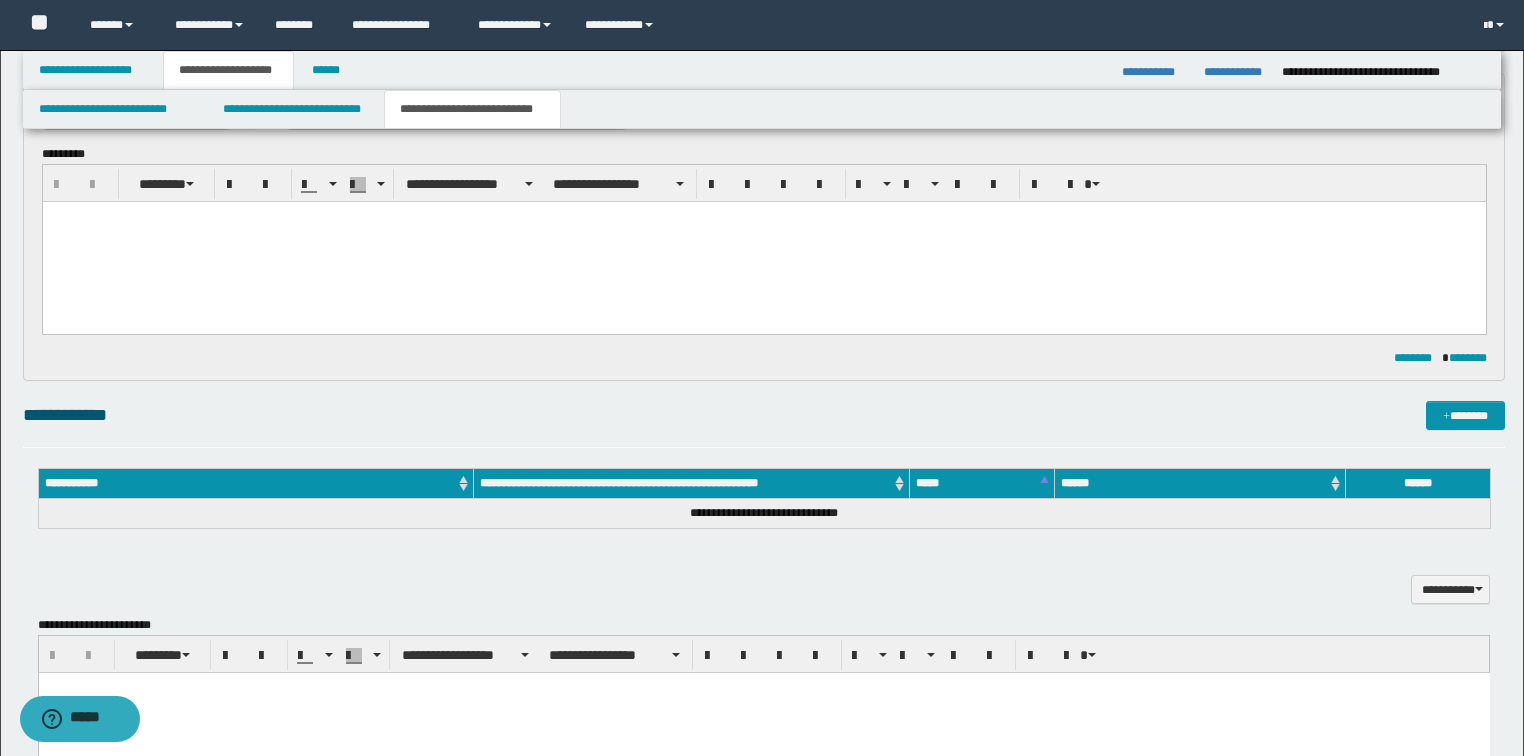 scroll, scrollTop: 0, scrollLeft: 0, axis: both 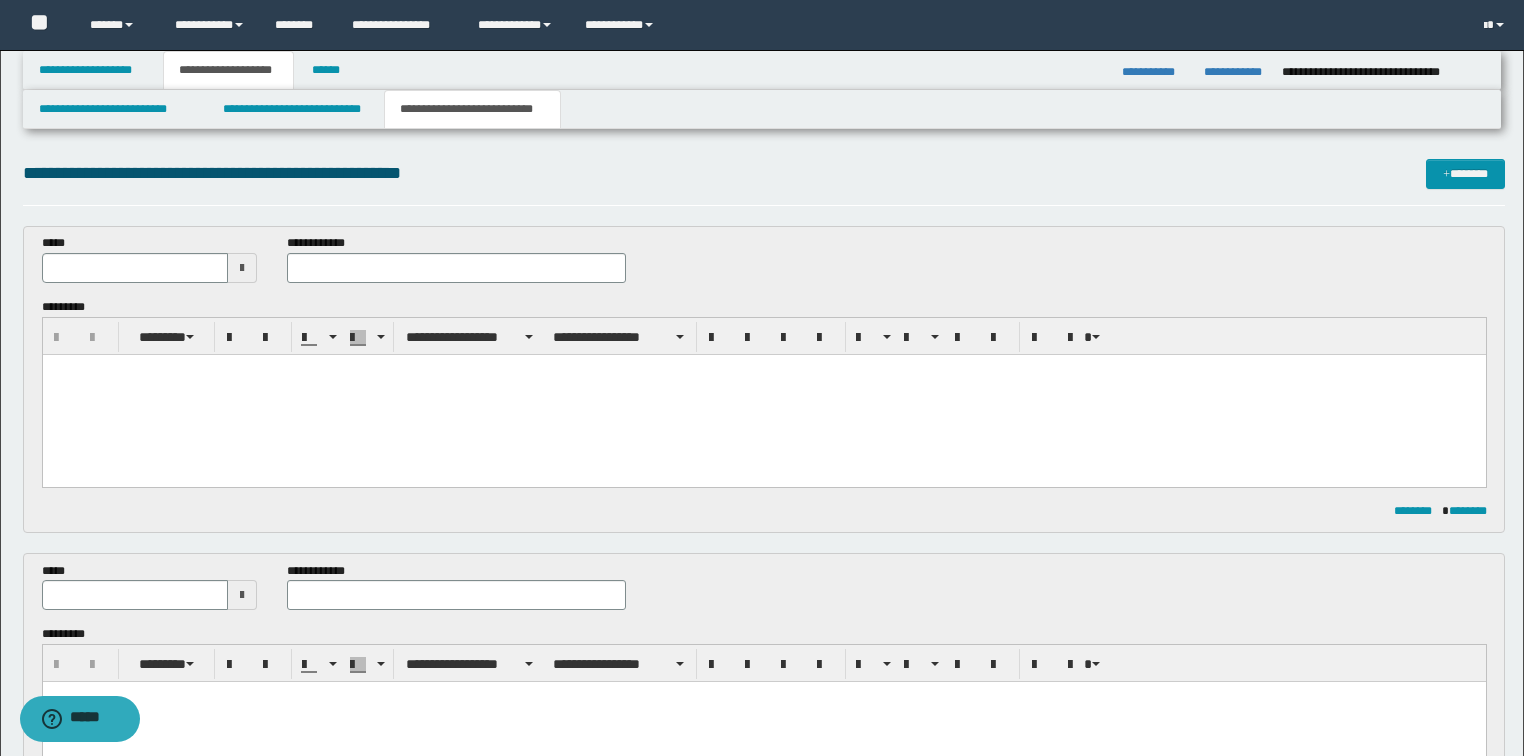 click at bounding box center (763, 394) 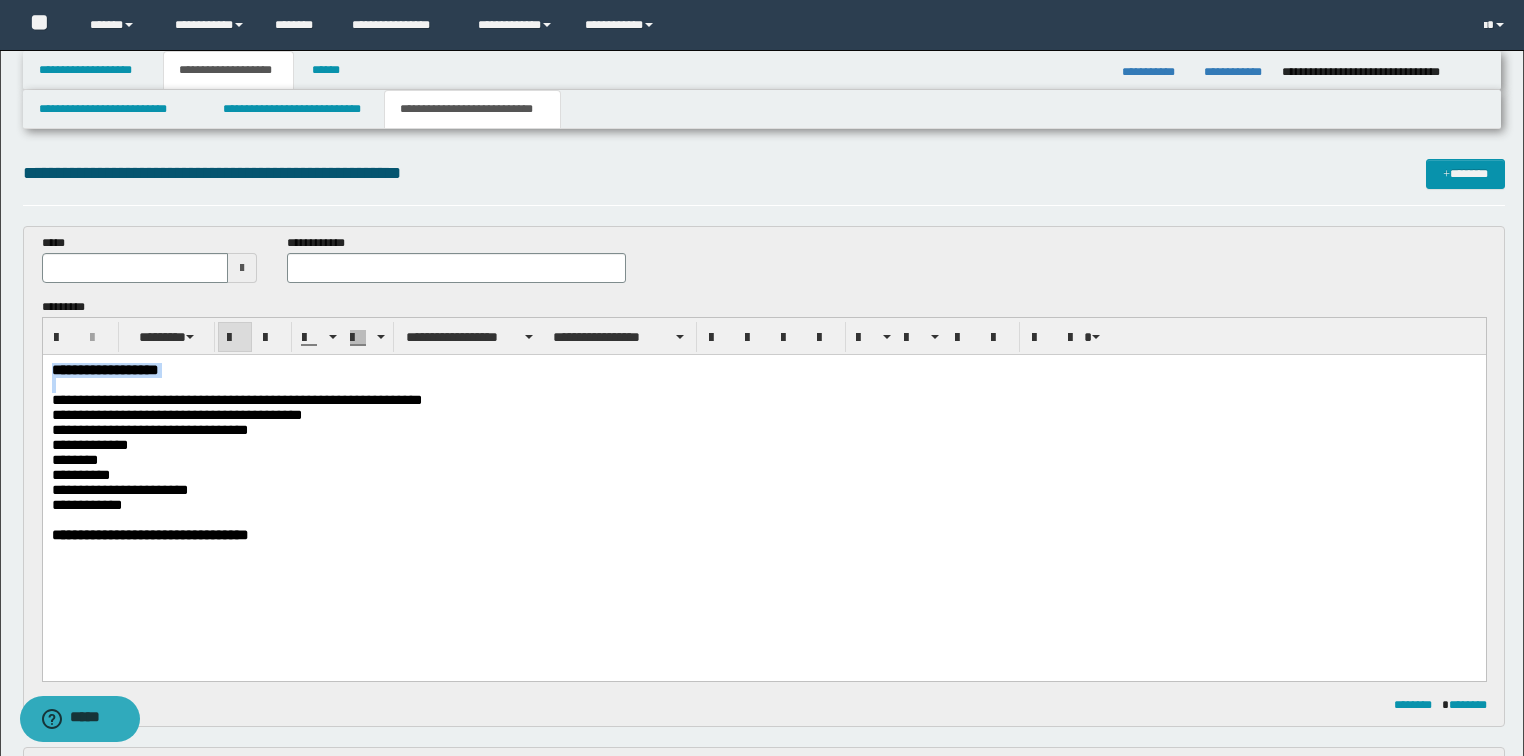 drag, startPoint x: 201, startPoint y: 389, endPoint x: 42, endPoint y: 726, distance: 372.62582 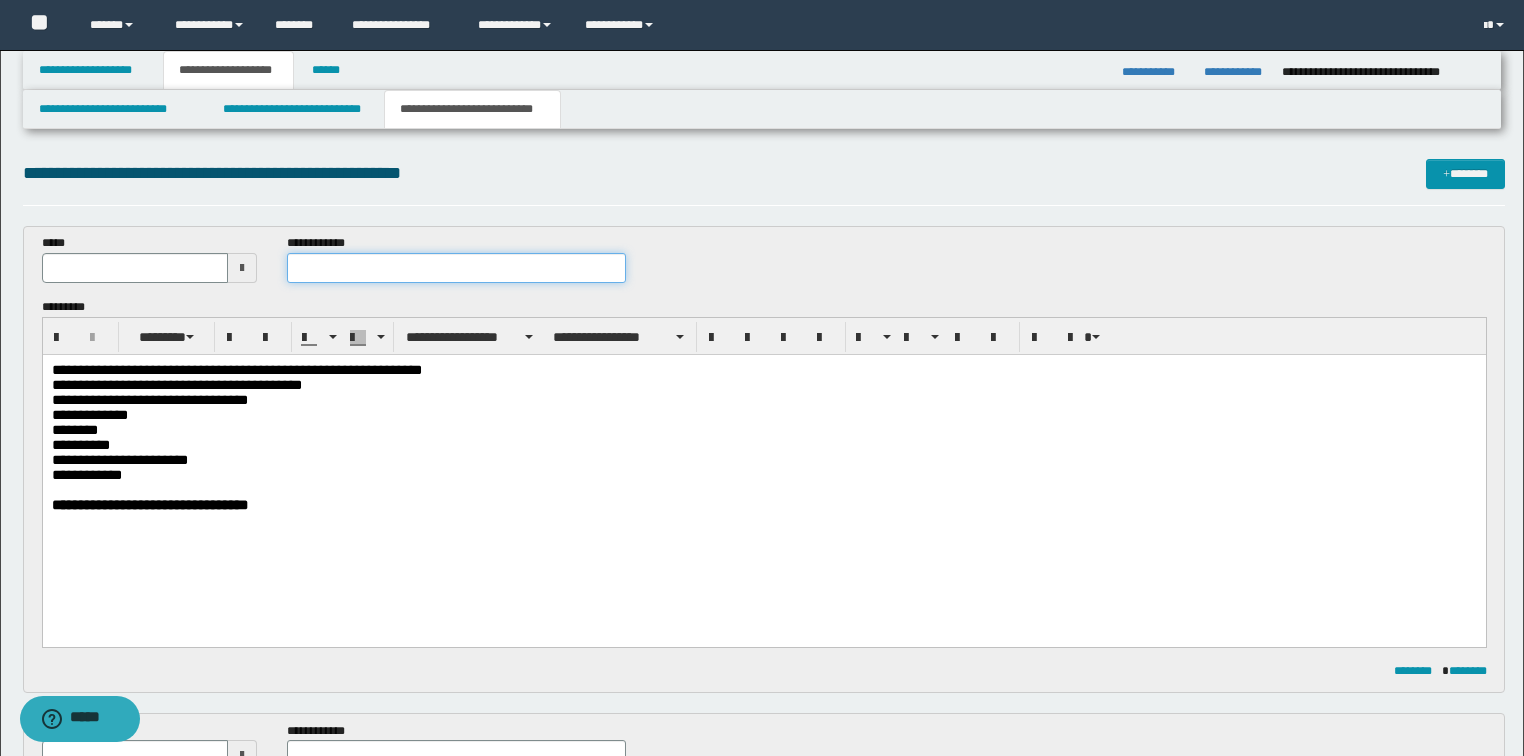 click at bounding box center [456, 268] 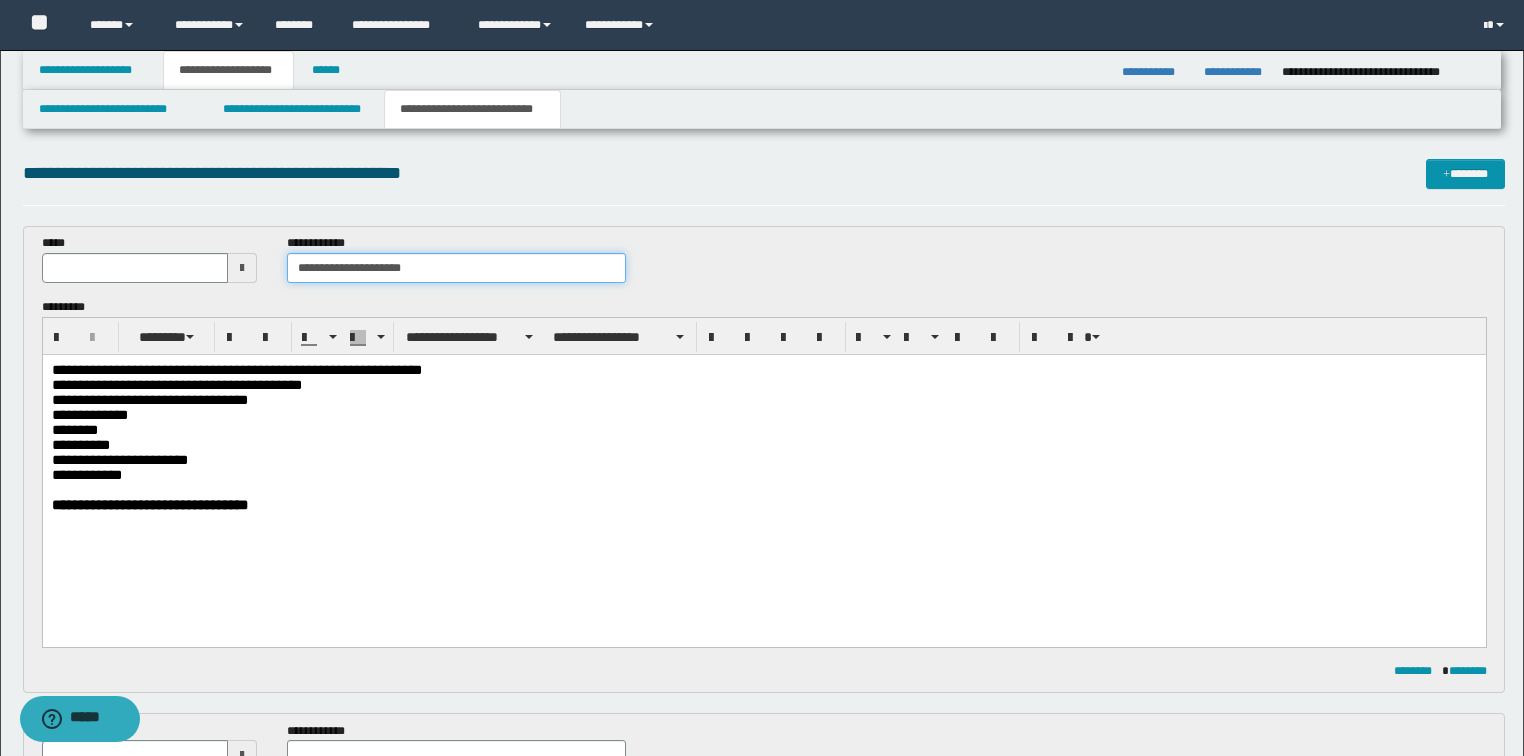 type on "**********" 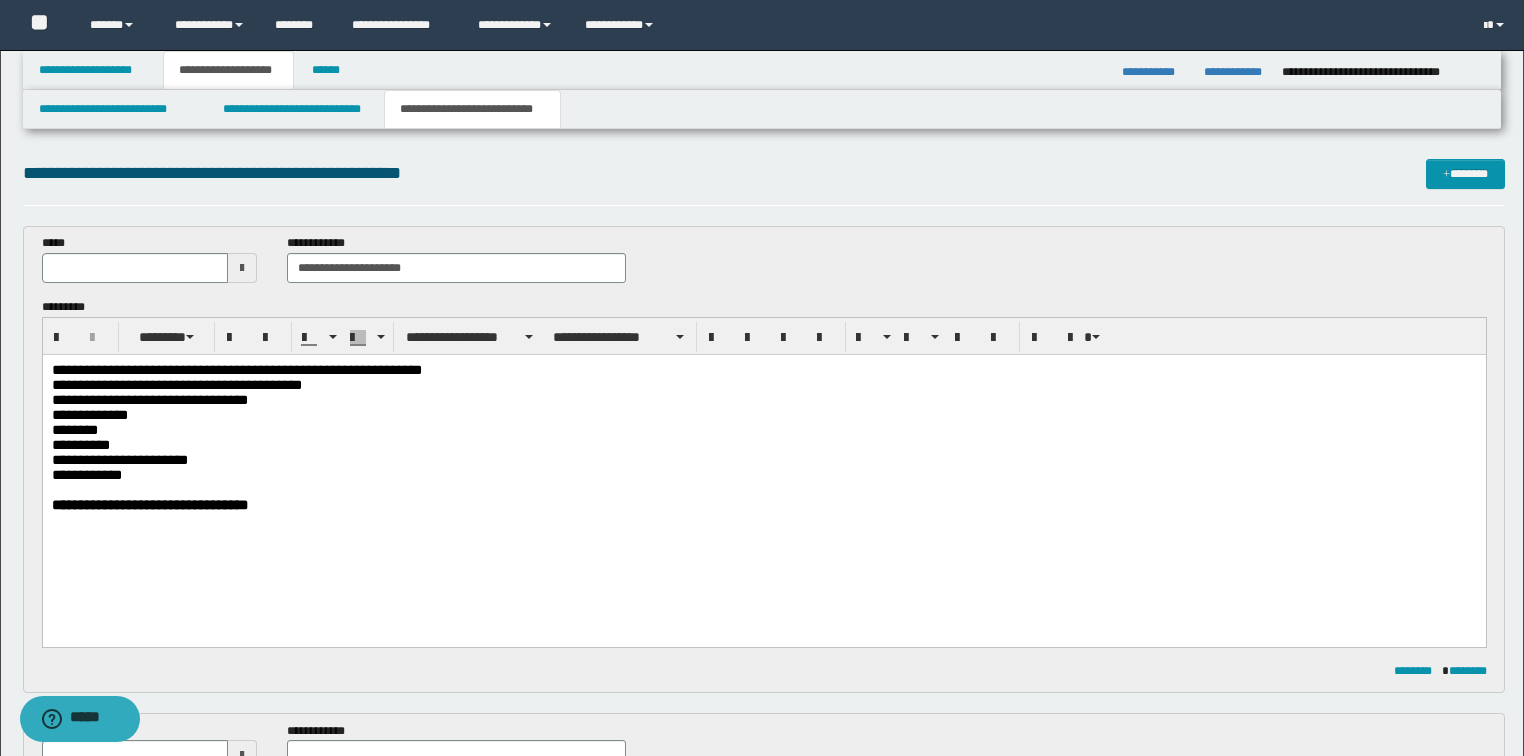 click at bounding box center (242, 268) 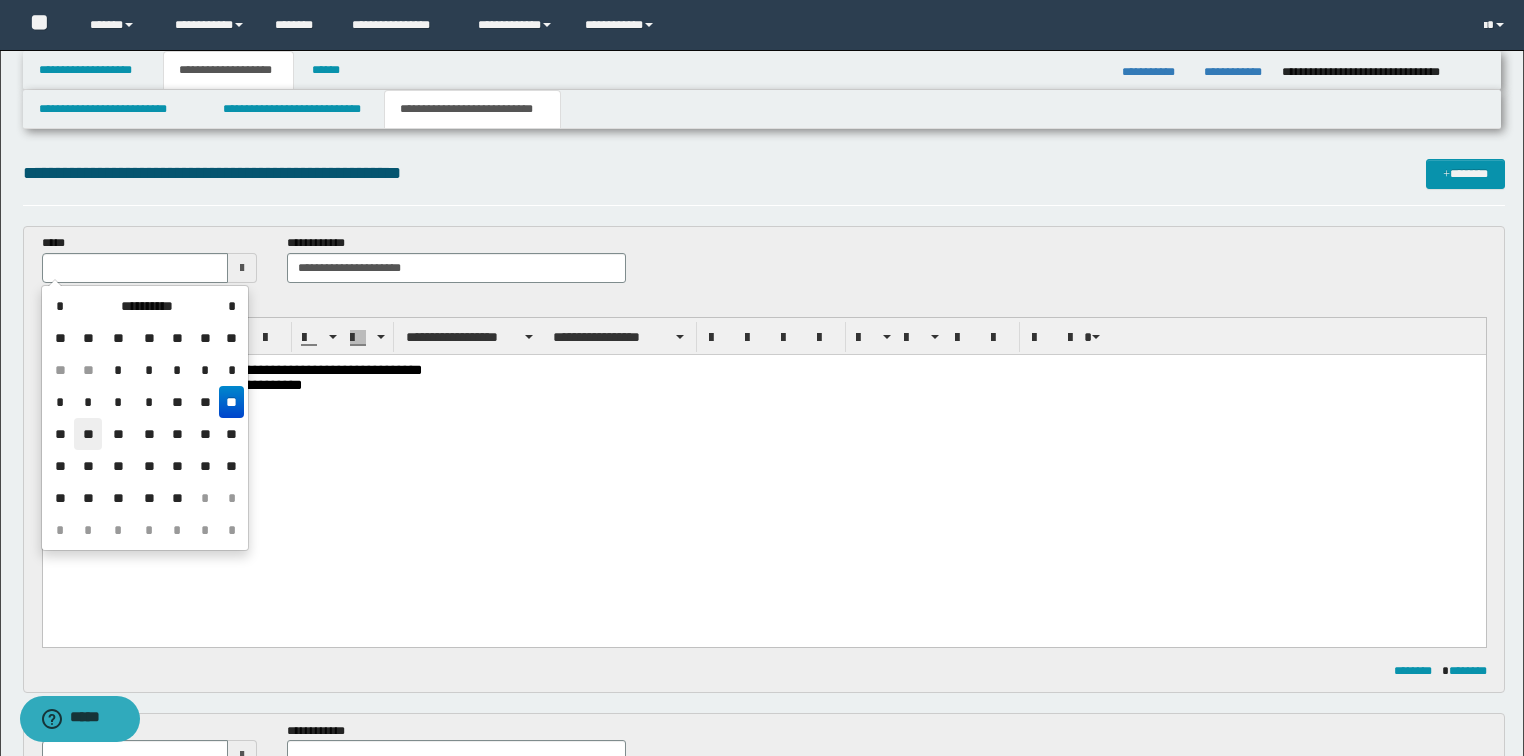click on "**" at bounding box center (88, 434) 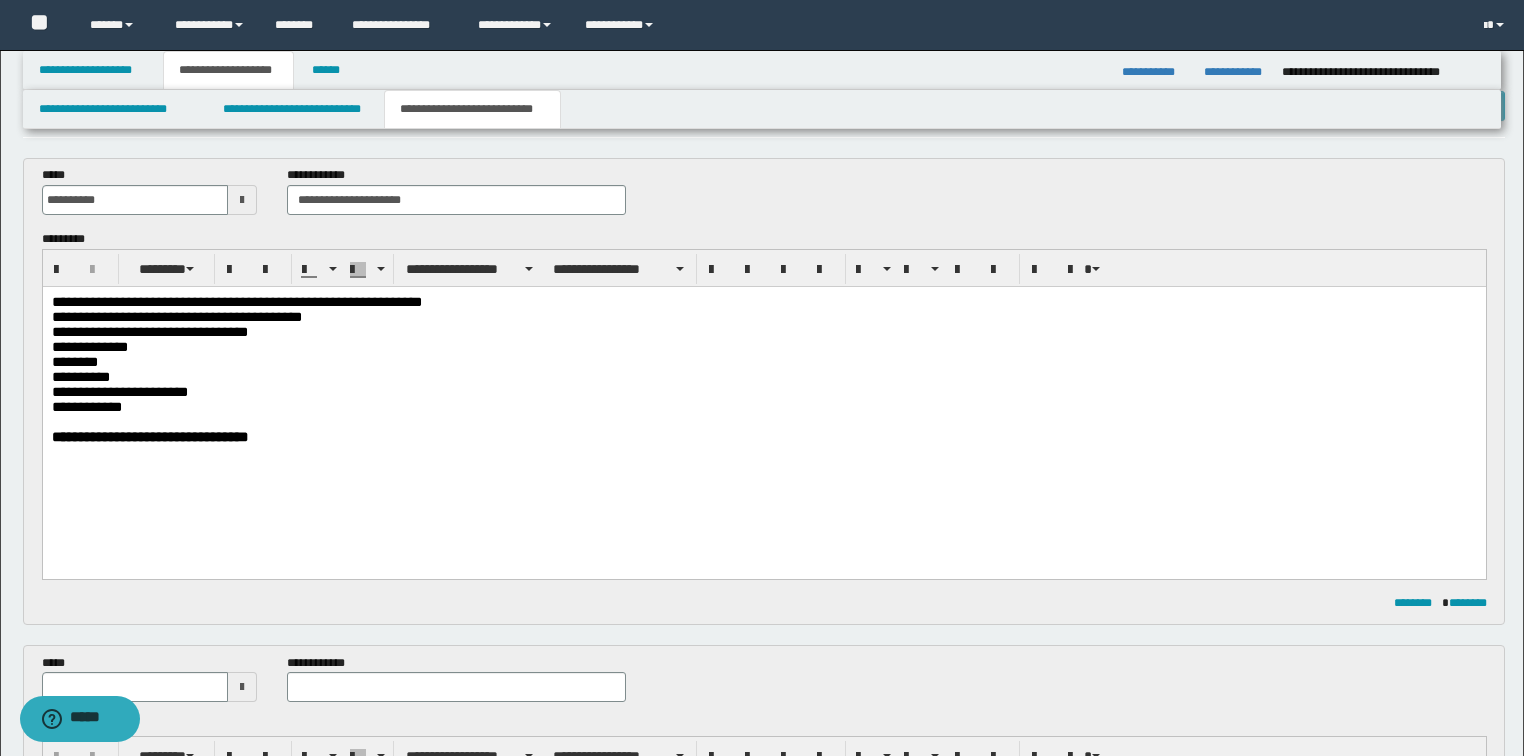 scroll, scrollTop: 160, scrollLeft: 0, axis: vertical 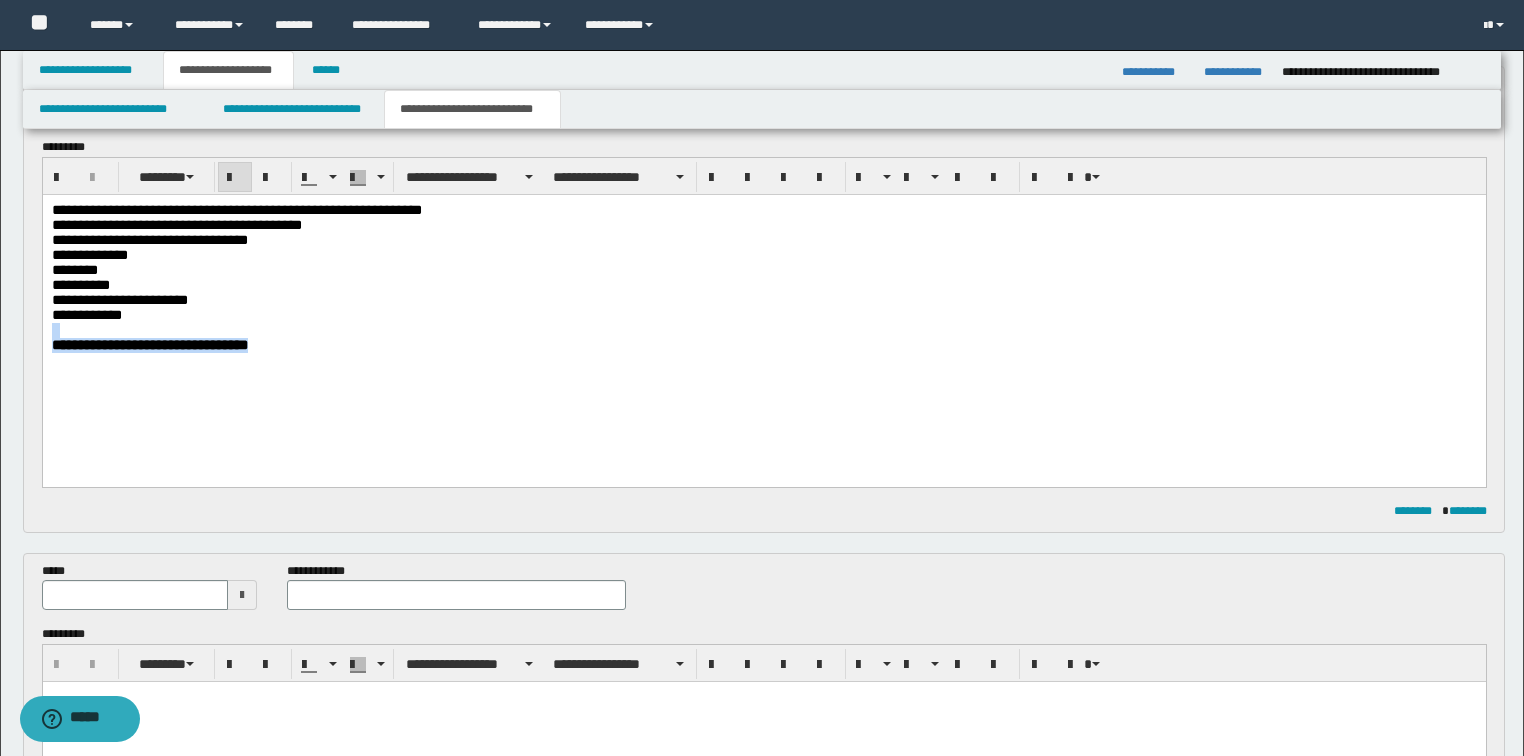 drag, startPoint x: 285, startPoint y: 376, endPoint x: 42, endPoint y: 538, distance: 292.04965 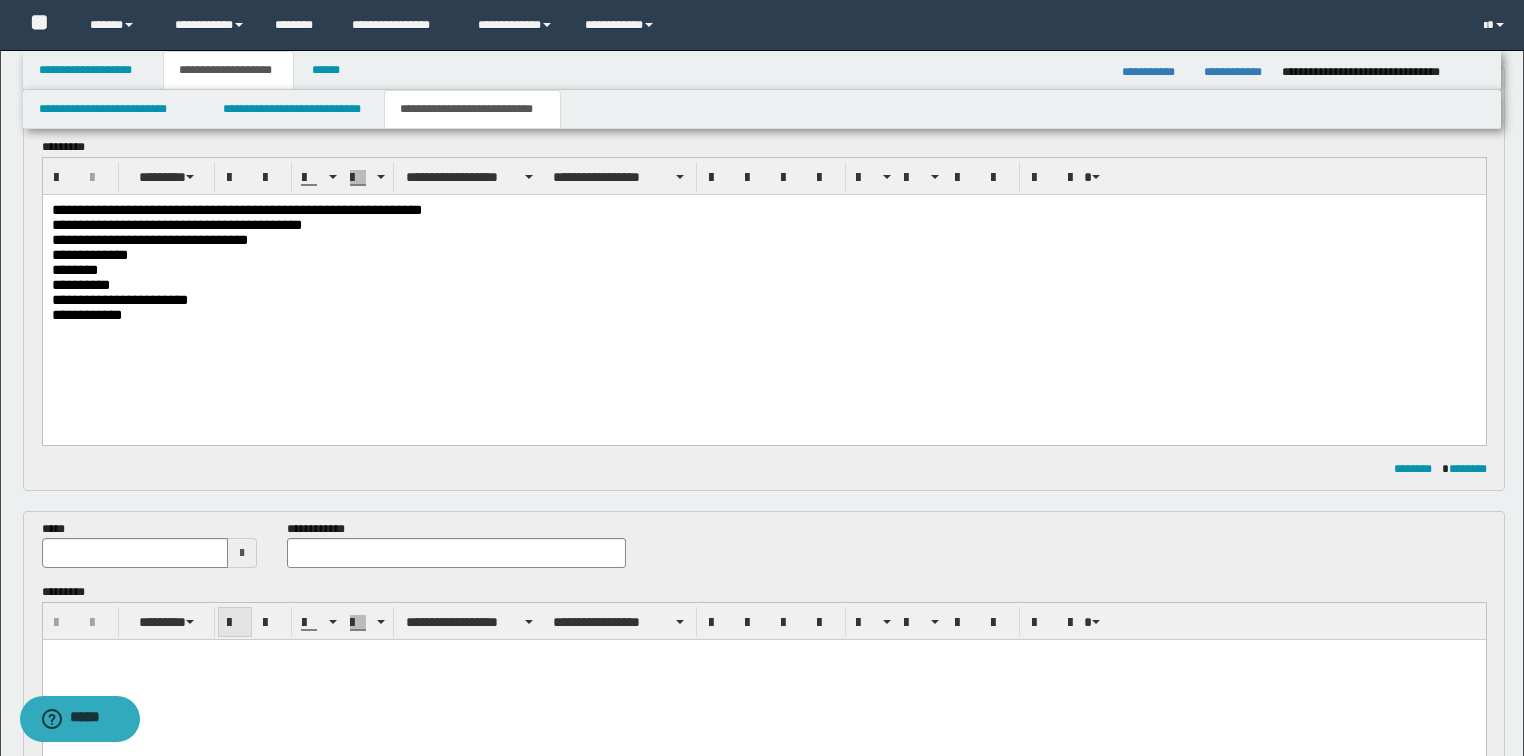 type 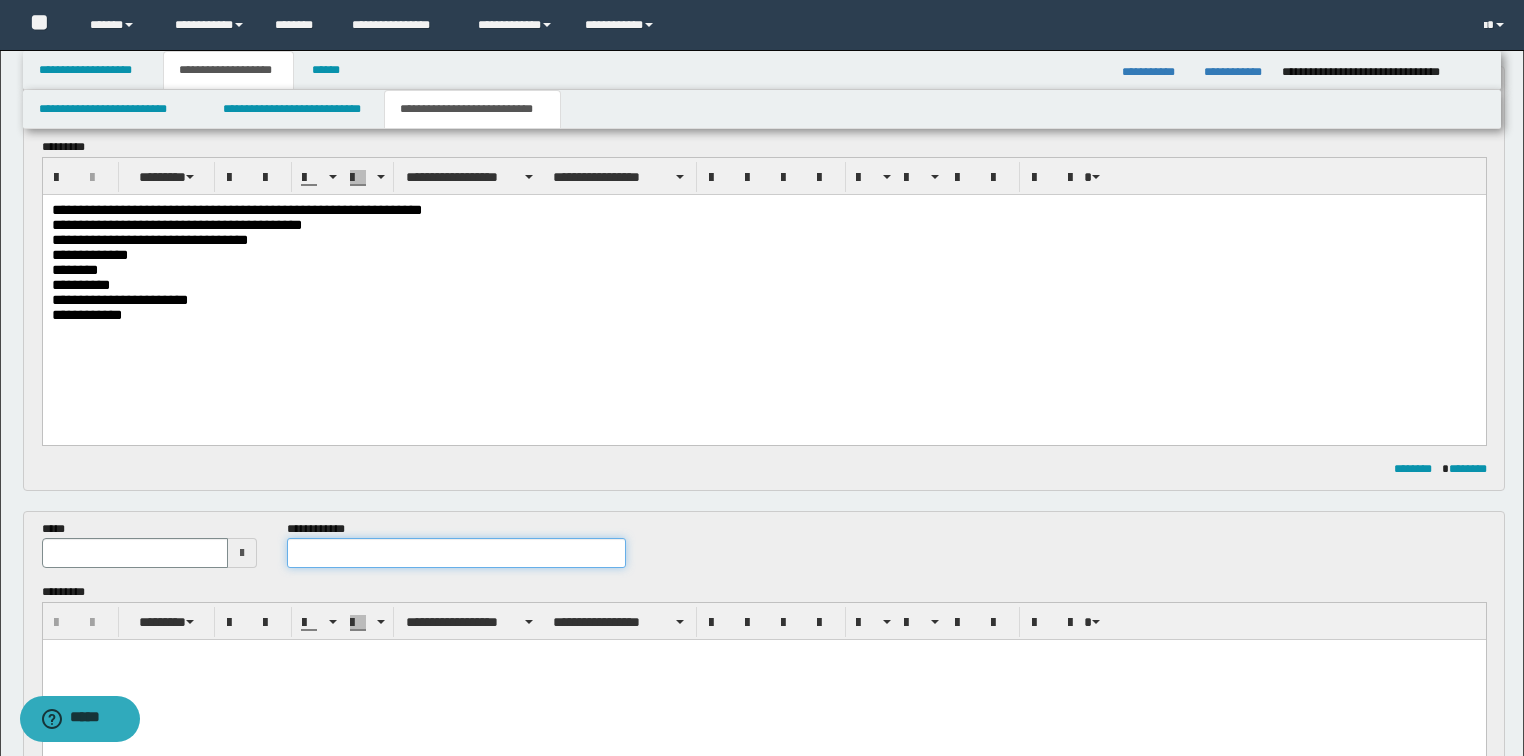 click at bounding box center (456, 553) 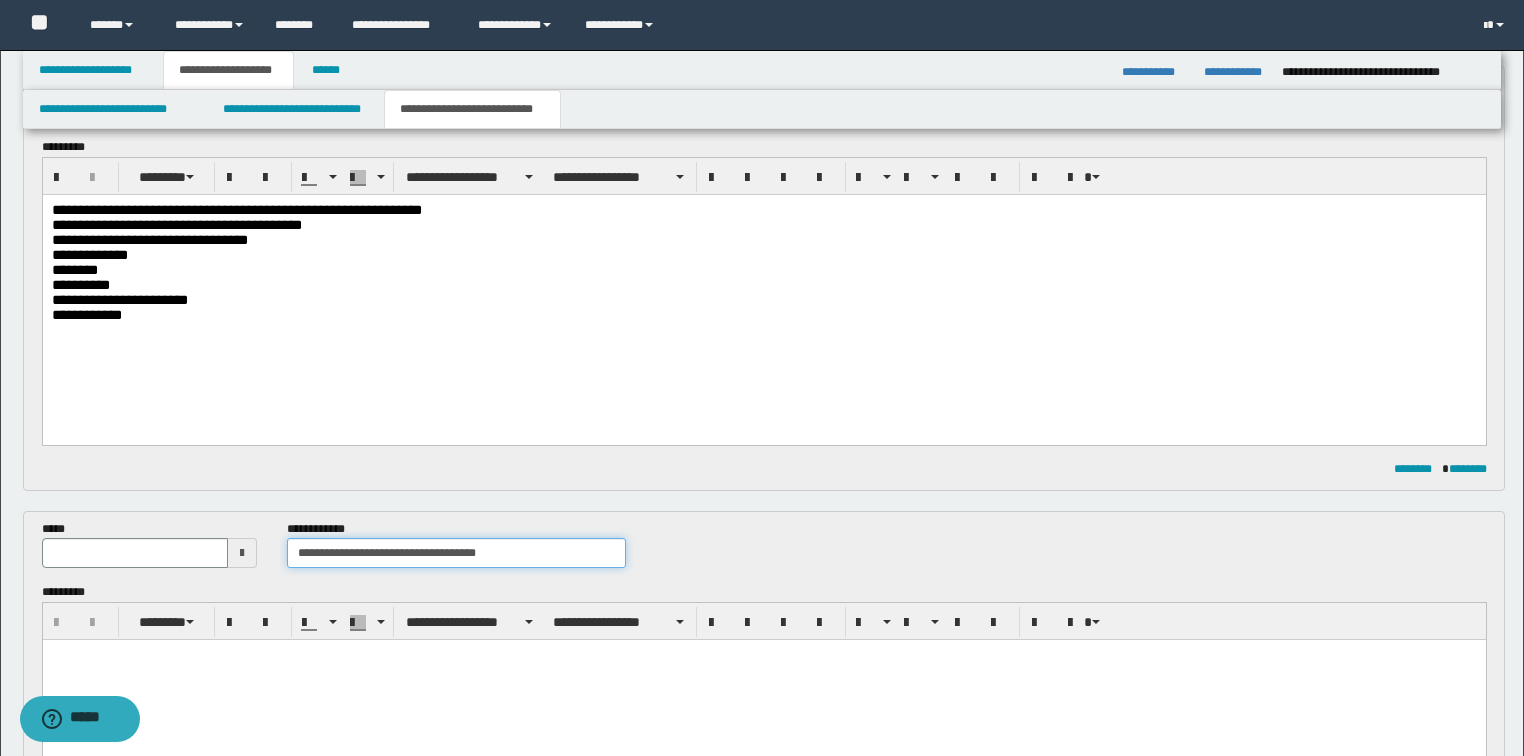 drag, startPoint x: 306, startPoint y: 555, endPoint x: 325, endPoint y: 588, distance: 38.078865 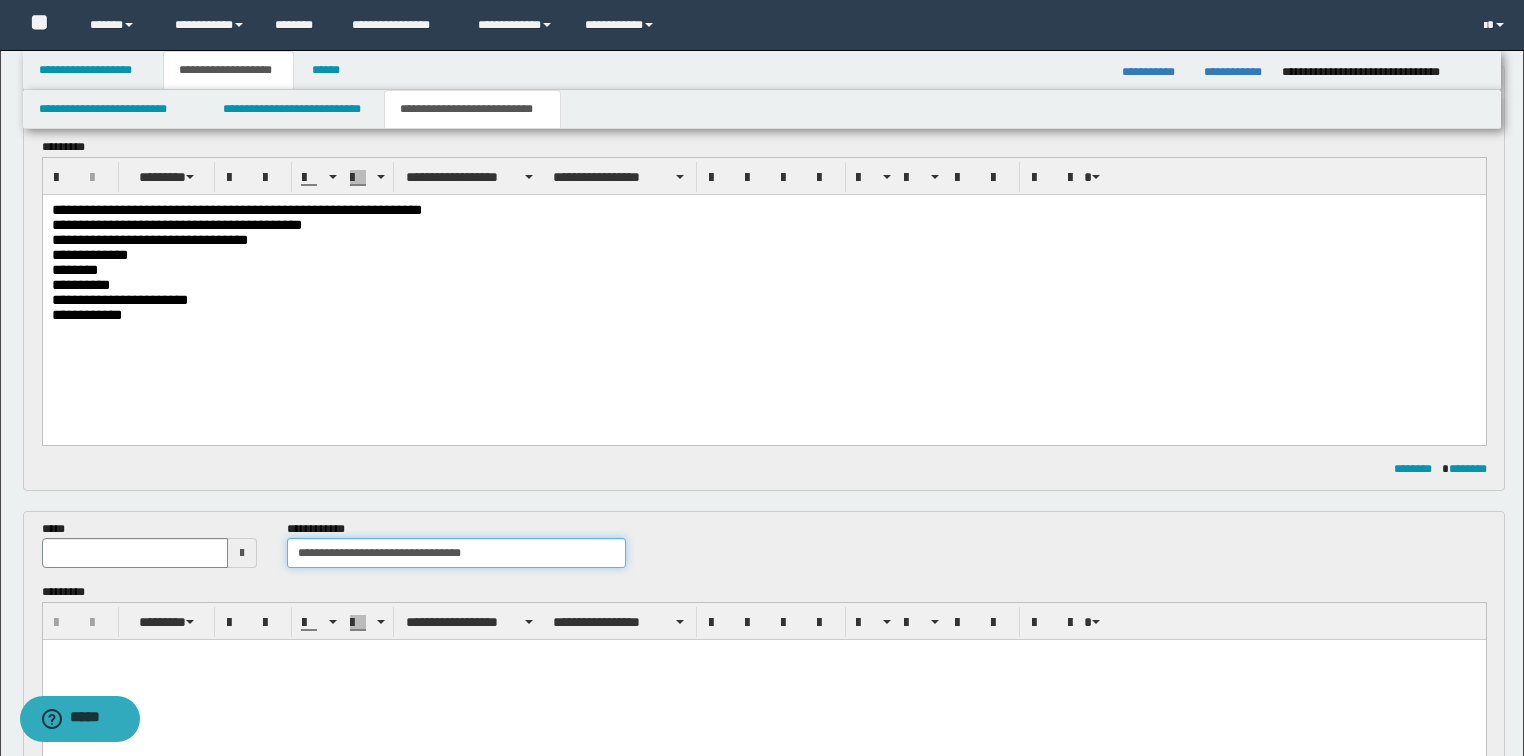type on "**********" 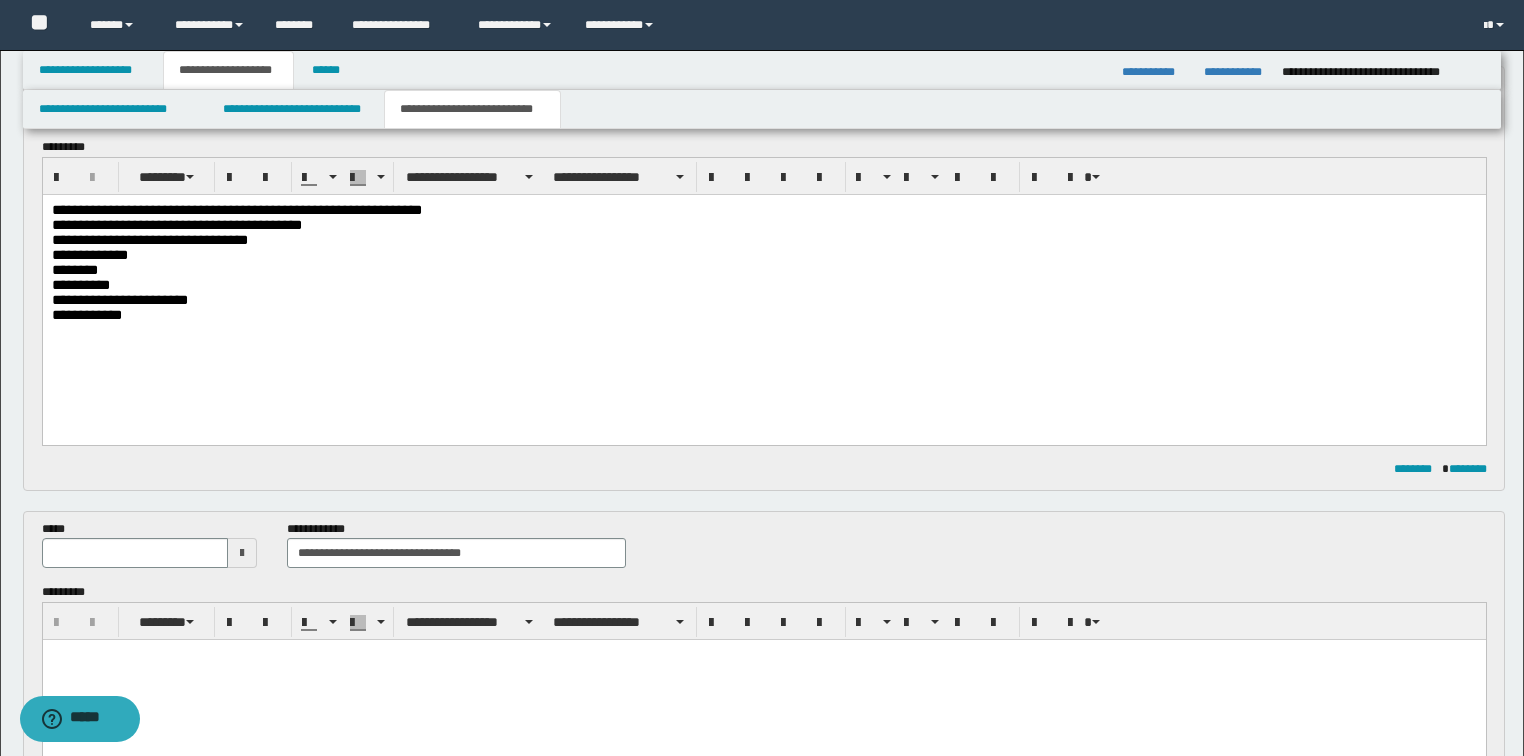 click at bounding box center (242, 553) 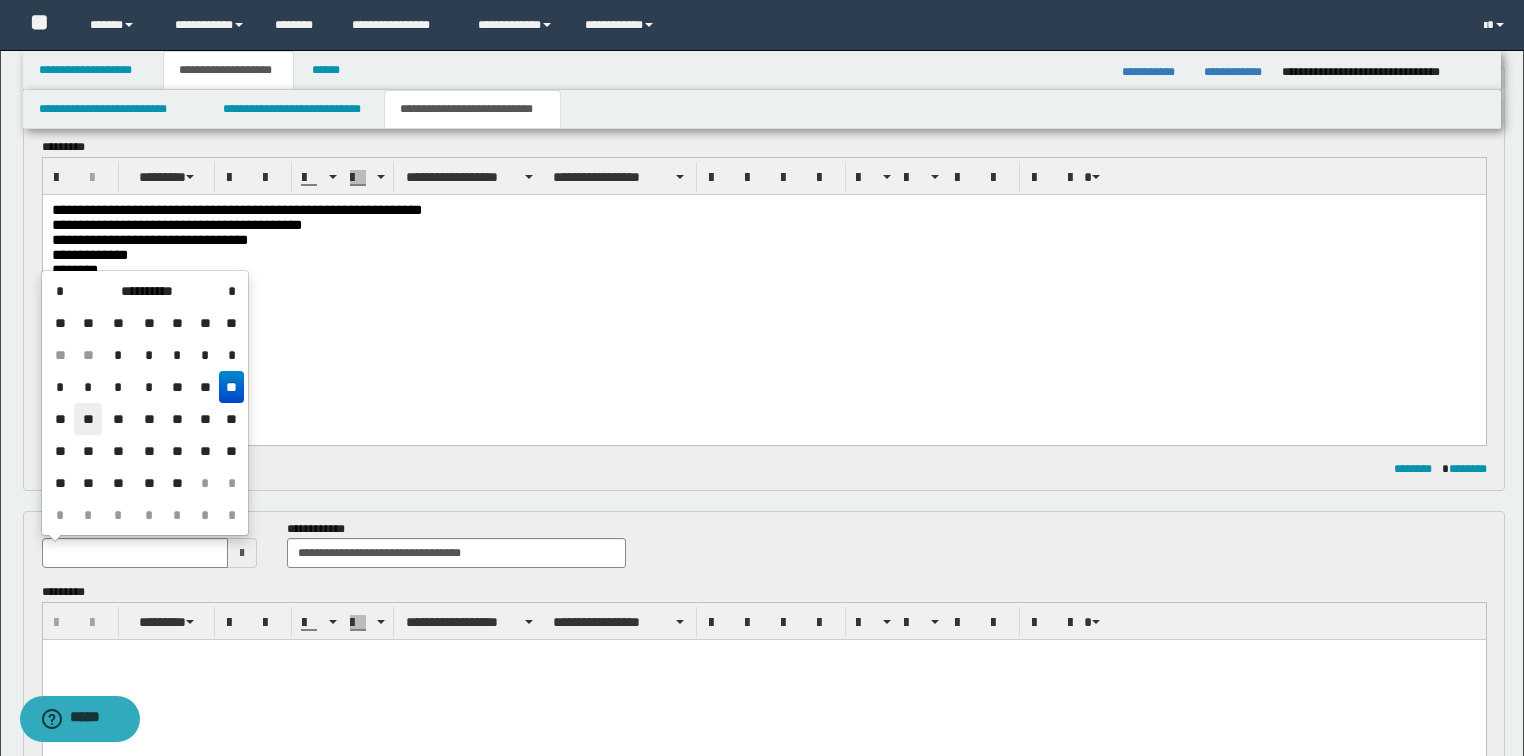 click on "**" at bounding box center (88, 419) 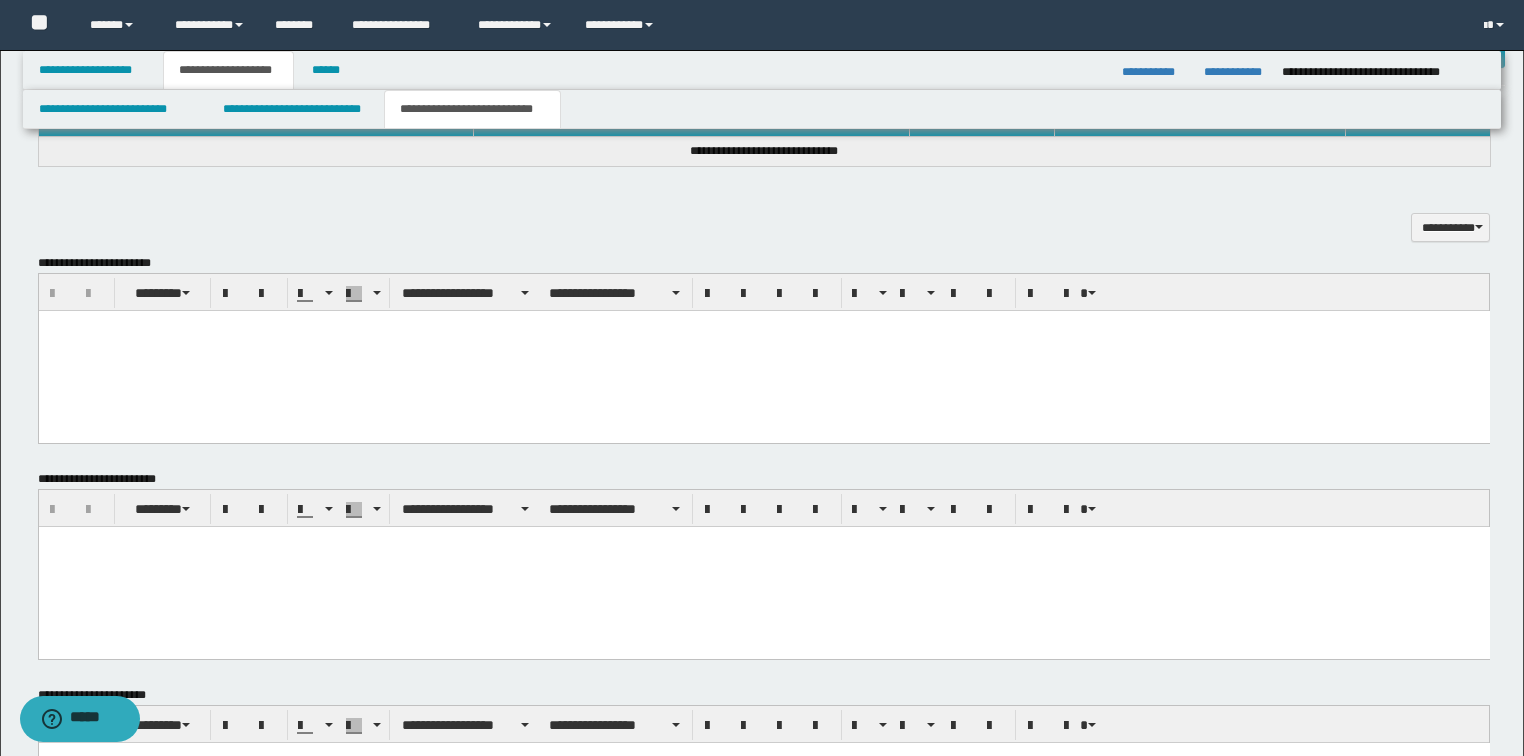 scroll, scrollTop: 1201, scrollLeft: 0, axis: vertical 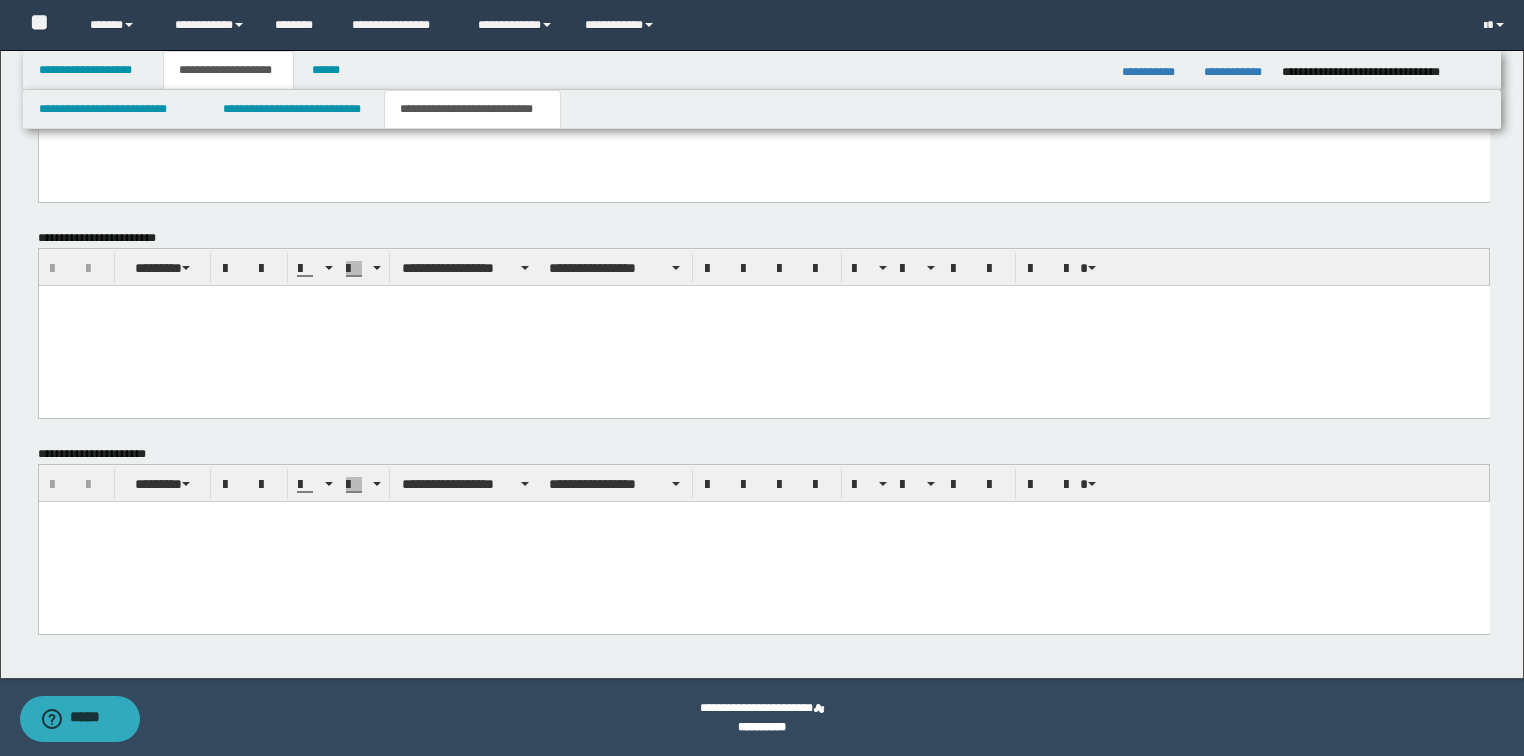 click at bounding box center (763, 541) 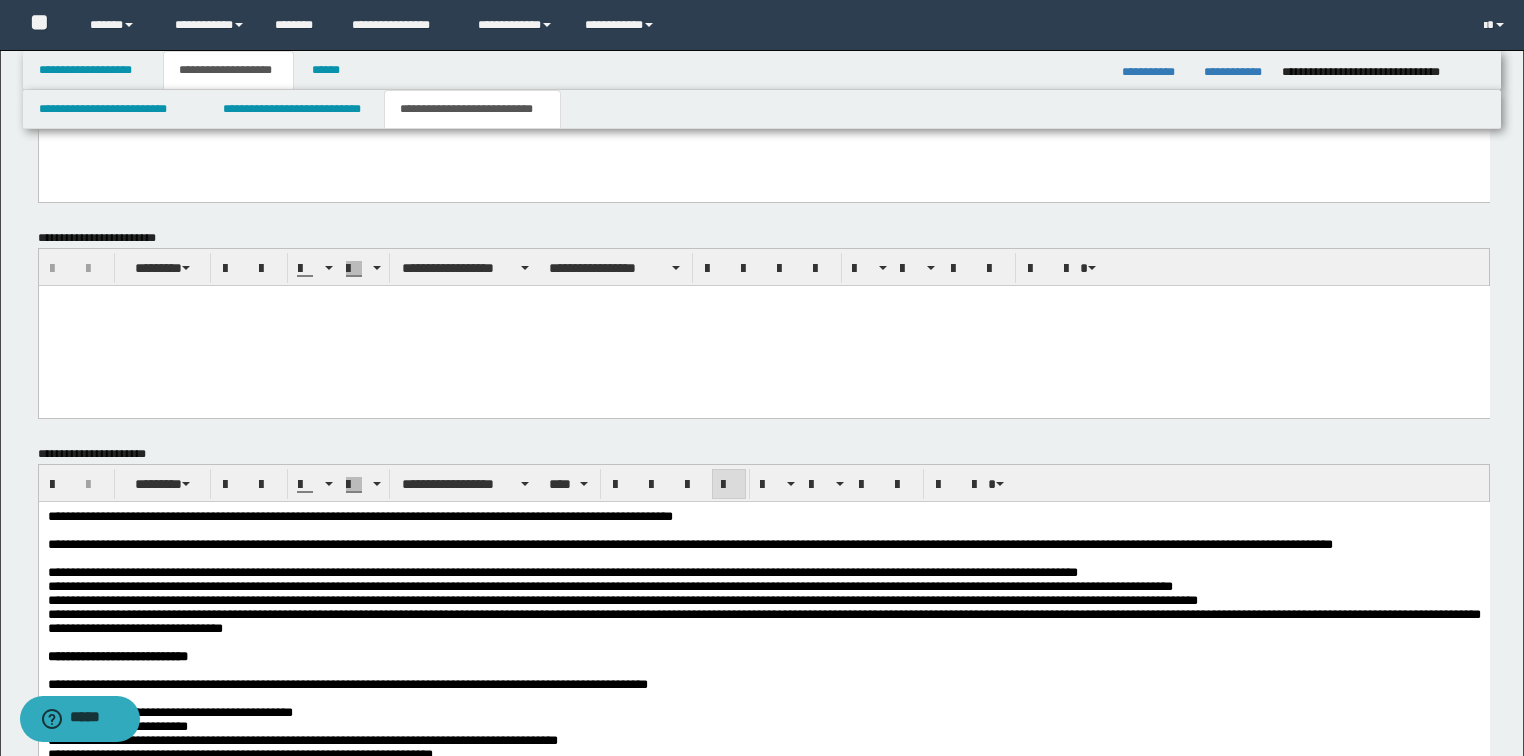 click on "**********" at bounding box center [359, 515] 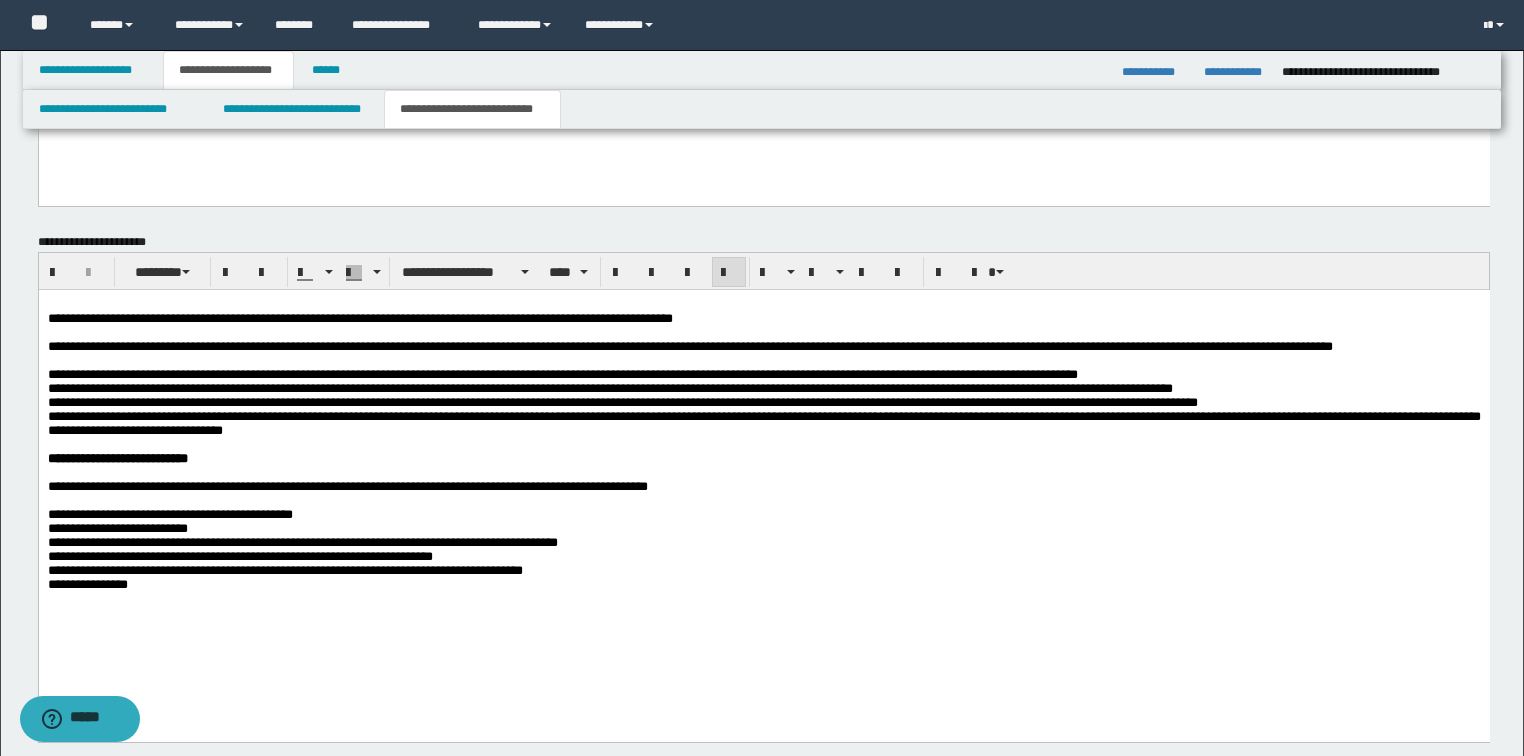 scroll, scrollTop: 1441, scrollLeft: 0, axis: vertical 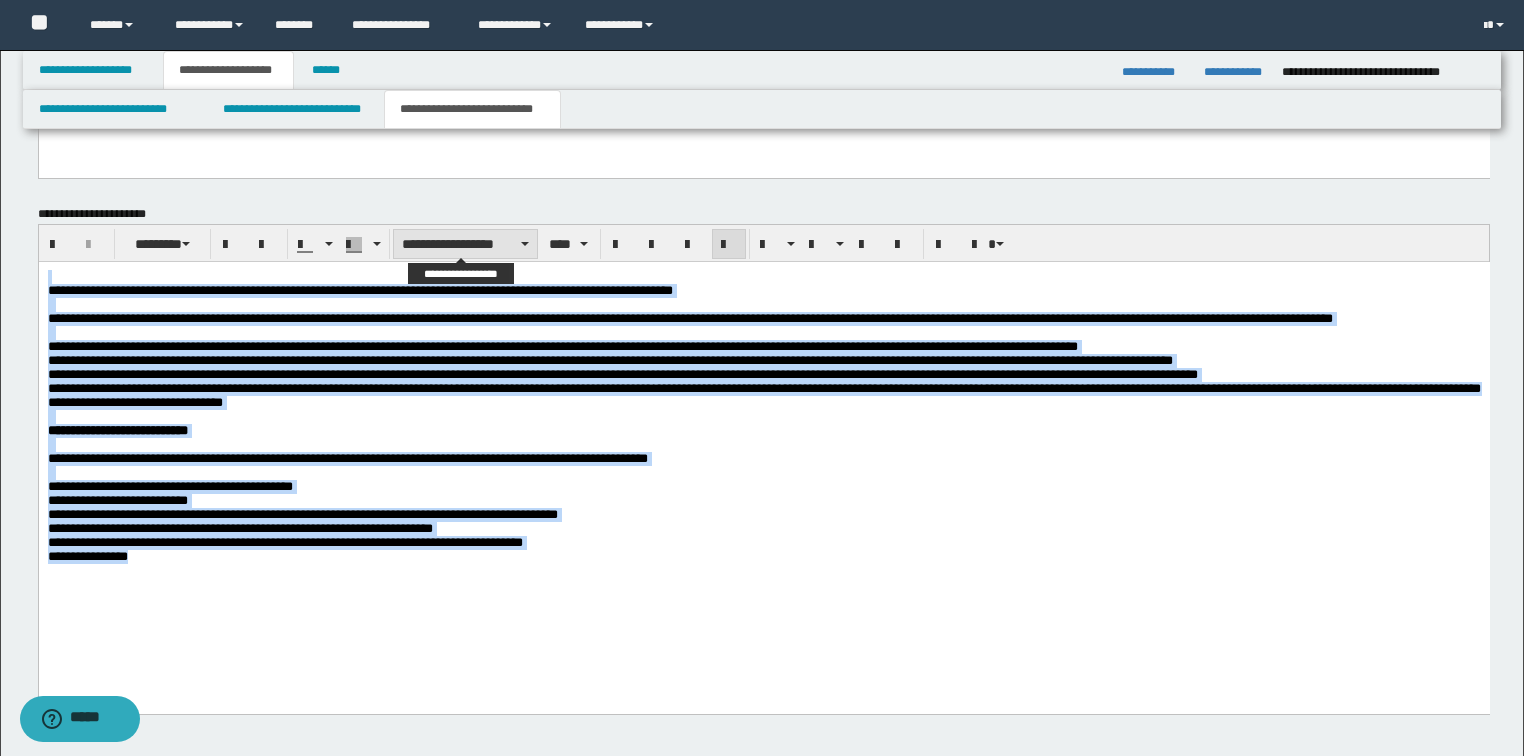 click on "**********" at bounding box center (465, 244) 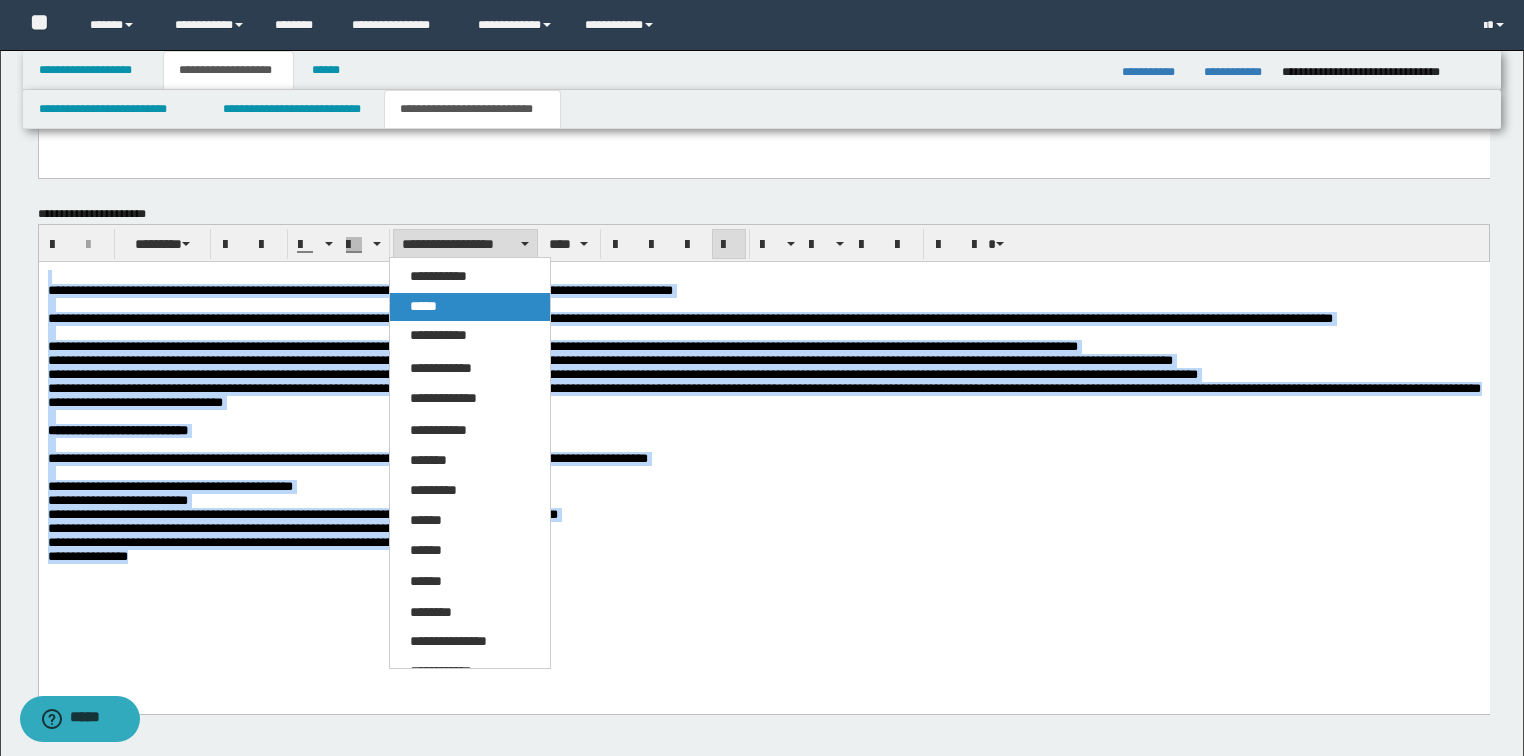 click on "*****" at bounding box center (470, 307) 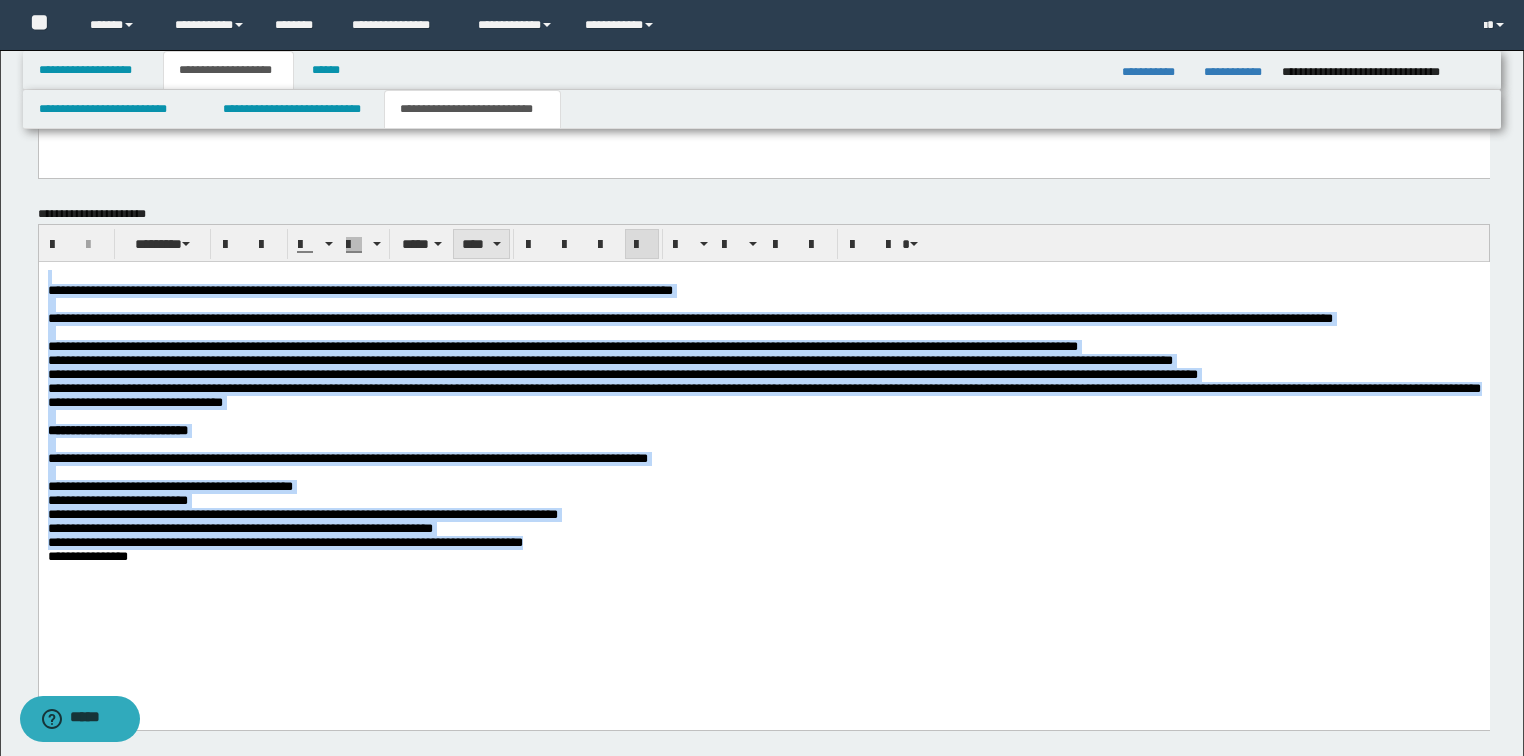 click on "****" at bounding box center [481, 244] 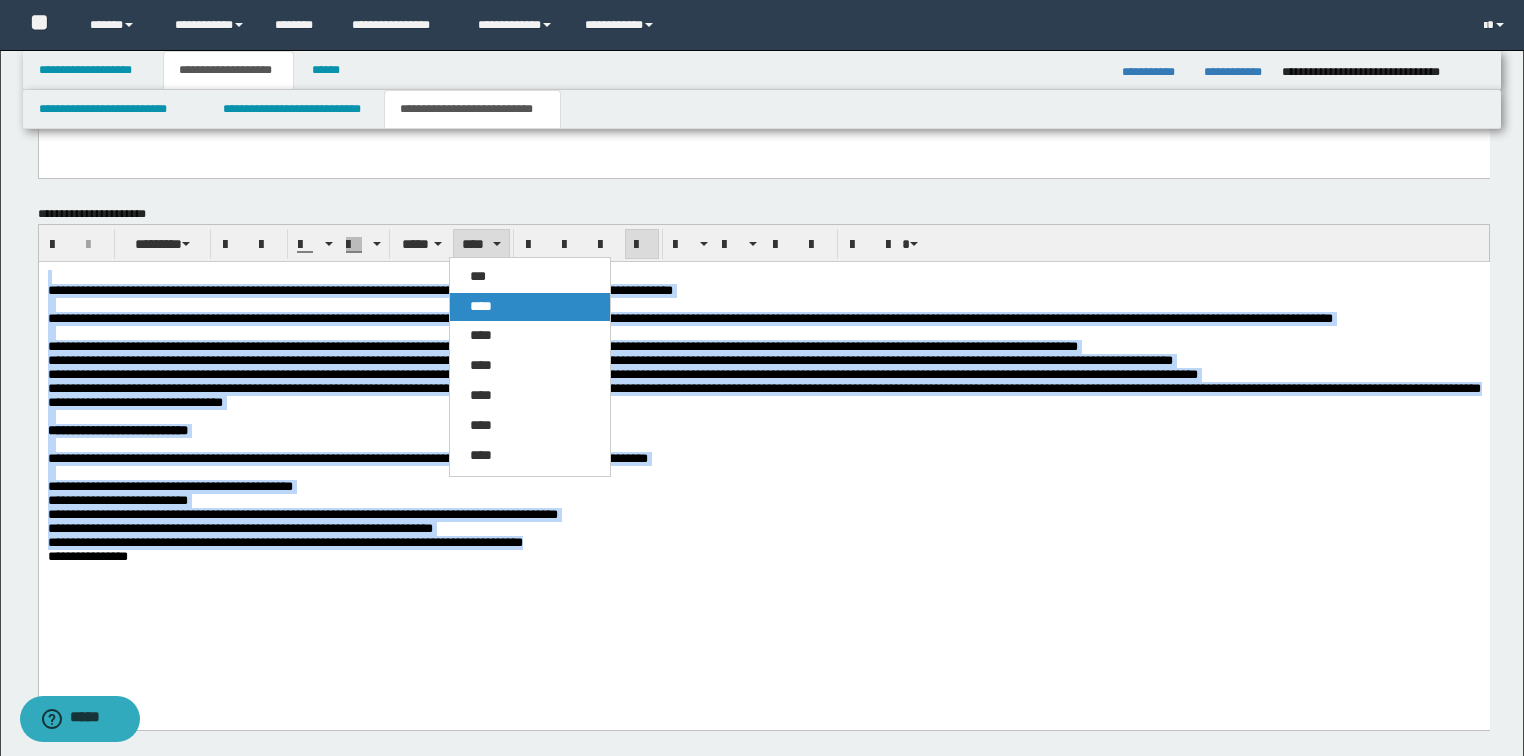 click on "****" at bounding box center (530, 307) 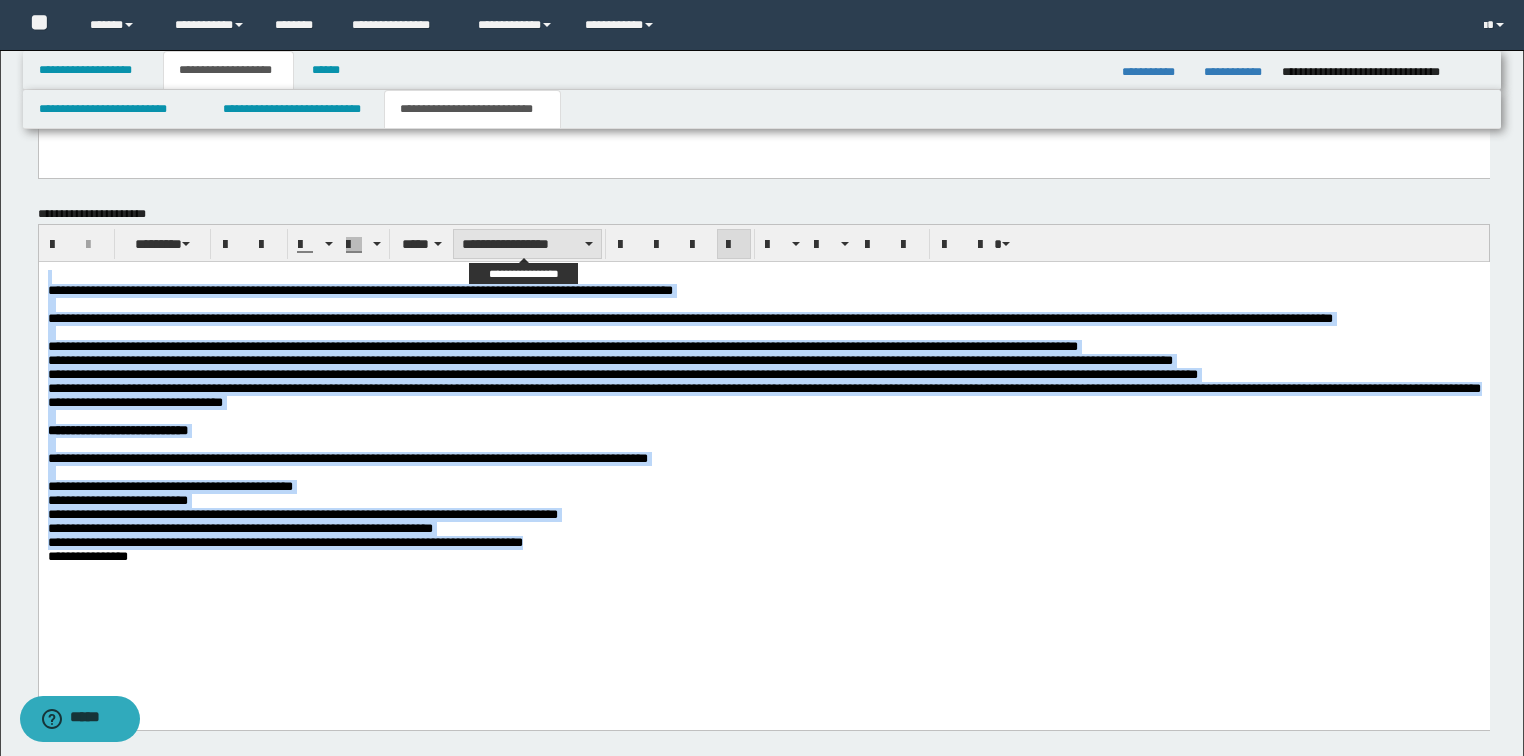 click on "**********" at bounding box center [527, 244] 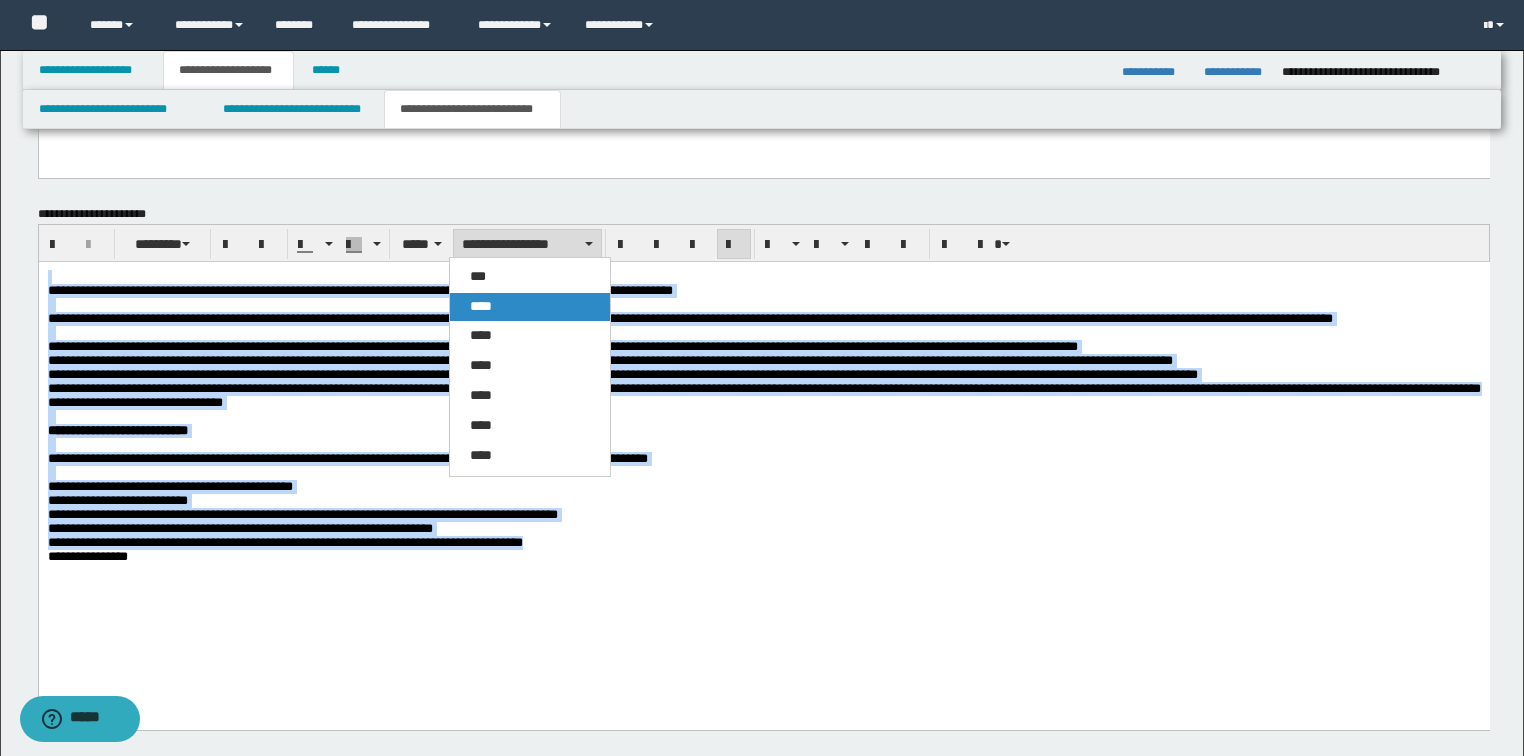 click on "****" at bounding box center [481, 306] 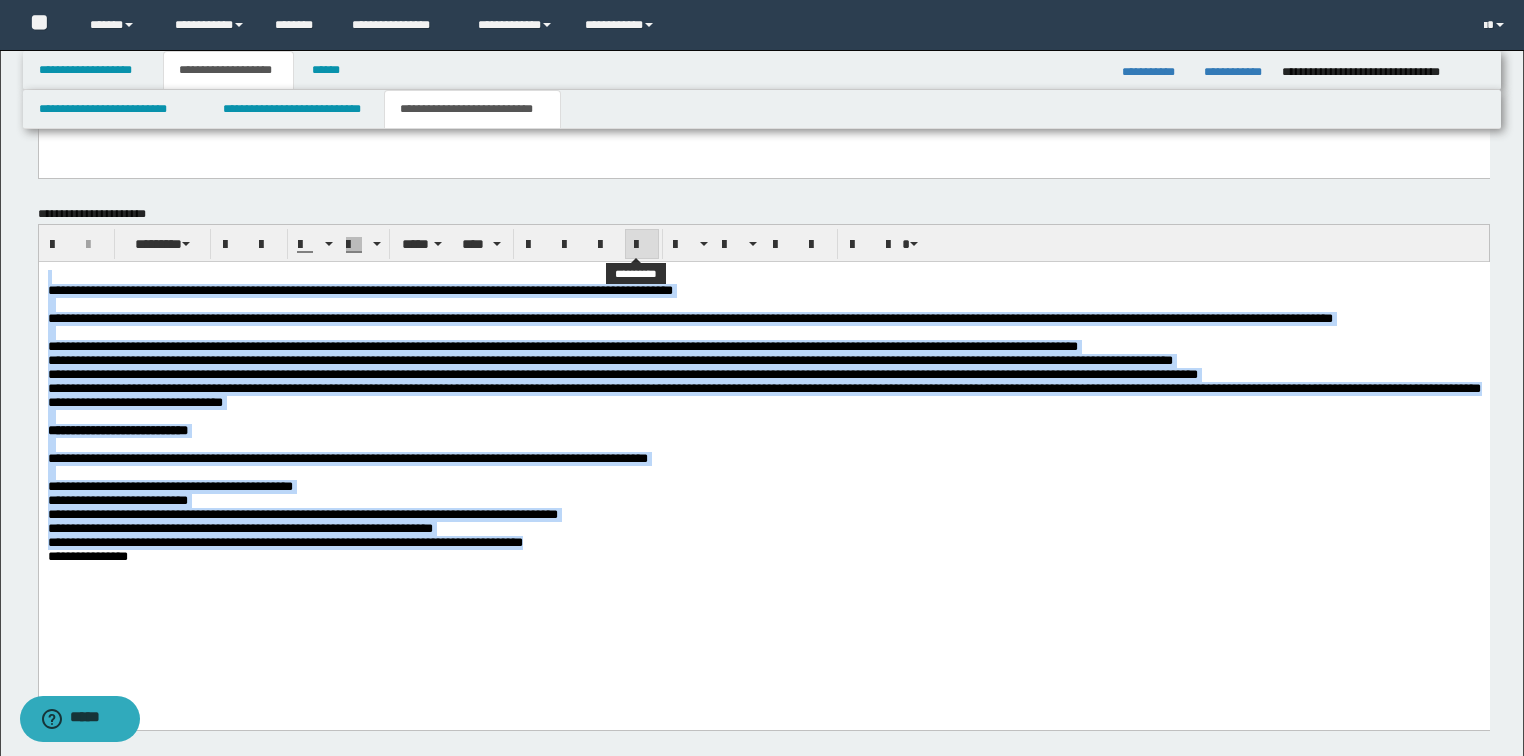 click at bounding box center [642, 245] 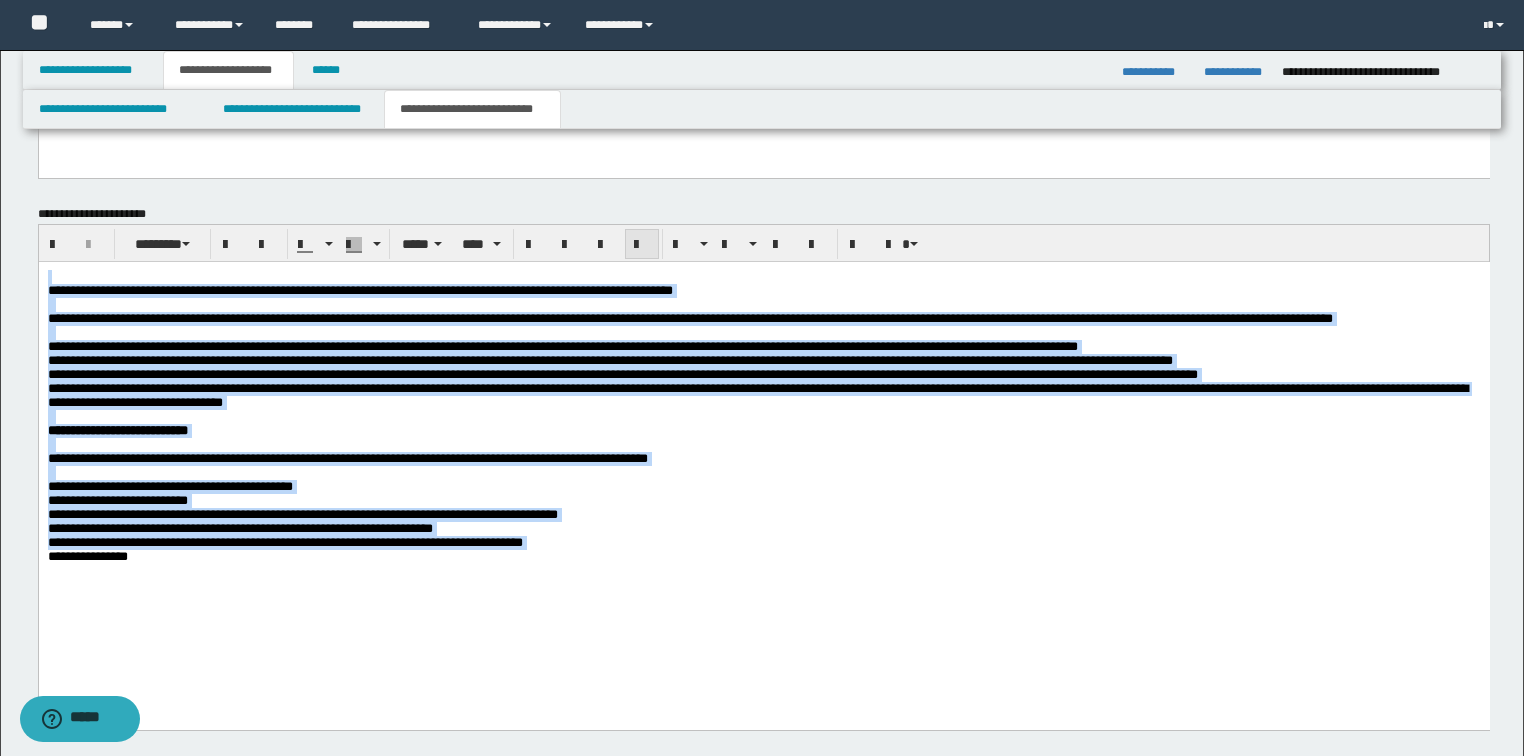 click at bounding box center (642, 245) 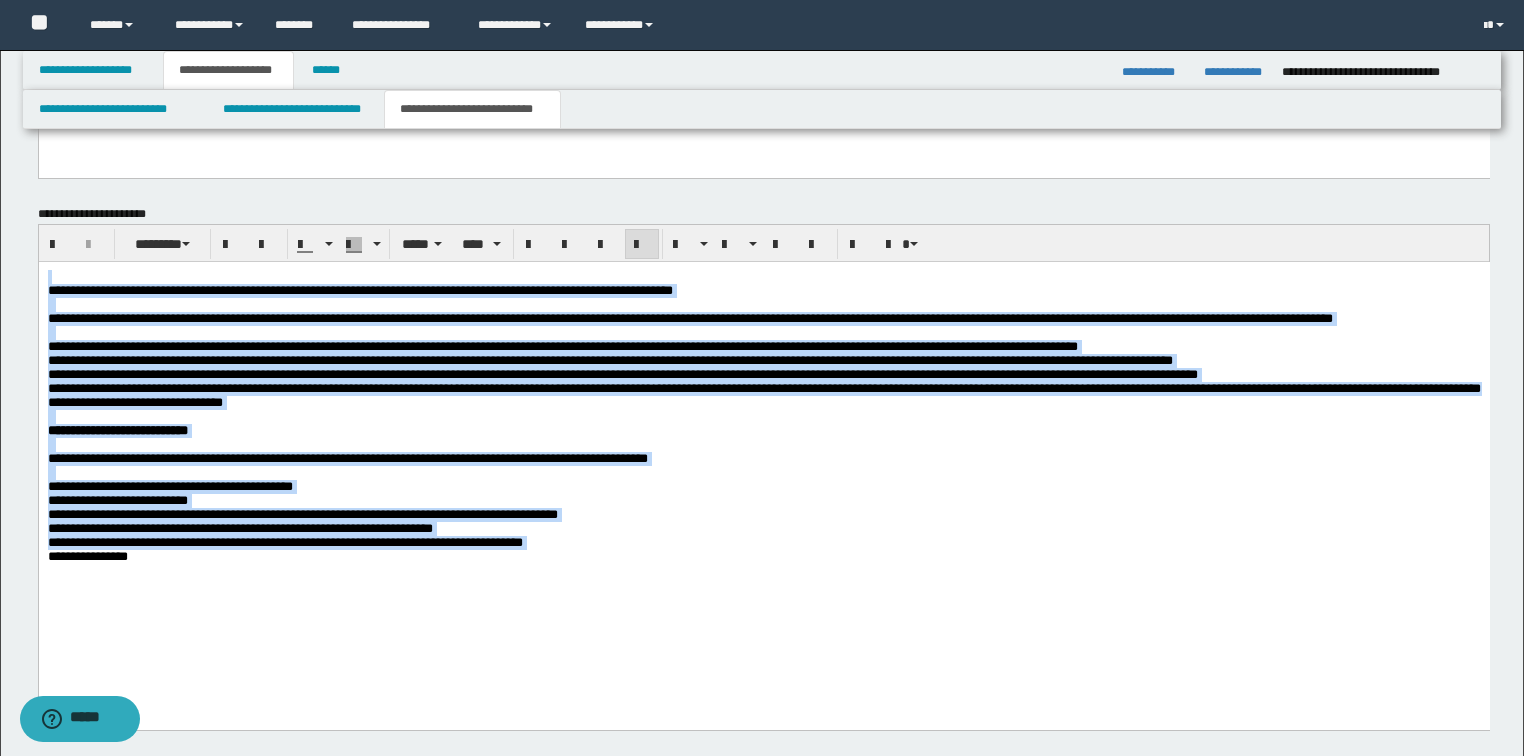 click on "**********" at bounding box center [622, 373] 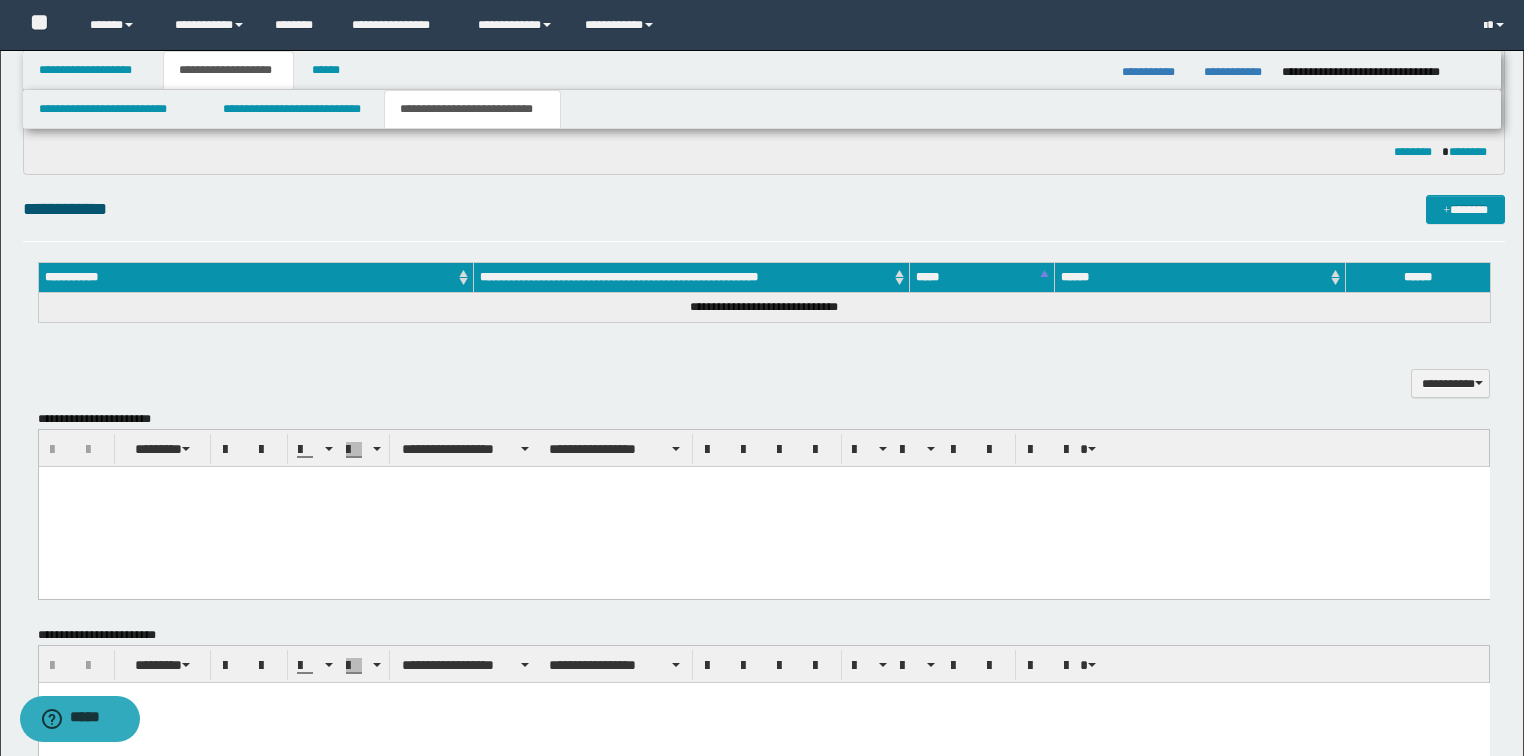 scroll, scrollTop: 801, scrollLeft: 0, axis: vertical 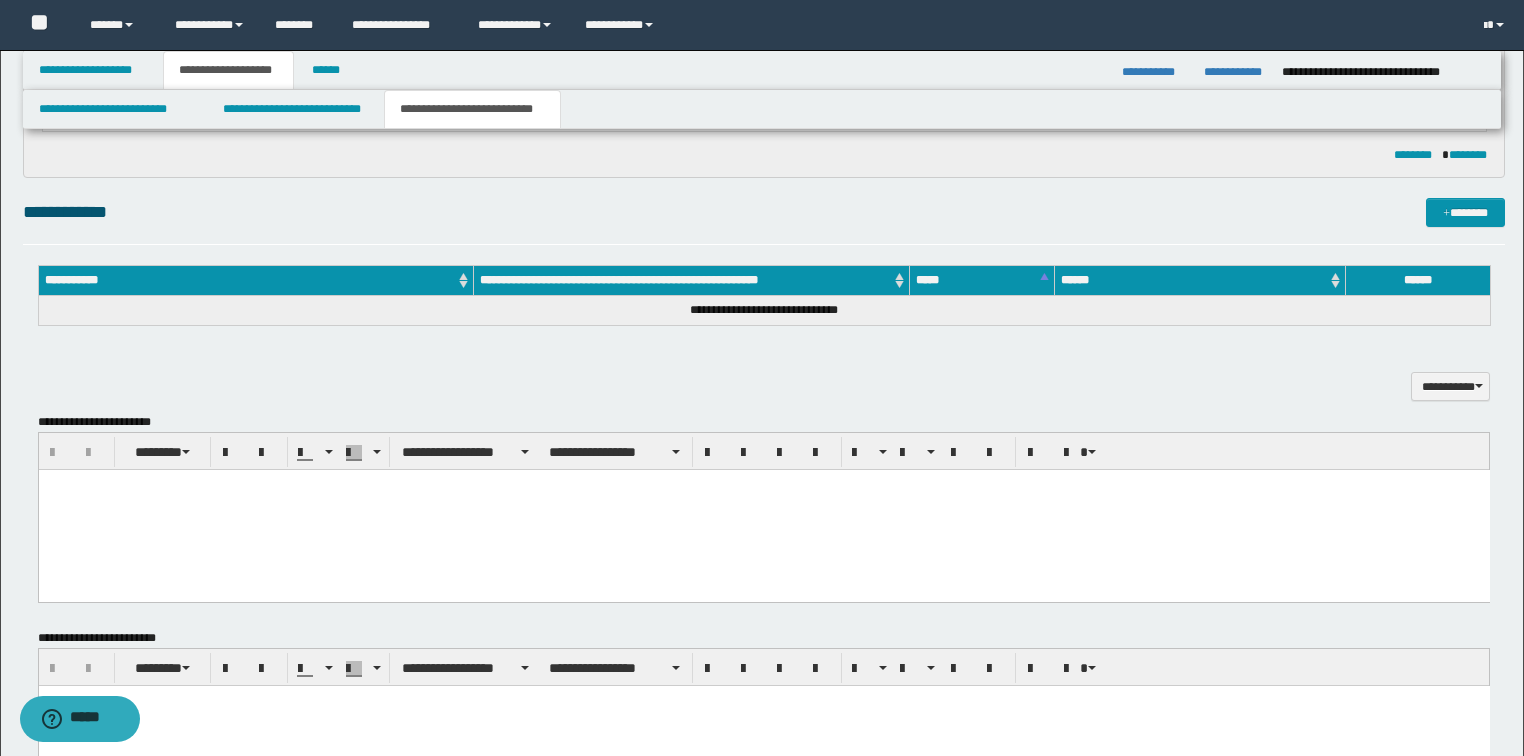 click at bounding box center [763, 510] 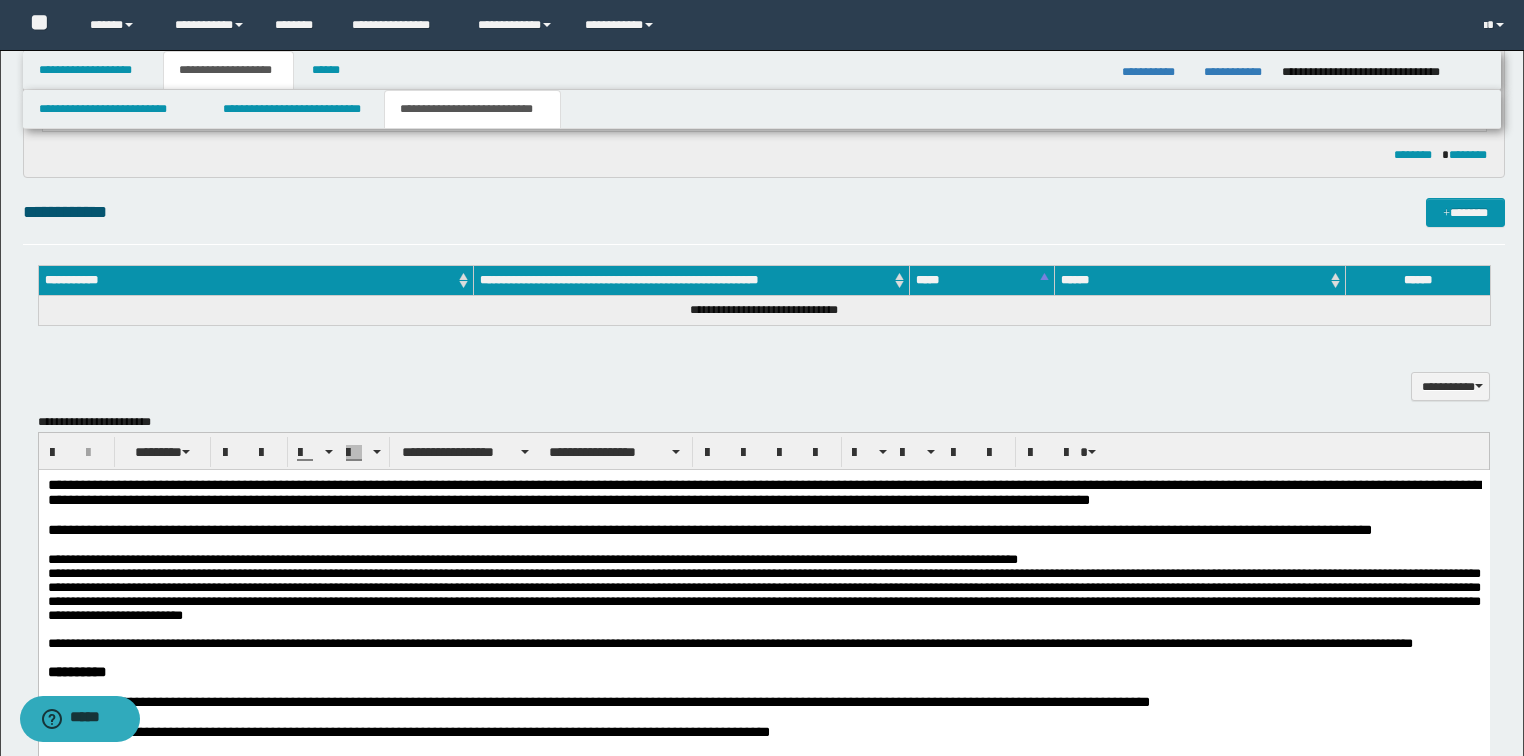 click on "**********" at bounding box center (763, 492) 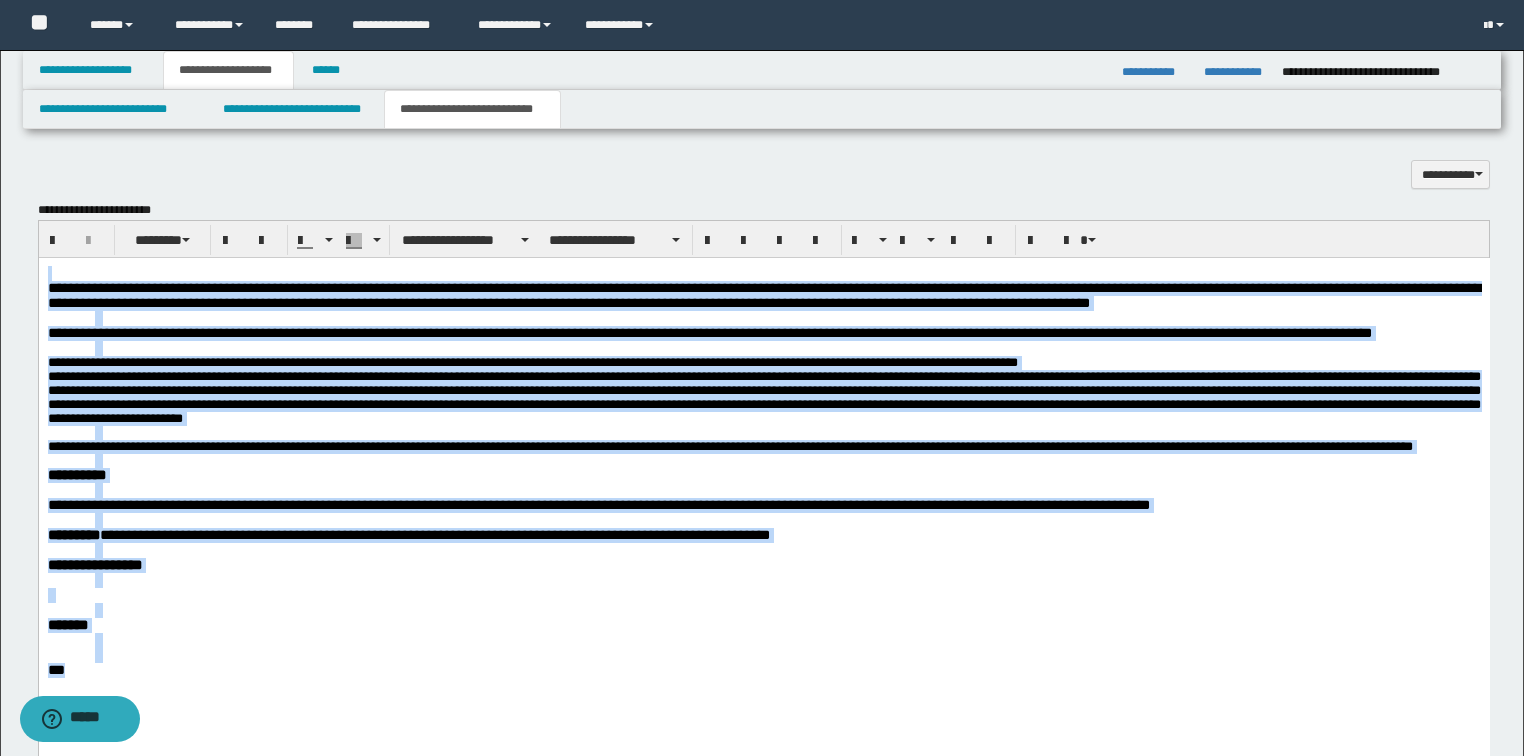 scroll, scrollTop: 1041, scrollLeft: 0, axis: vertical 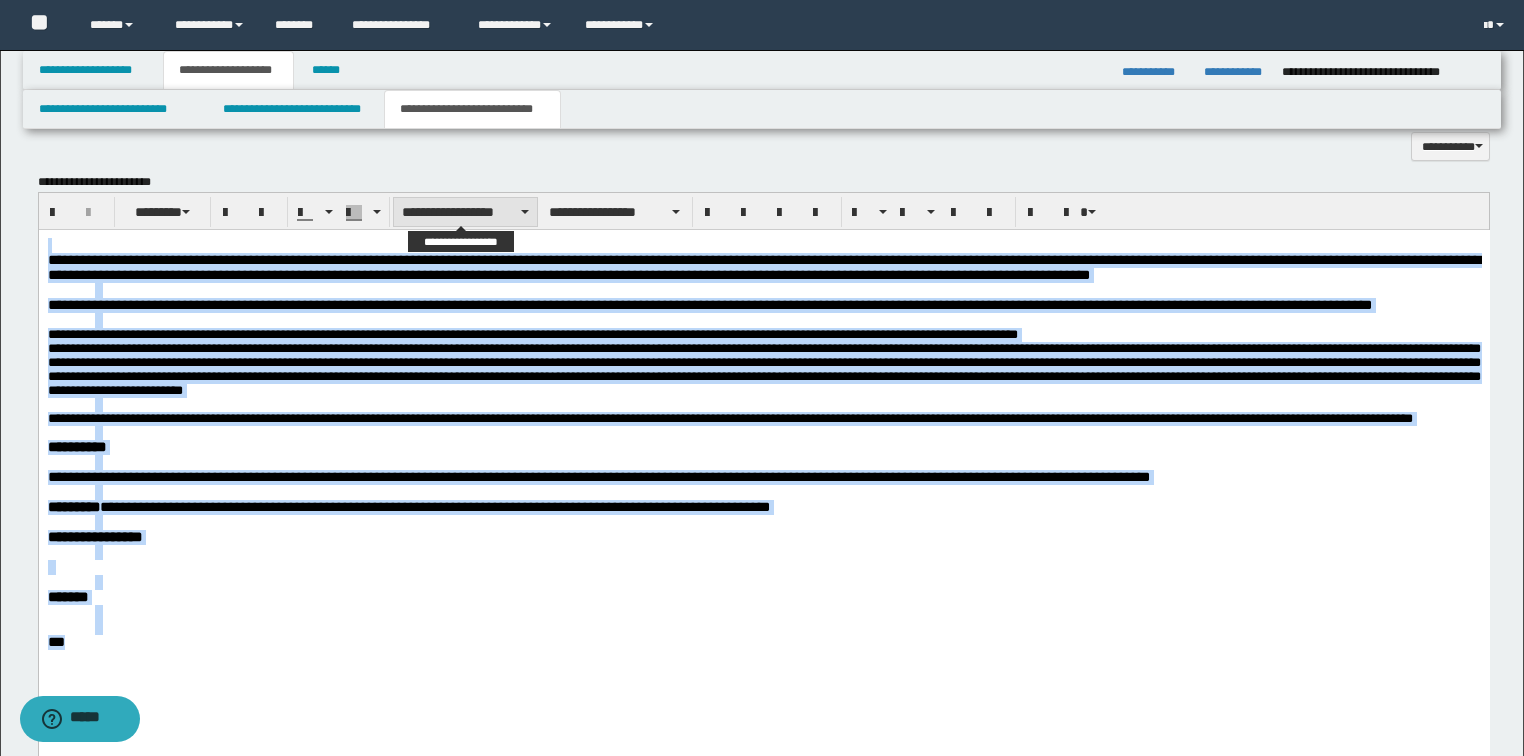 click on "**********" at bounding box center (465, 212) 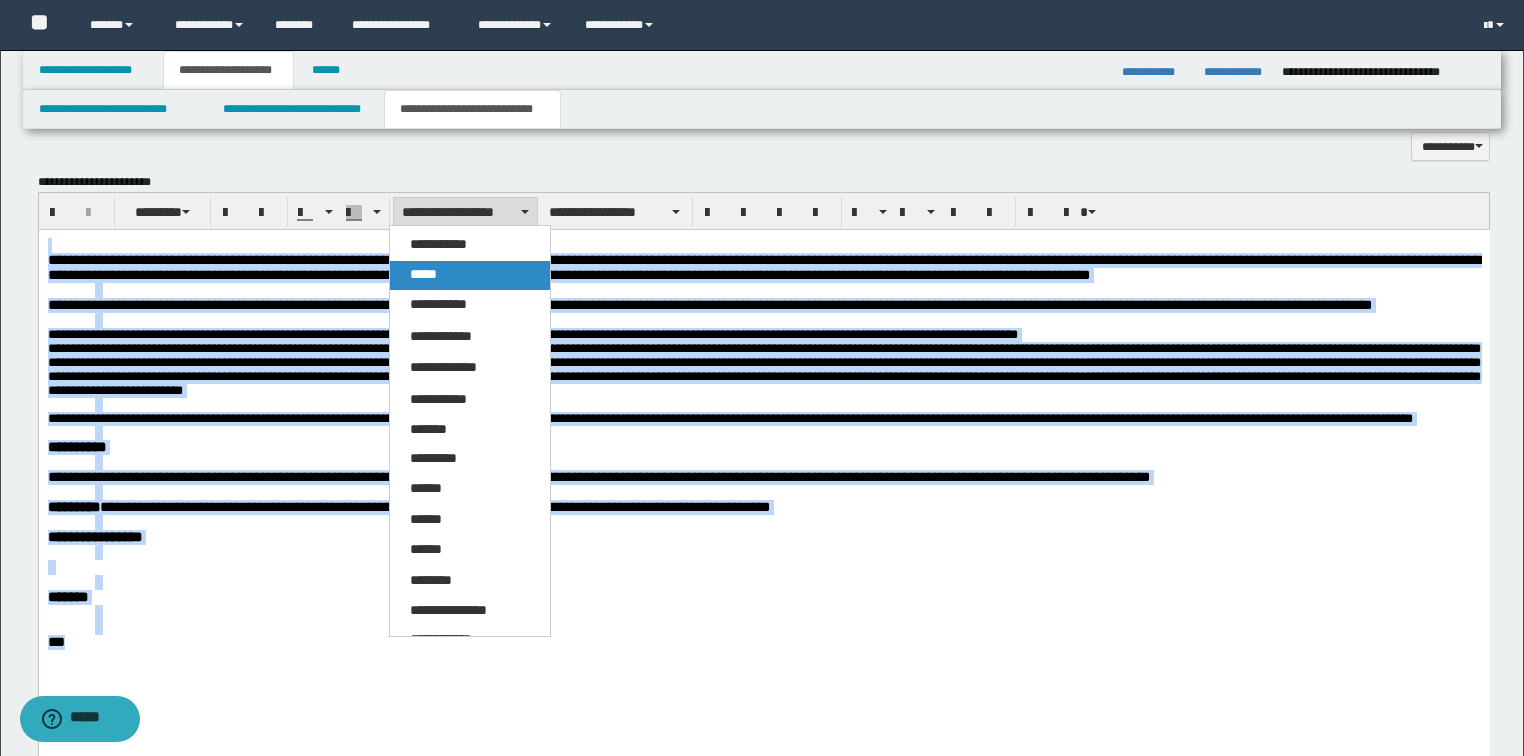 click on "*****" at bounding box center [470, 275] 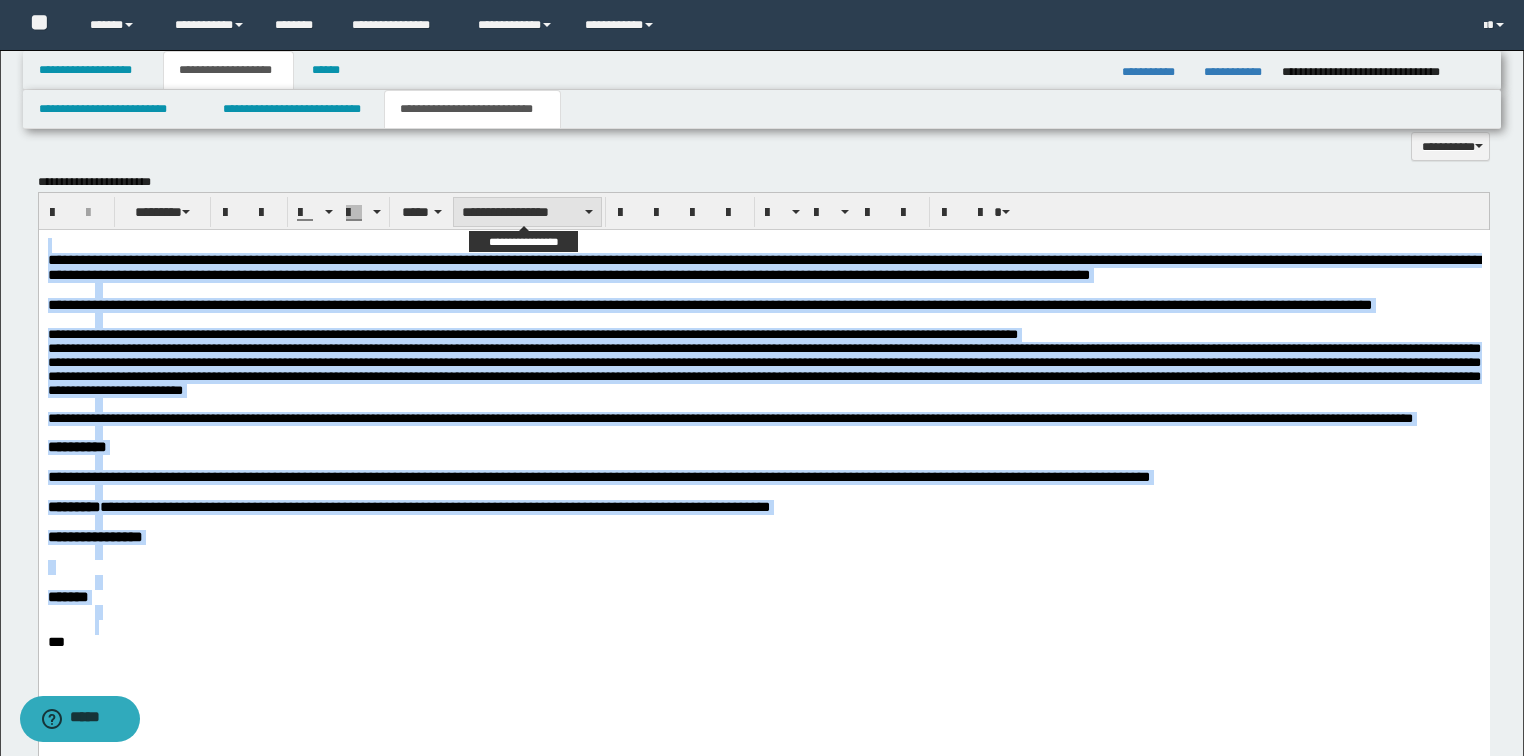 click on "**********" at bounding box center (527, 212) 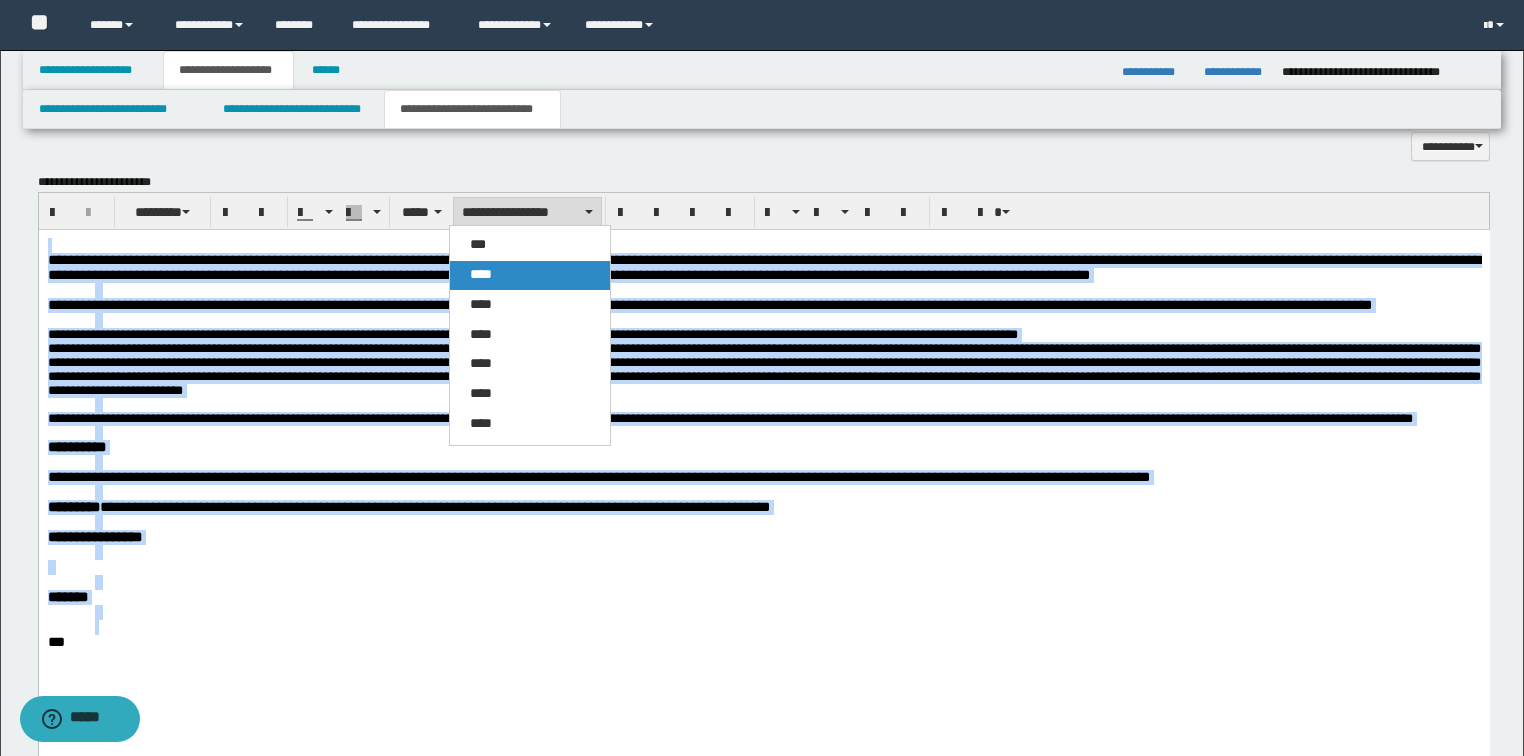 click on "****" at bounding box center [530, 275] 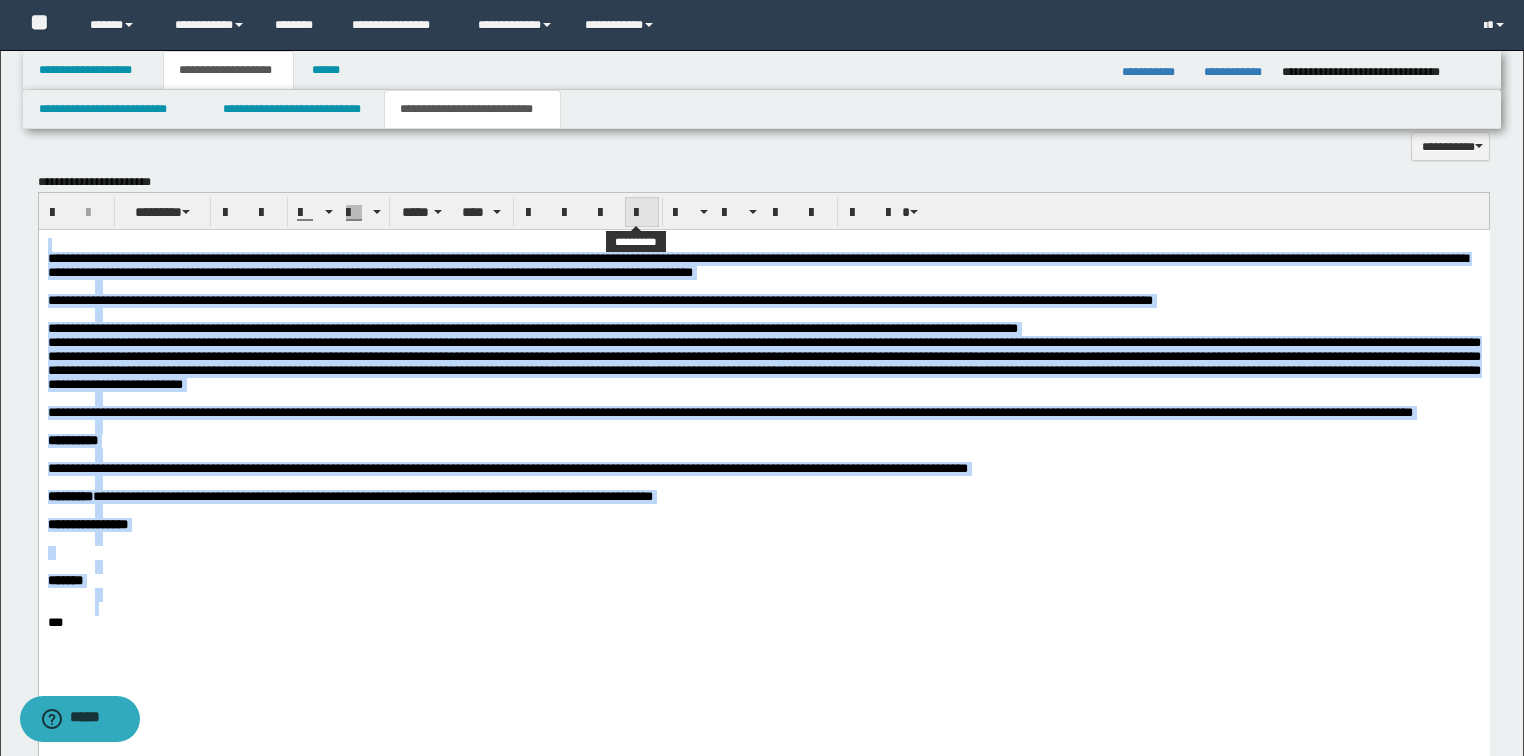 click at bounding box center [642, 213] 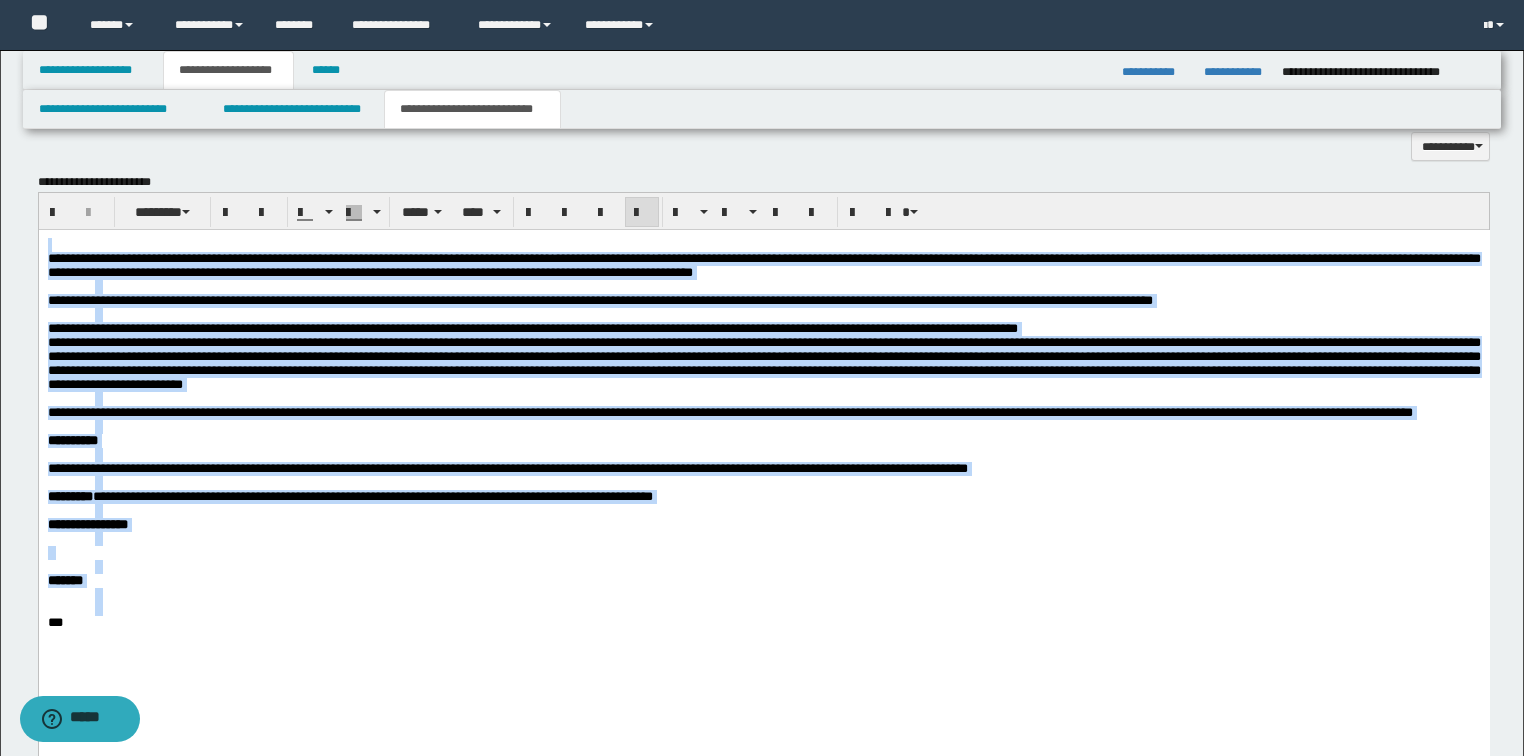 click at bounding box center [642, 213] 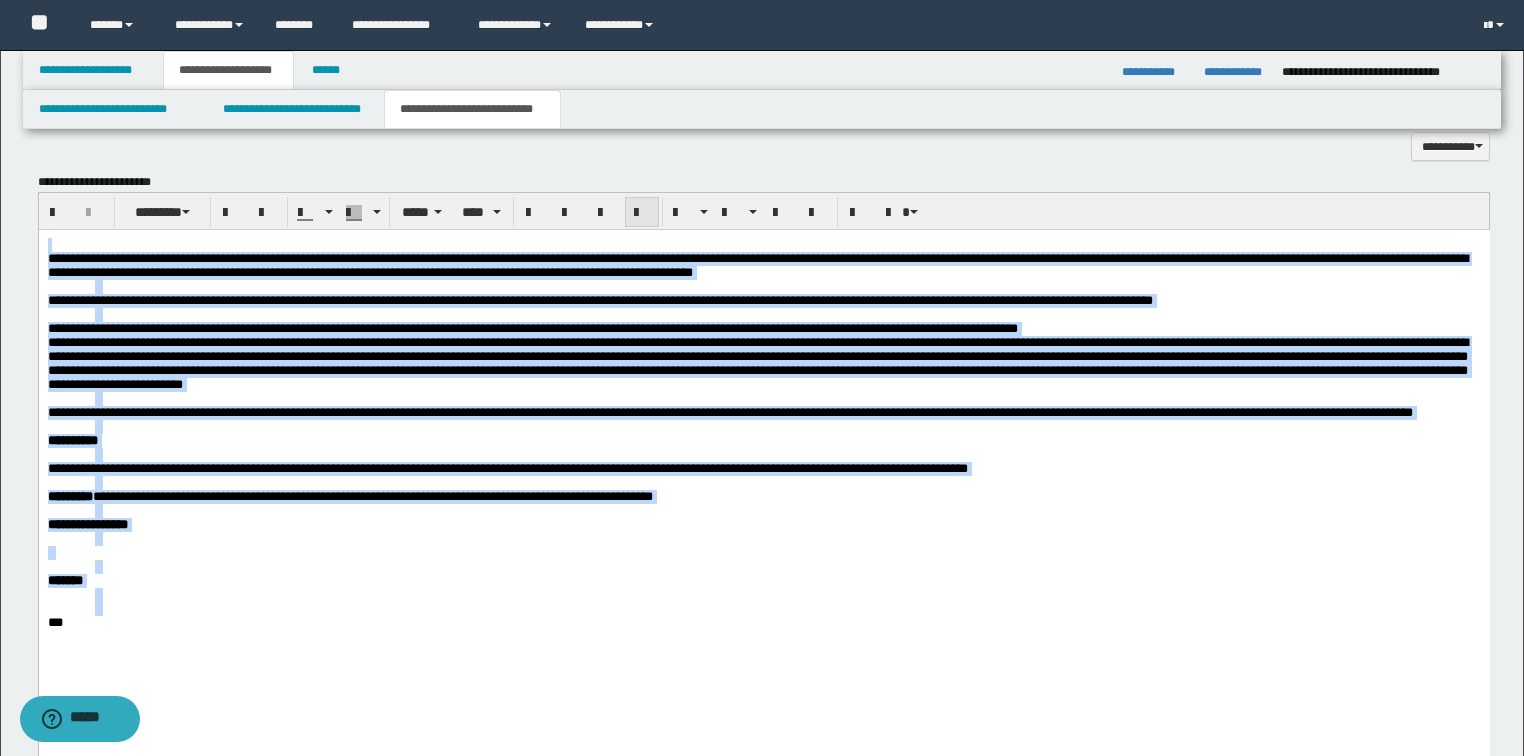 click at bounding box center (642, 213) 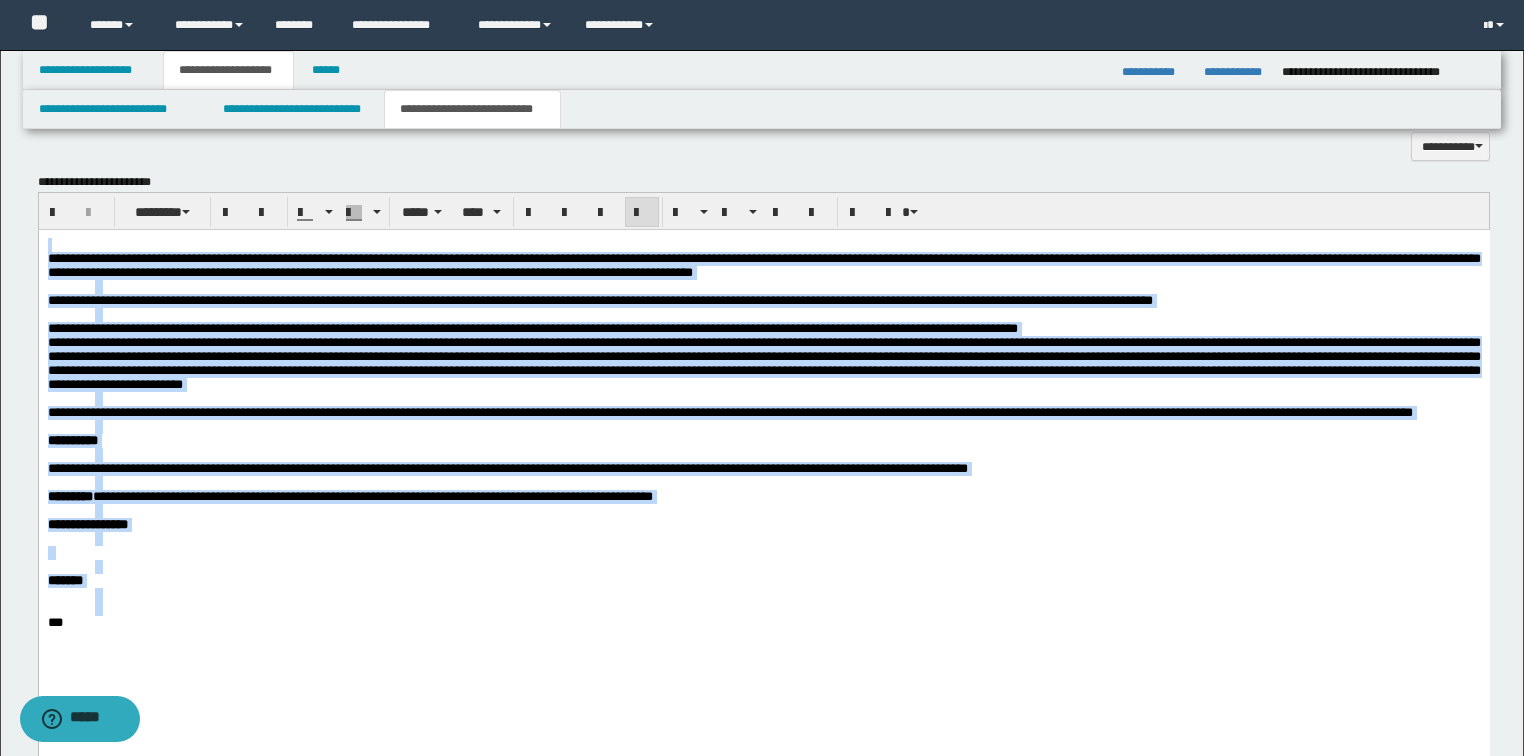 click at bounding box center (642, 213) 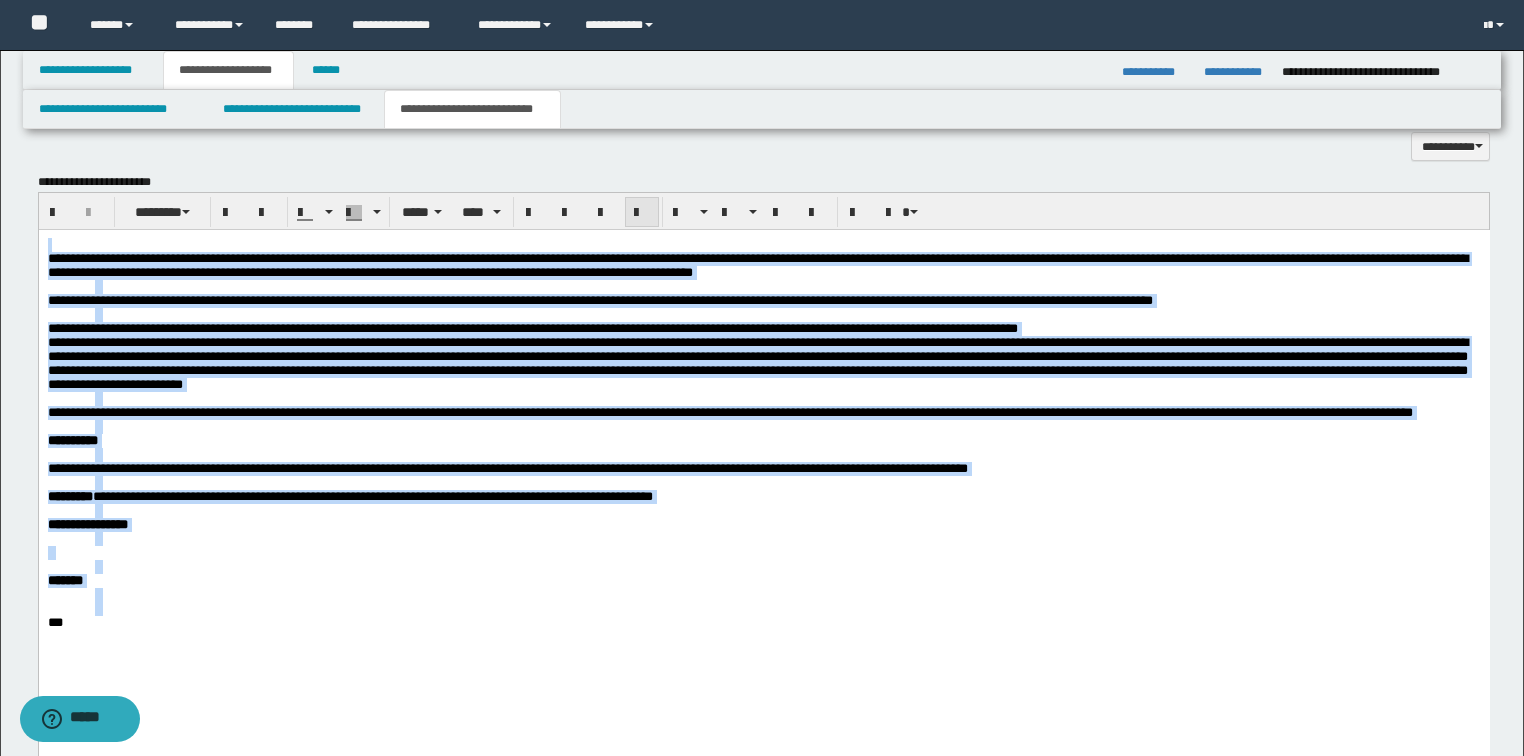 drag, startPoint x: 635, startPoint y: 216, endPoint x: 570, endPoint y: 11, distance: 215.05814 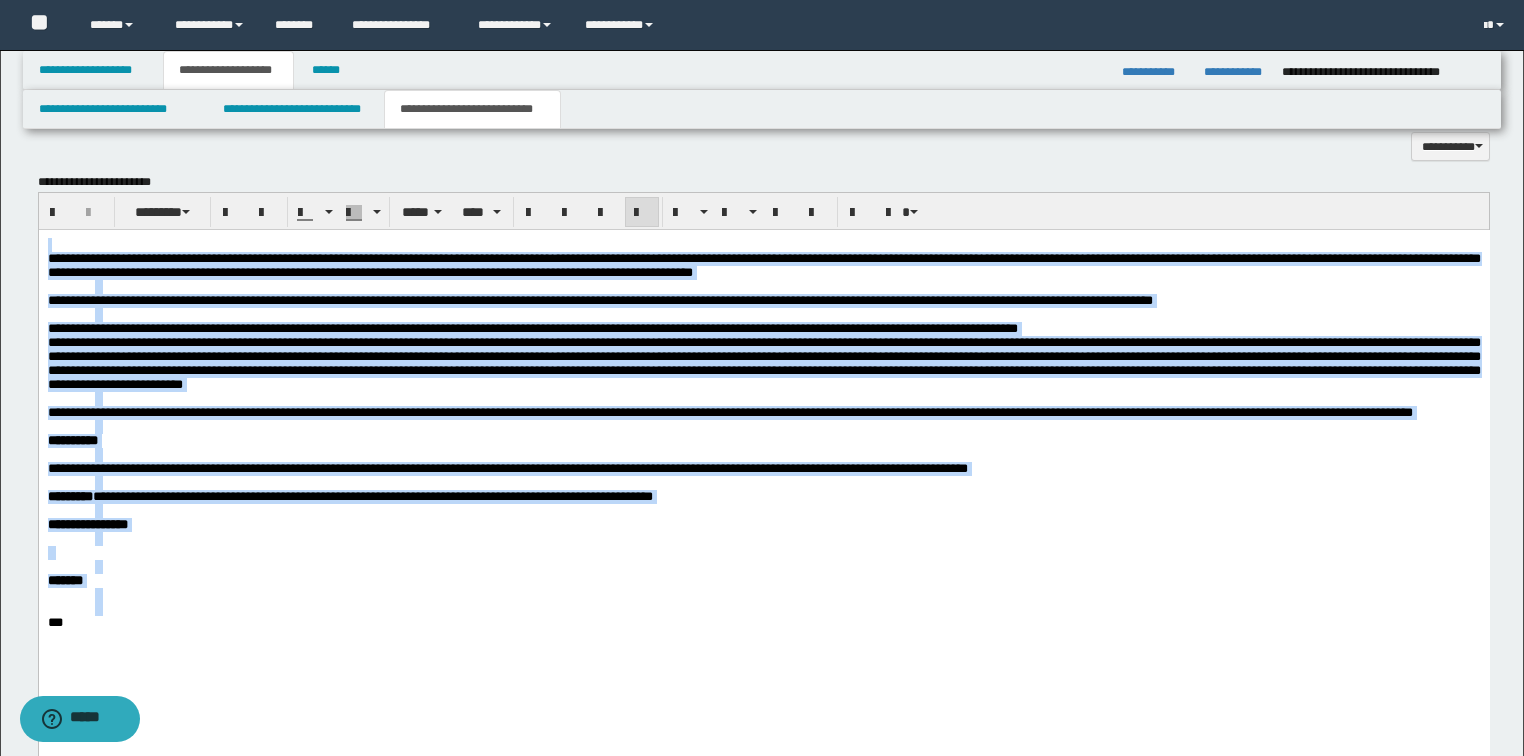 click on "**********" at bounding box center [599, 300] 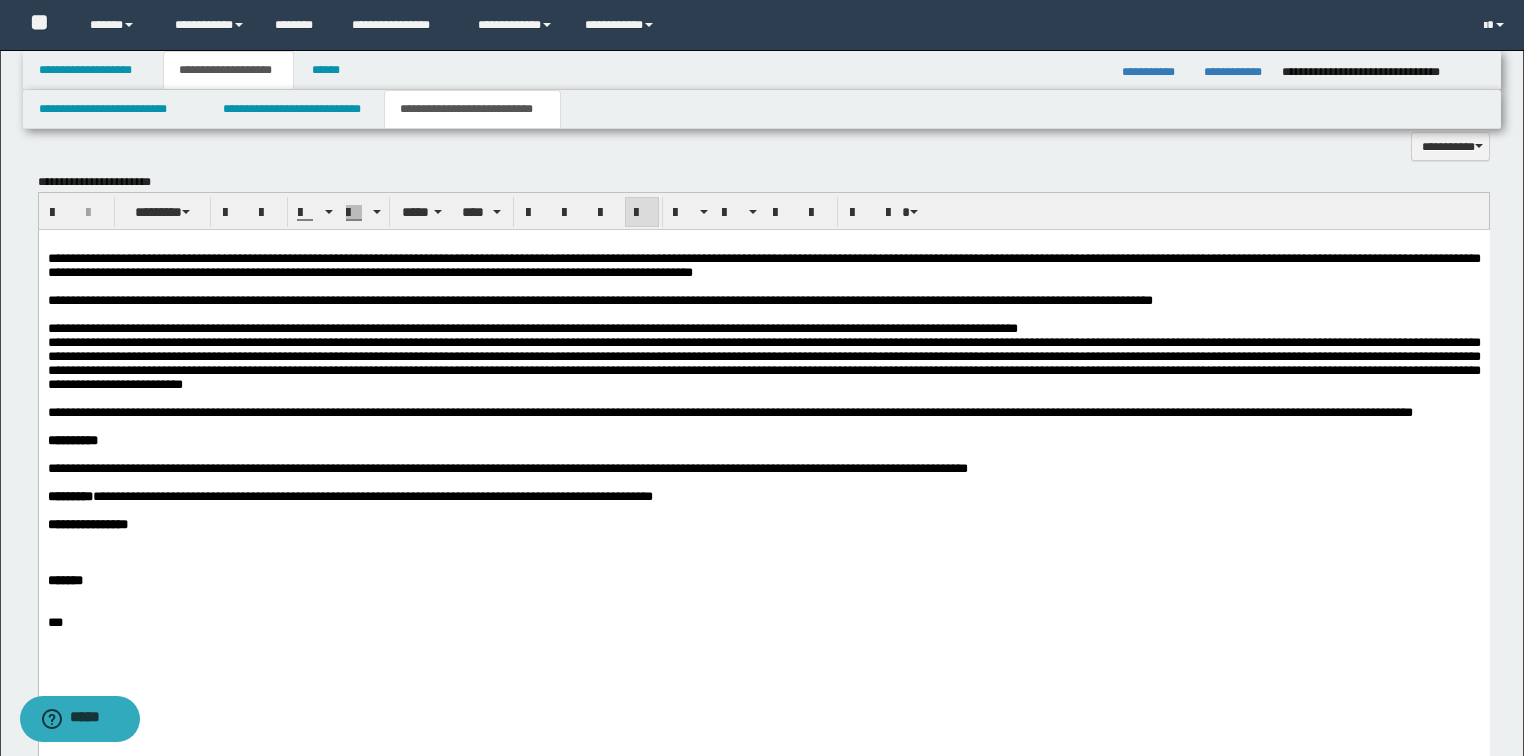 click at bounding box center [787, 399] 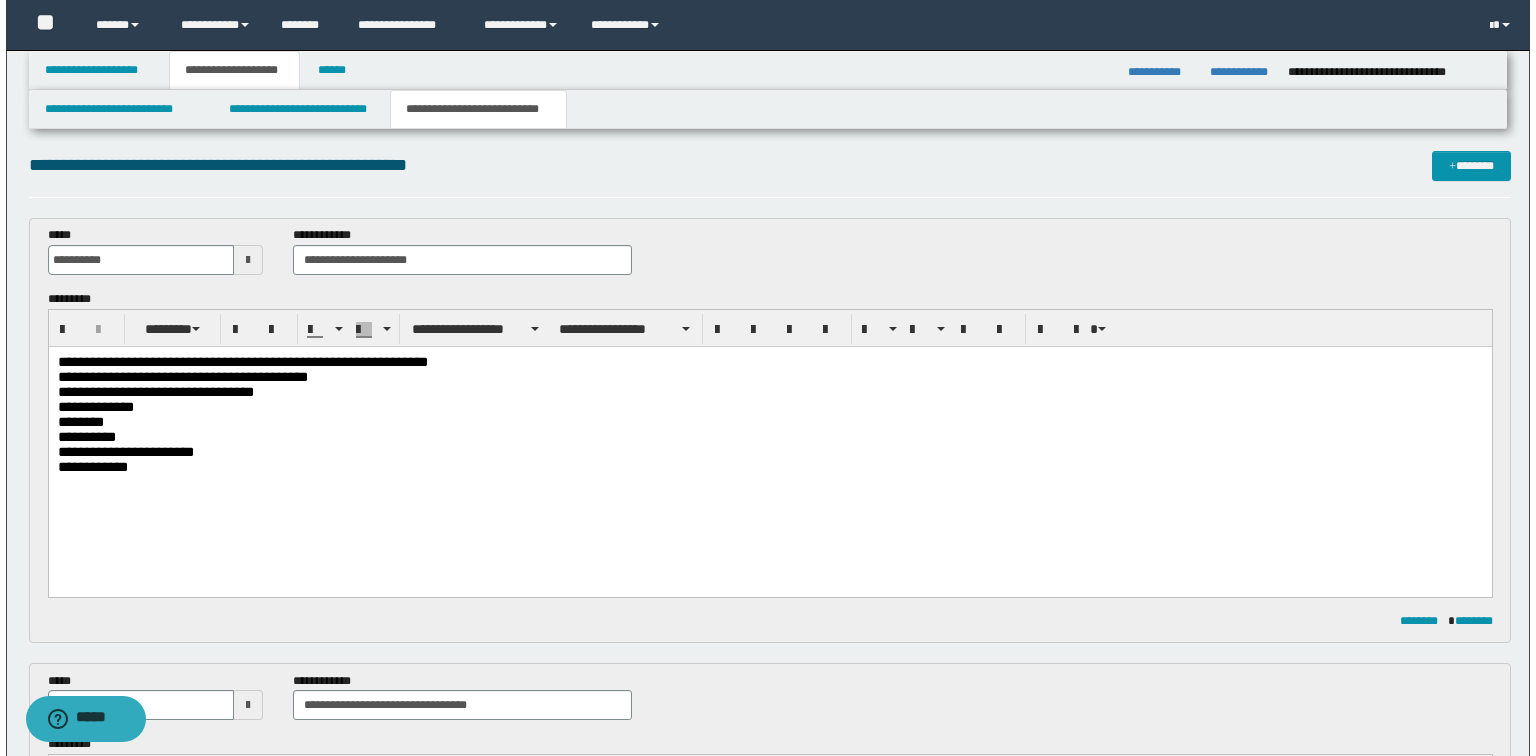 scroll, scrollTop: 0, scrollLeft: 0, axis: both 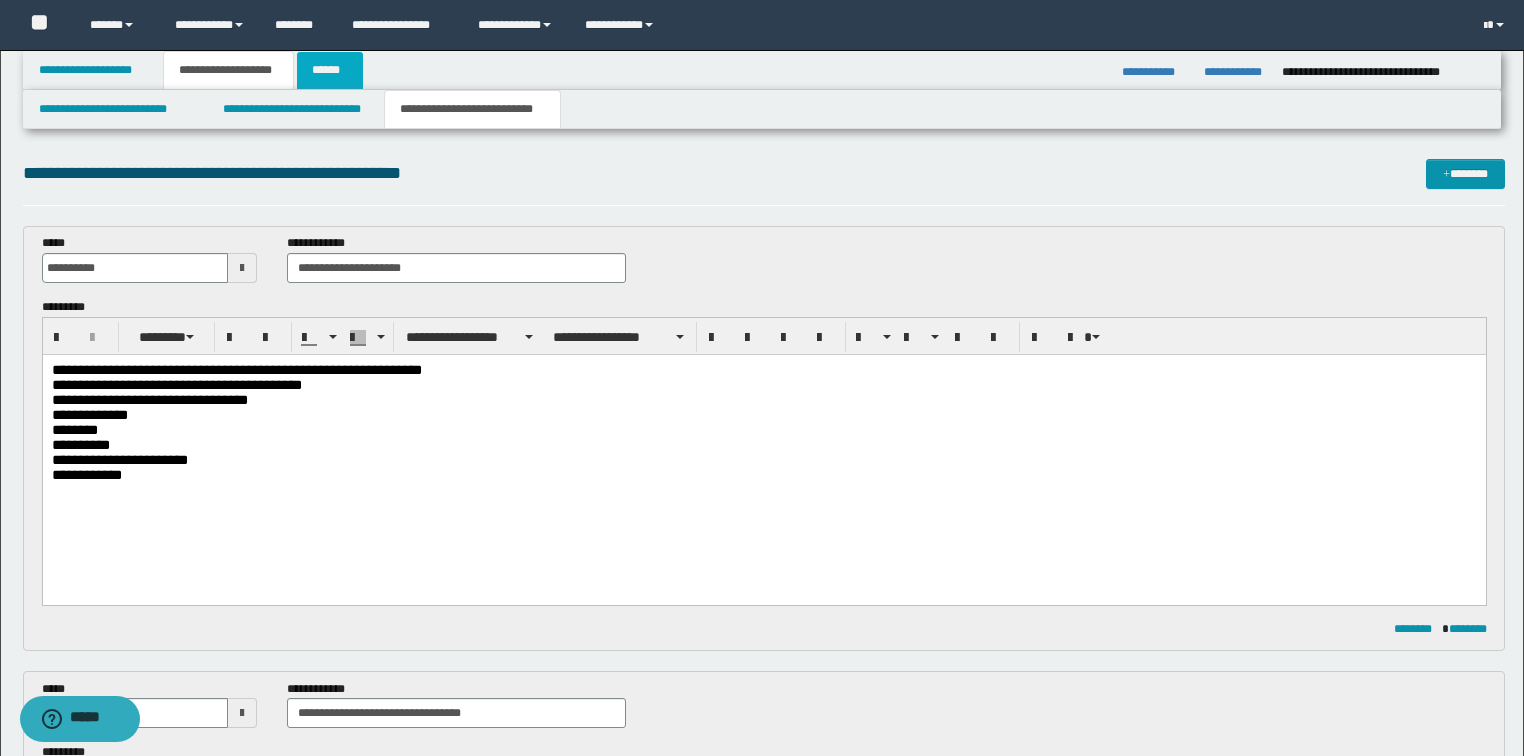 click on "******" at bounding box center (330, 70) 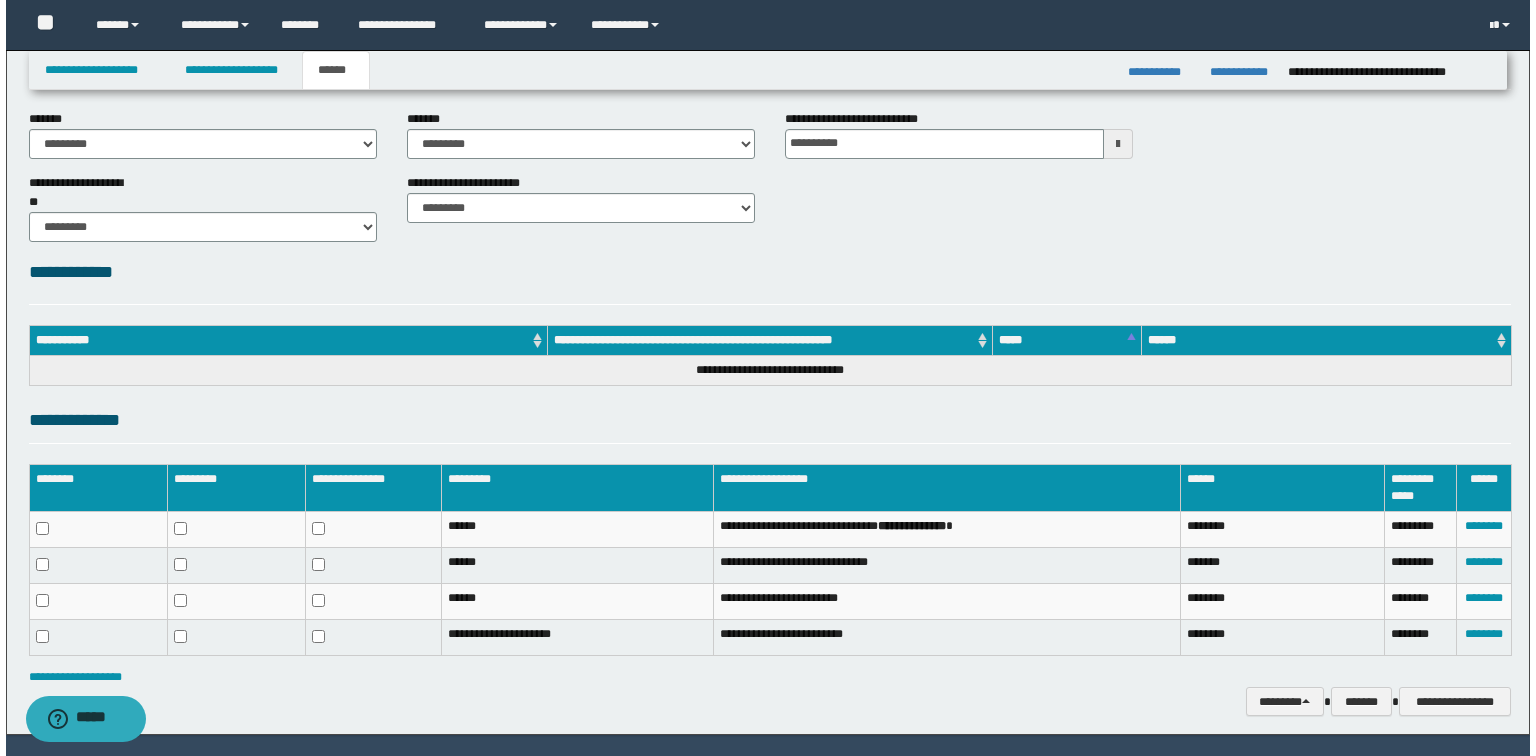 scroll, scrollTop: 141, scrollLeft: 0, axis: vertical 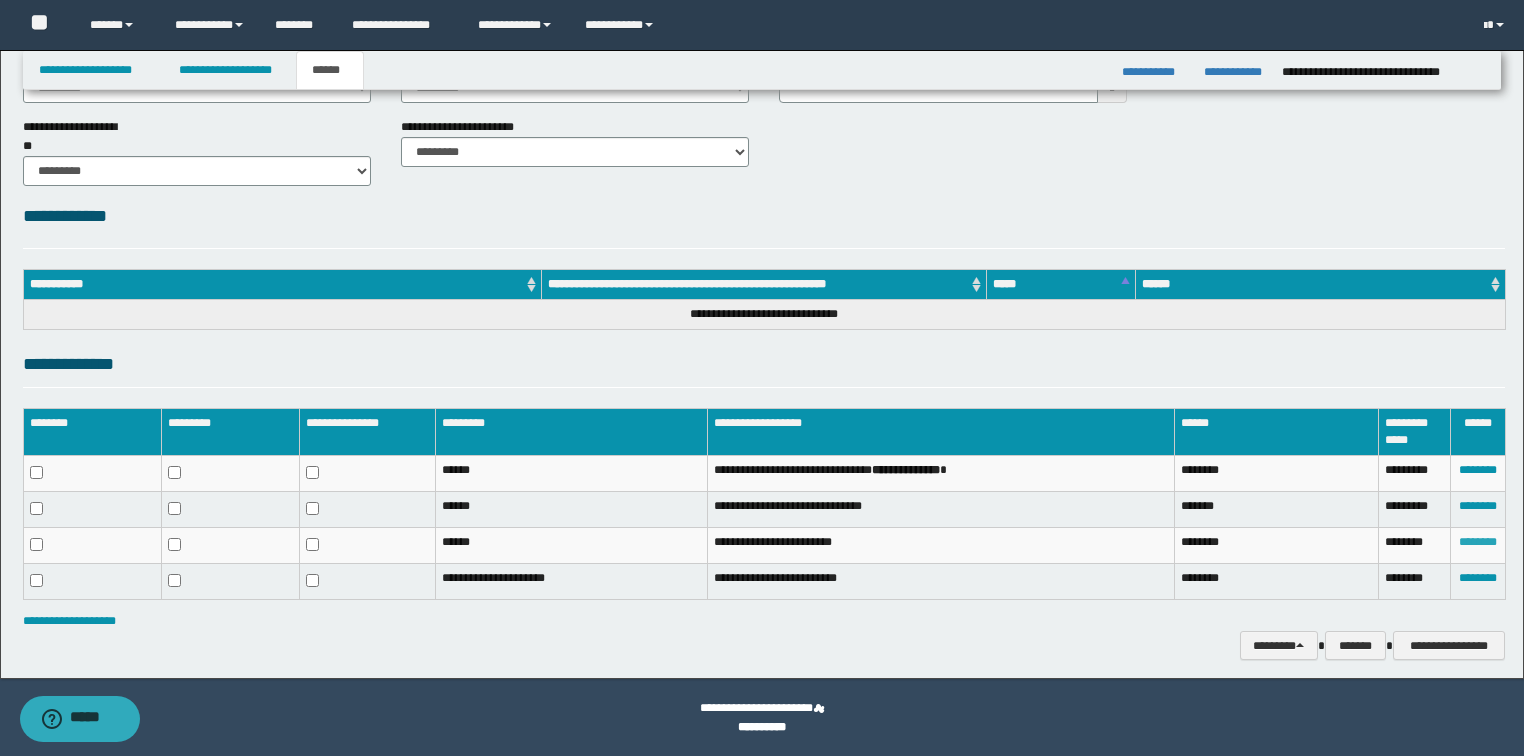 click on "********" at bounding box center [1478, 542] 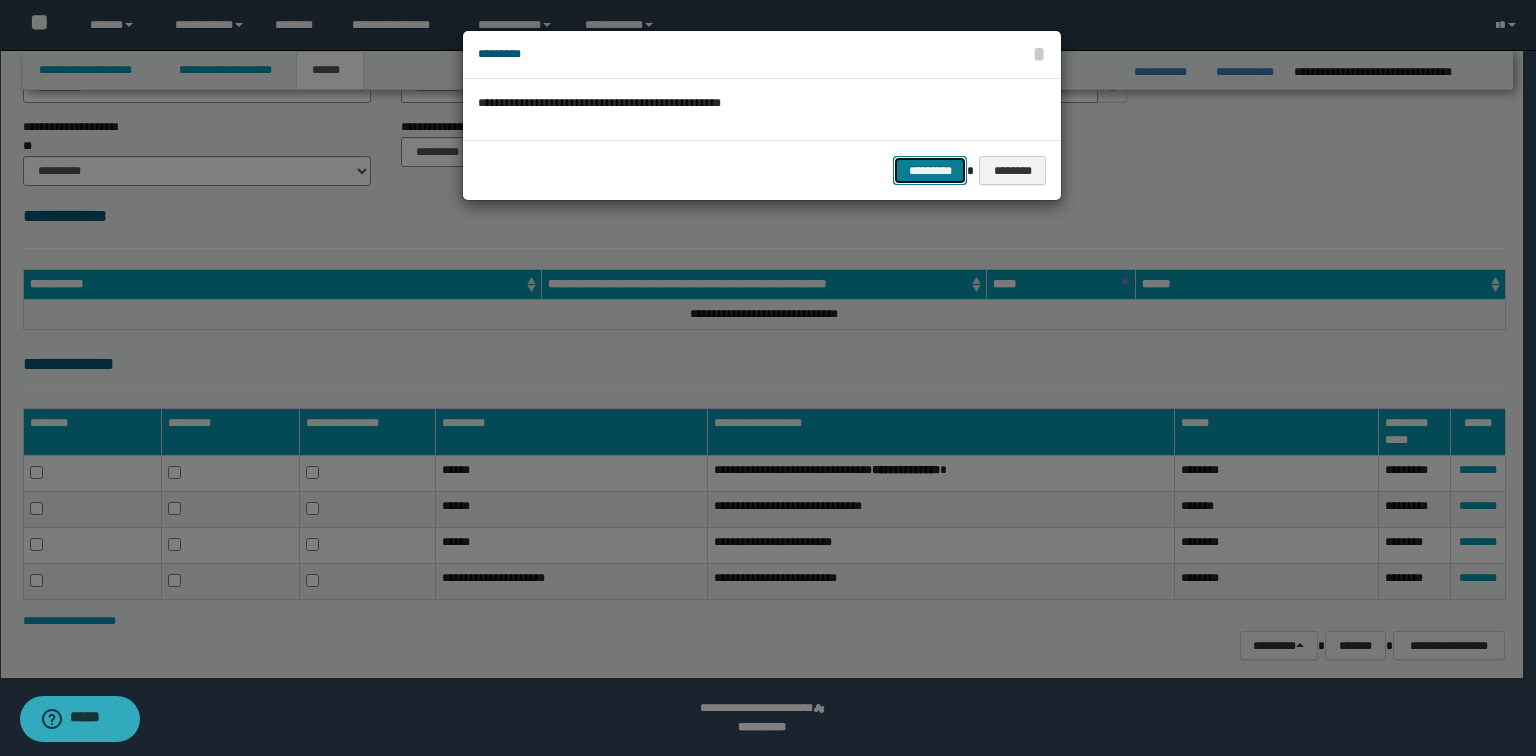 click on "*********" at bounding box center (930, 171) 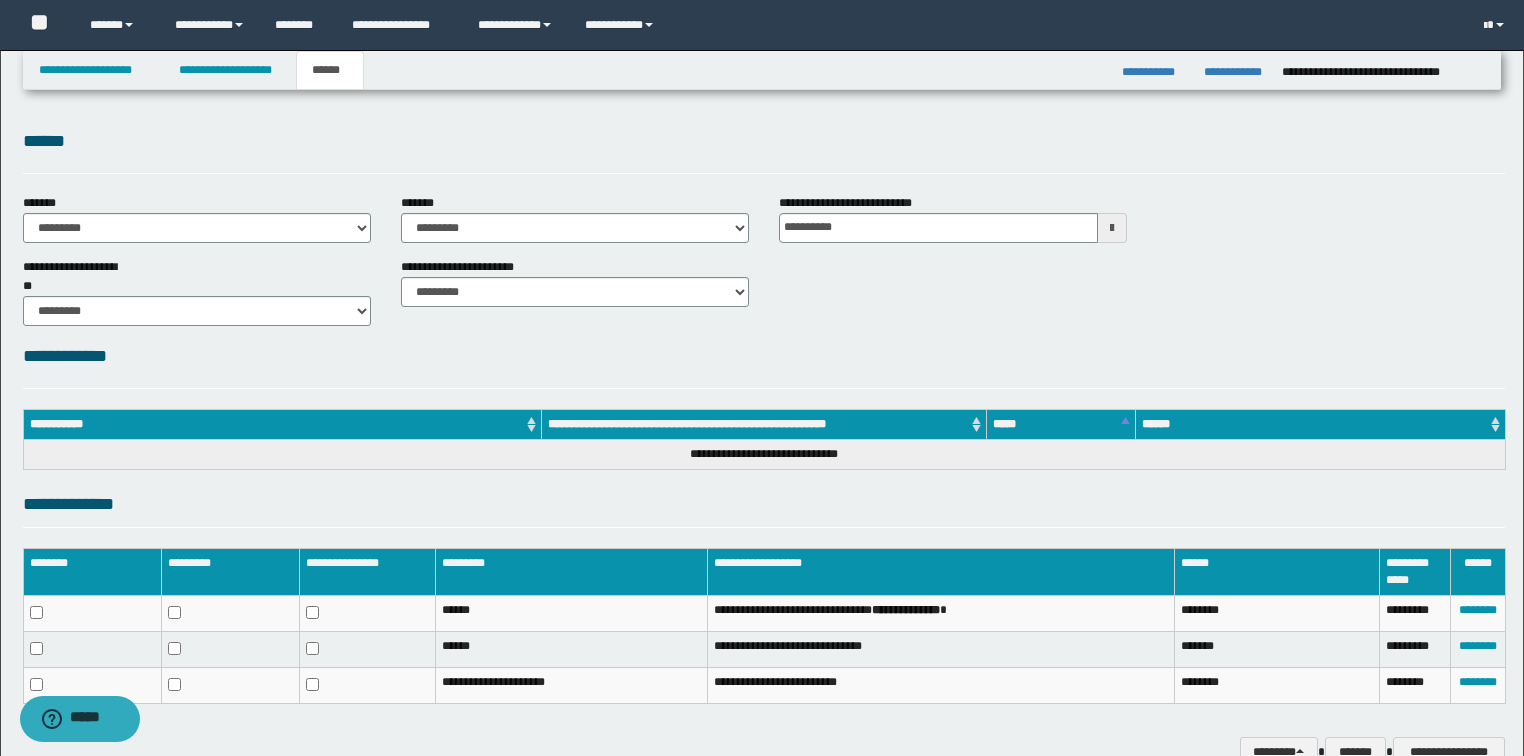scroll, scrollTop: 0, scrollLeft: 0, axis: both 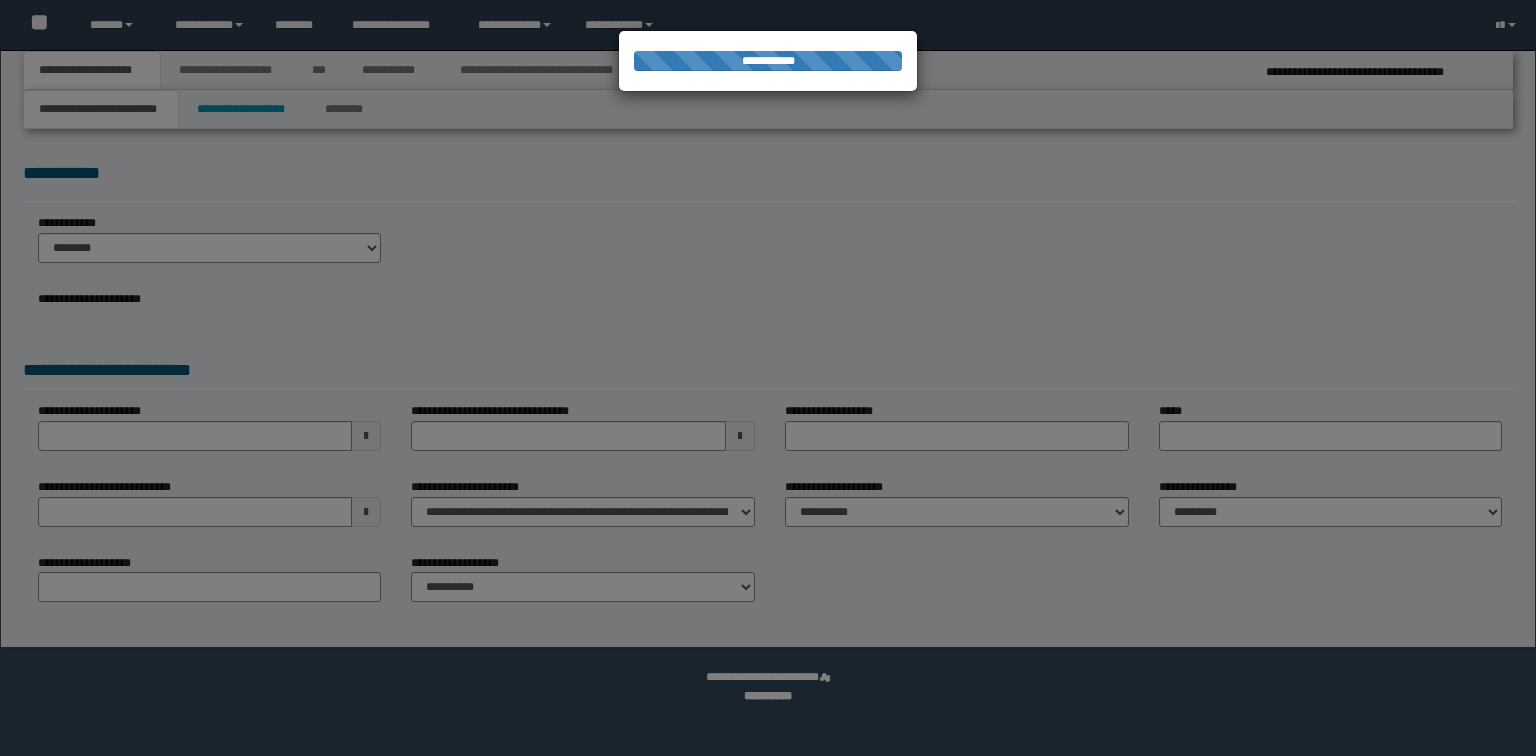 select on "*" 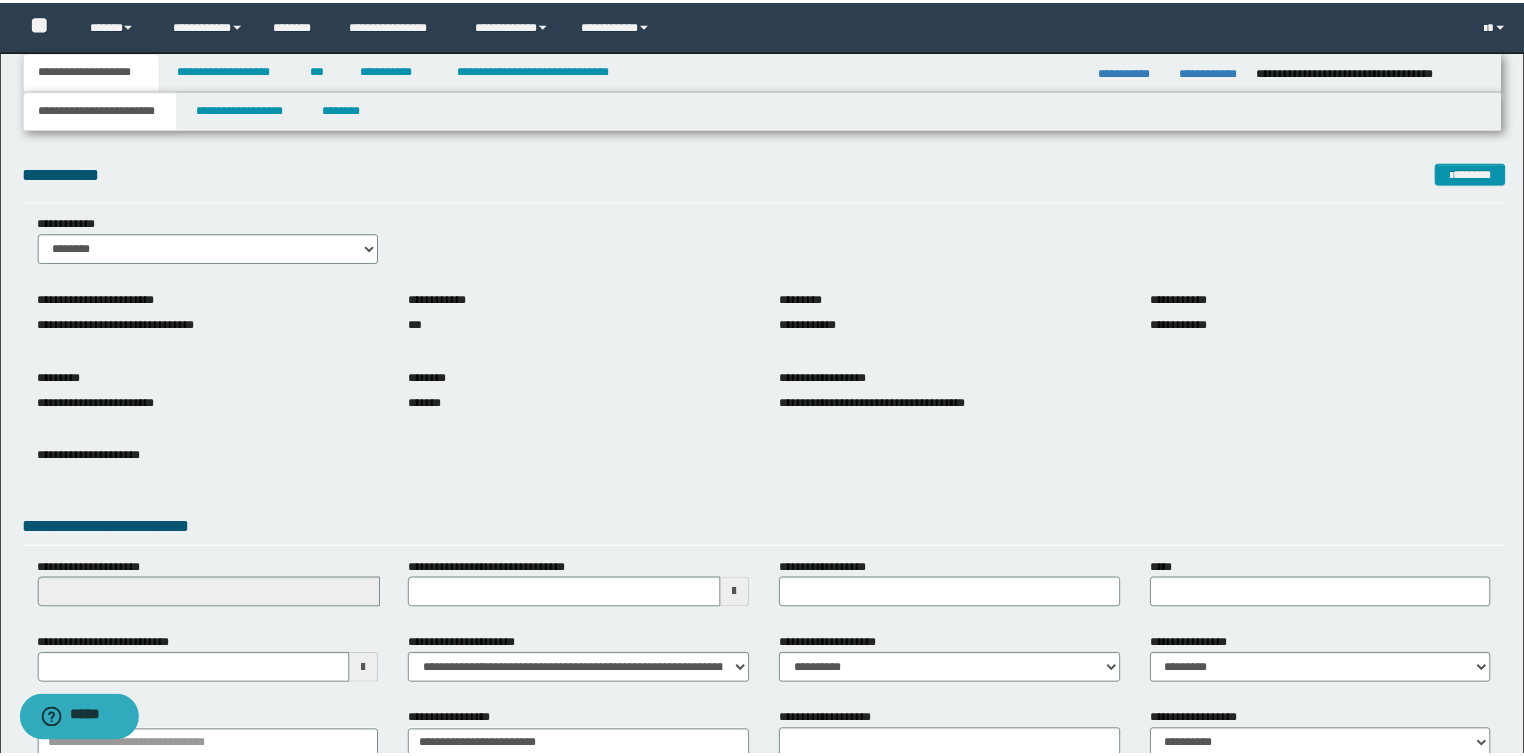 scroll, scrollTop: 0, scrollLeft: 0, axis: both 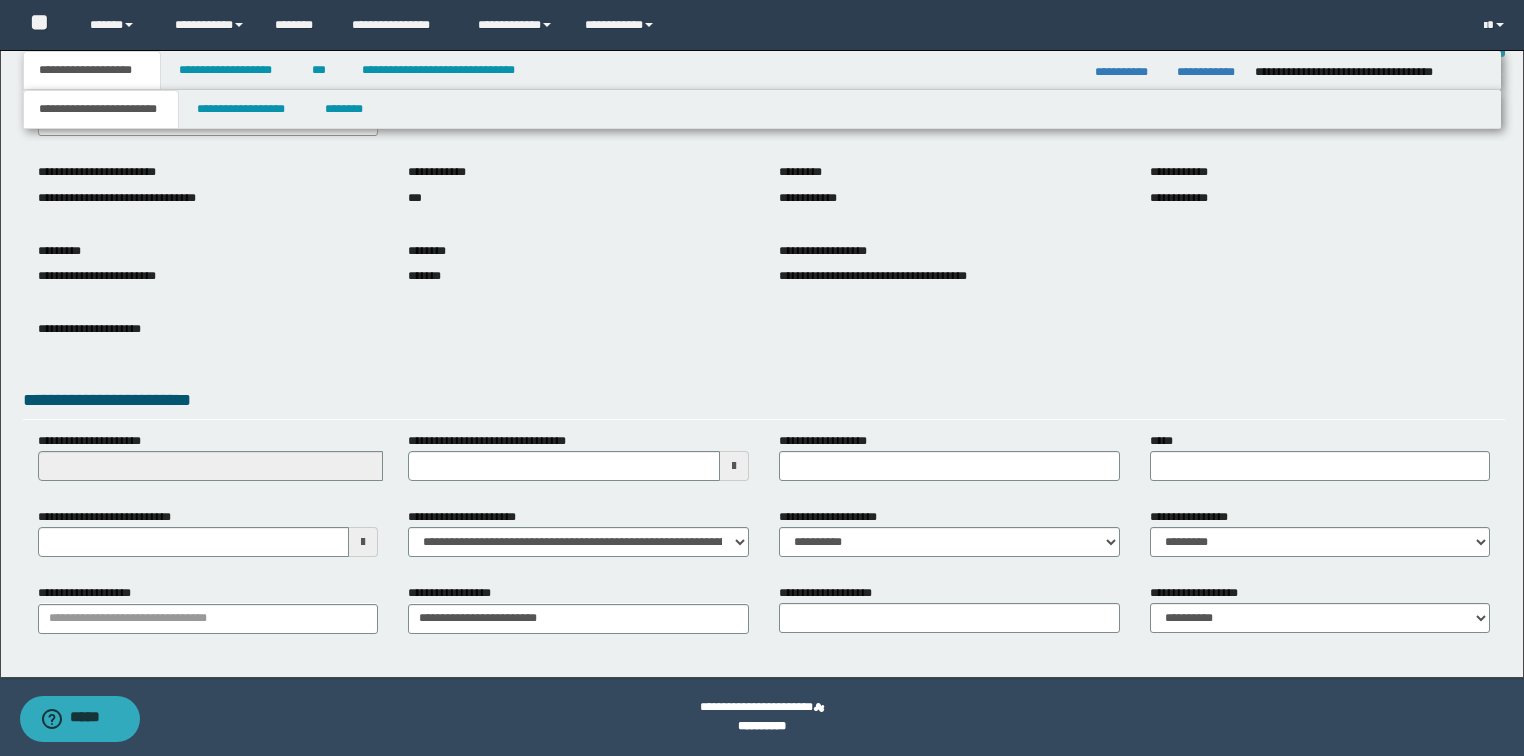 click on "**********" at bounding box center (949, 276) 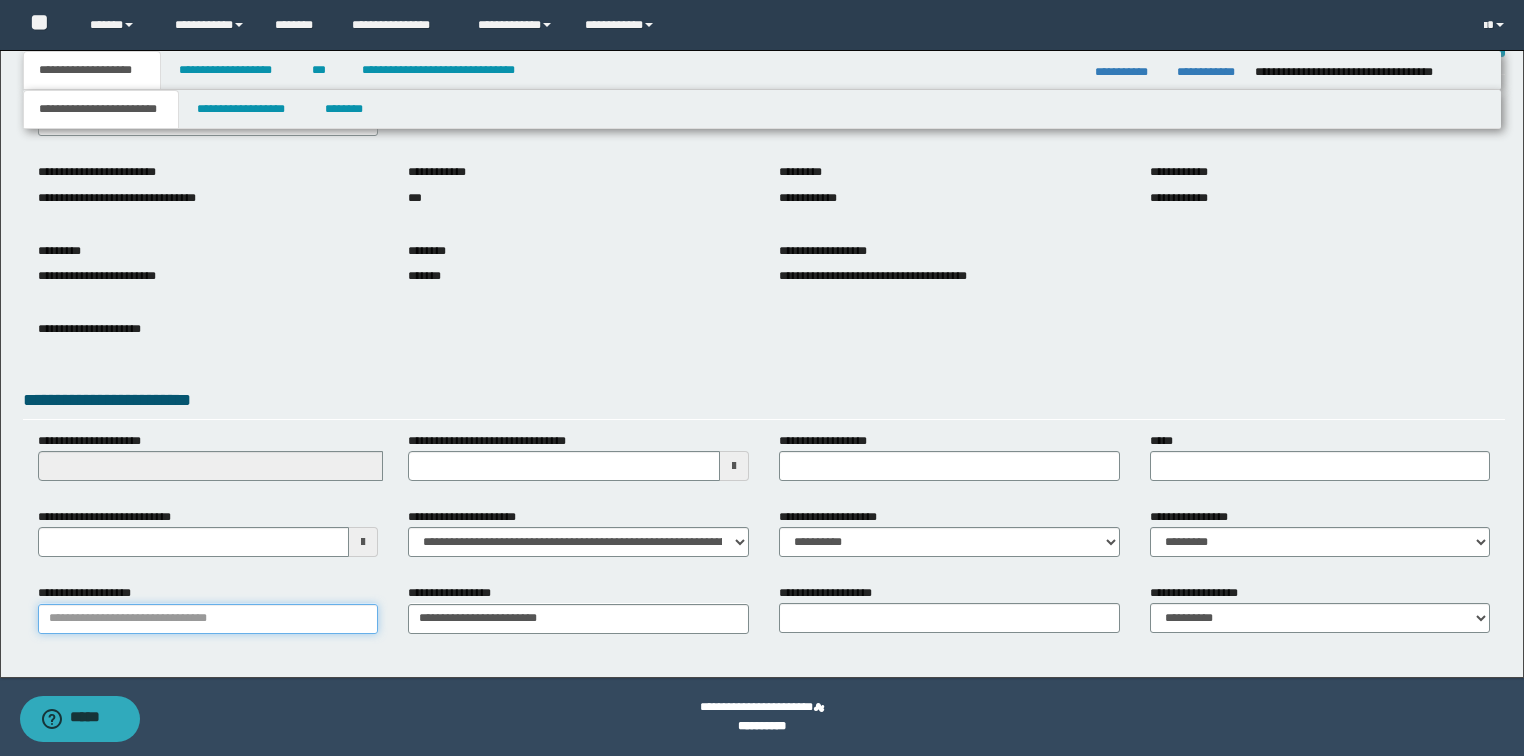 click on "**********" at bounding box center [208, 619] 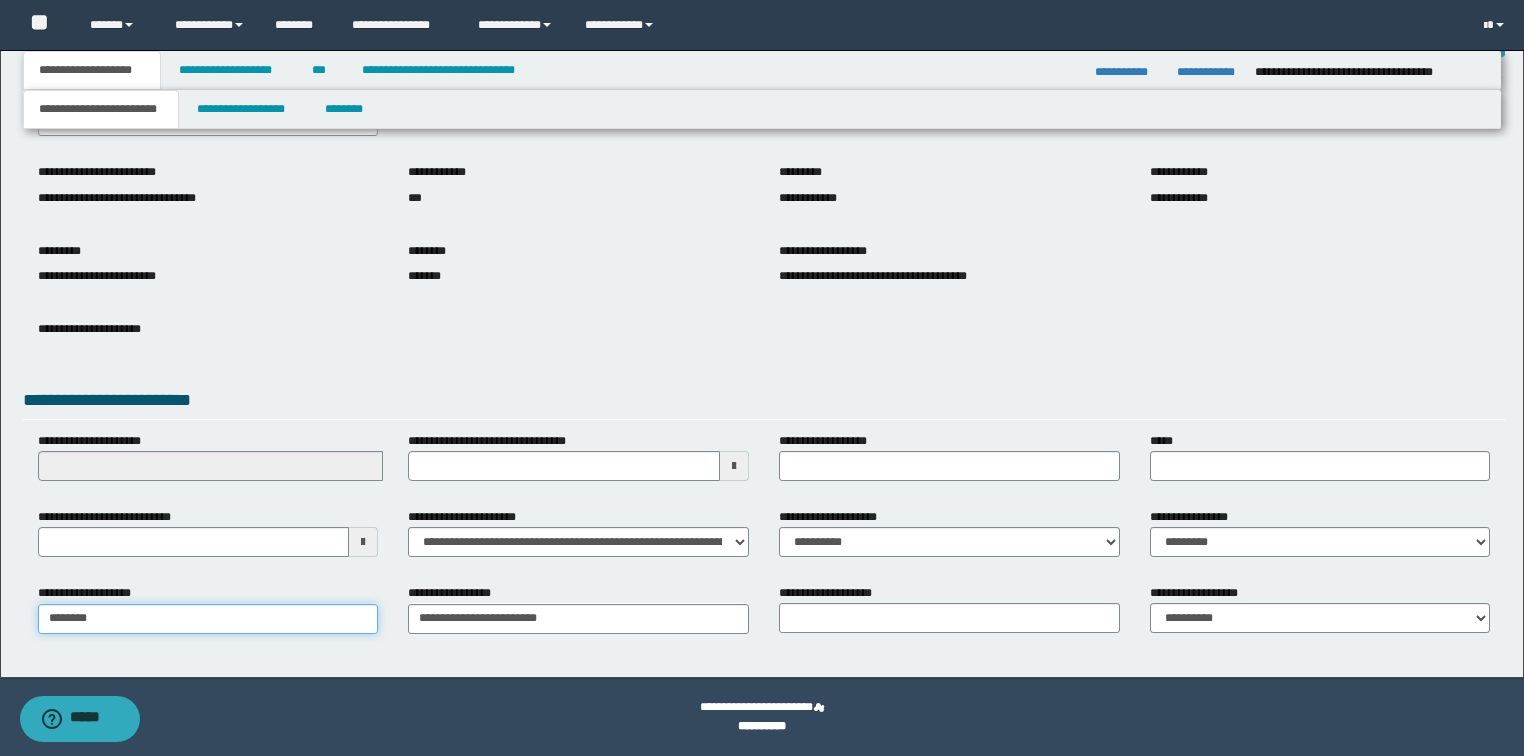 type on "*******" 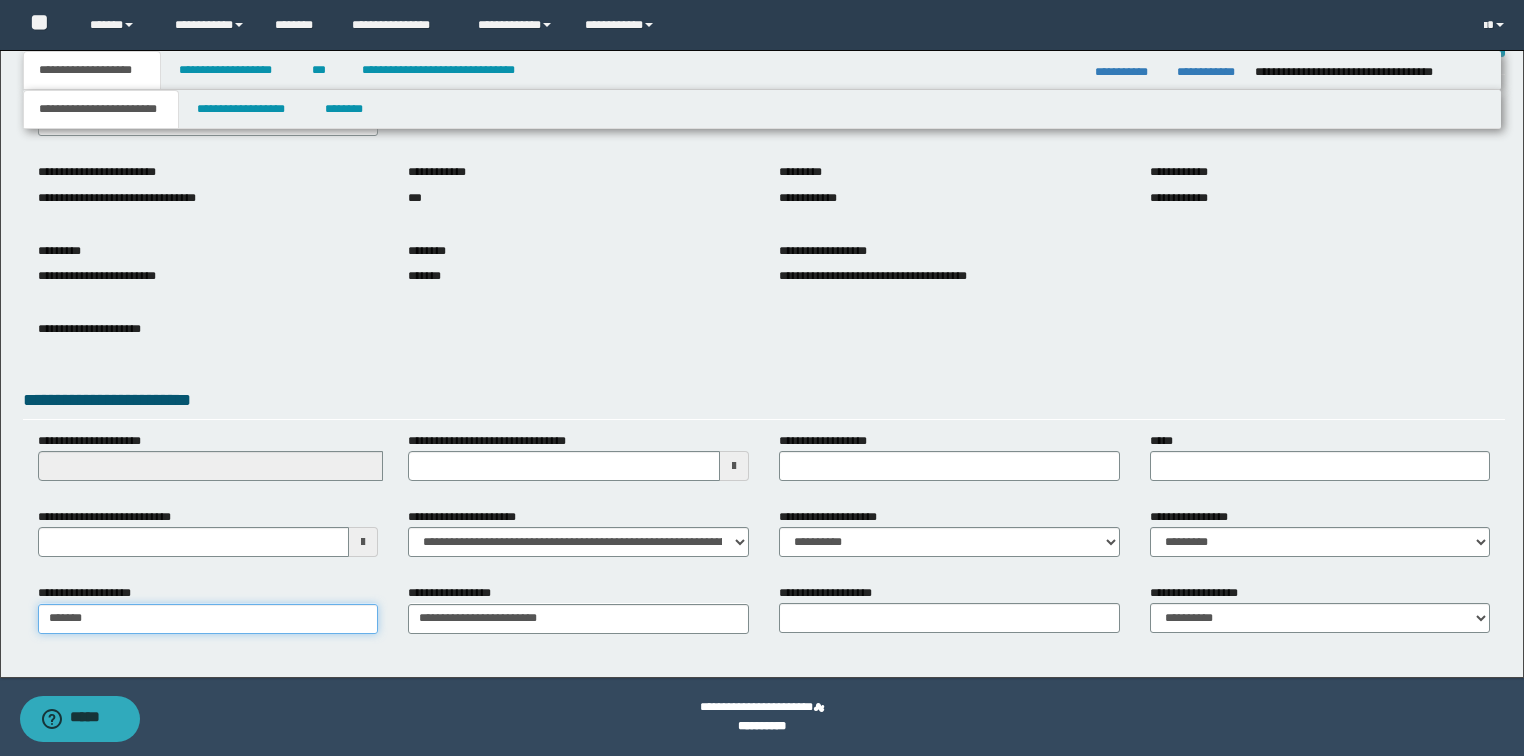 type 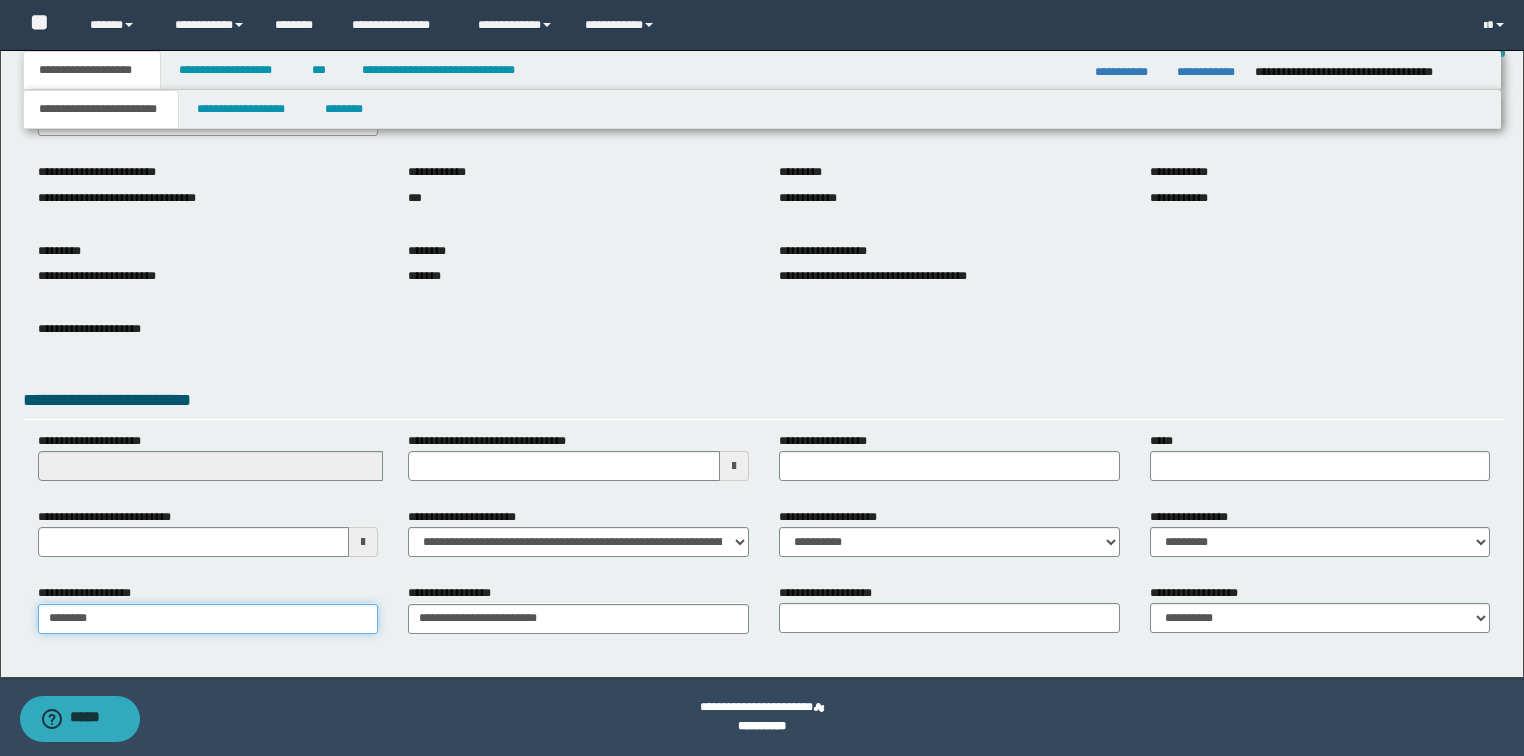 type on "*********" 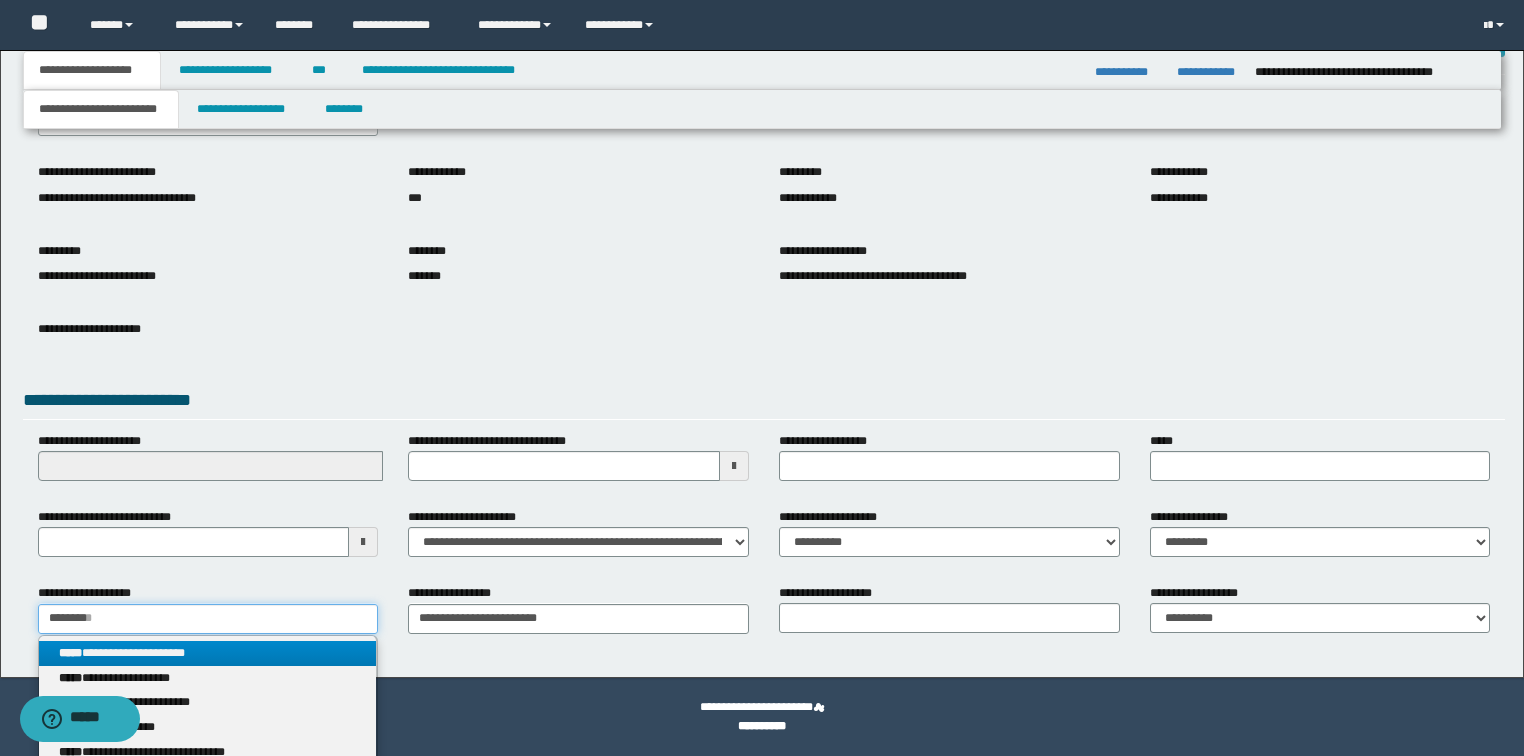 type on "********" 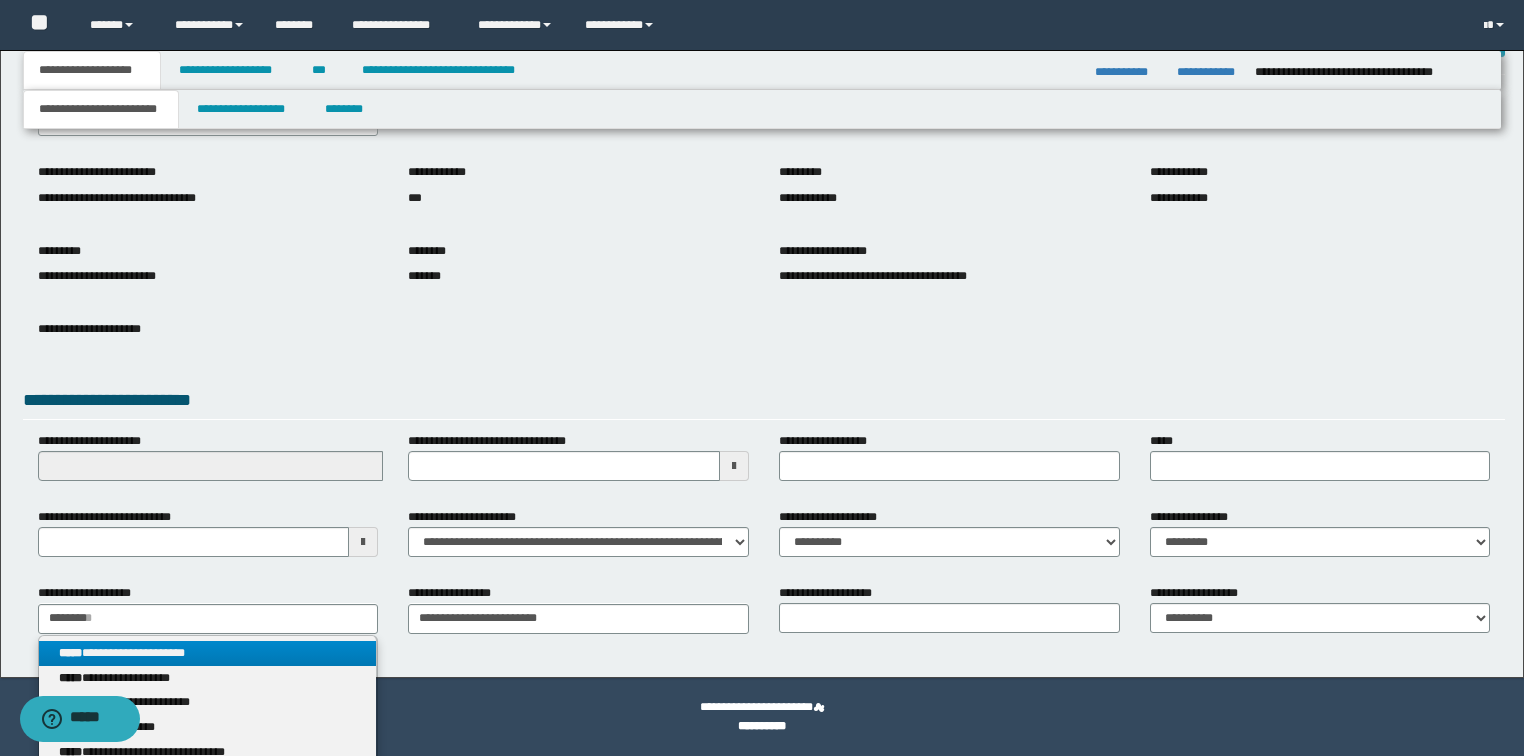 click on "**********" at bounding box center [208, 653] 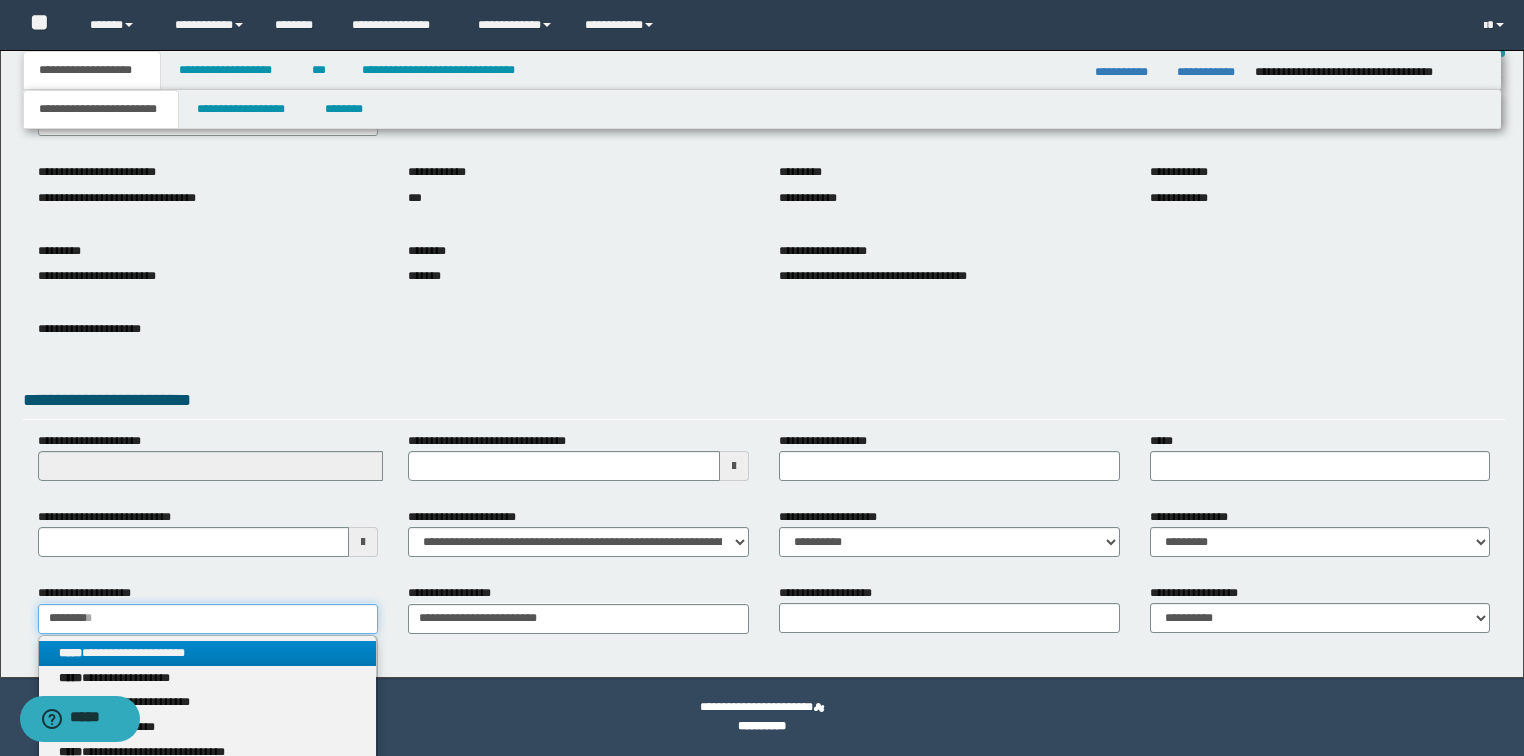 type 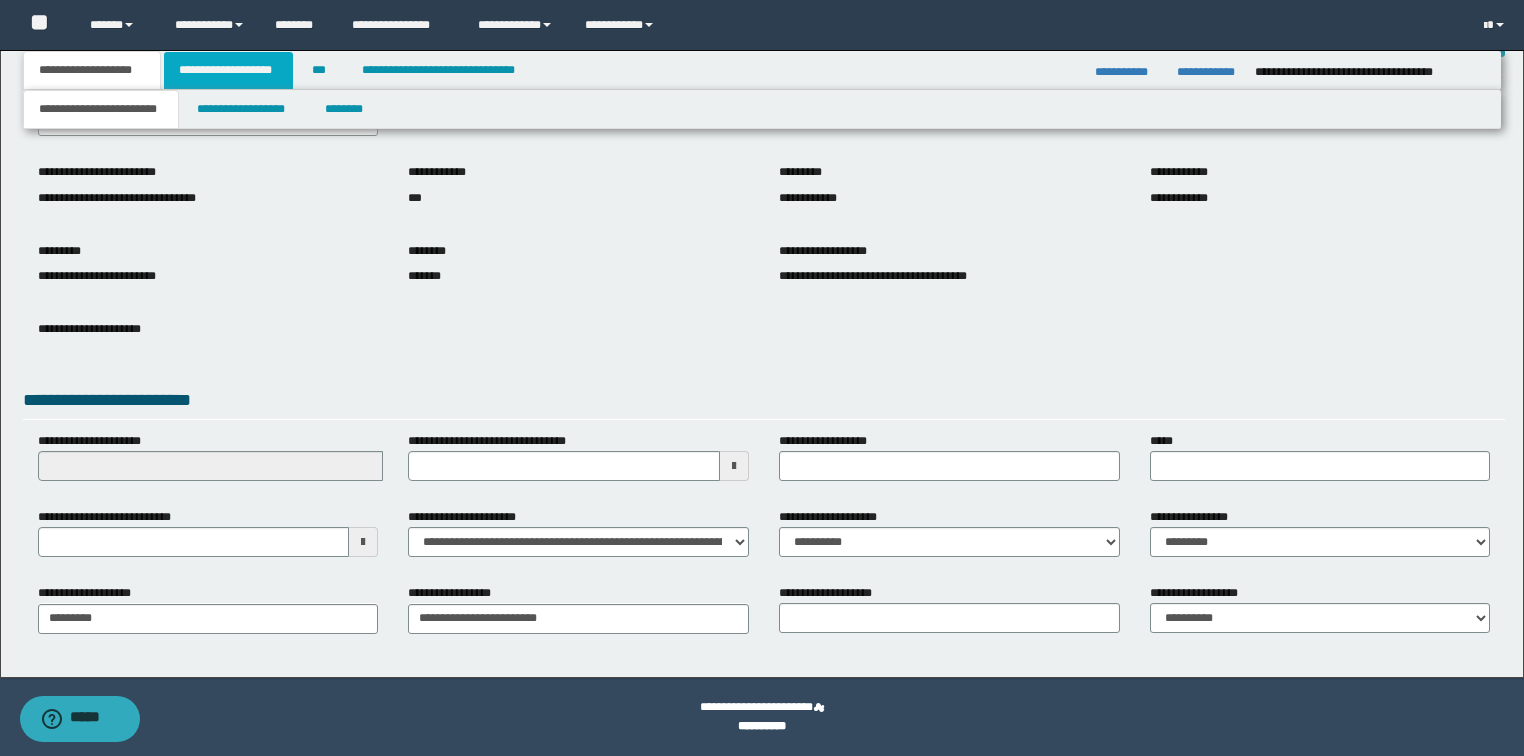 click on "**********" at bounding box center (228, 70) 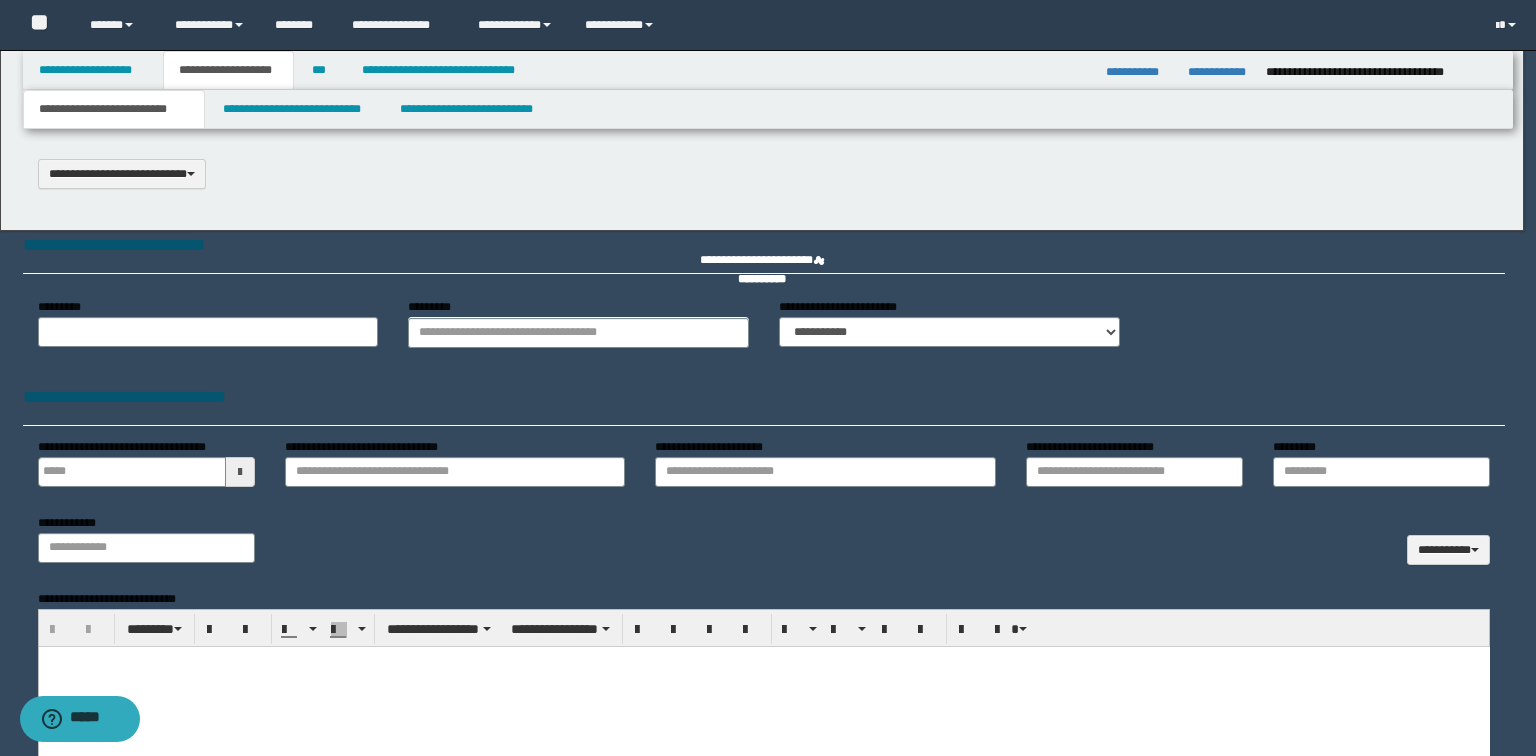 scroll, scrollTop: 0, scrollLeft: 0, axis: both 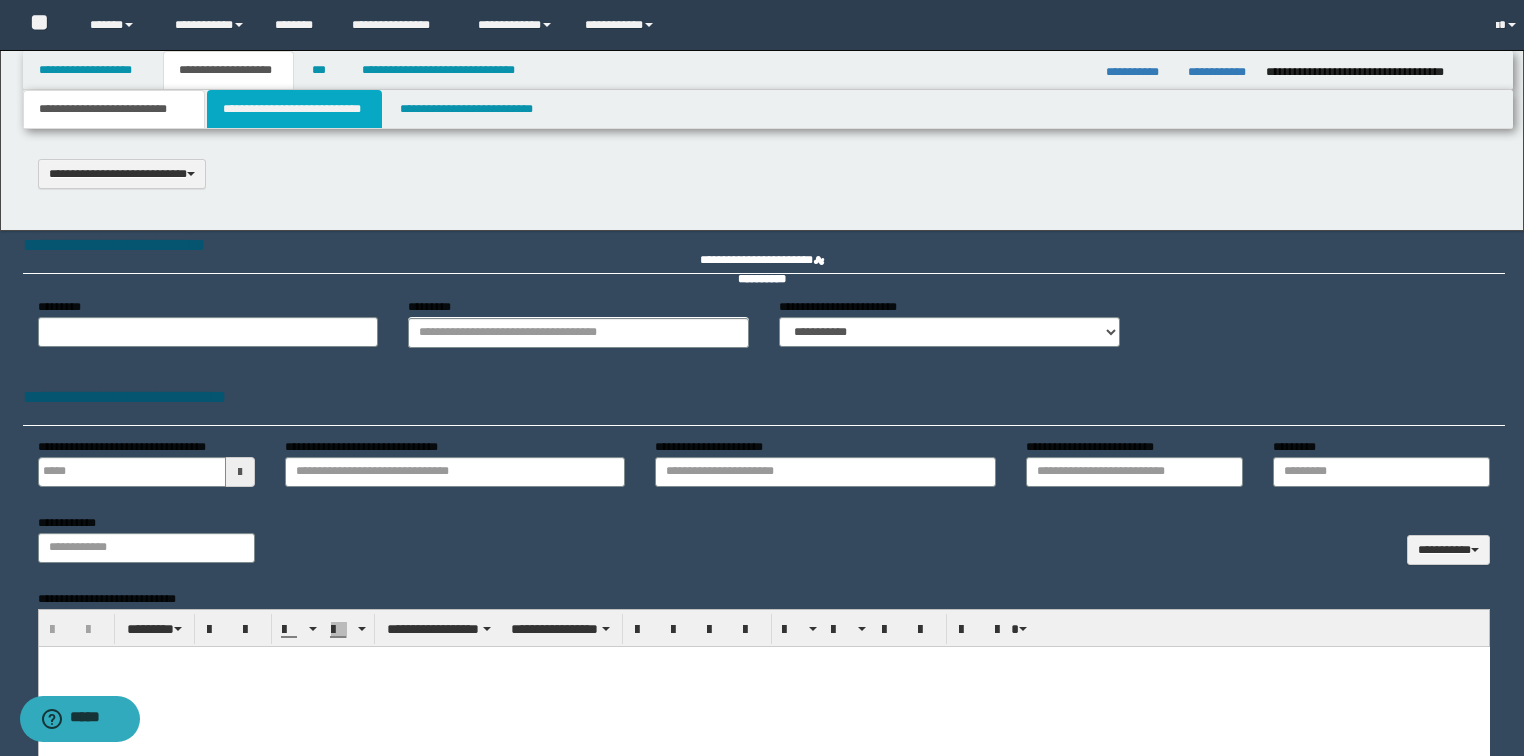 select on "*" 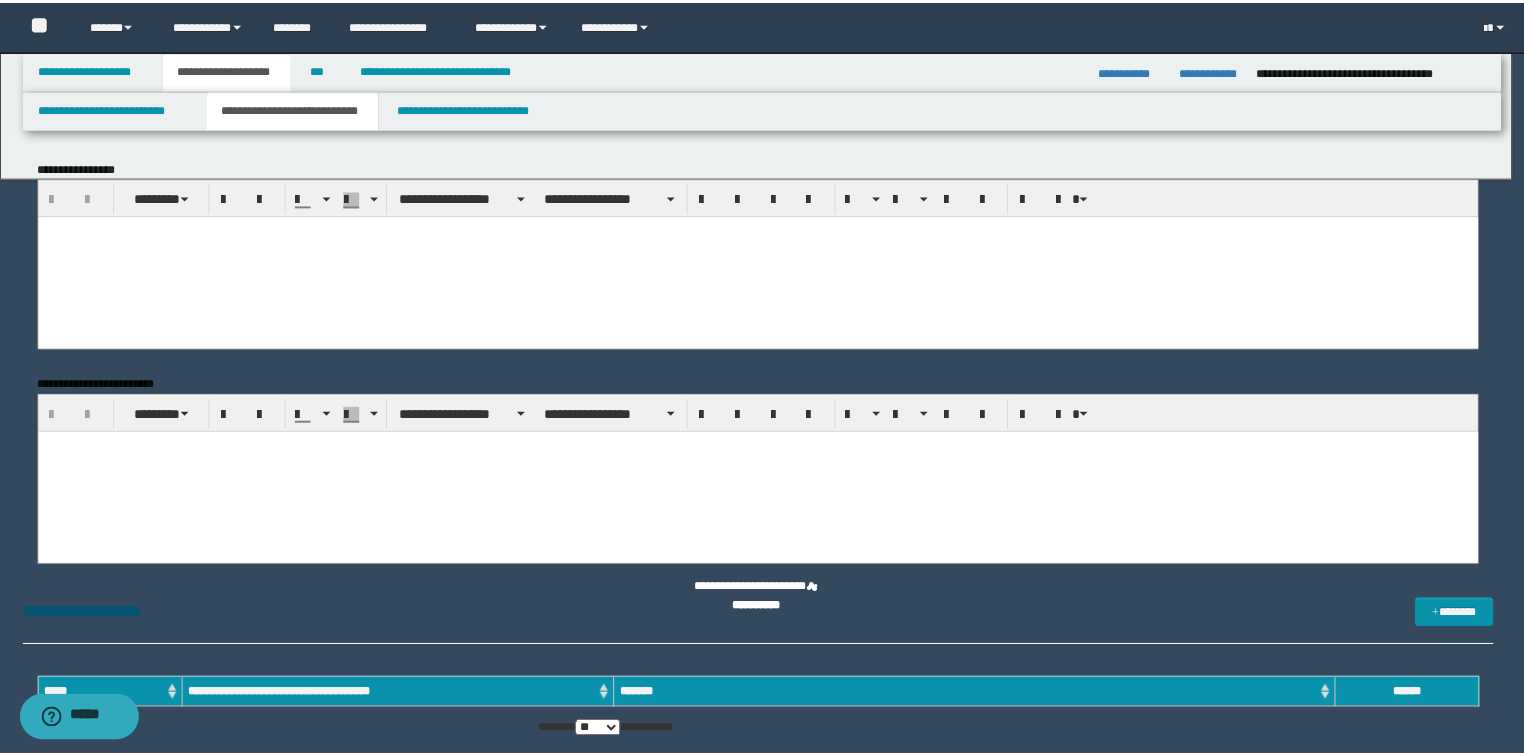 scroll, scrollTop: 0, scrollLeft: 0, axis: both 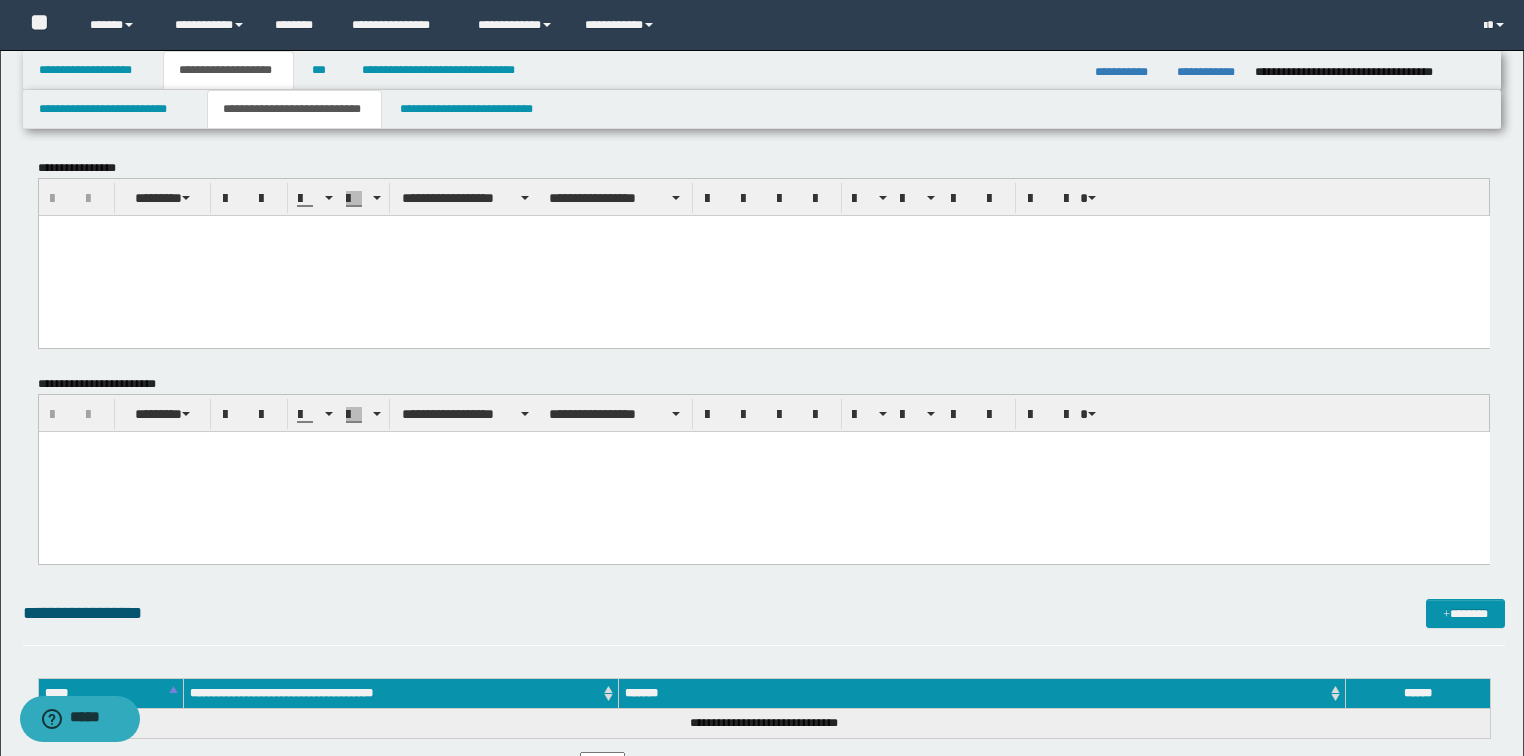 click at bounding box center [763, 255] 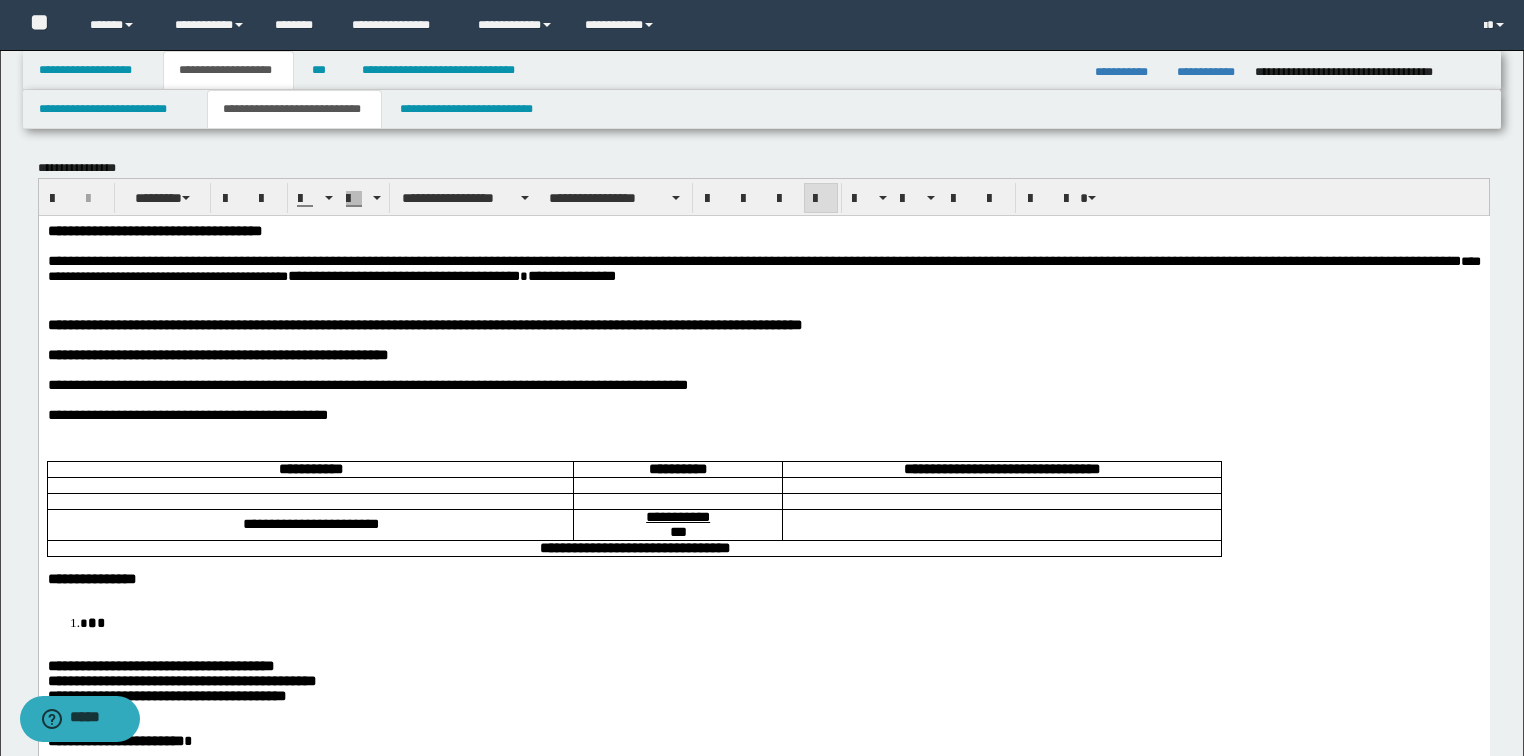 click on "**********" at bounding box center (154, 230) 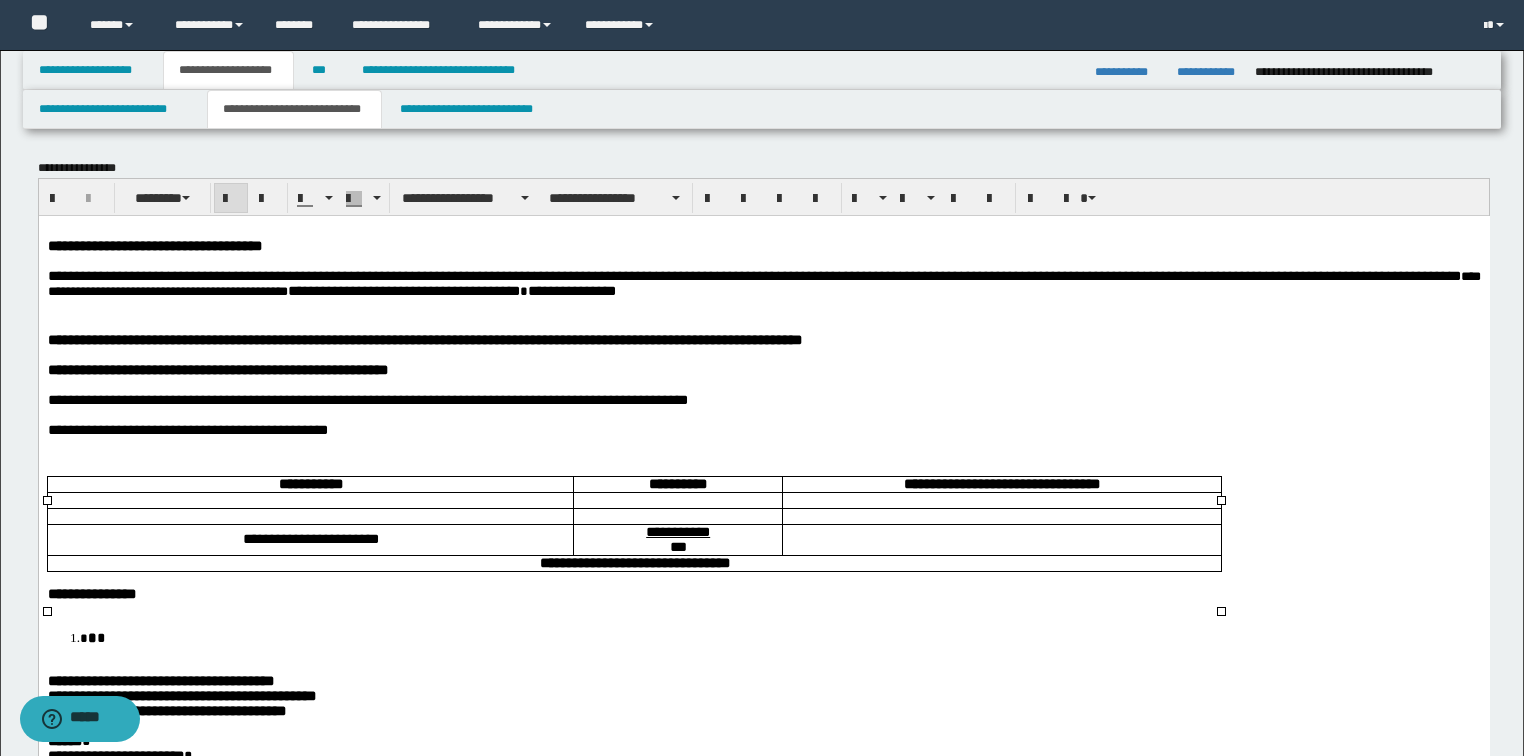 click on "**********" at bounding box center (1001, 483) 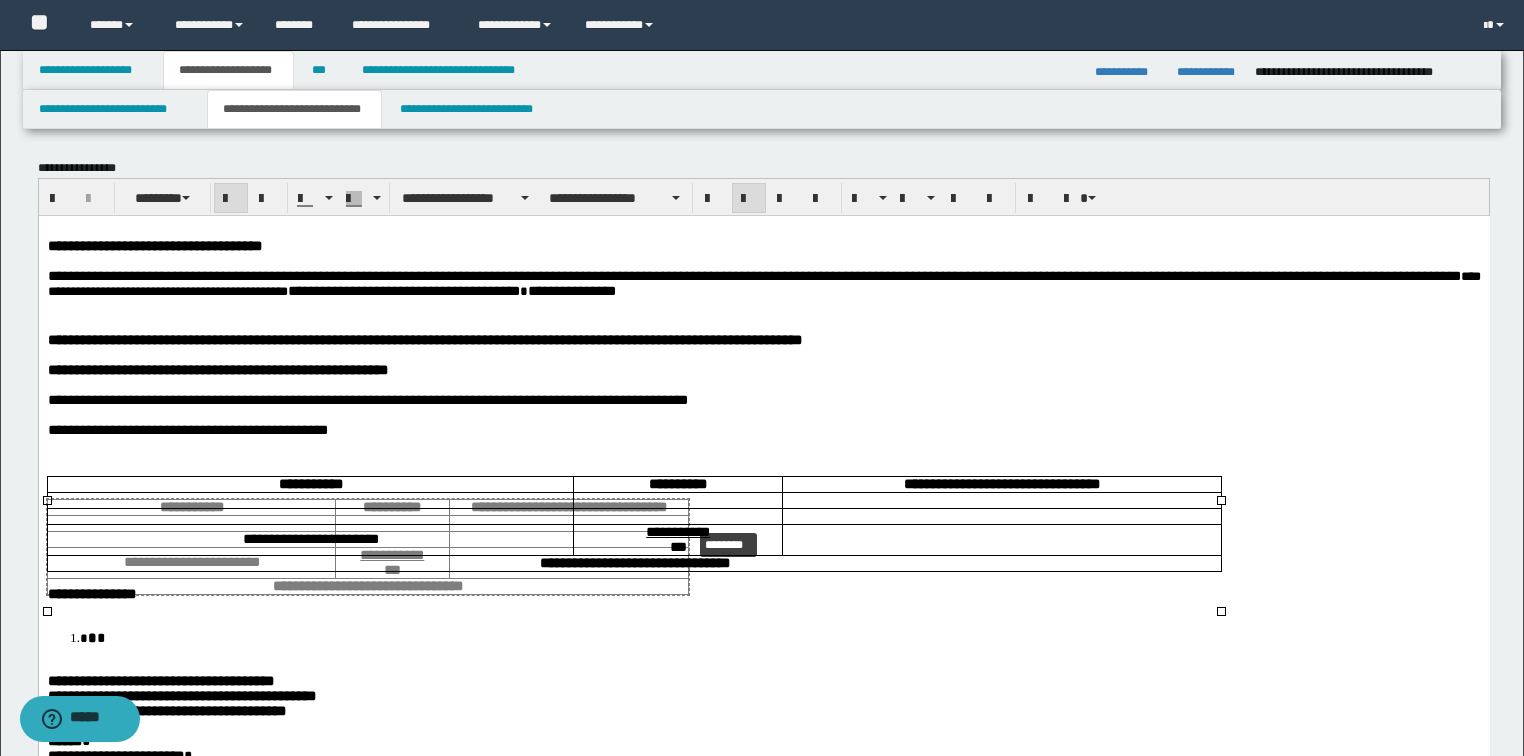 drag, startPoint x: 1223, startPoint y: 499, endPoint x: 795, endPoint y: 520, distance: 428.51486 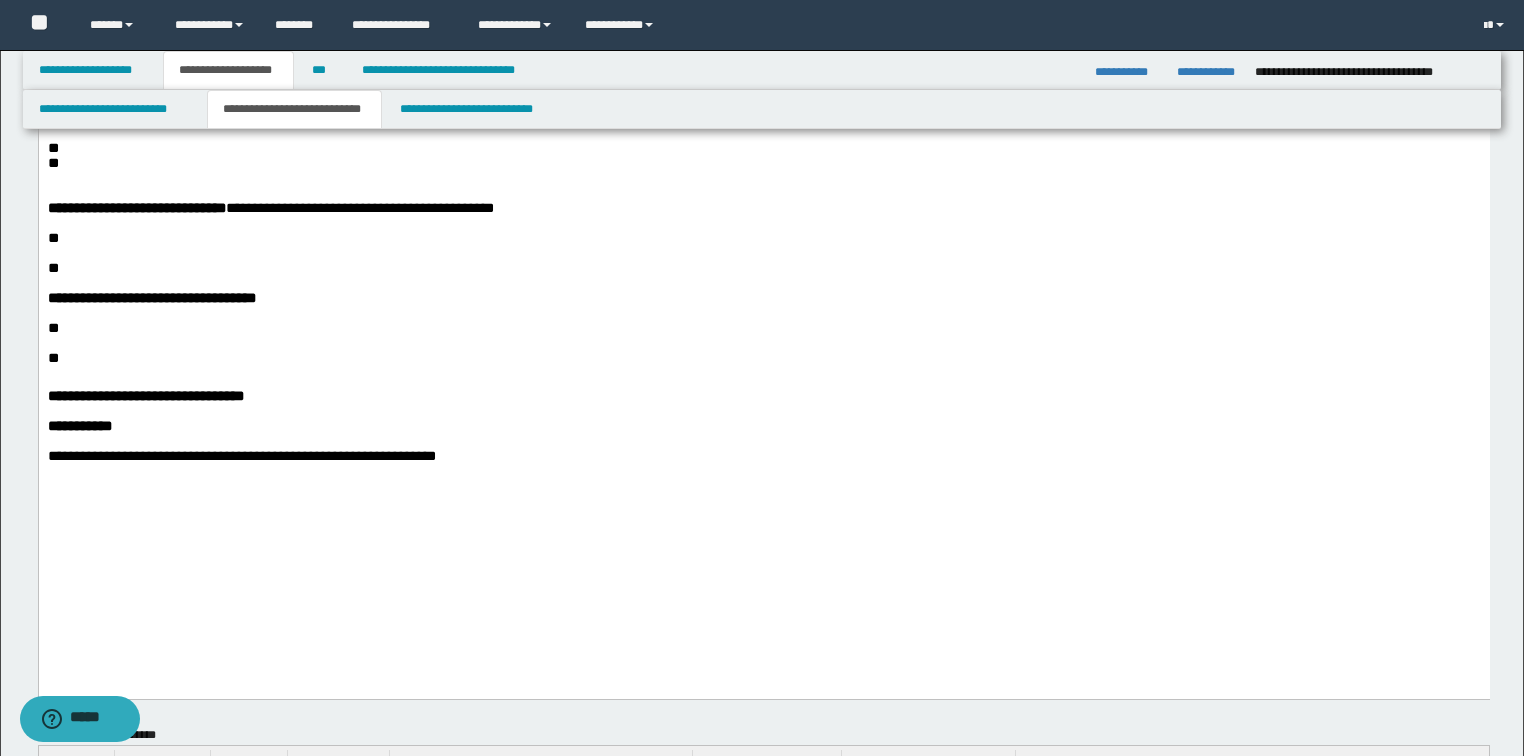 scroll, scrollTop: 800, scrollLeft: 0, axis: vertical 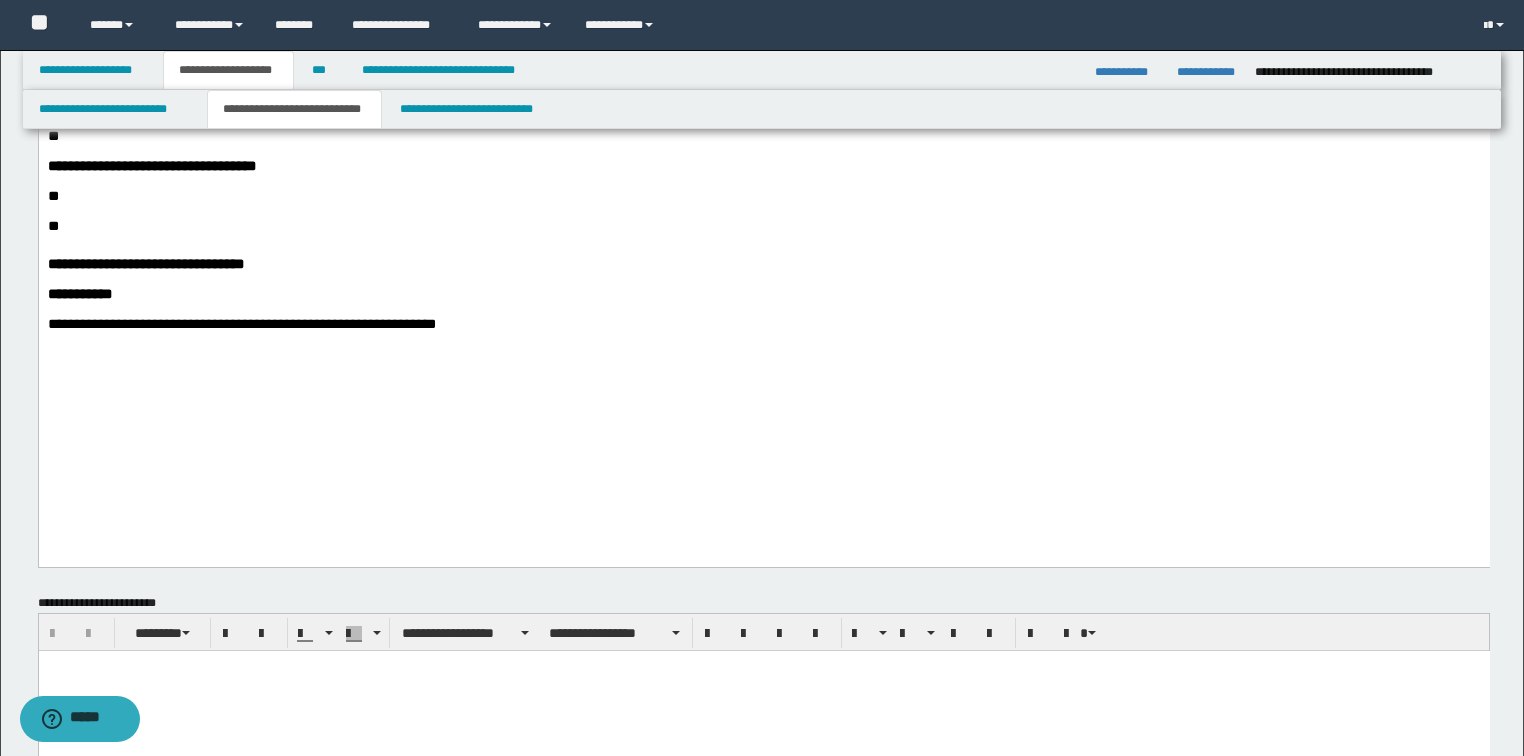 click on "**********" at bounding box center (241, 324) 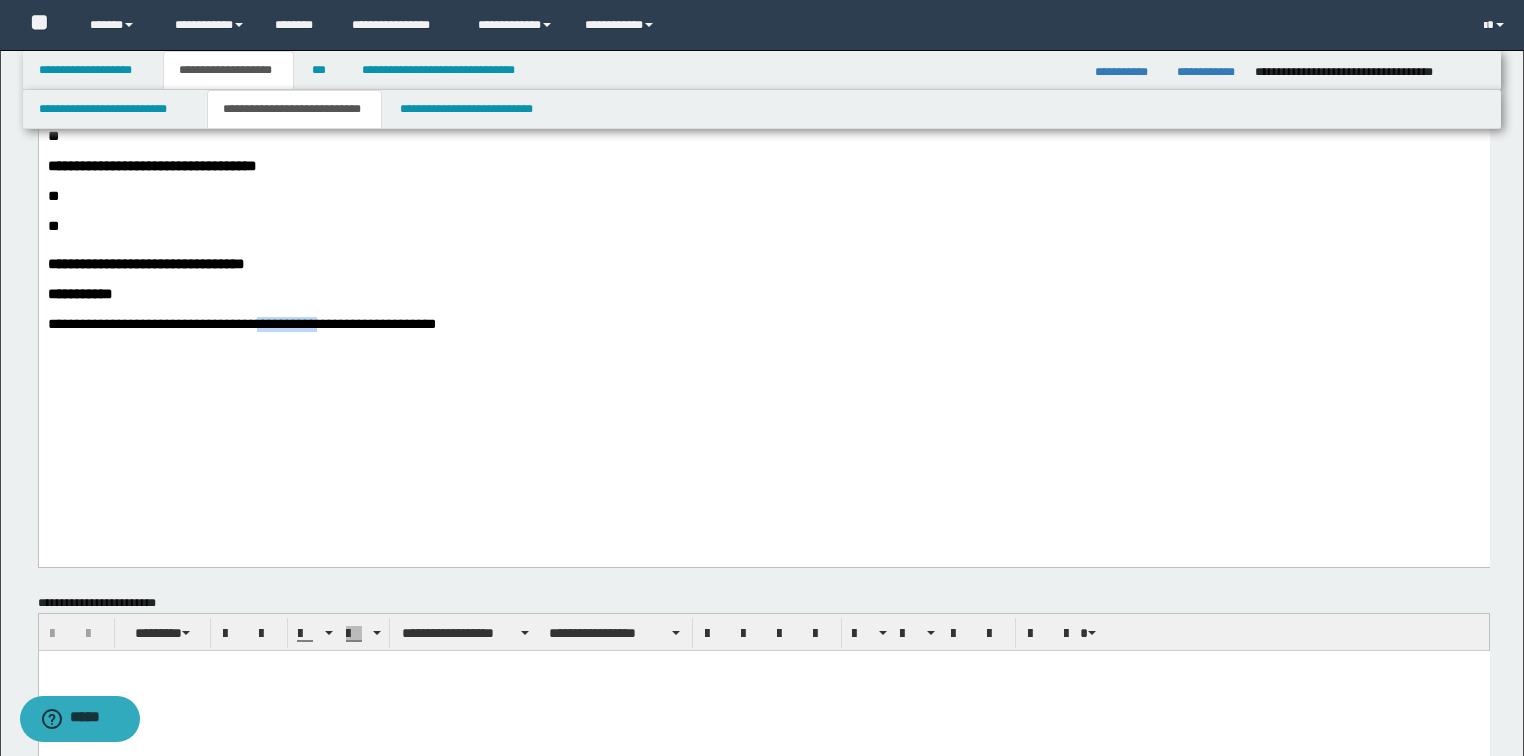 click on "**********" at bounding box center [241, 324] 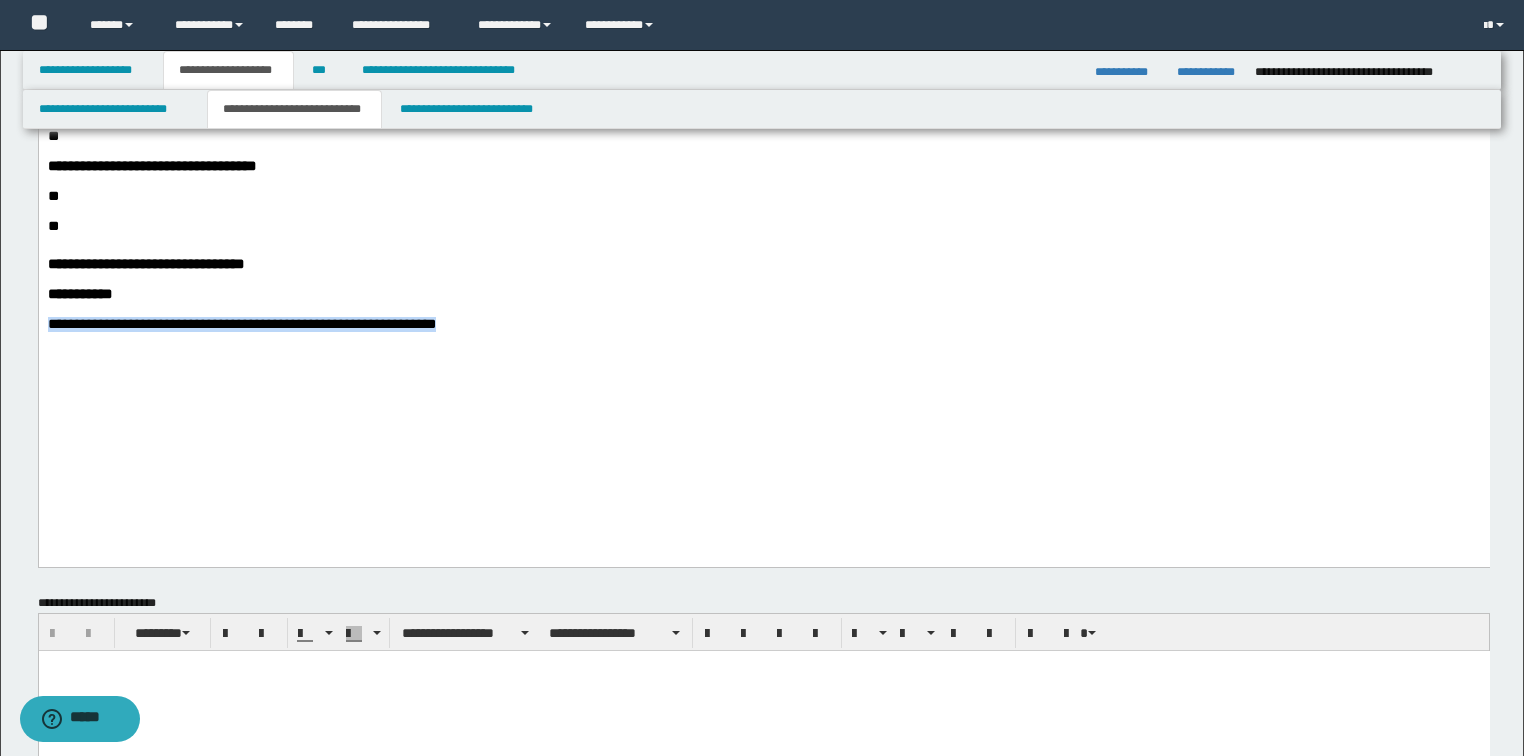 click on "**********" at bounding box center [241, 324] 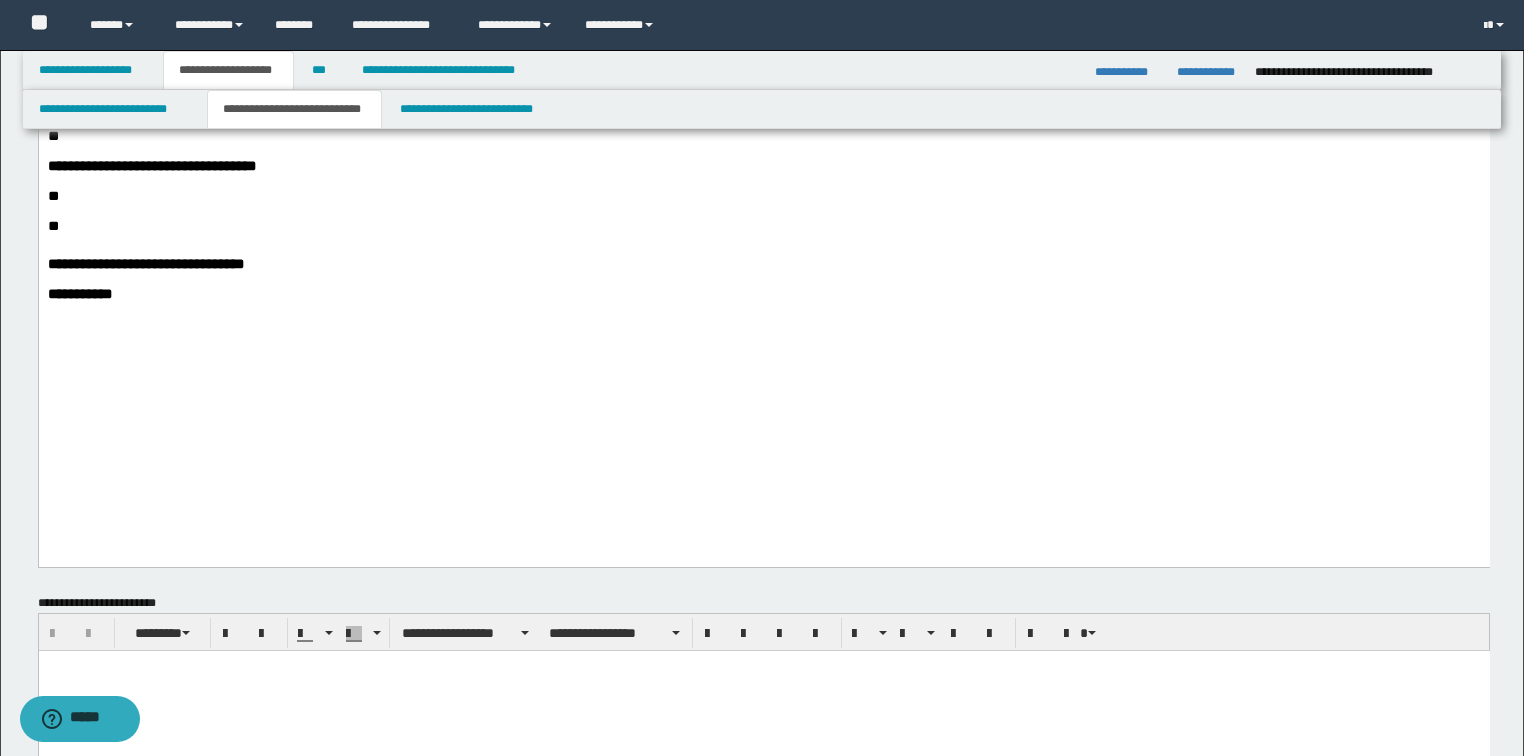 click at bounding box center (763, 690) 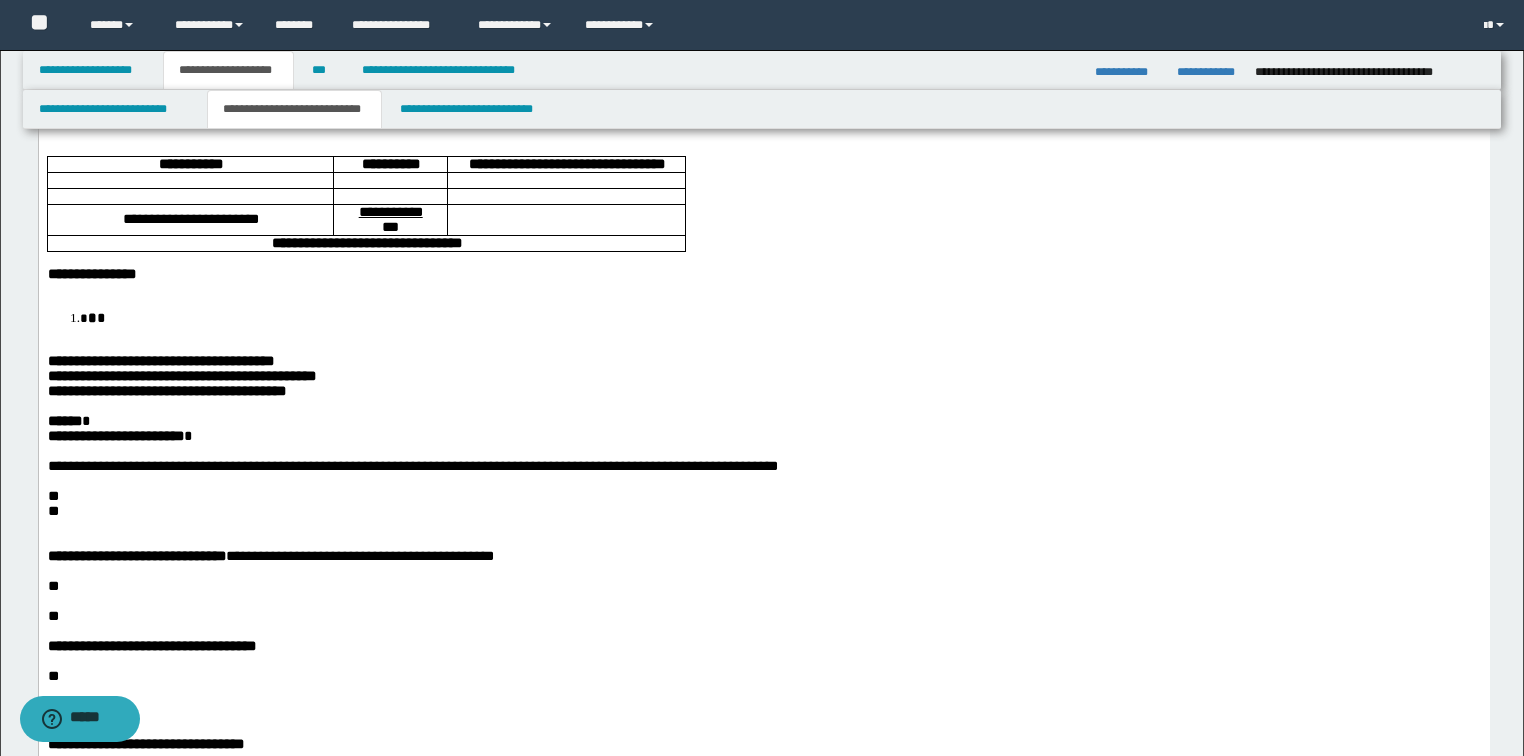 click at bounding box center [834, 406] 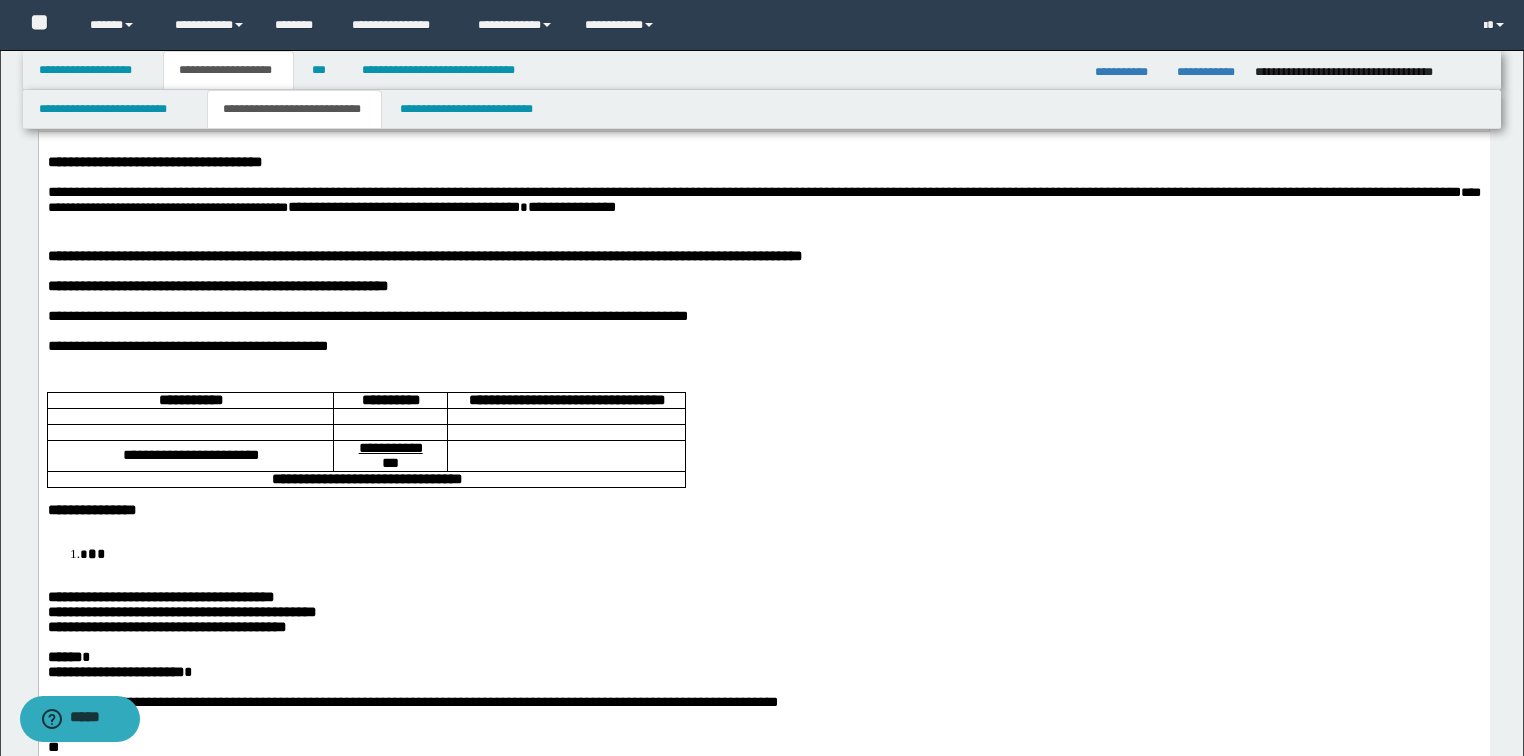 scroll, scrollTop: 80, scrollLeft: 0, axis: vertical 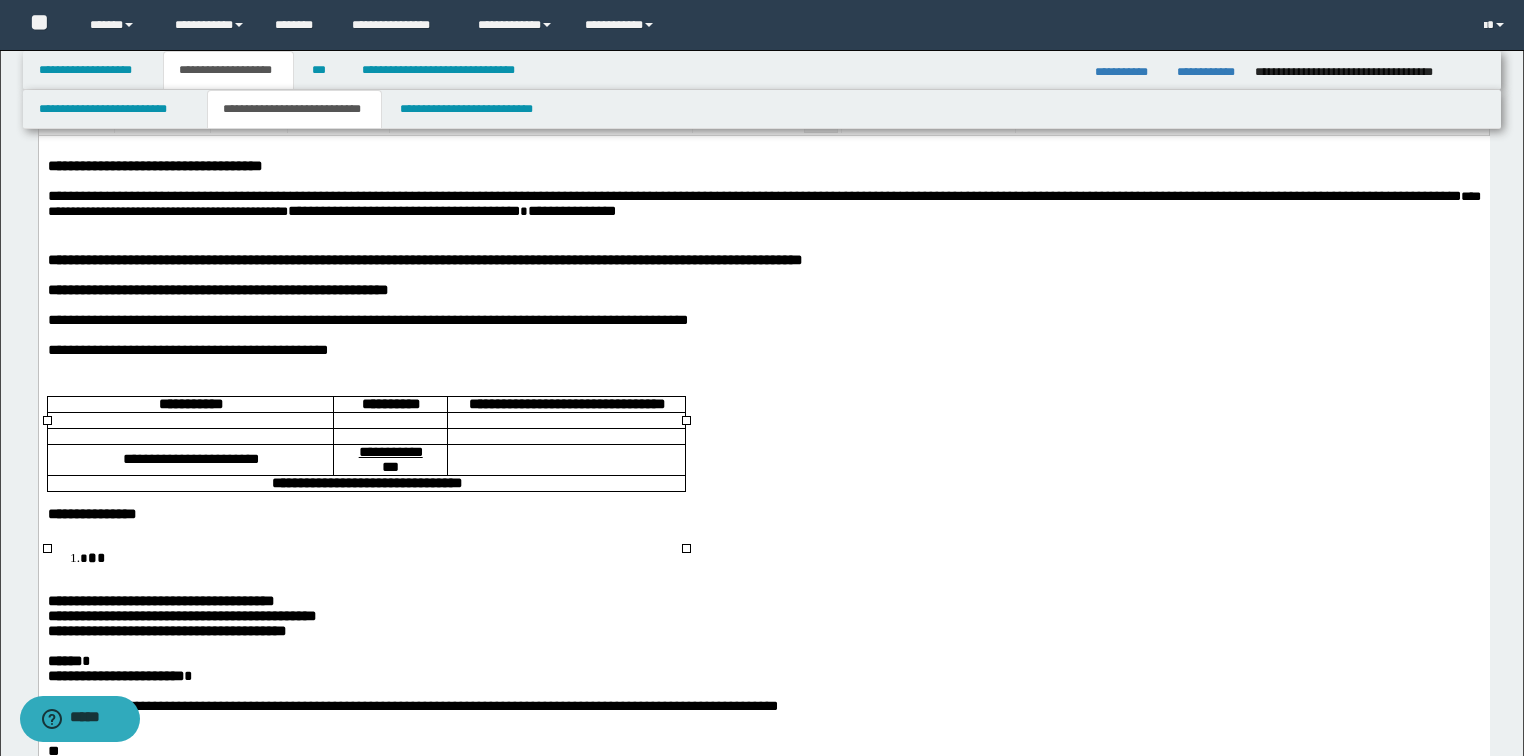 click at bounding box center (189, 419) 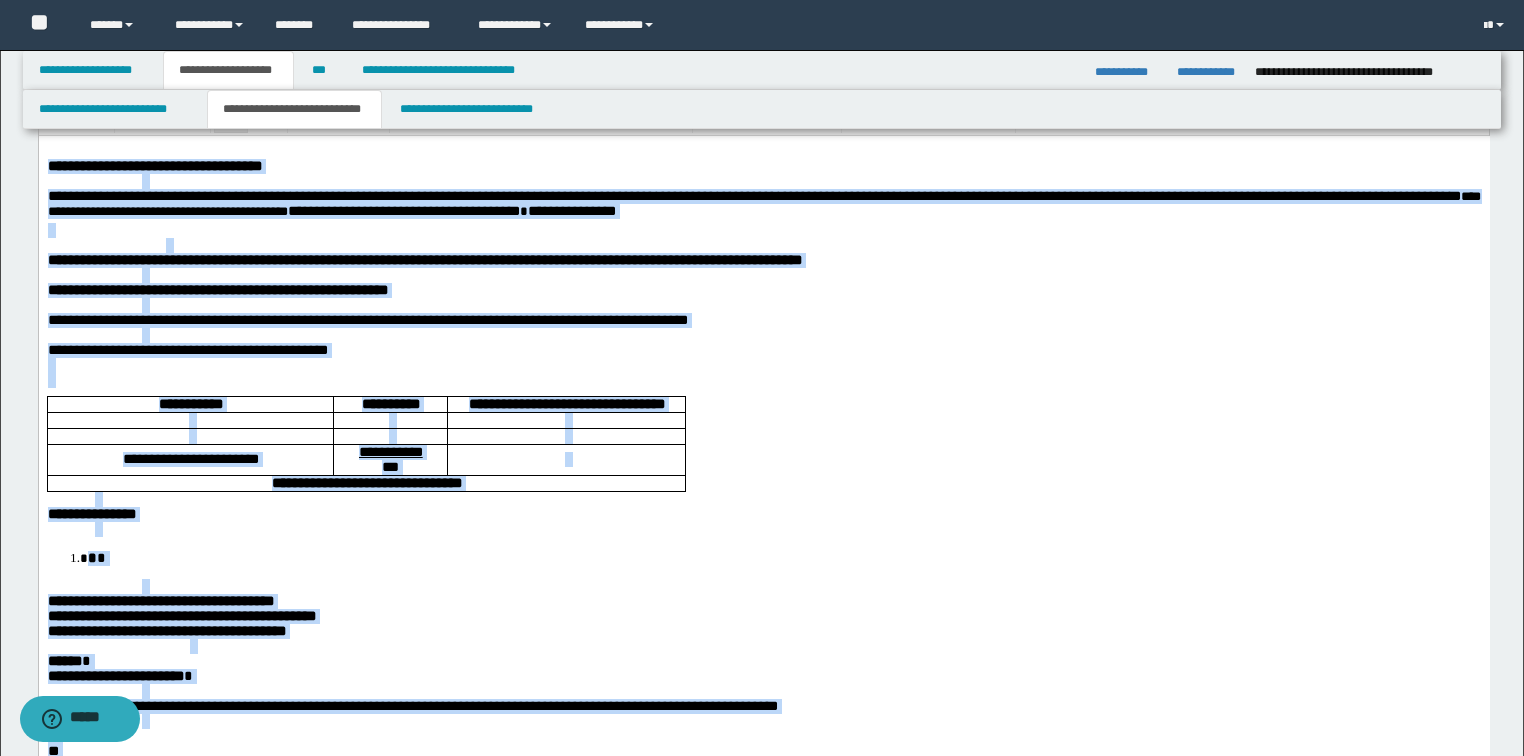 scroll, scrollTop: 0, scrollLeft: 0, axis: both 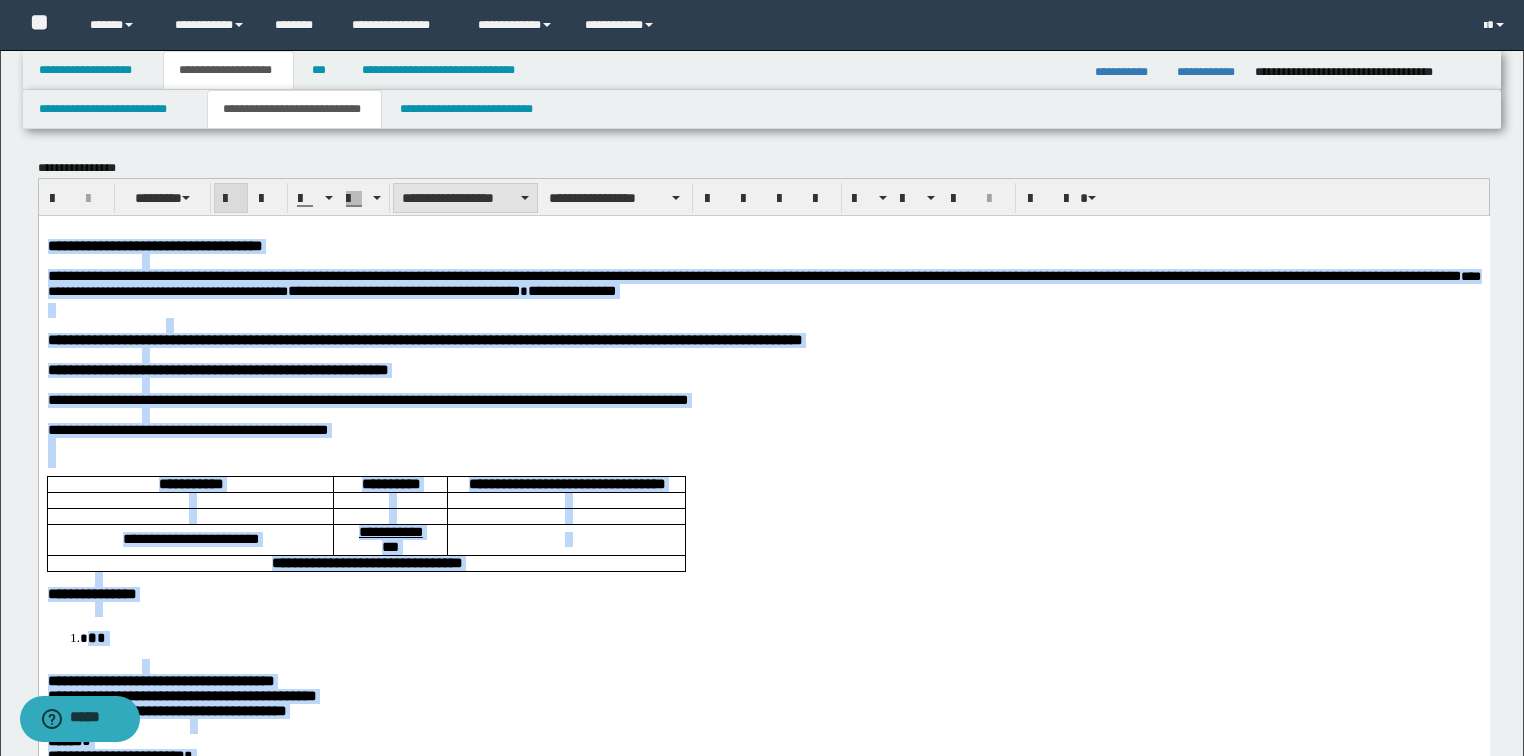 click on "**********" at bounding box center (465, 198) 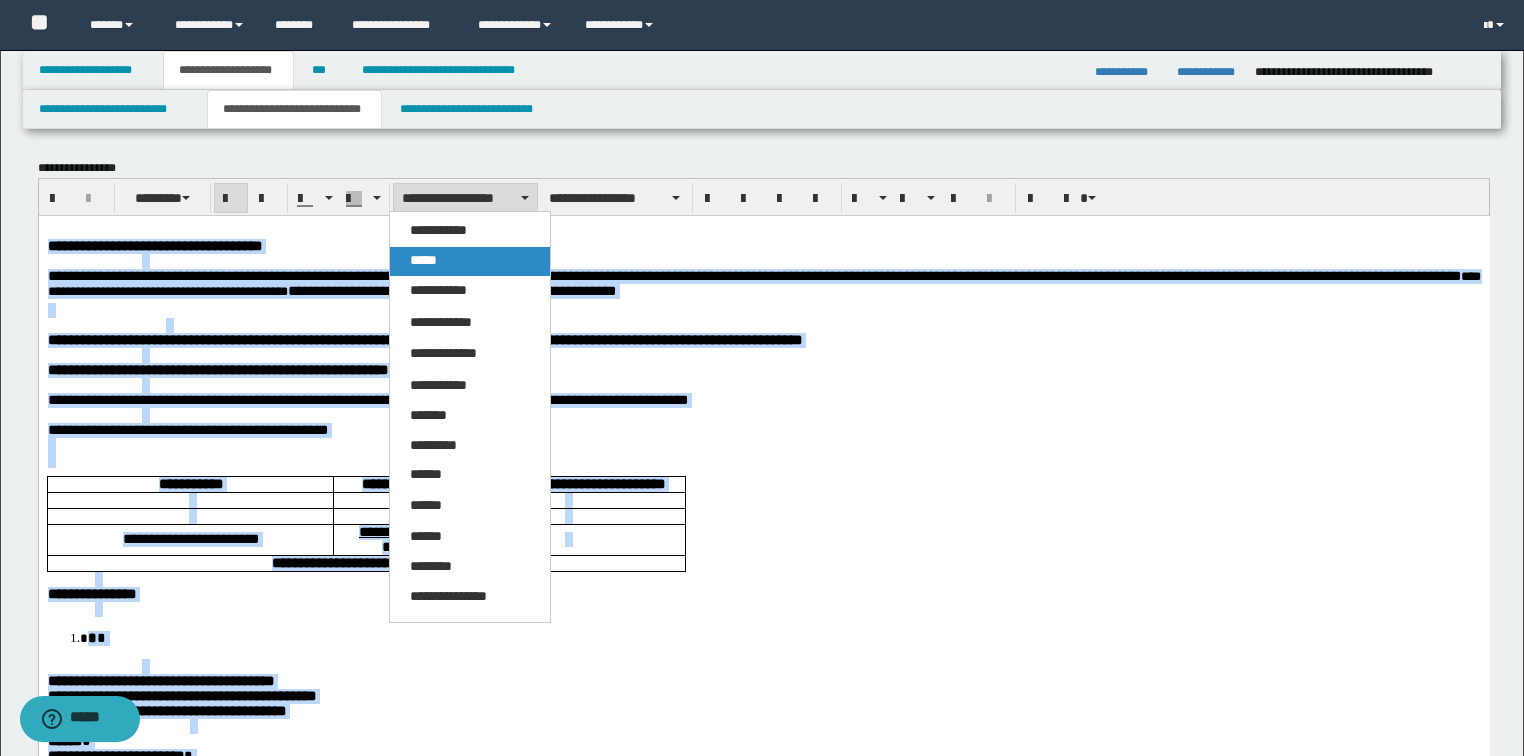 click on "*****" at bounding box center (470, 261) 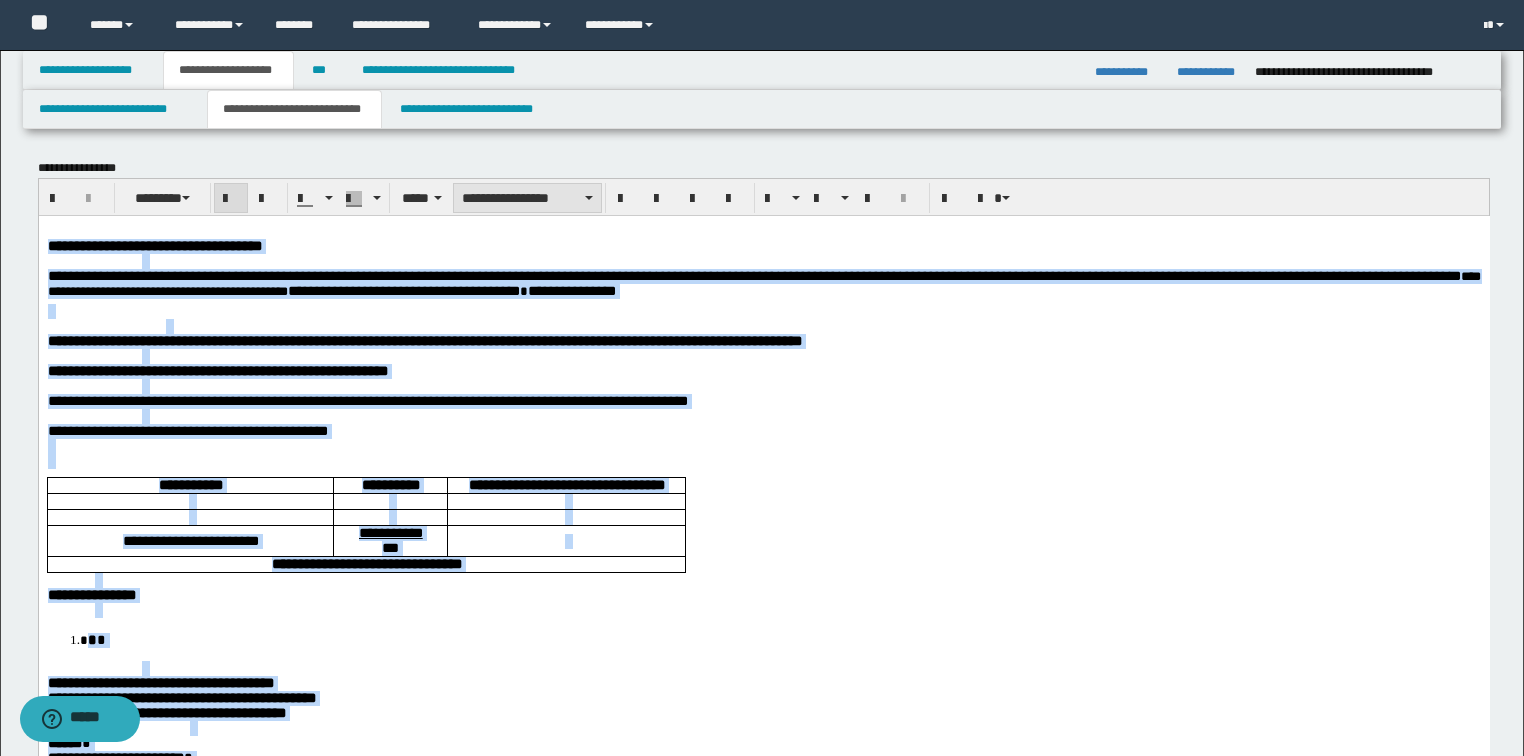 click on "**********" at bounding box center [527, 198] 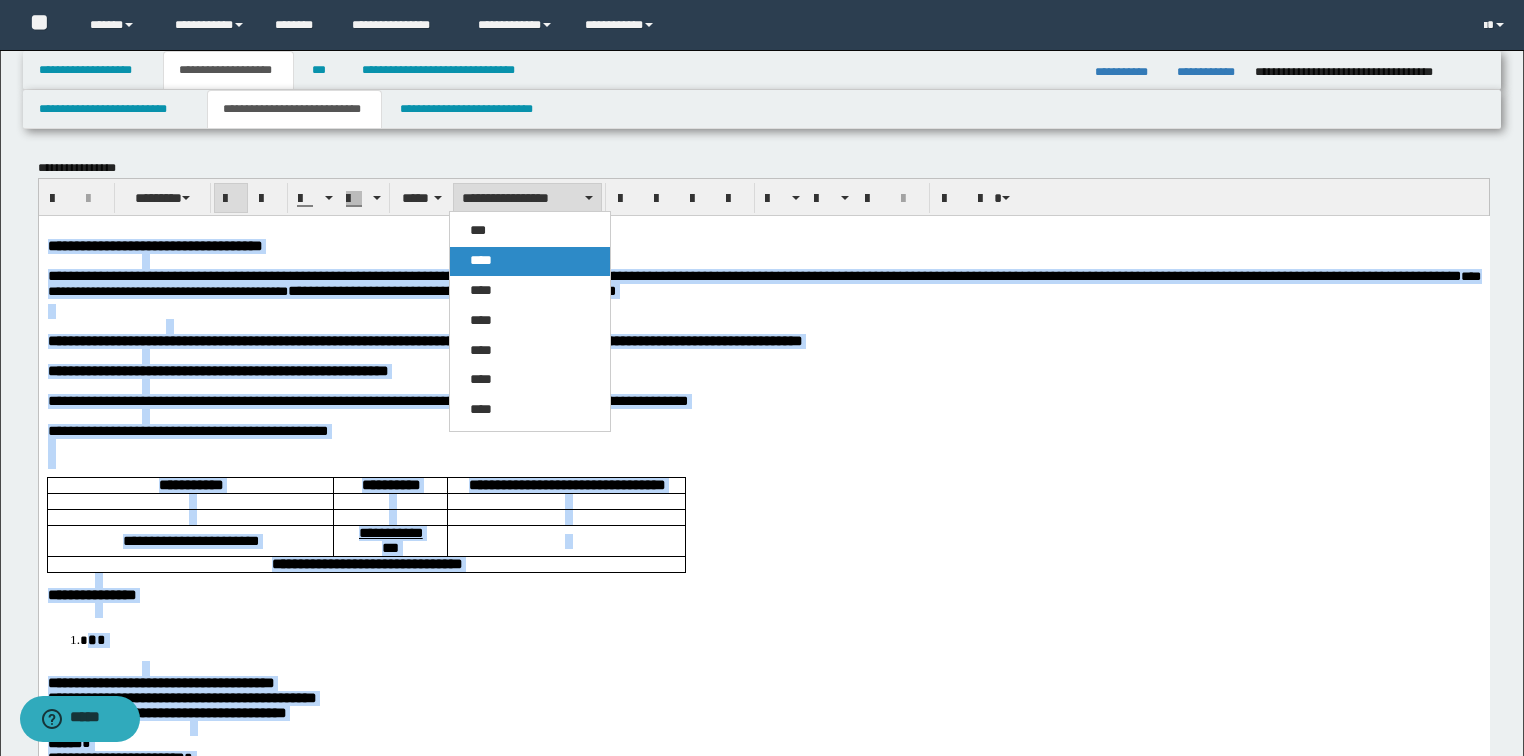 click on "****" at bounding box center [530, 261] 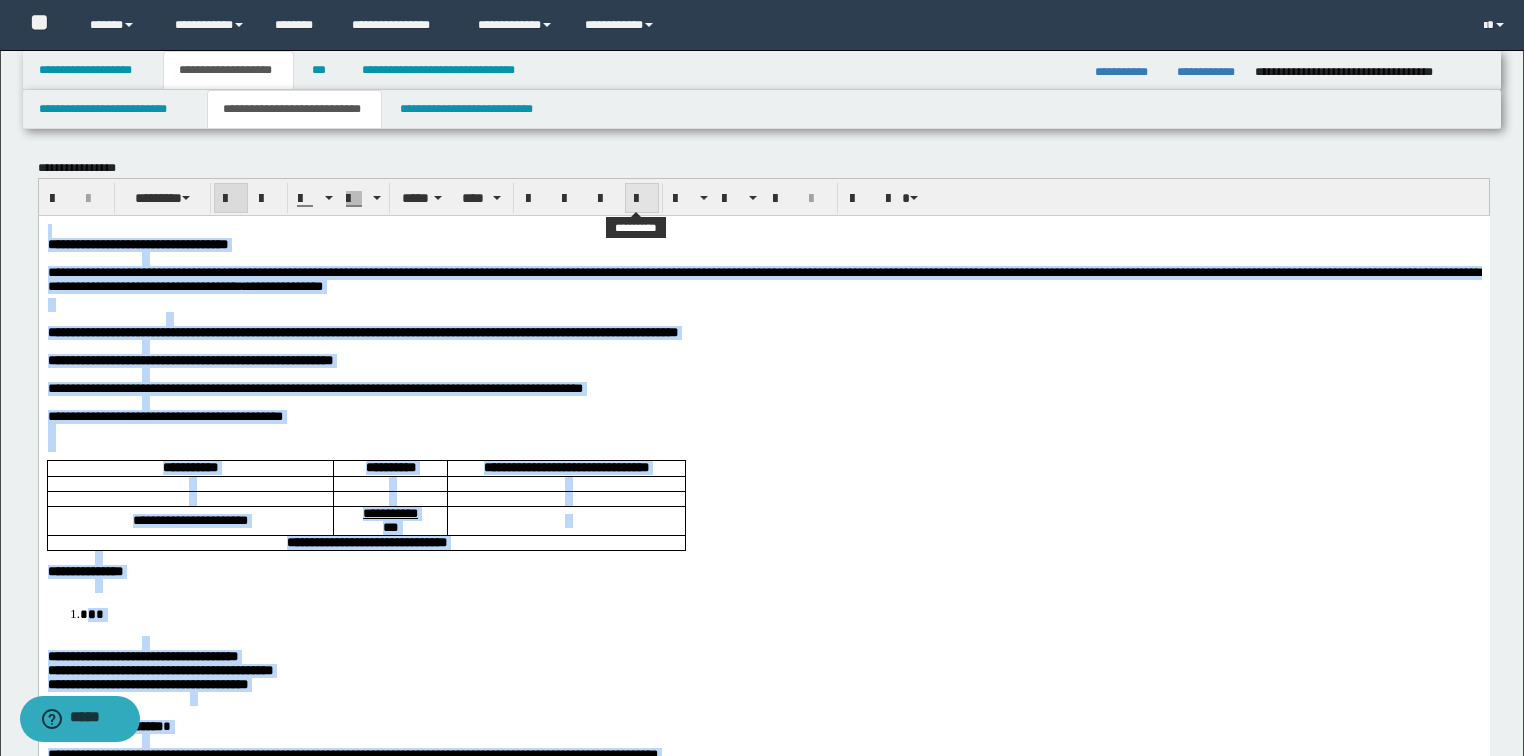 click at bounding box center (642, 198) 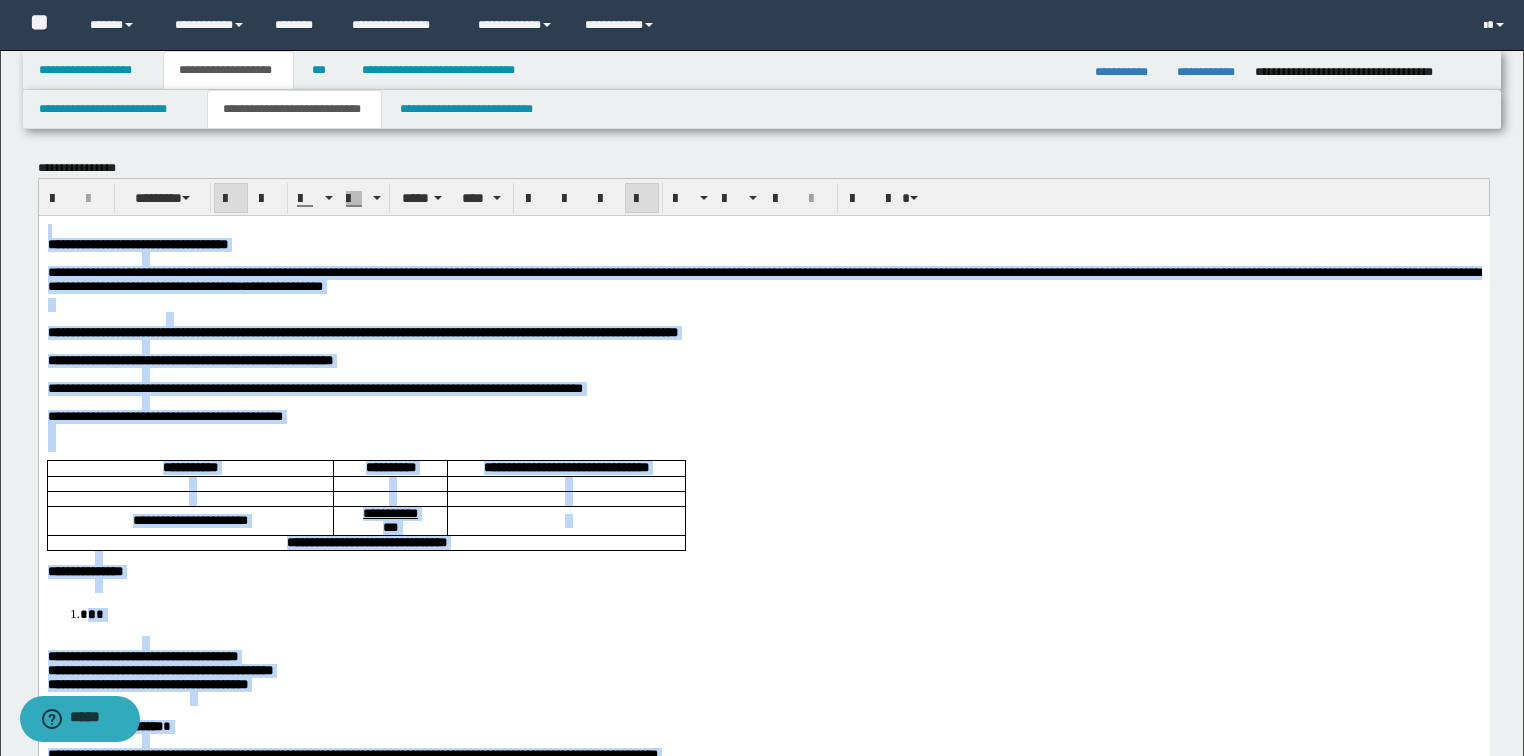 click at bounding box center [642, 198] 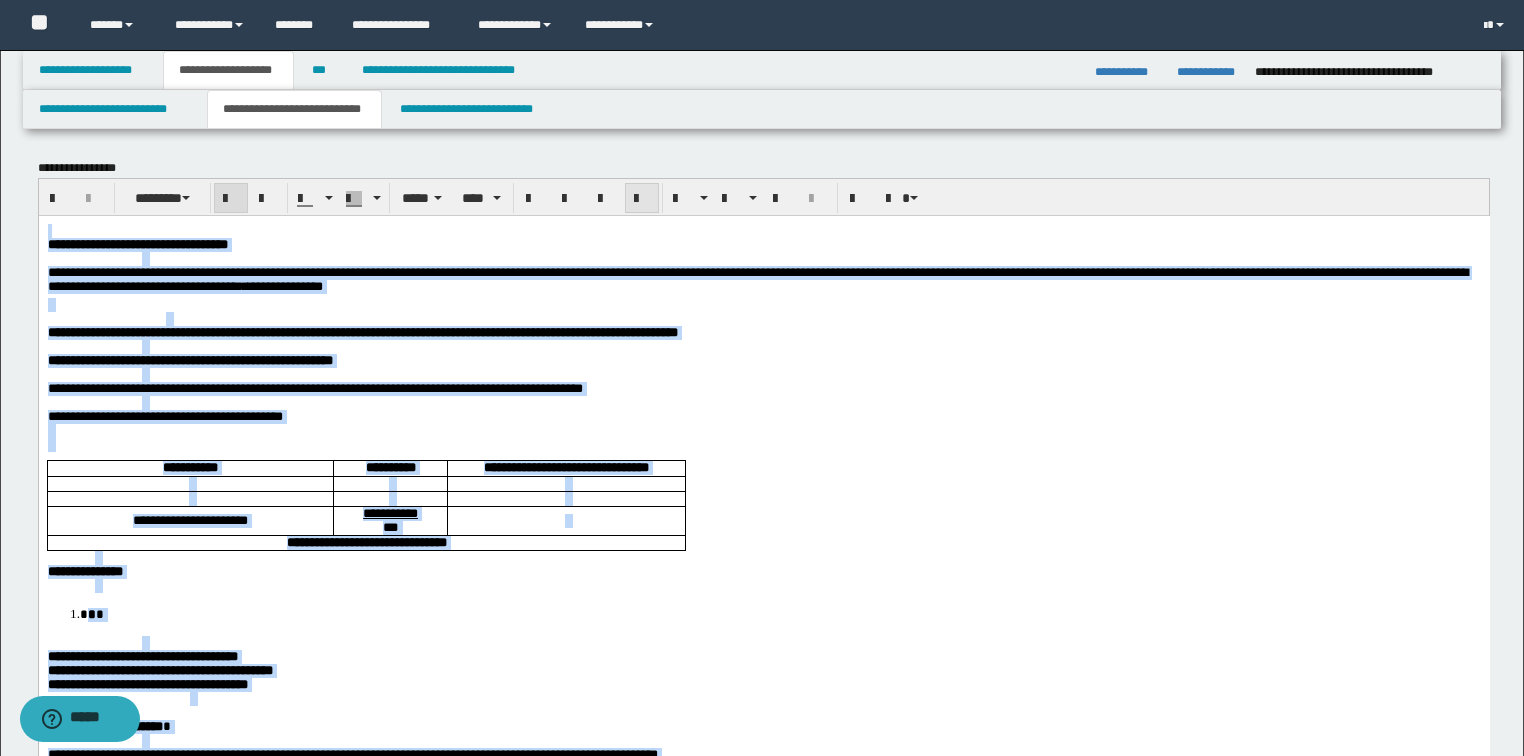 click at bounding box center [642, 198] 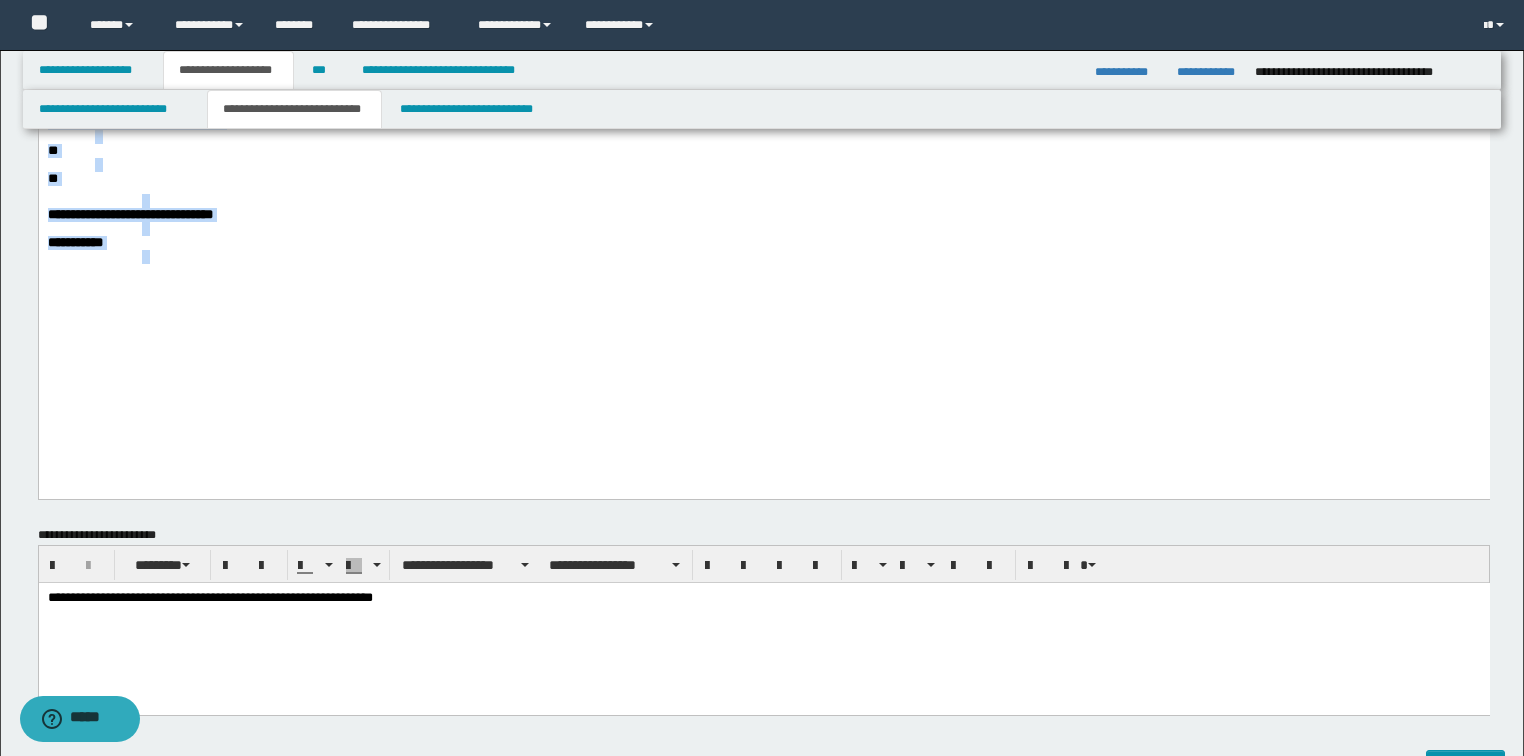 scroll, scrollTop: 1040, scrollLeft: 0, axis: vertical 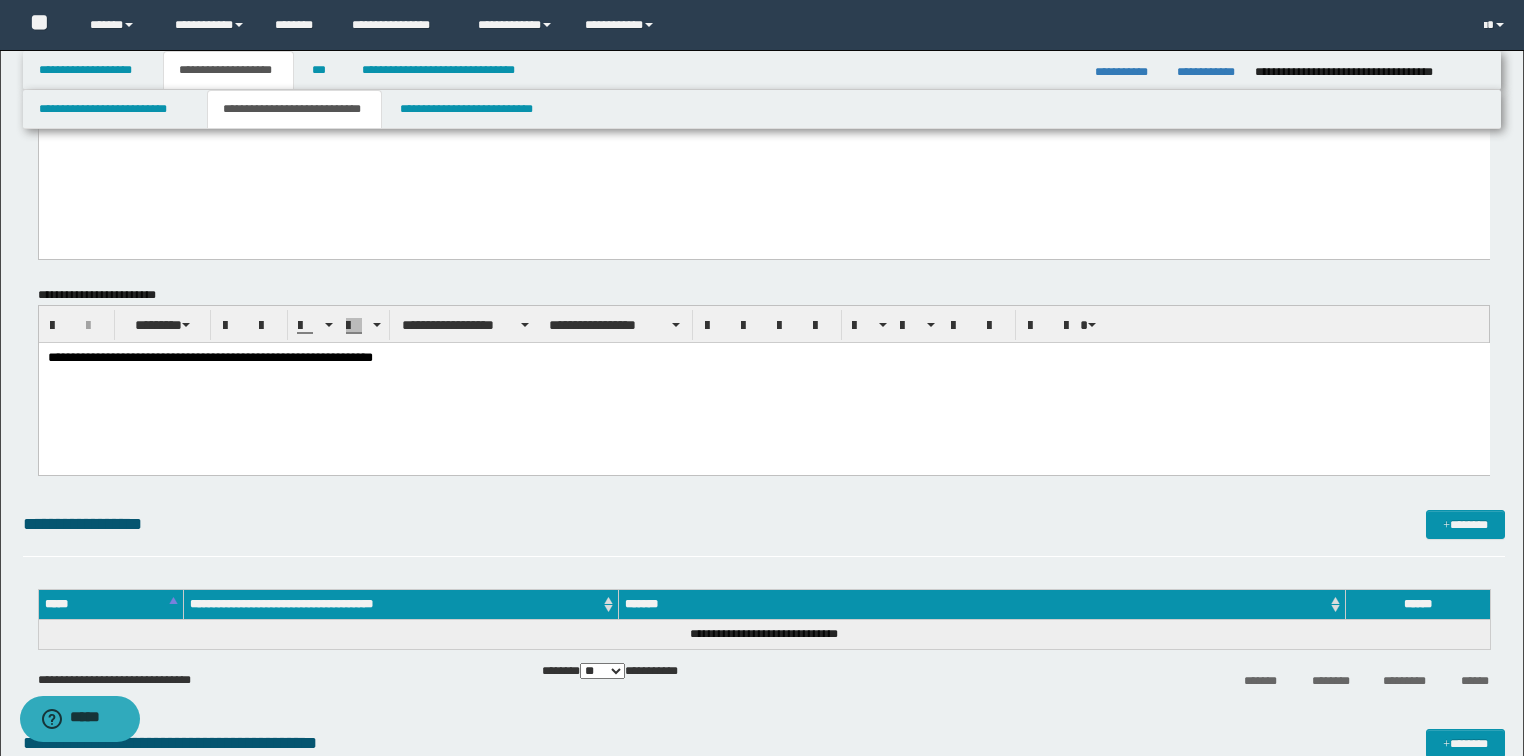 click on "**********" at bounding box center (763, 383) 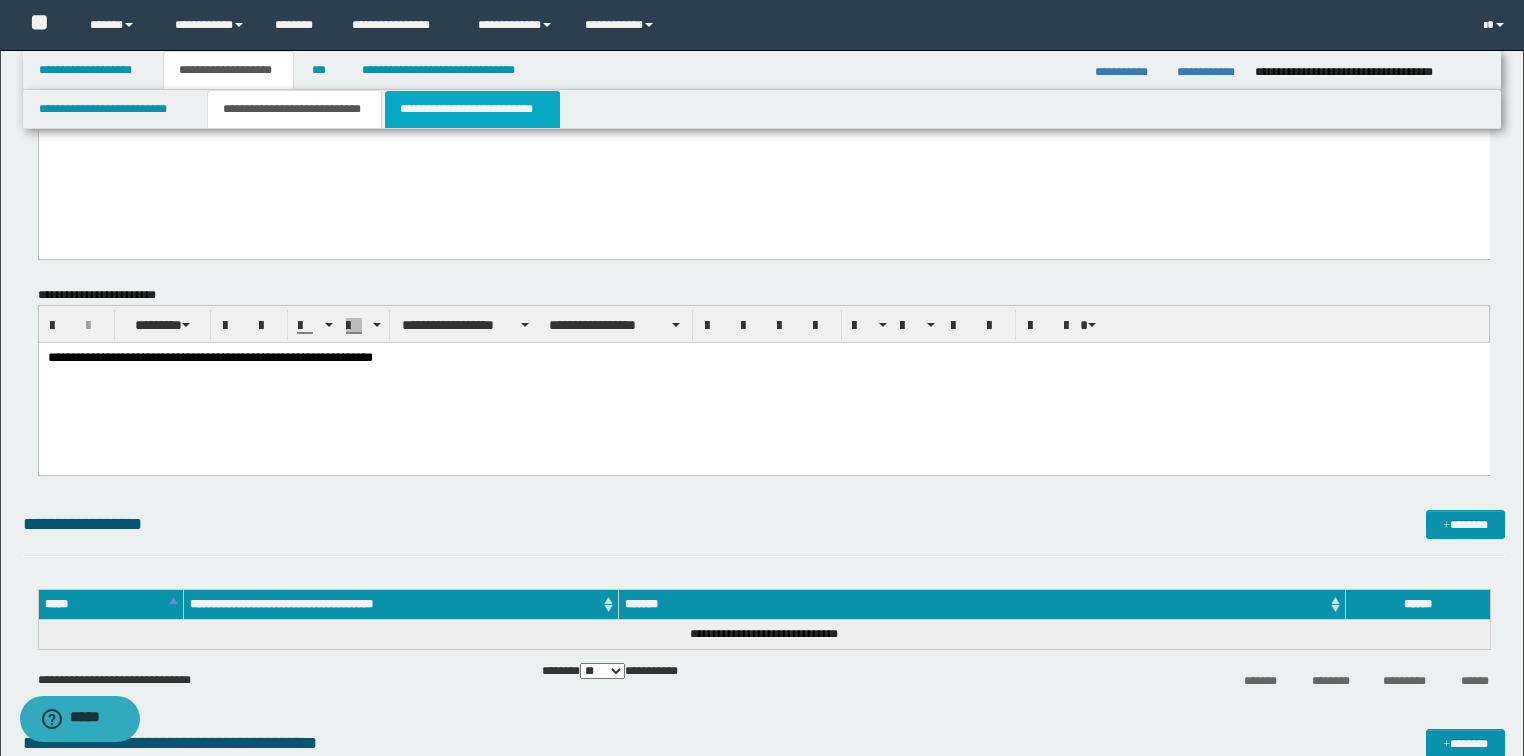 click on "**********" at bounding box center (472, 109) 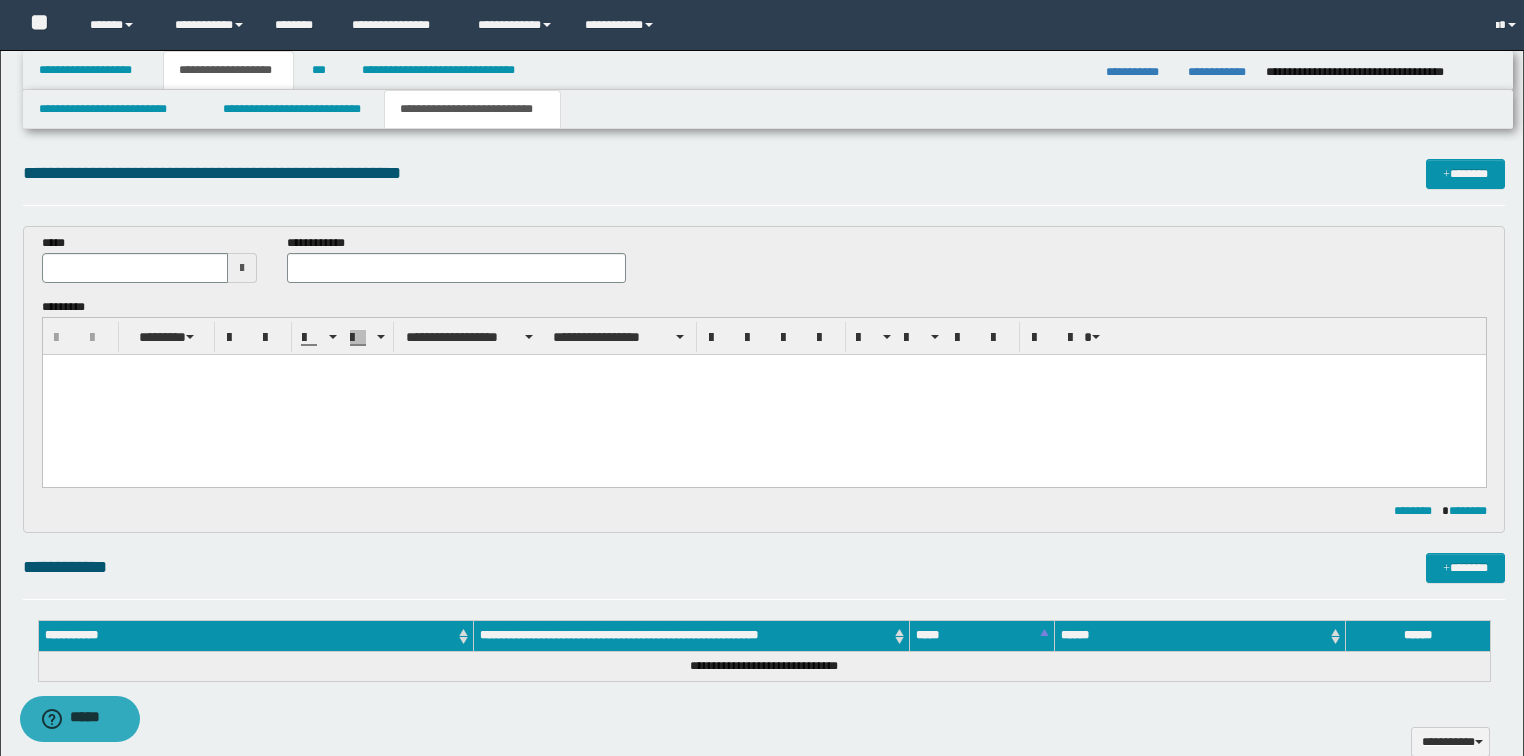 scroll, scrollTop: 0, scrollLeft: 0, axis: both 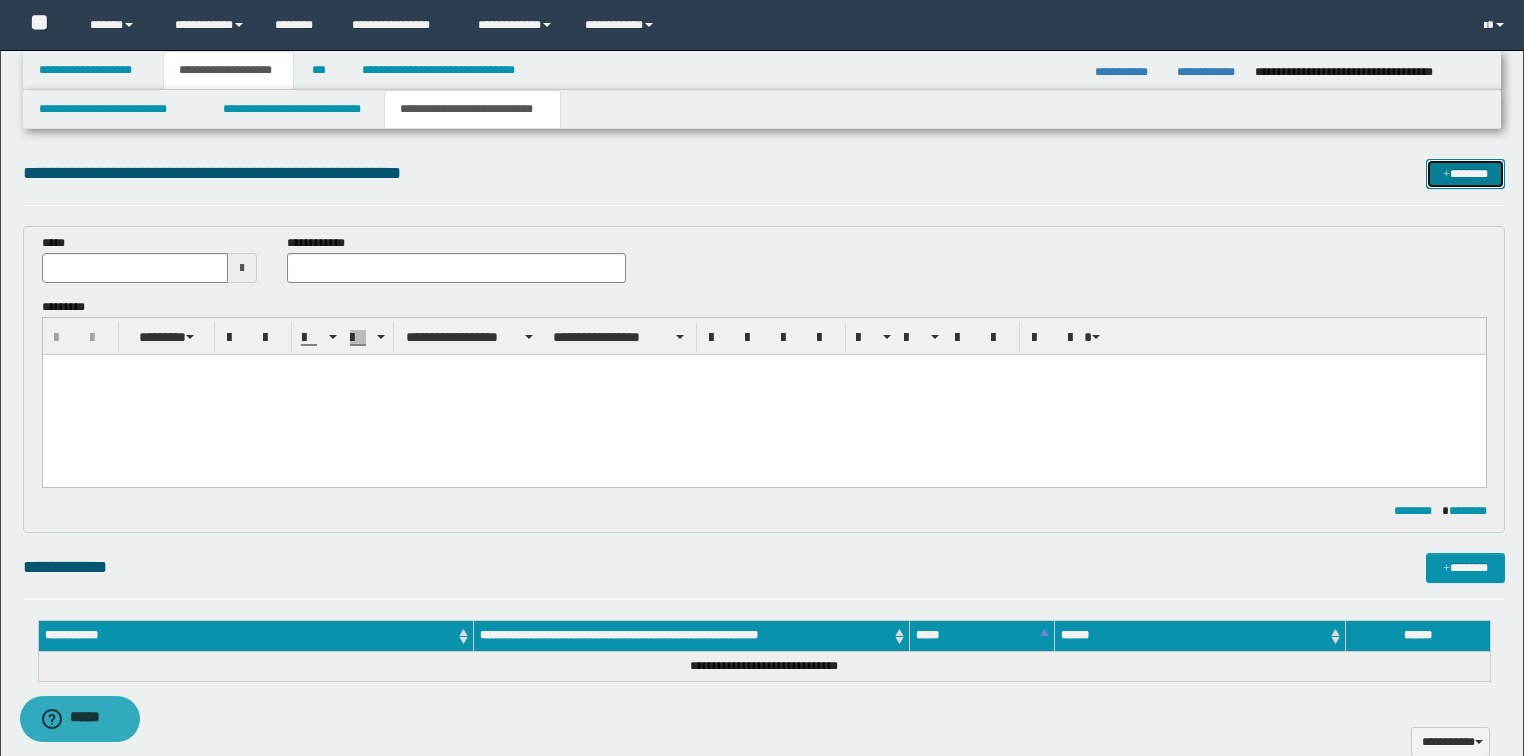 click on "*******" at bounding box center [1465, 174] 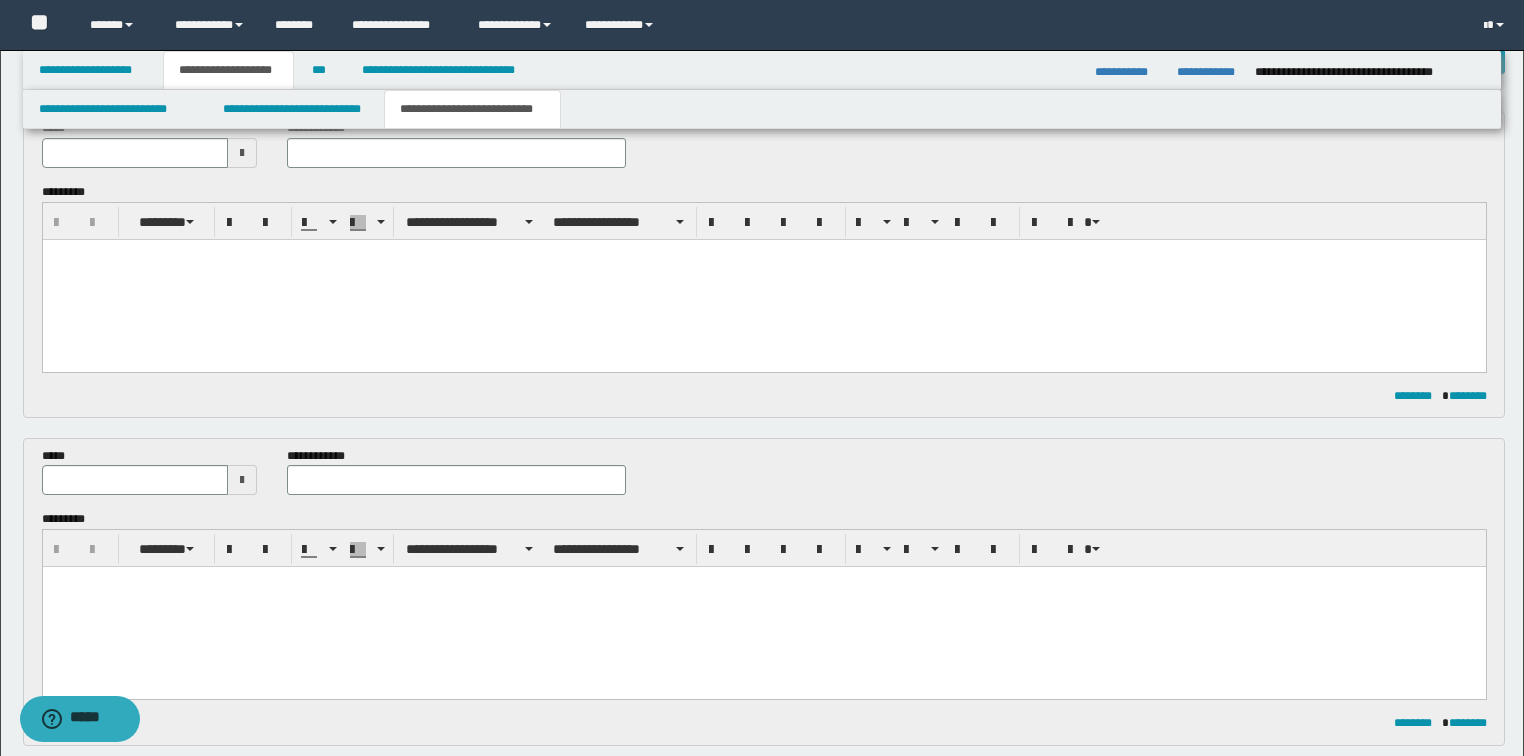 scroll, scrollTop: 0, scrollLeft: 0, axis: both 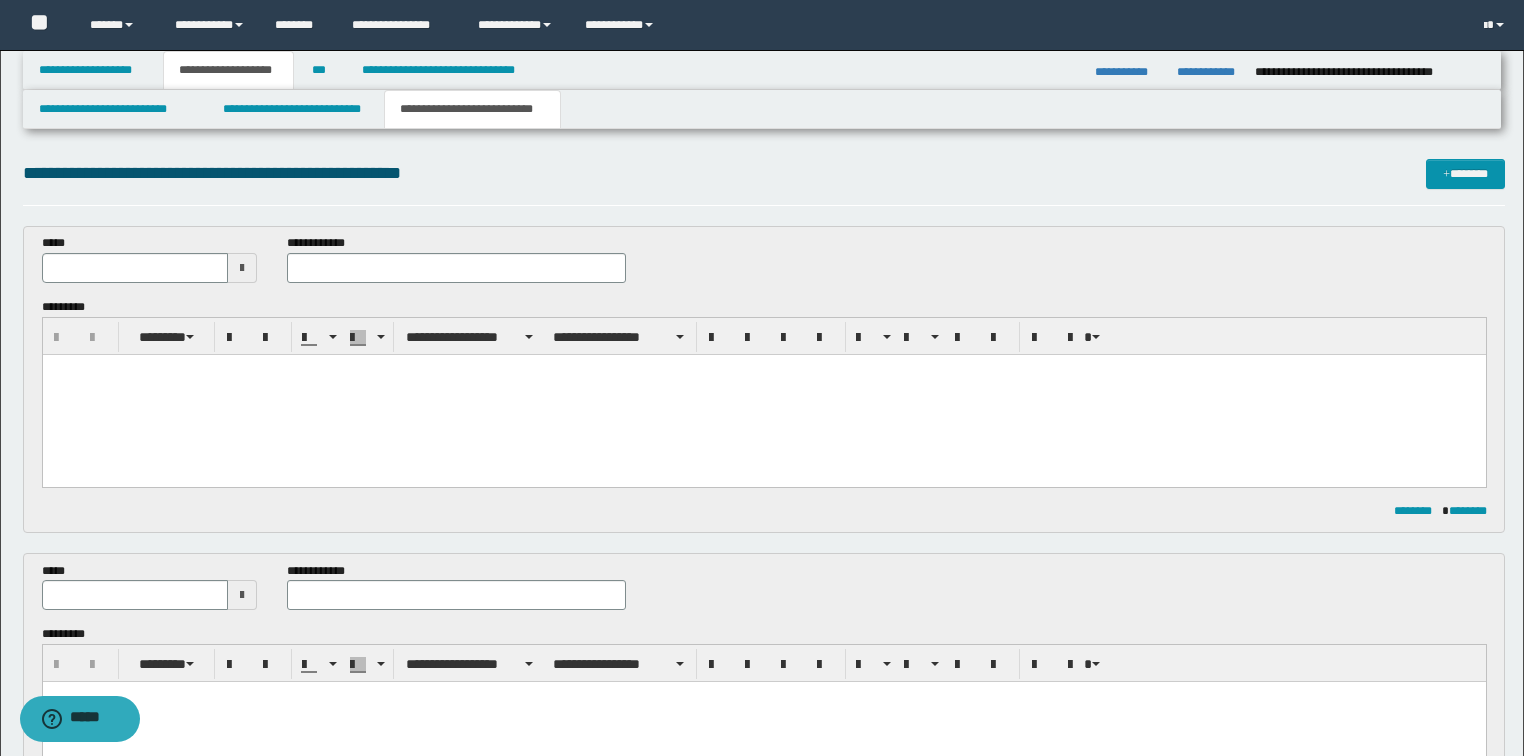 click at bounding box center (763, 394) 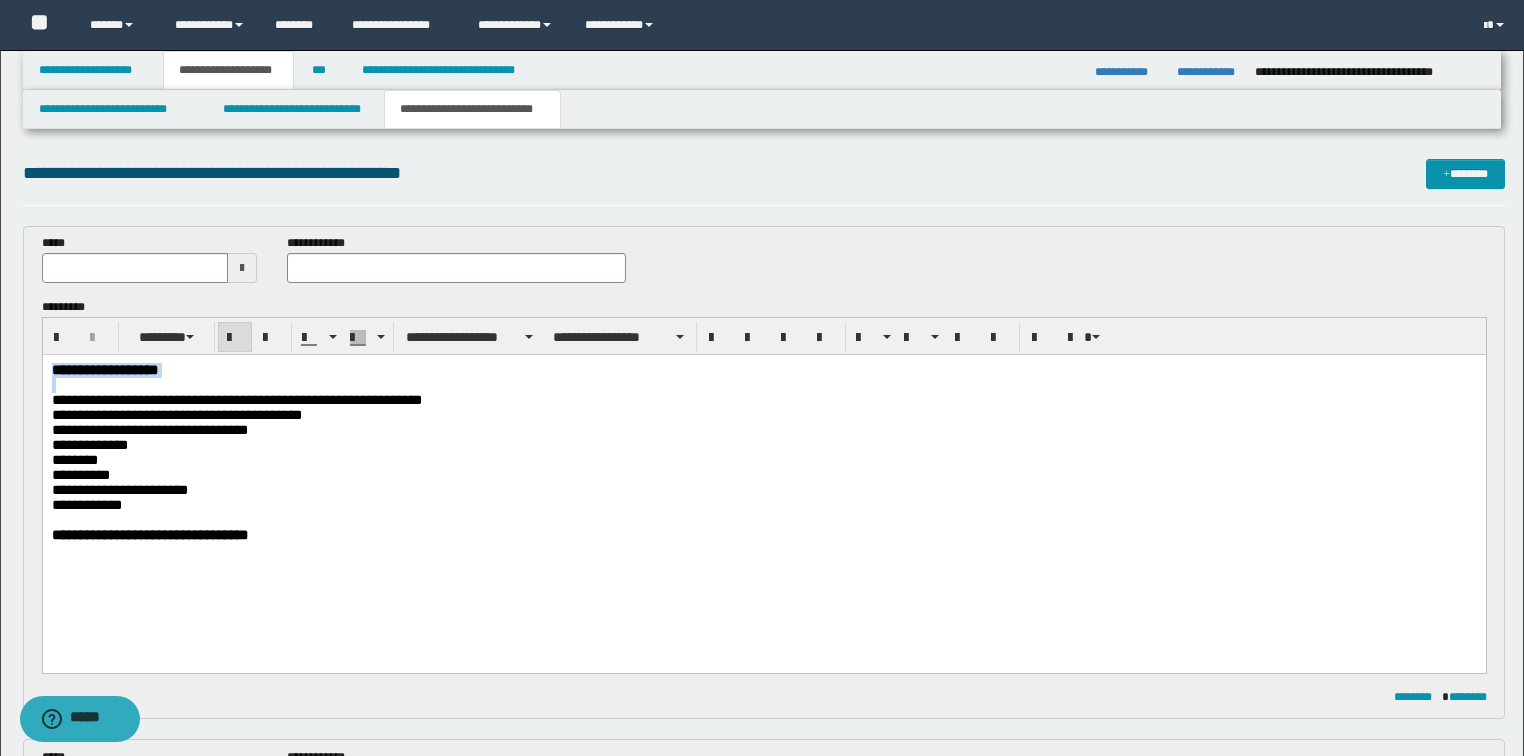 drag, startPoint x: 169, startPoint y: 386, endPoint x: 42, endPoint y: 708, distance: 346.14014 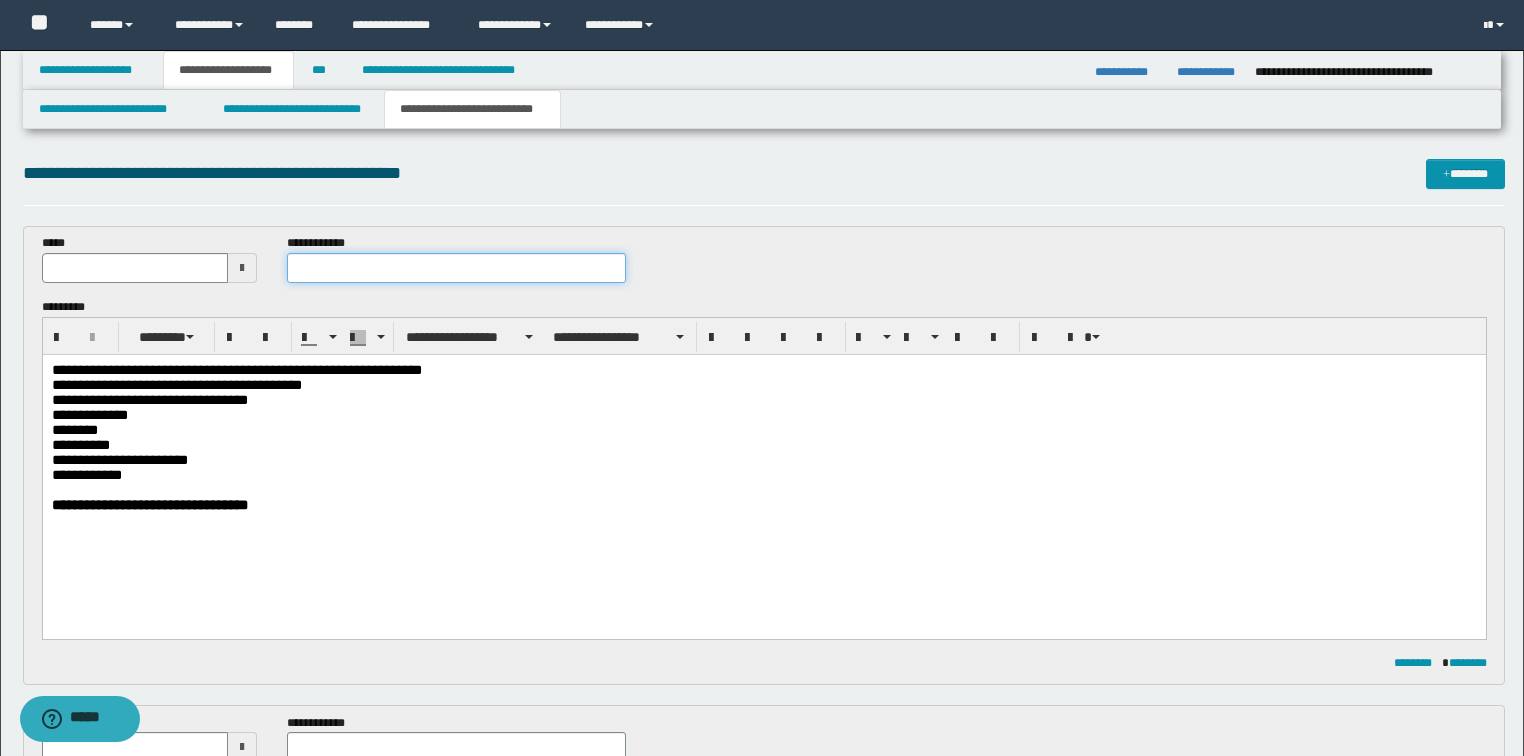 click at bounding box center (456, 268) 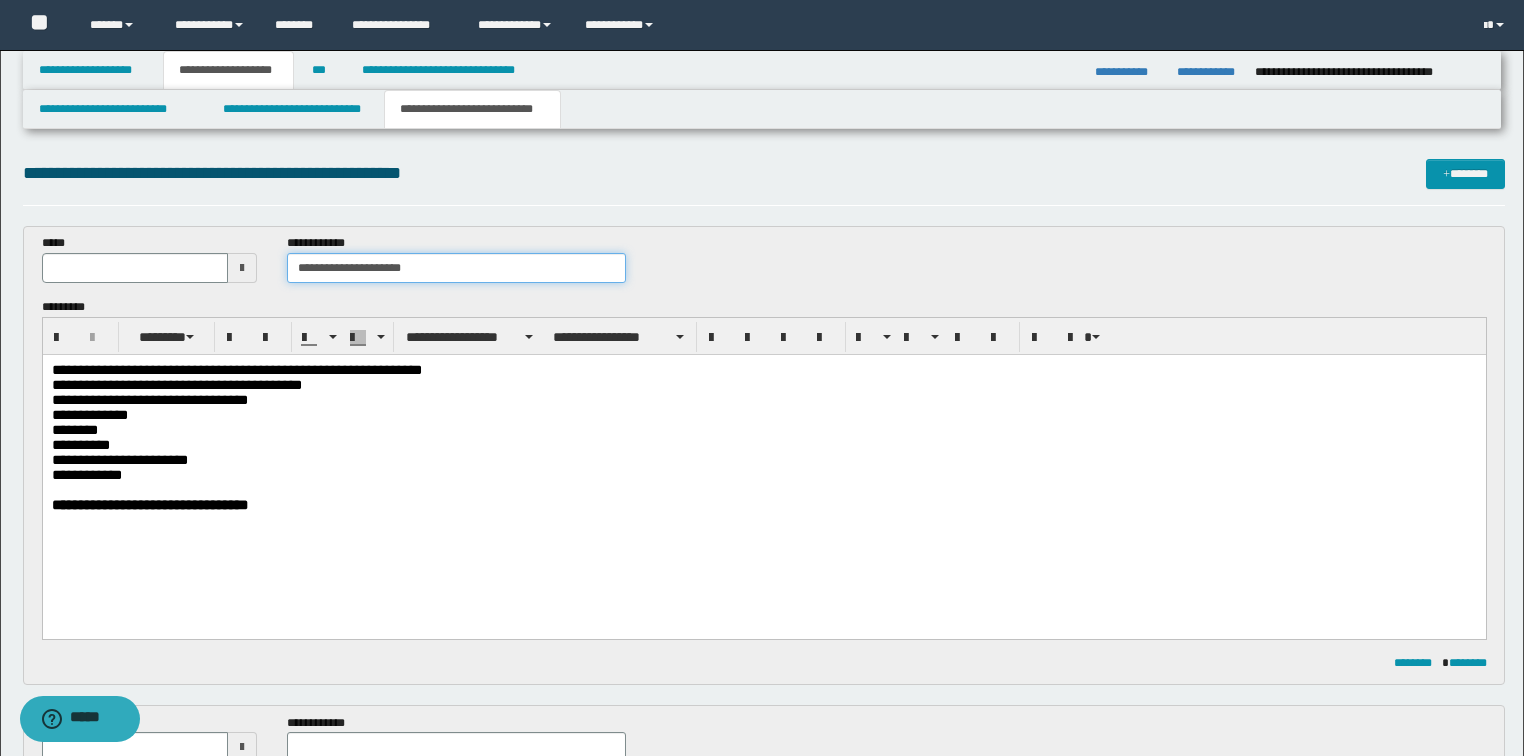 type on "**********" 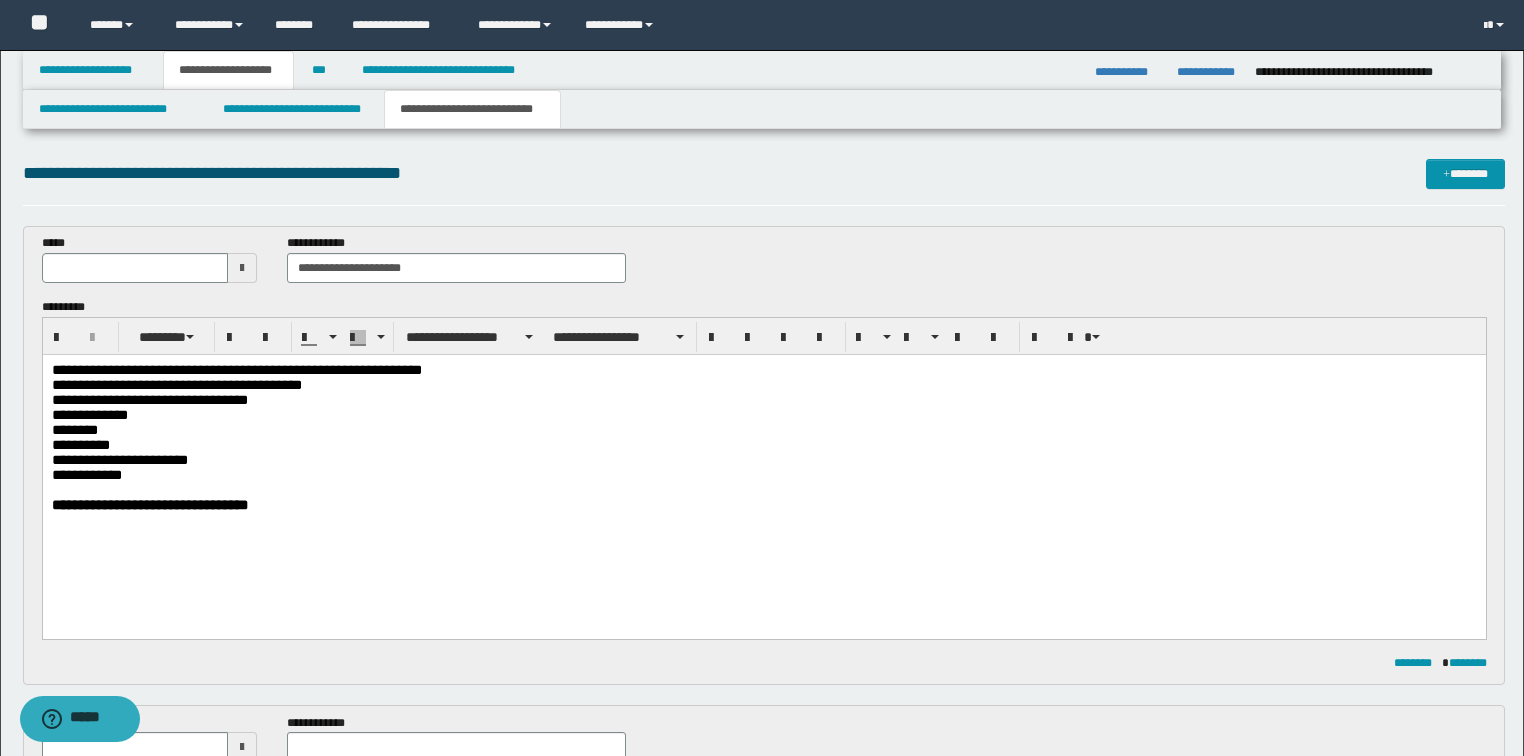 click at bounding box center (242, 268) 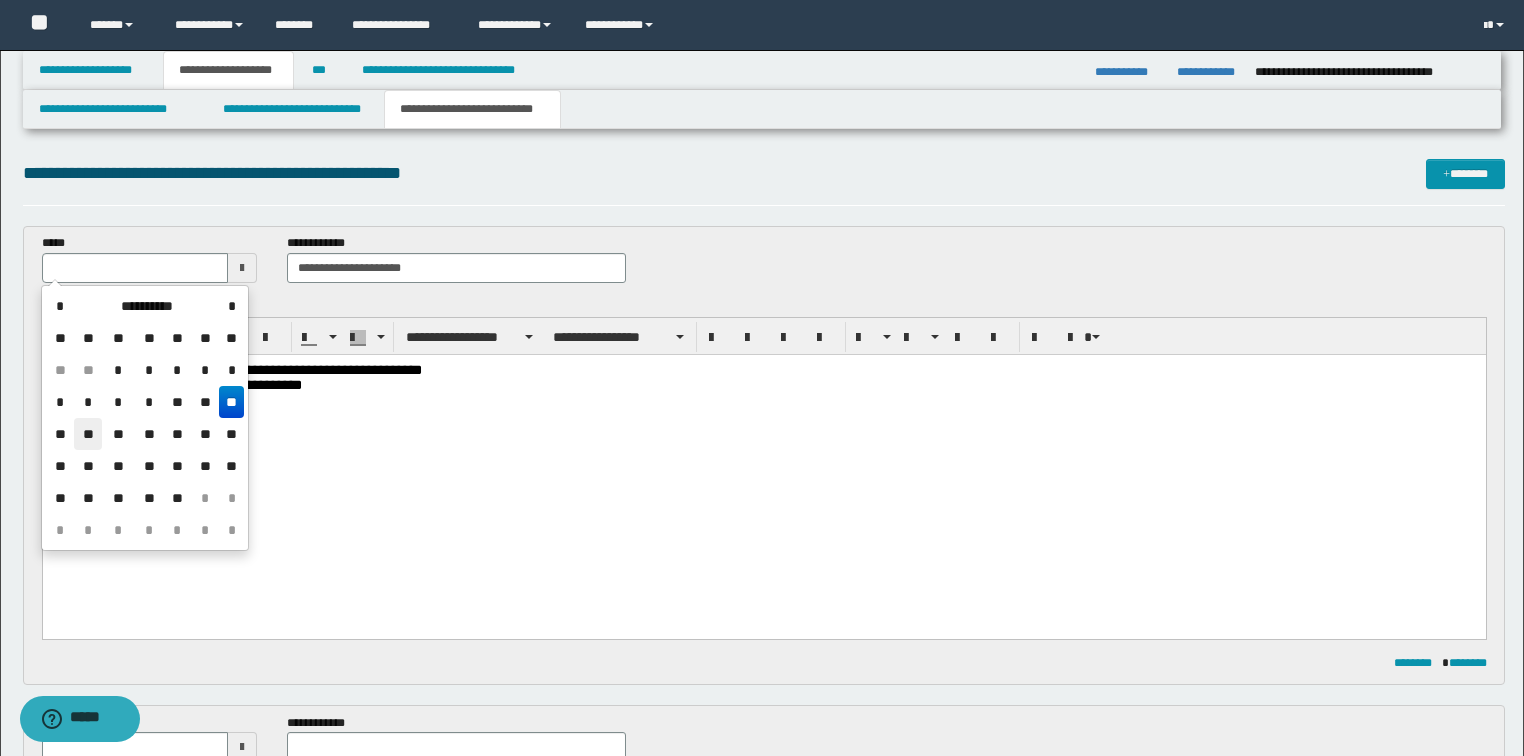 click on "**" at bounding box center (88, 434) 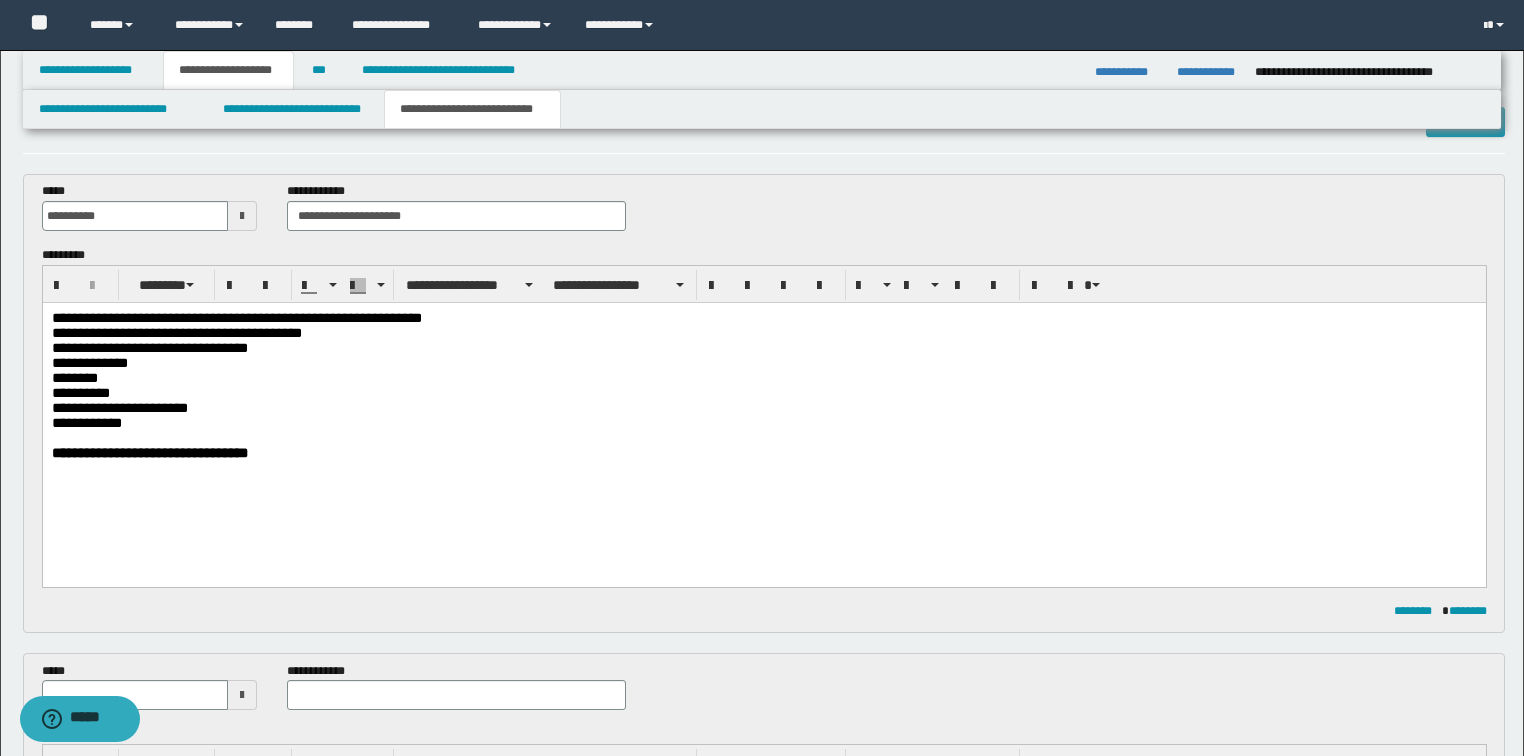 scroll, scrollTop: 80, scrollLeft: 0, axis: vertical 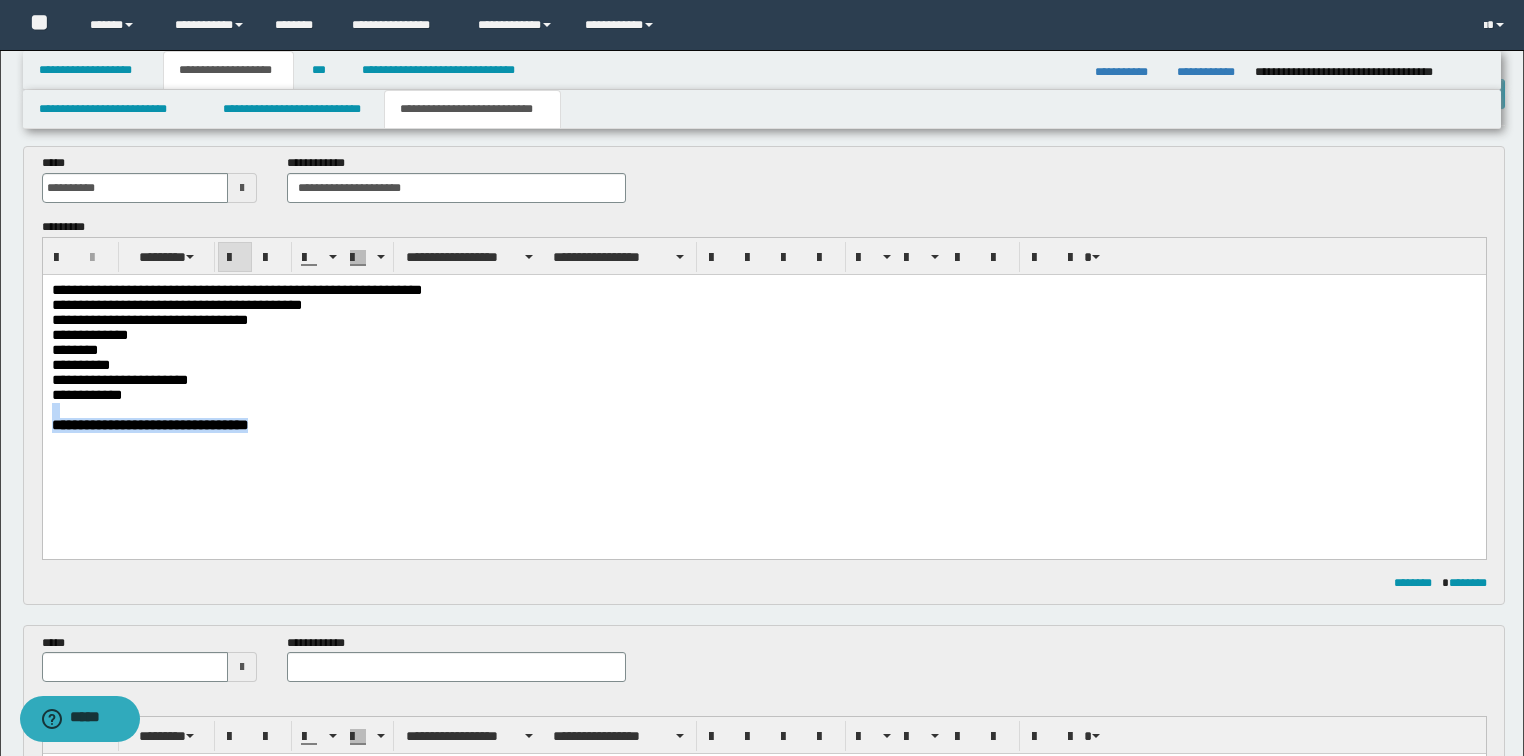 drag, startPoint x: 288, startPoint y: 442, endPoint x: 42, endPoint y: 701, distance: 357.2072 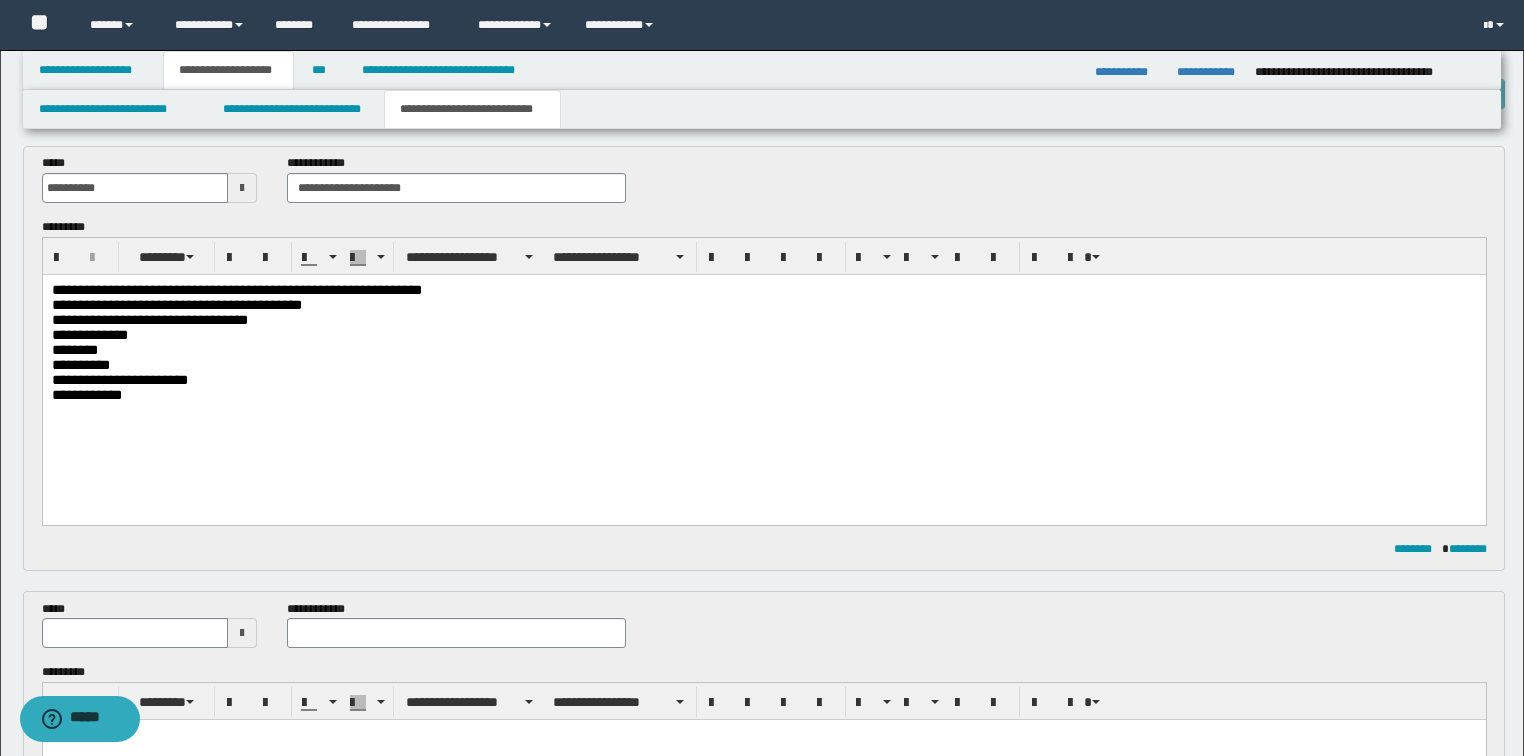 type 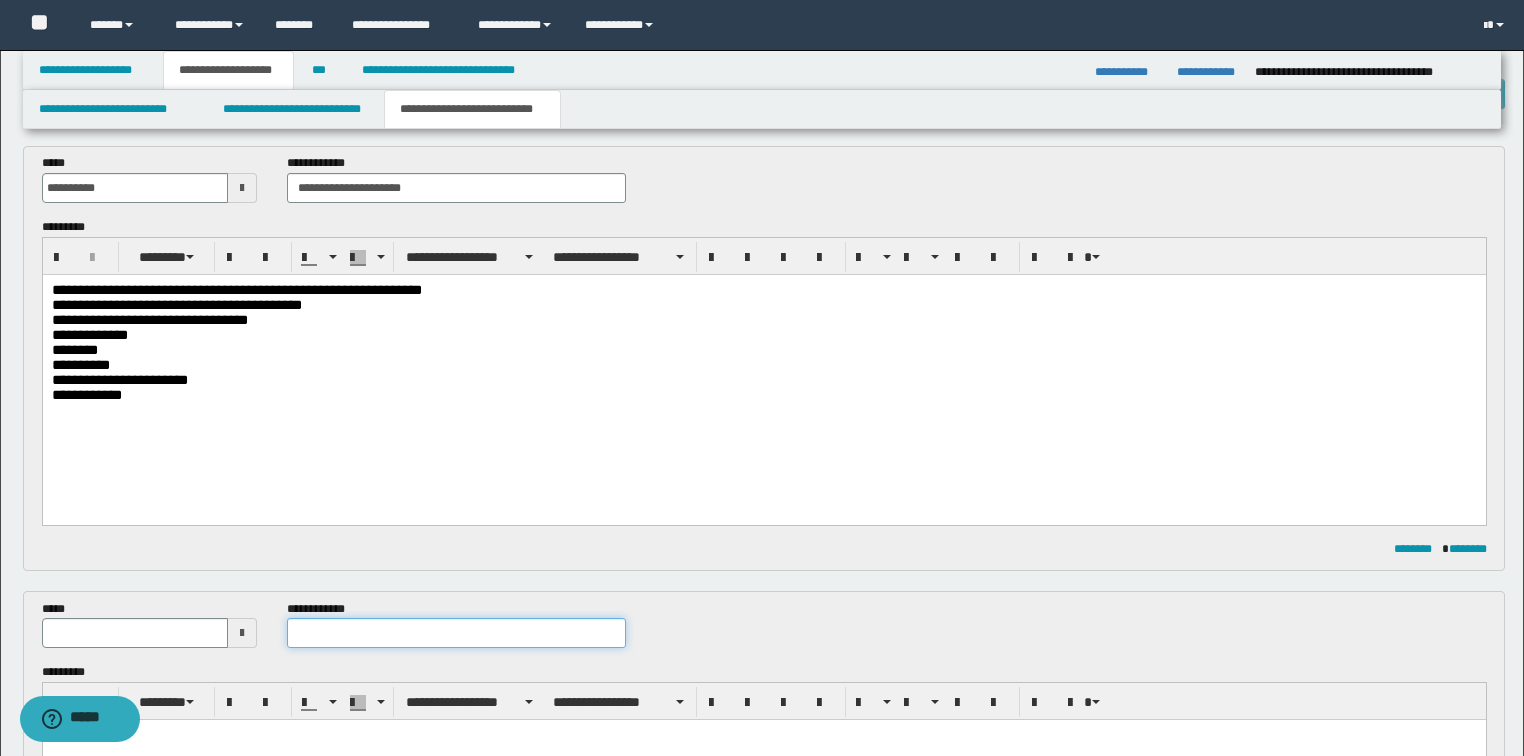 click at bounding box center (456, 633) 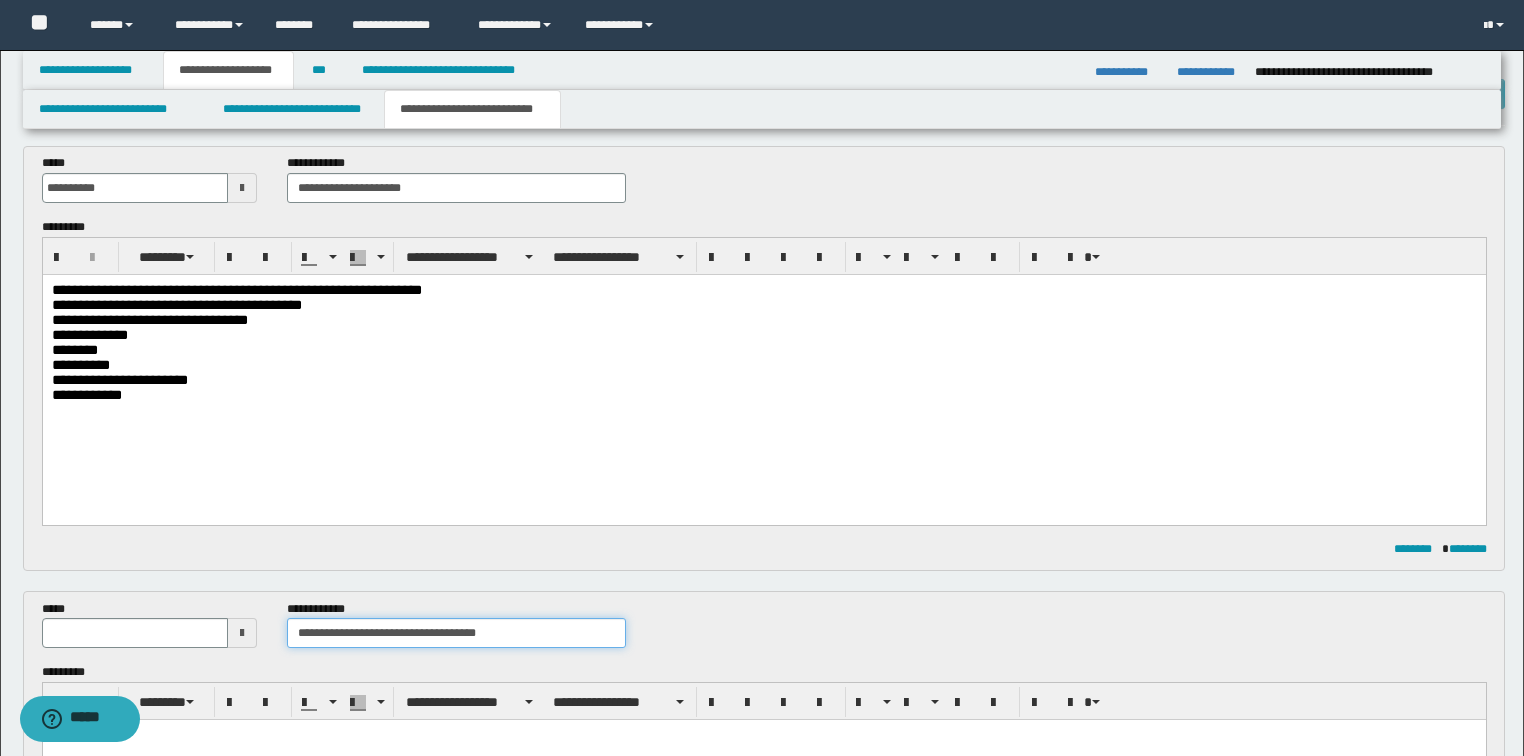 drag, startPoint x: 304, startPoint y: 633, endPoint x: 313, endPoint y: 643, distance: 13.453624 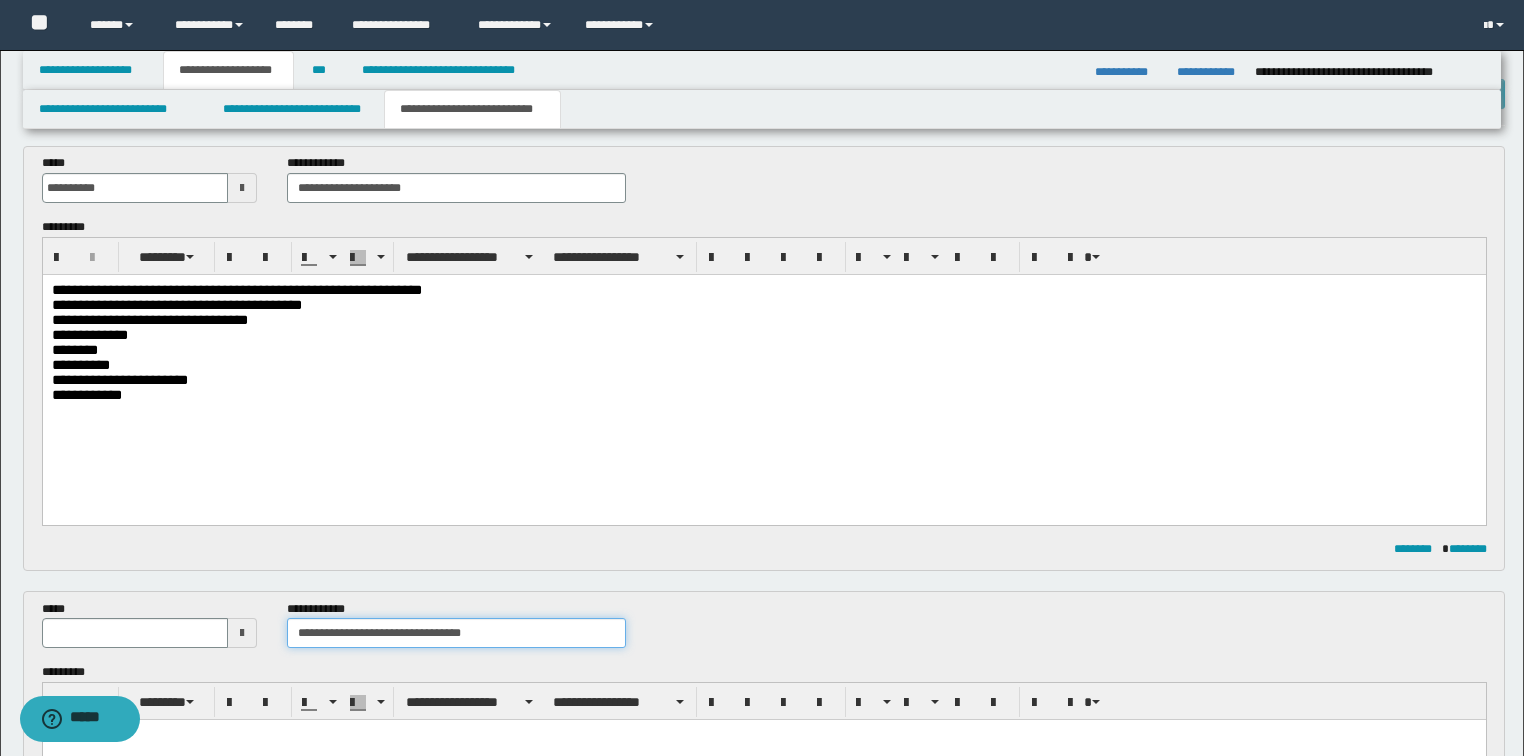 type on "**********" 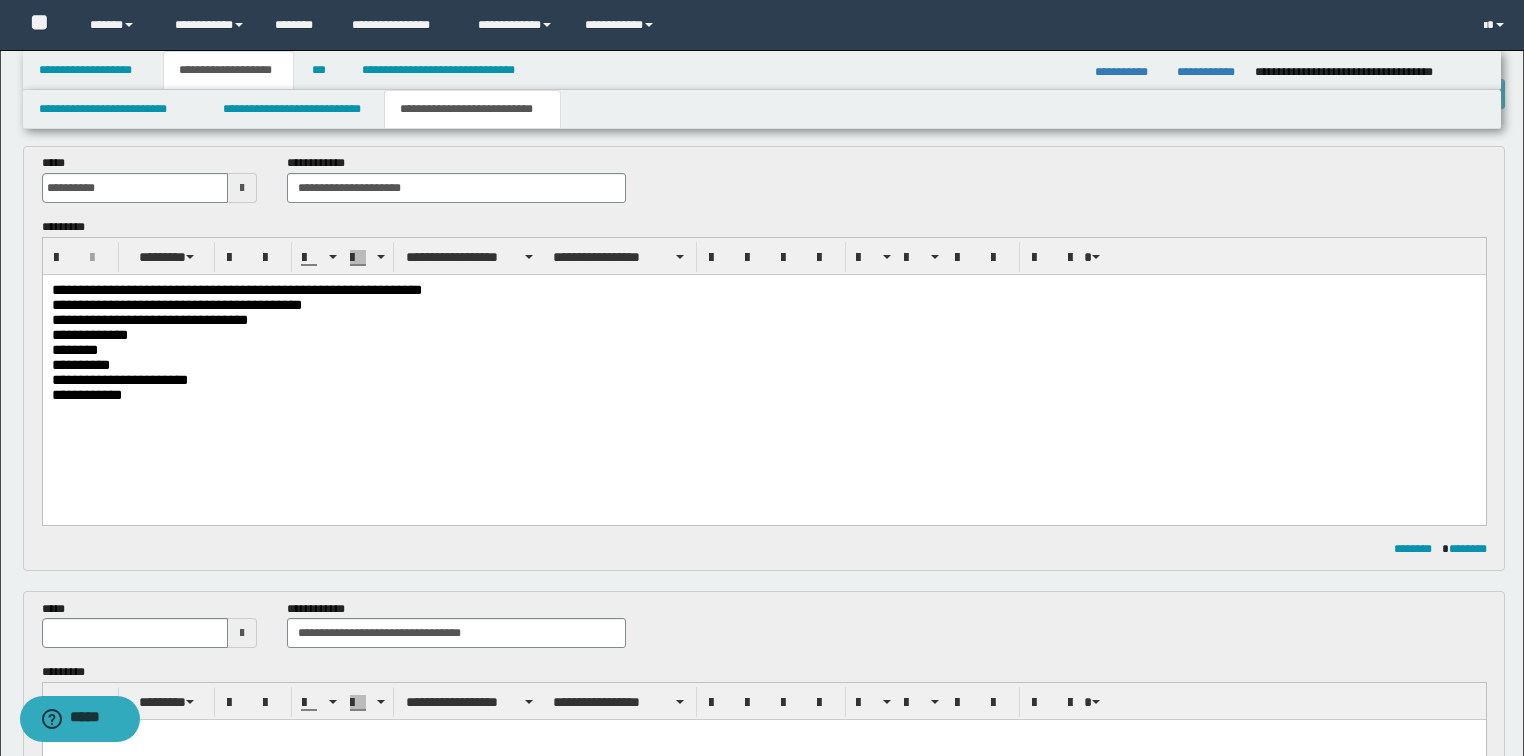 click at bounding box center [242, 633] 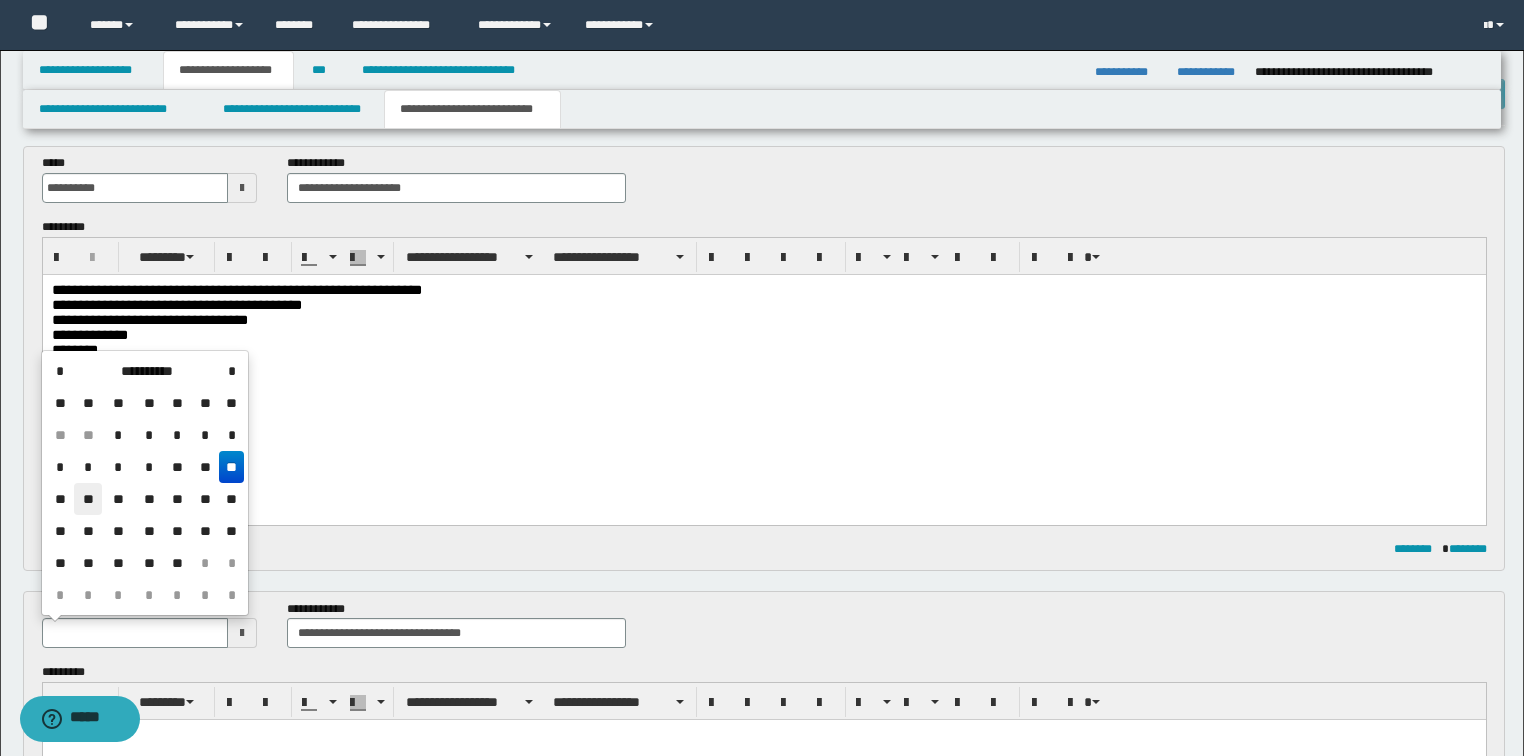 click on "**" at bounding box center (88, 499) 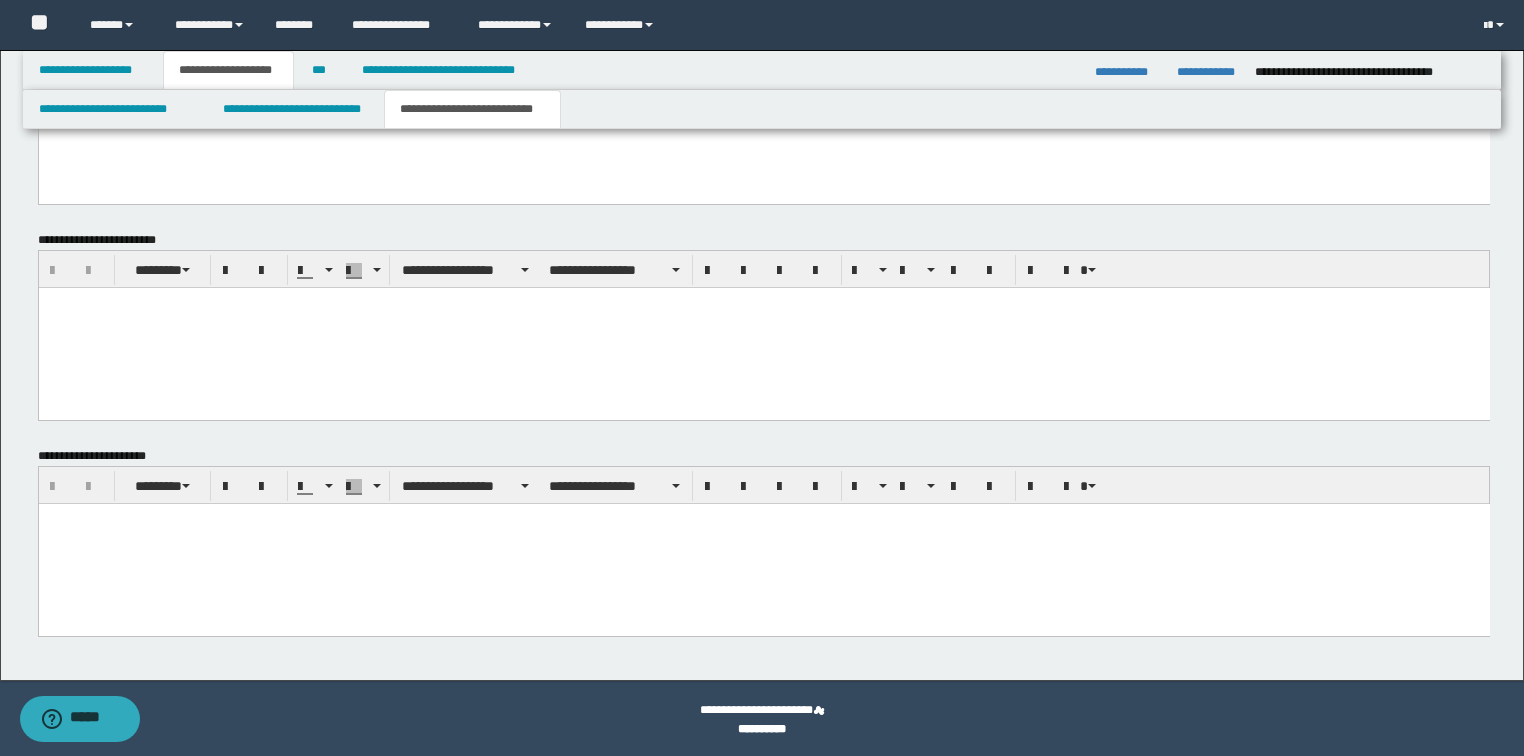 scroll, scrollTop: 1201, scrollLeft: 0, axis: vertical 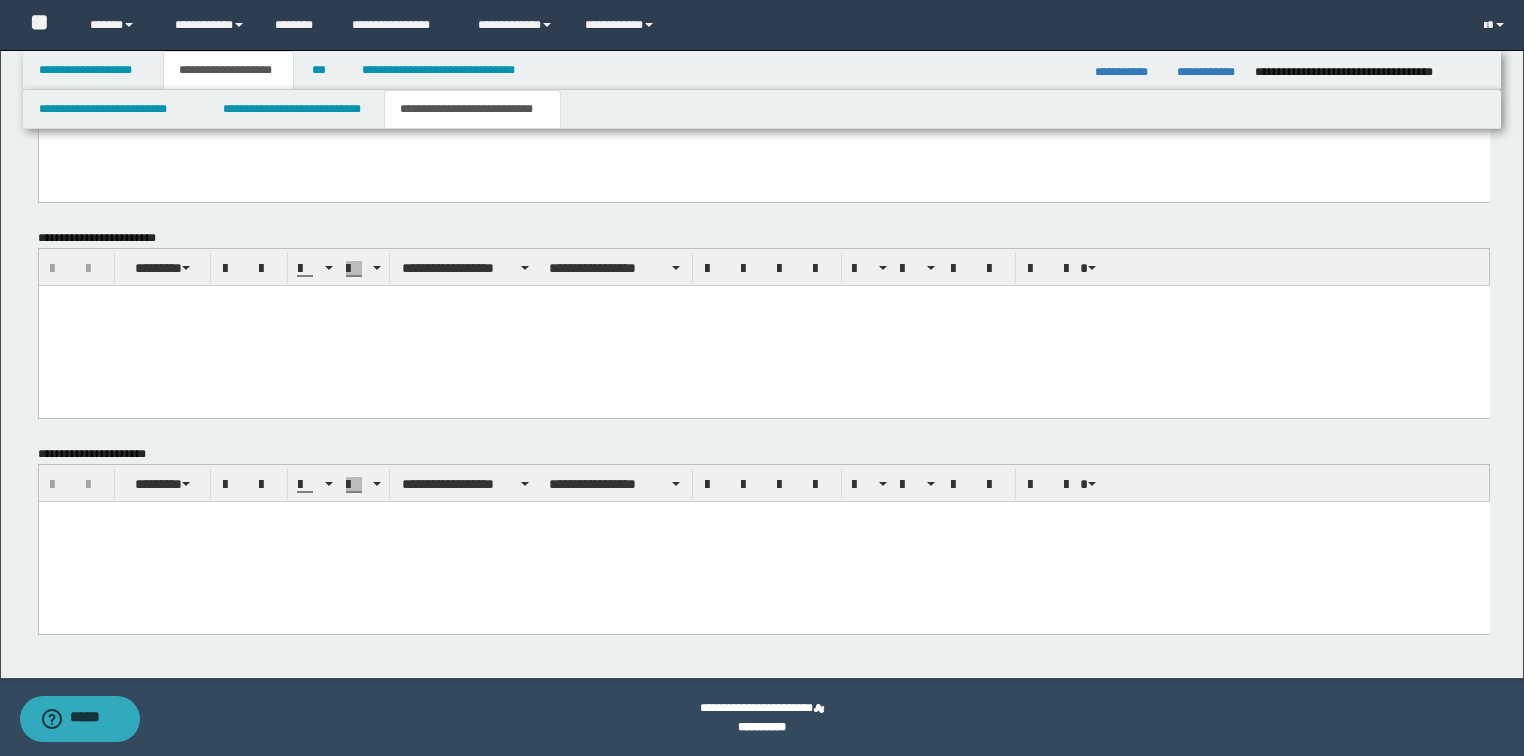 click at bounding box center [763, 541] 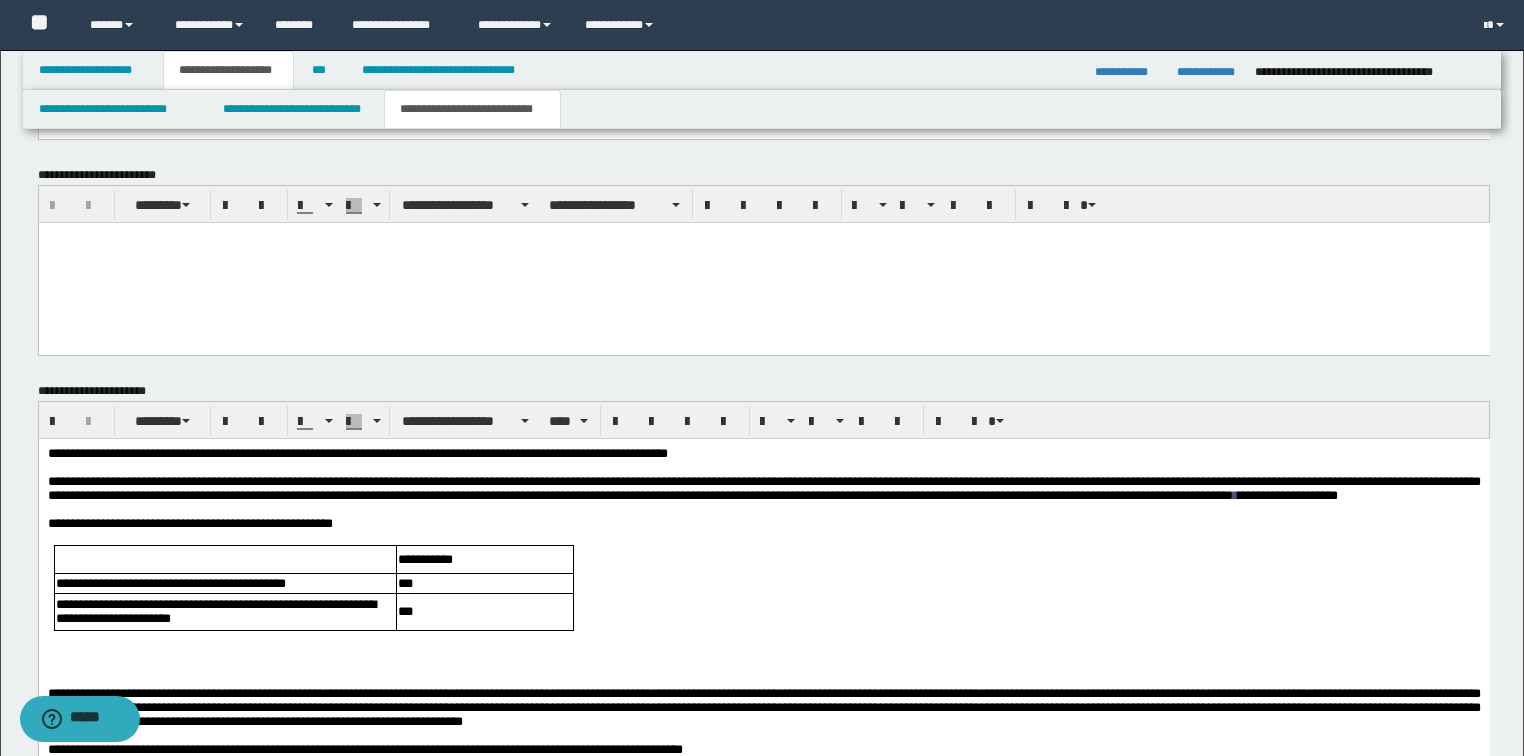 scroll, scrollTop: 1361, scrollLeft: 0, axis: vertical 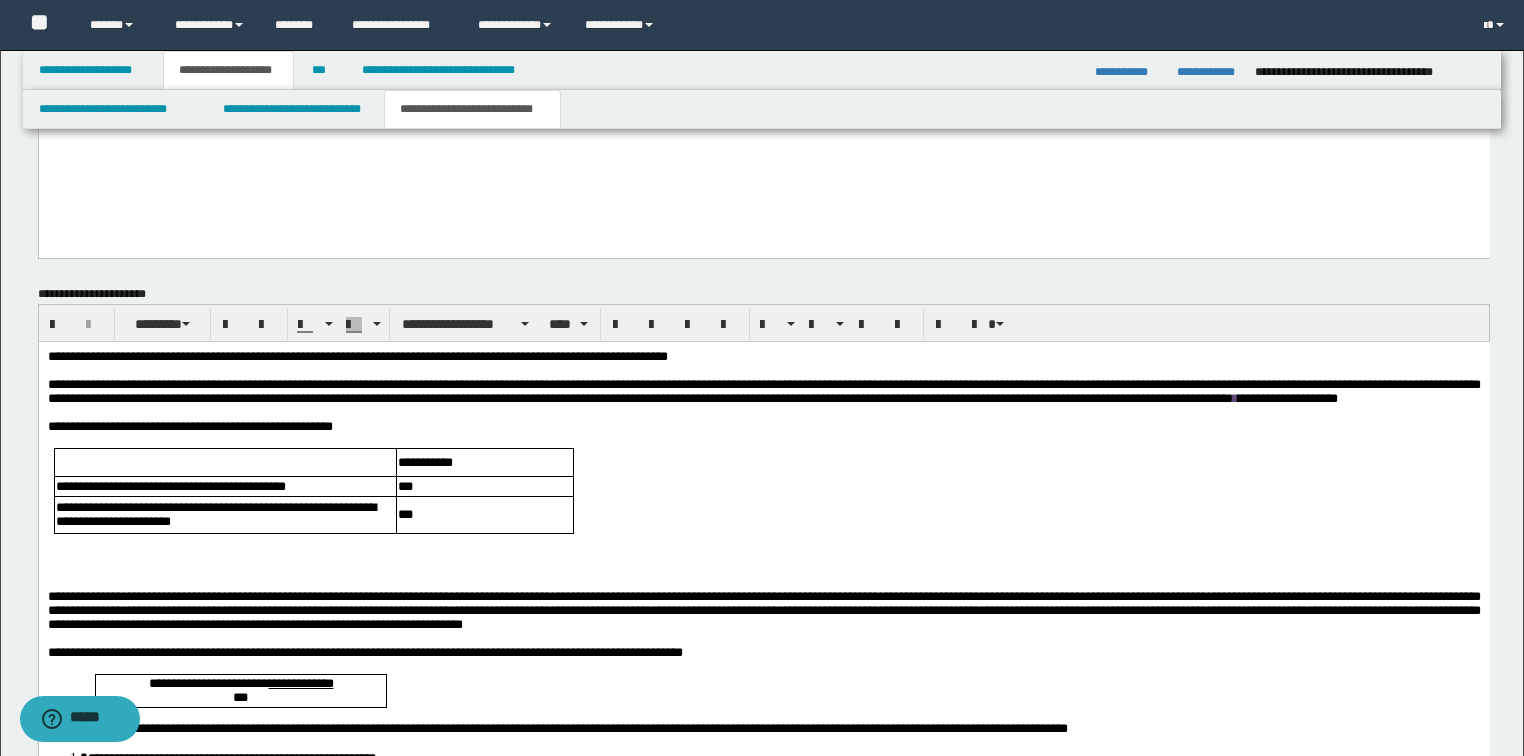 click at bounding box center [763, 568] 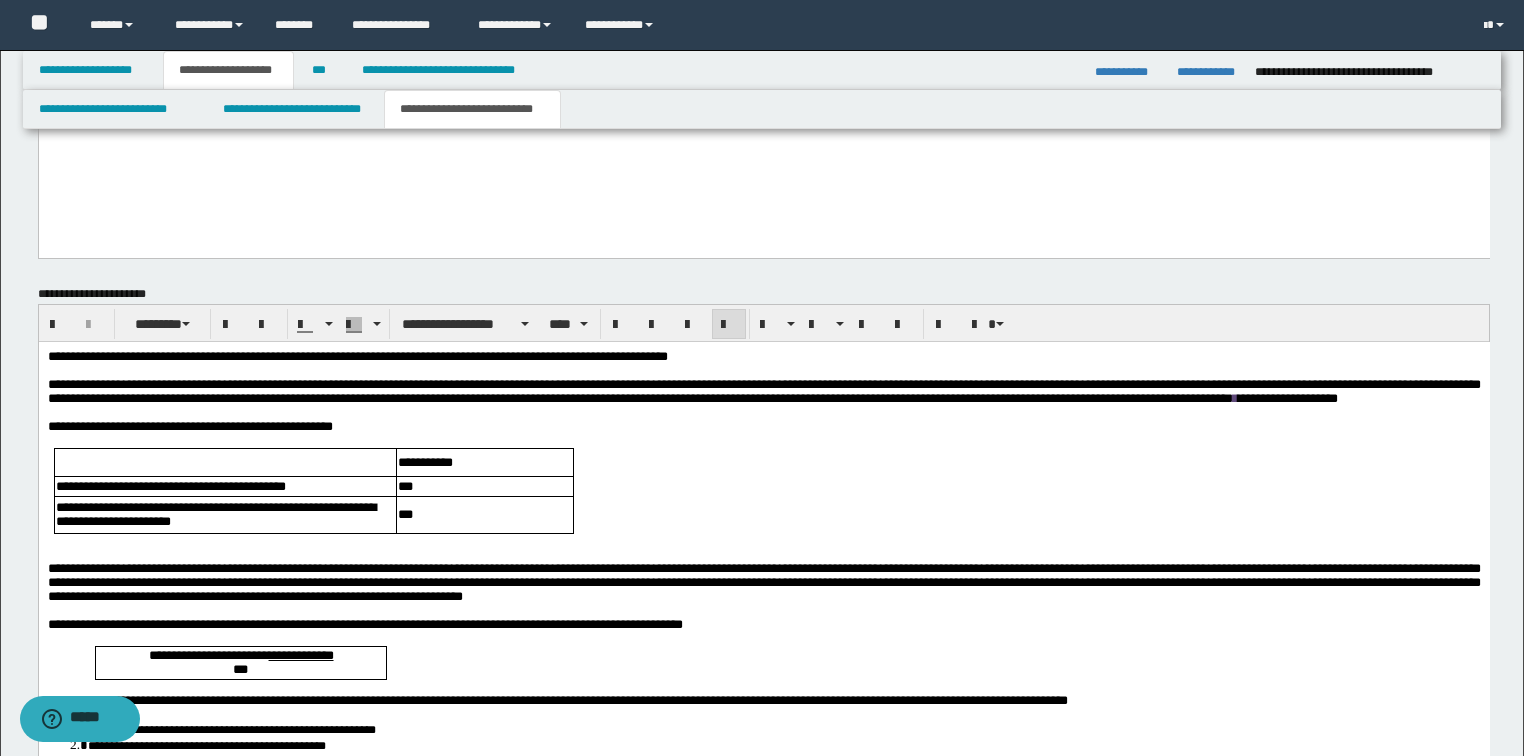click on "**********" at bounding box center [357, 355] 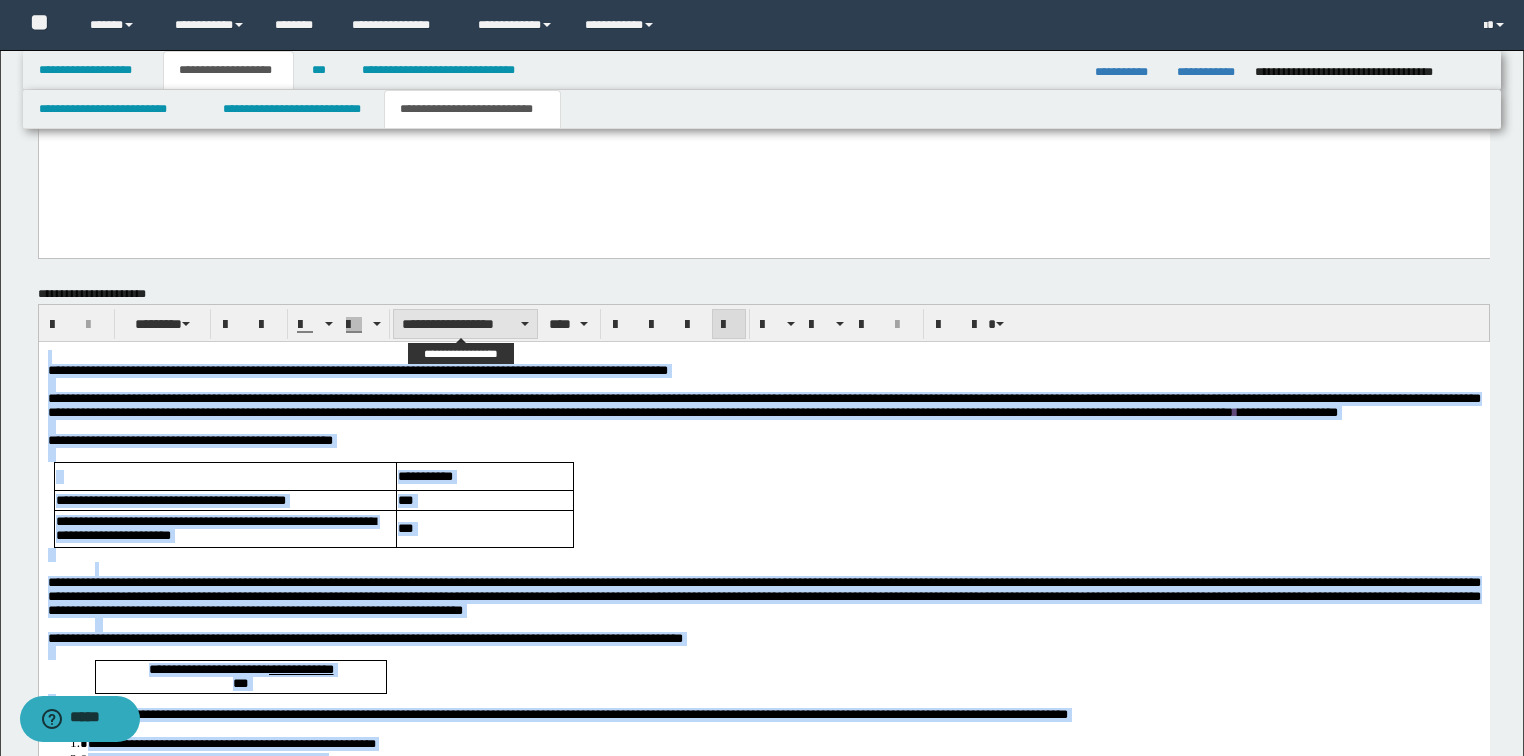 click on "**********" at bounding box center (465, 324) 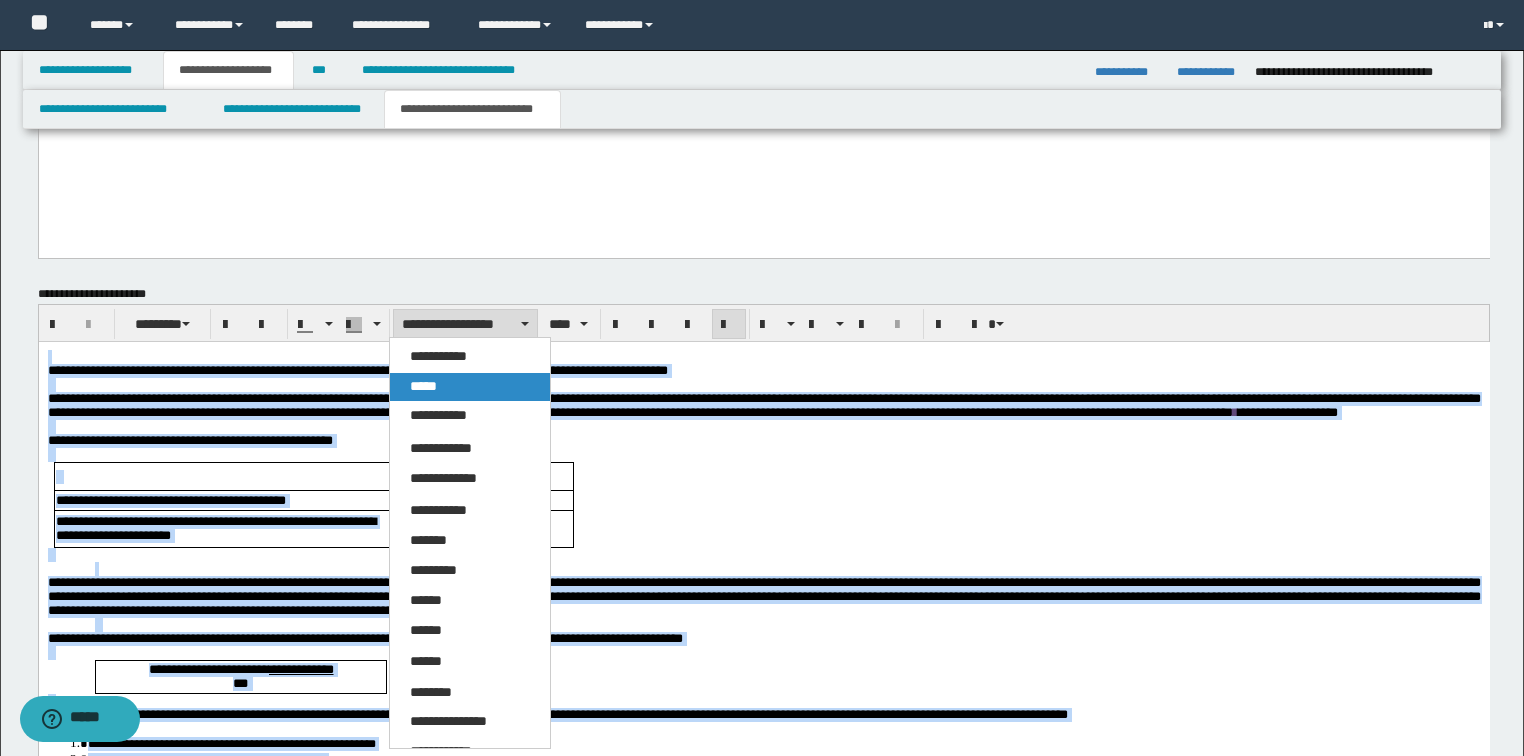 click on "*****" at bounding box center [470, 387] 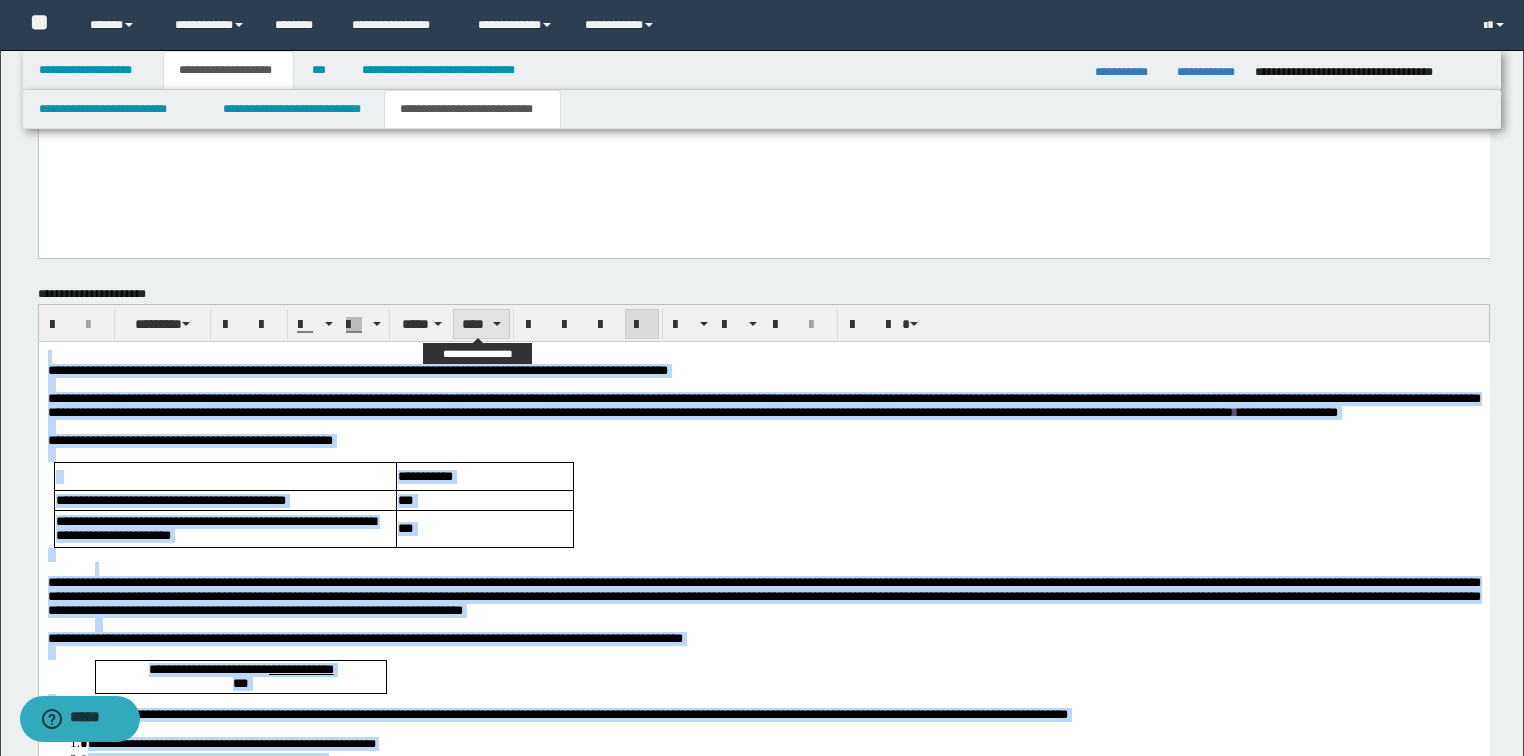 click on "****" at bounding box center (481, 324) 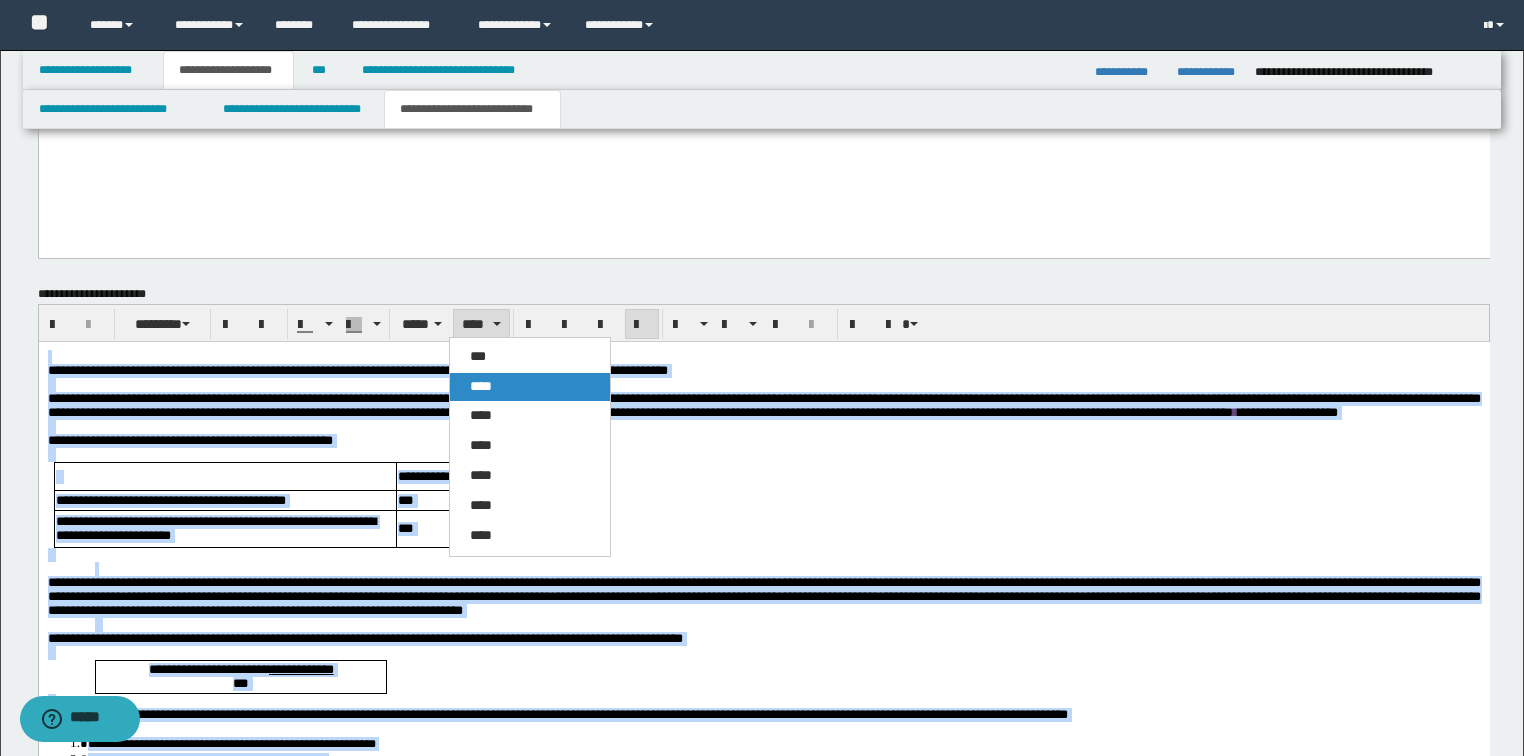 click on "****" at bounding box center (481, 386) 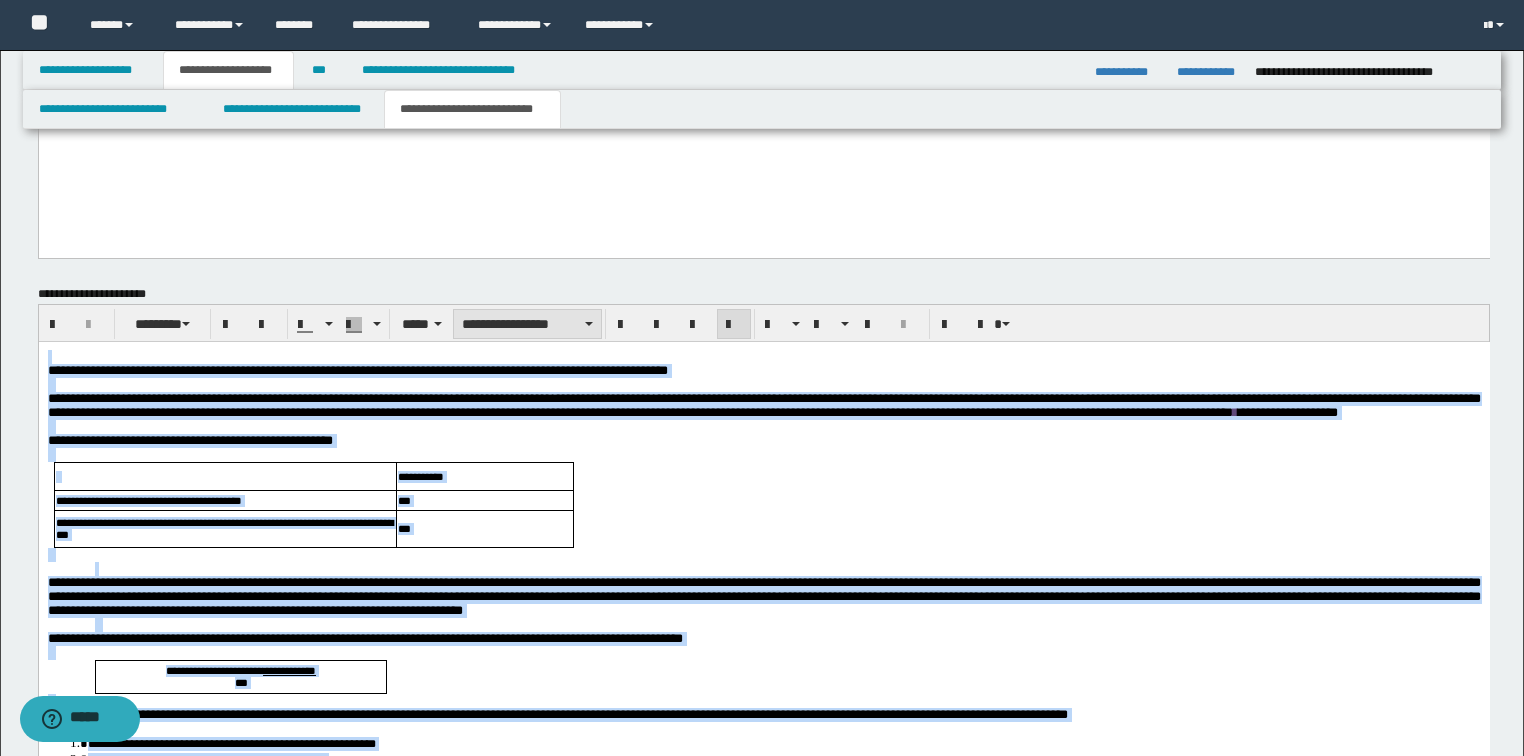 click on "**********" at bounding box center (527, 324) 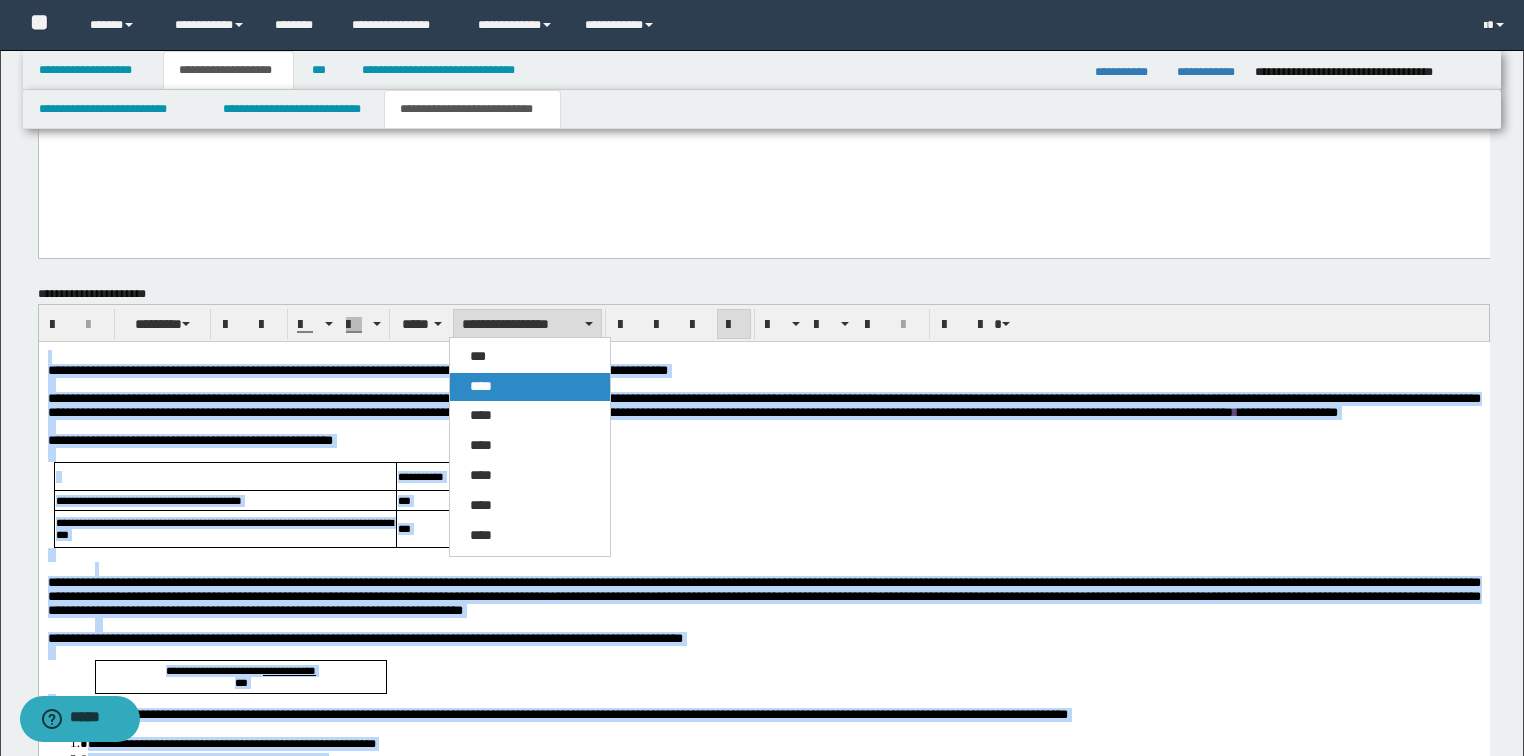 click on "****" at bounding box center [481, 386] 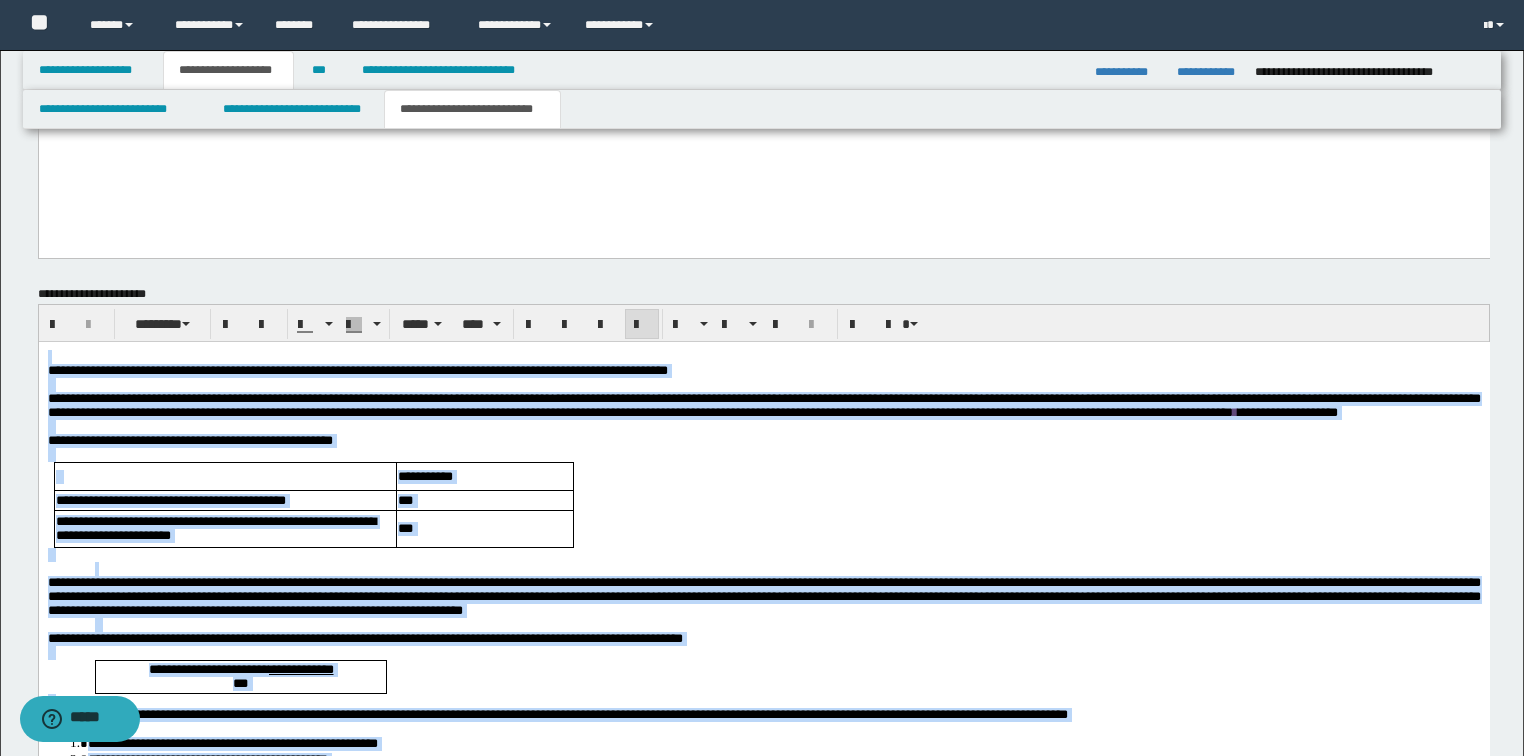click at bounding box center [642, 325] 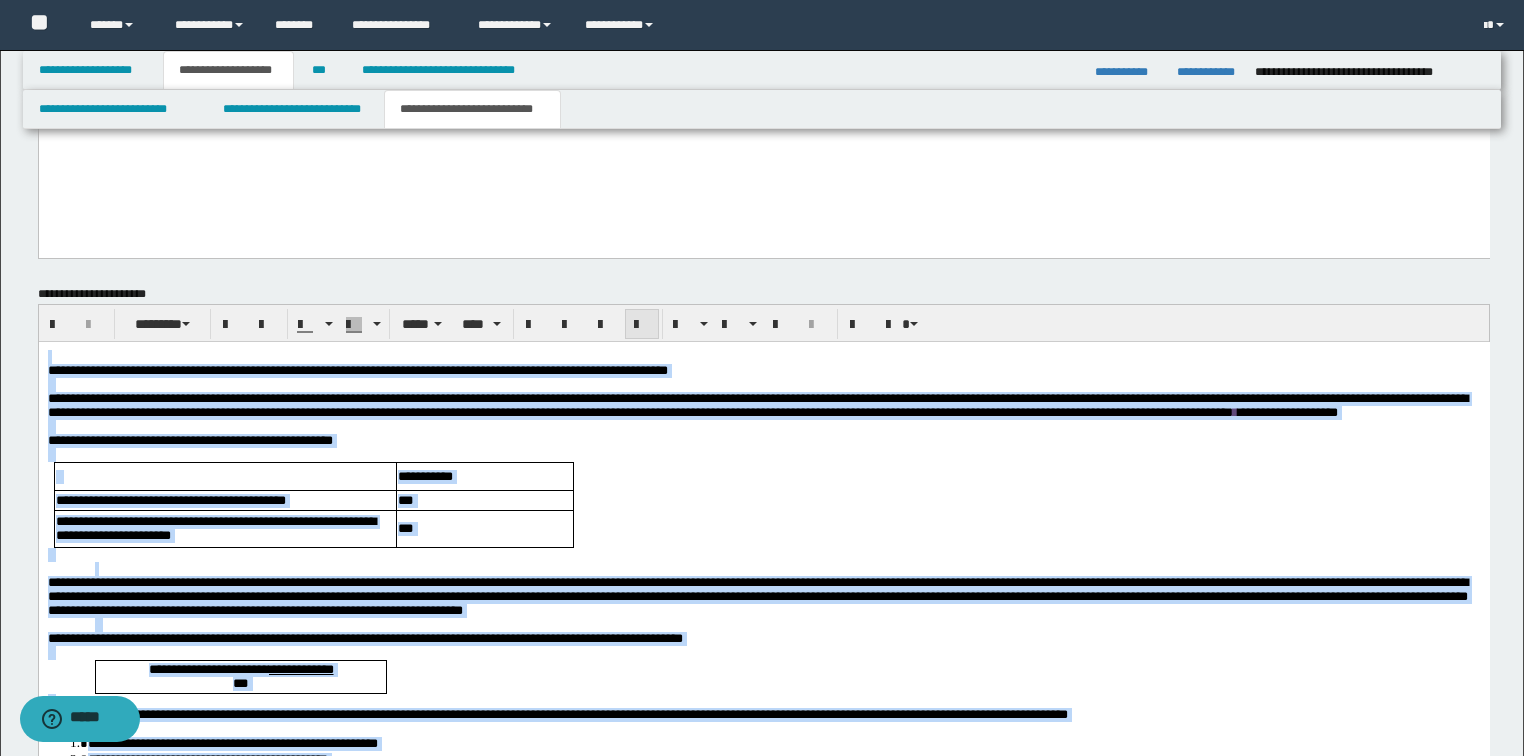 click at bounding box center (642, 325) 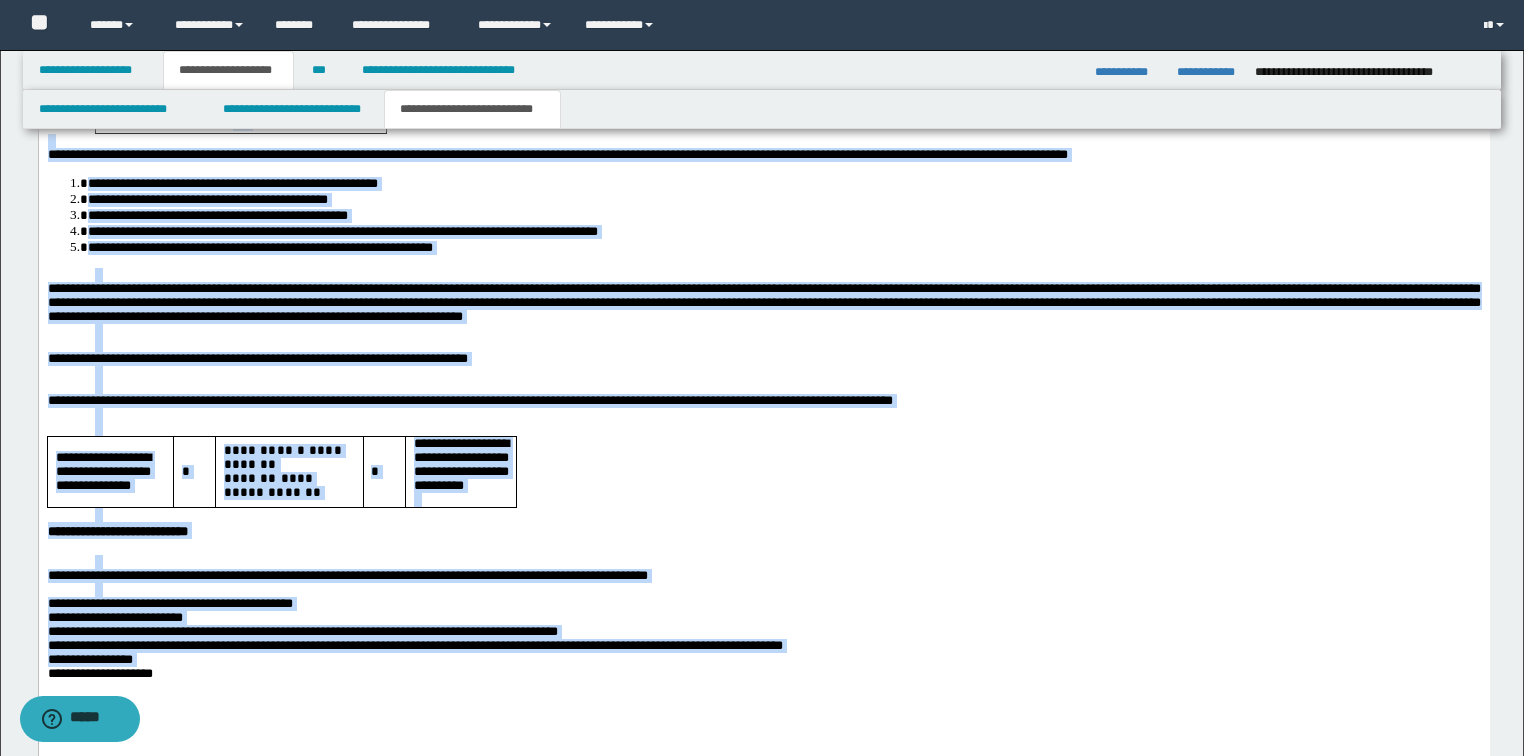 click on "**********" at bounding box center [257, 358] 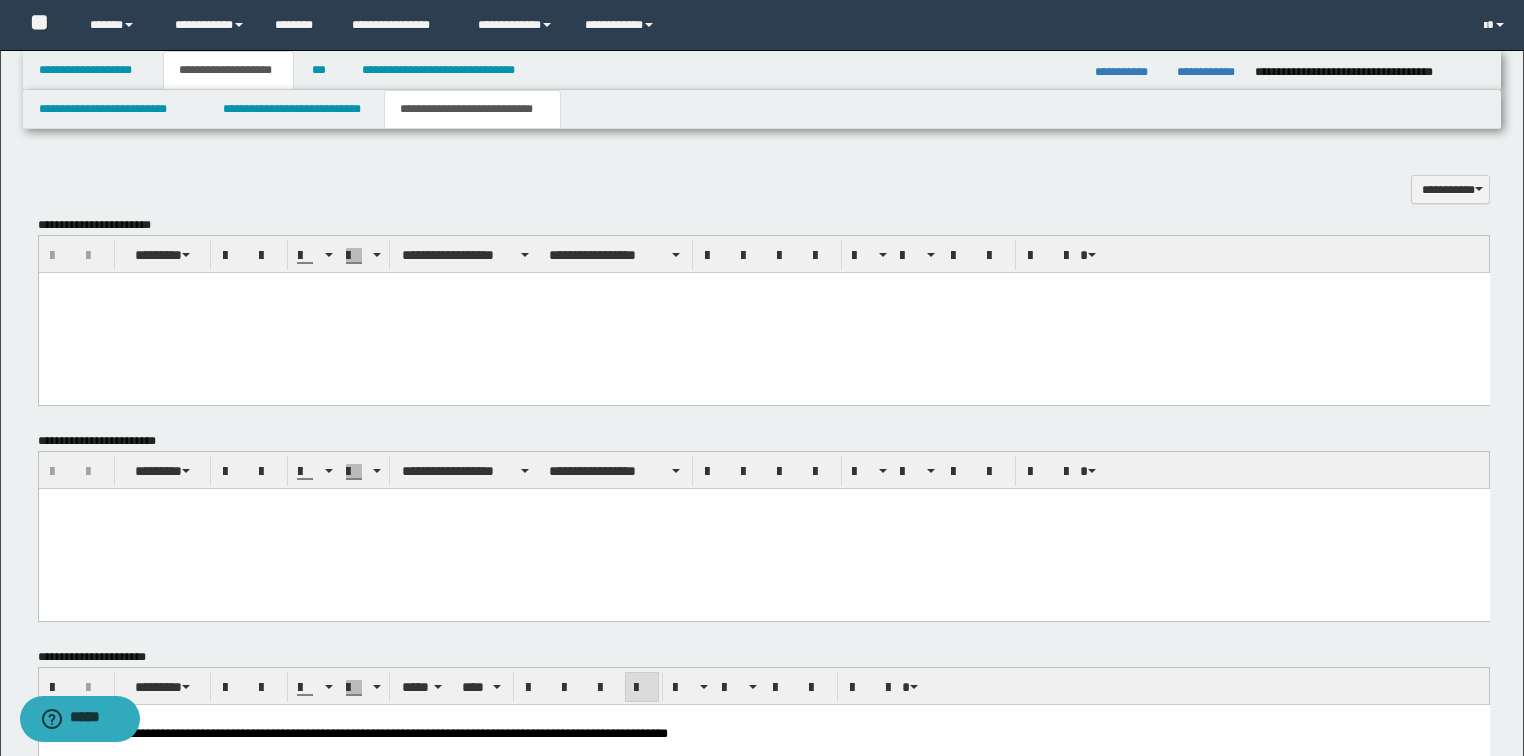 scroll, scrollTop: 918, scrollLeft: 0, axis: vertical 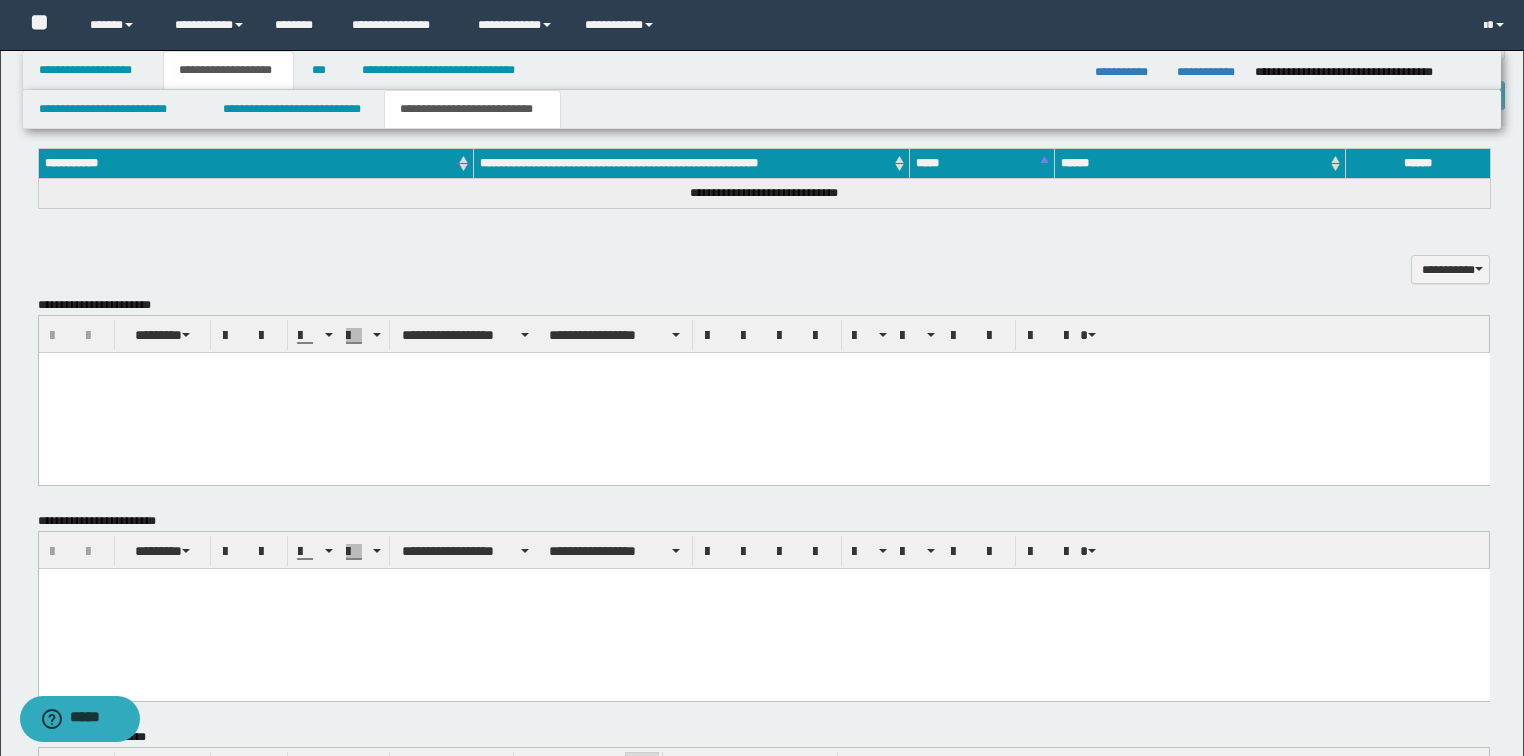 click at bounding box center (763, 393) 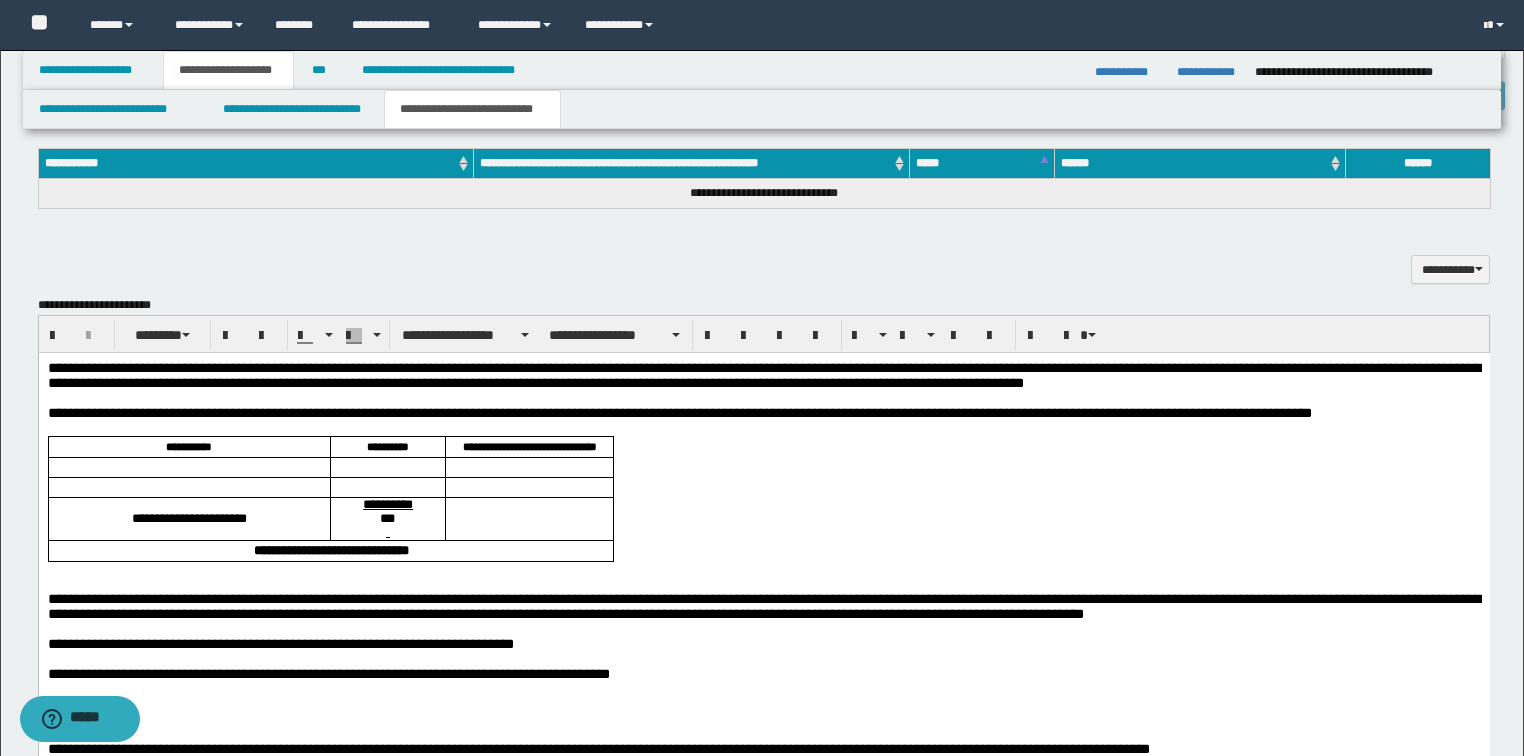 click on "**********" at bounding box center (763, 375) 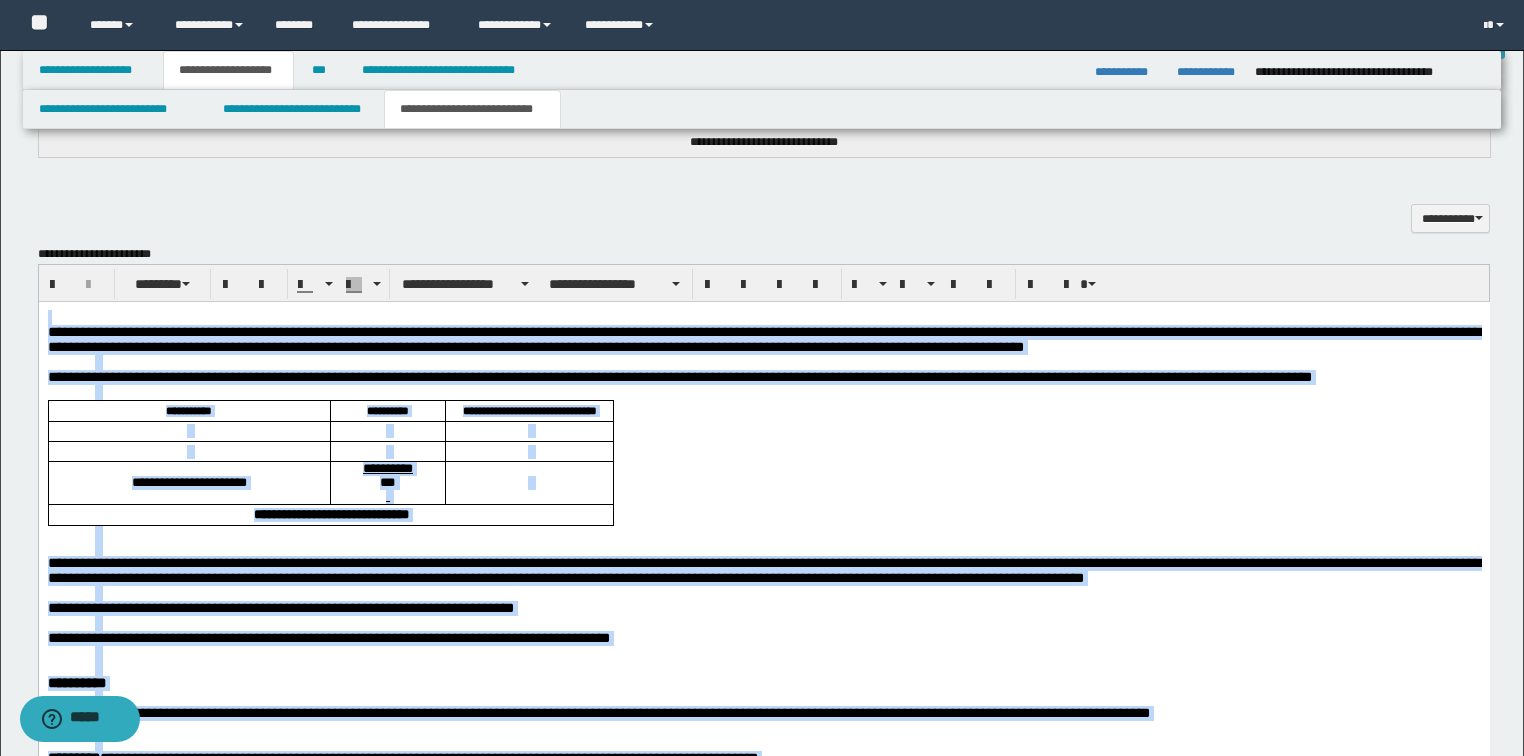 scroll, scrollTop: 918, scrollLeft: 0, axis: vertical 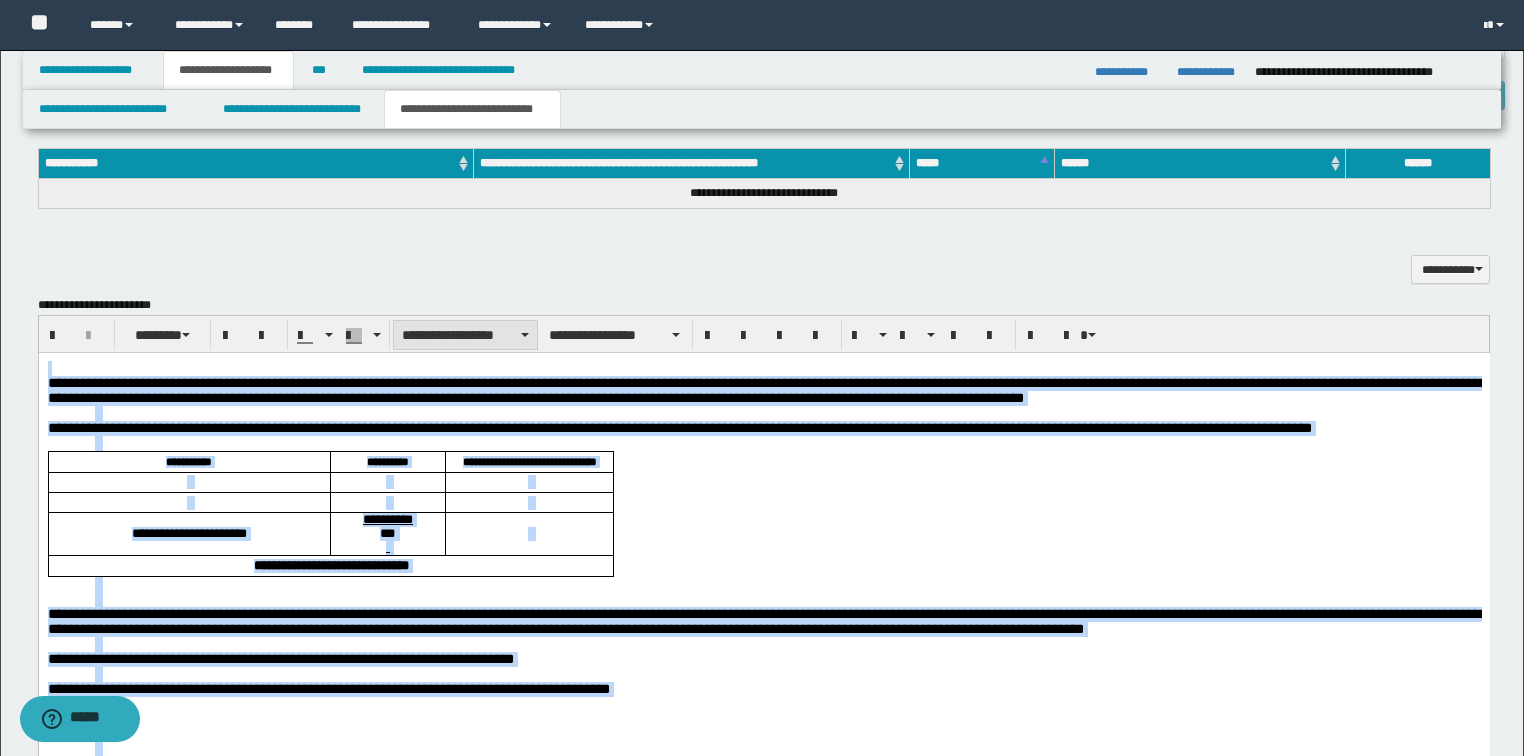 click on "**********" at bounding box center [465, 335] 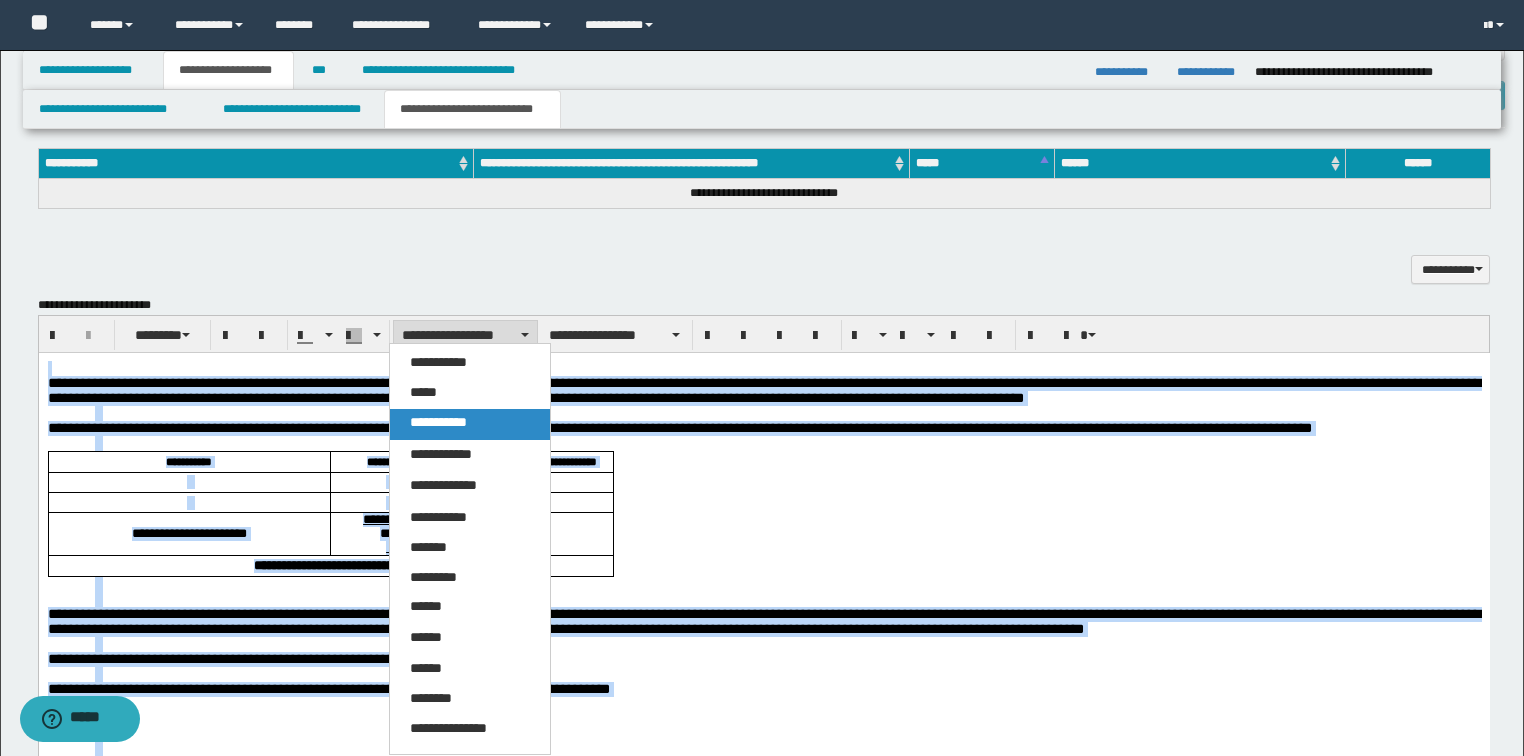 click on "**********" at bounding box center [470, 424] 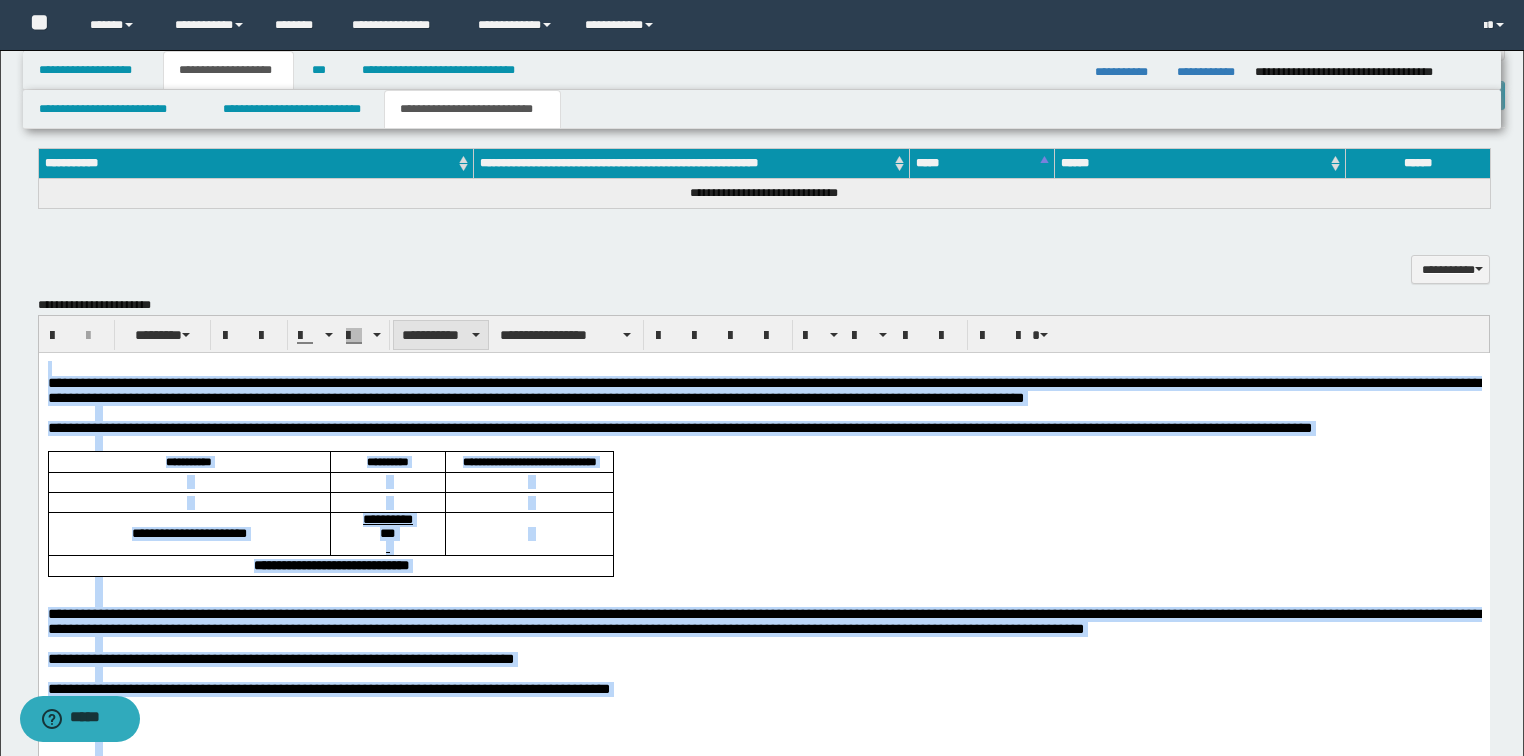 click on "**********" at bounding box center (441, 335) 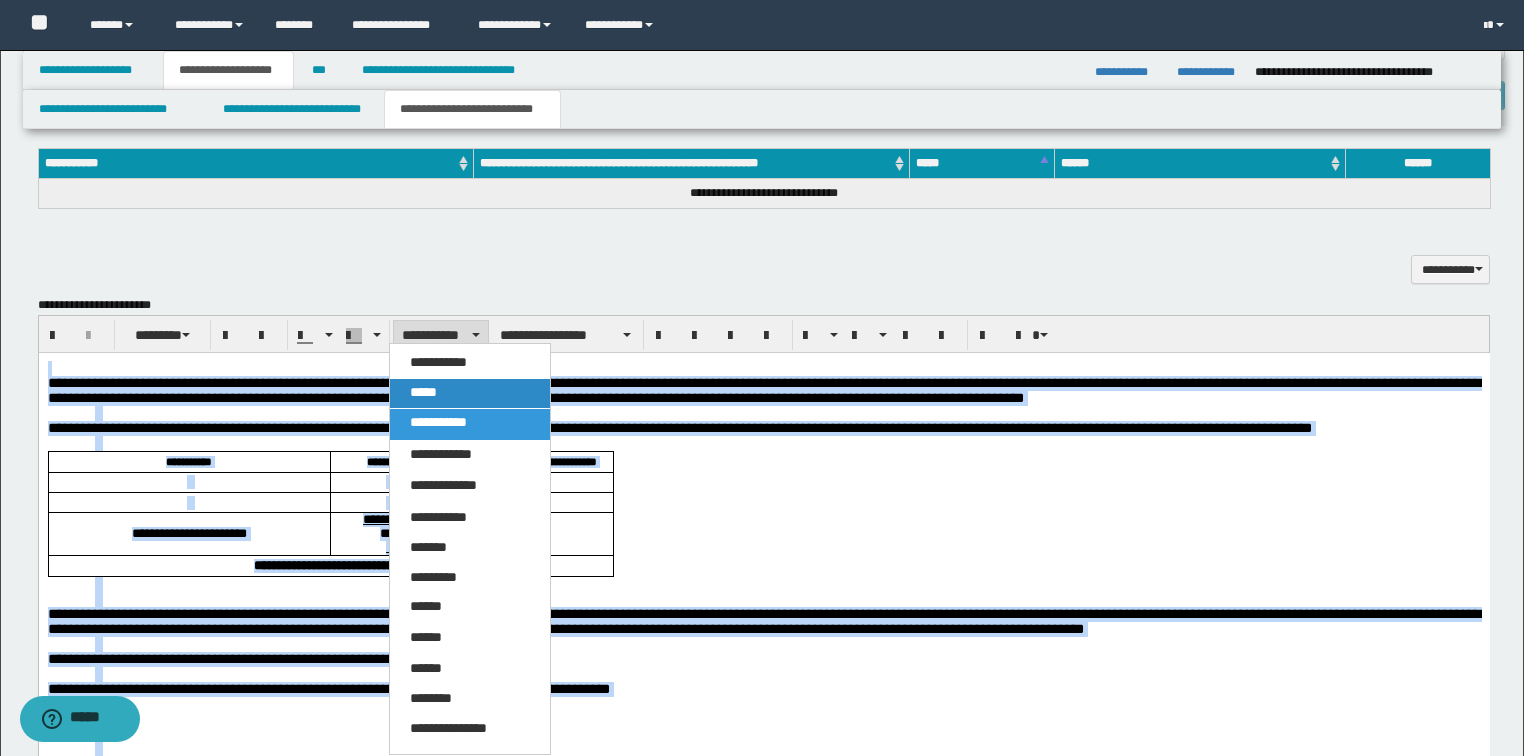 click on "*****" at bounding box center [470, 393] 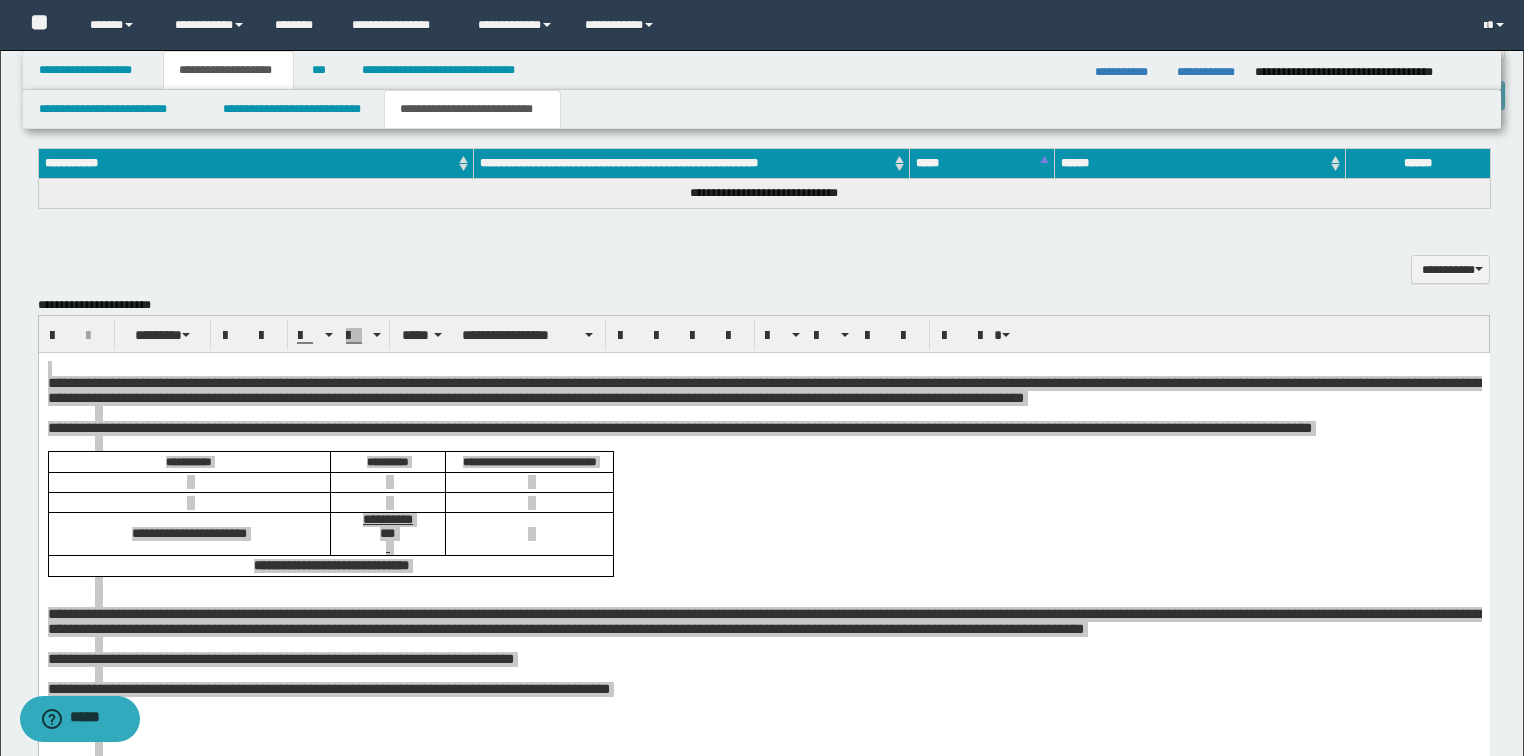 click at bounding box center [764, 841] 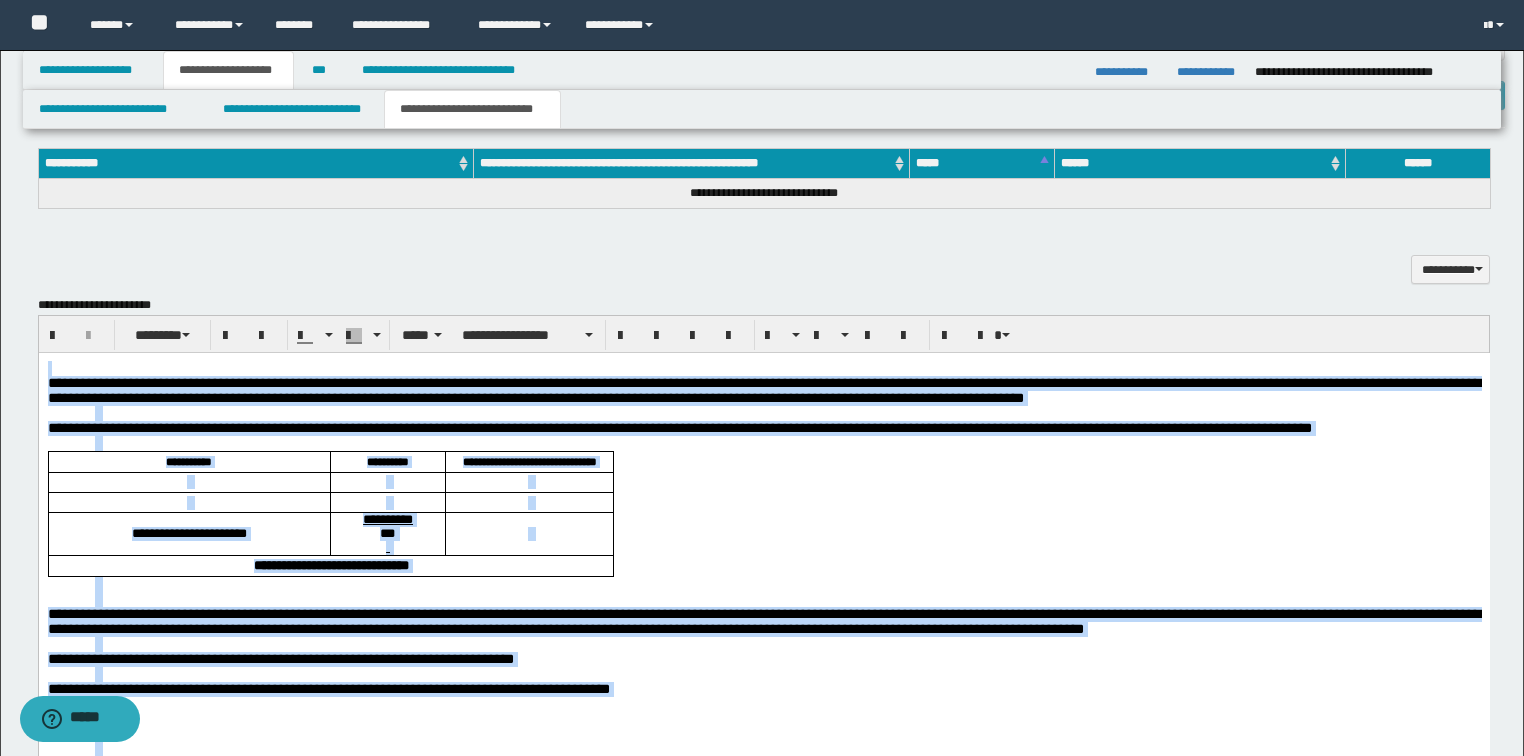 click on "**********" at bounding box center (763, 390) 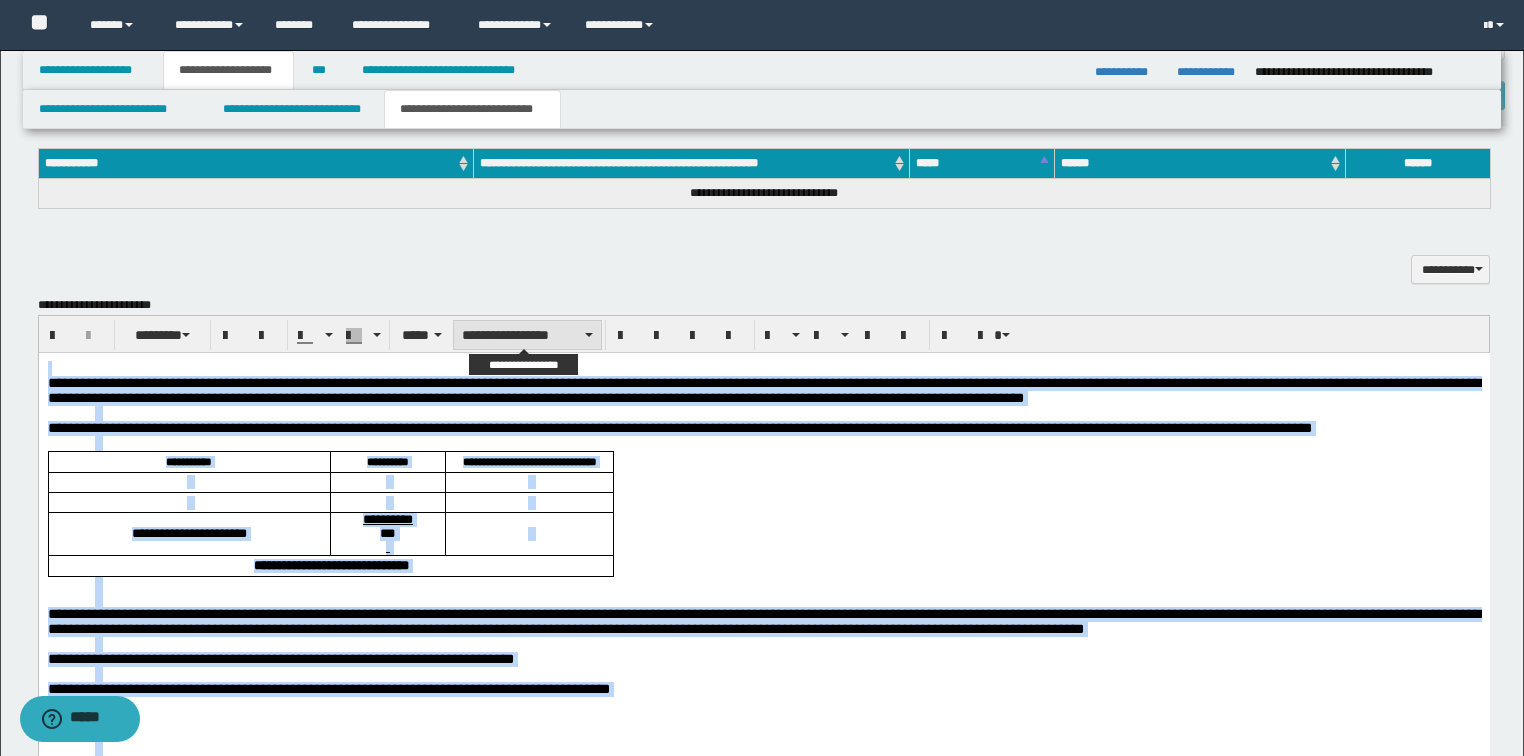 drag, startPoint x: 498, startPoint y: 332, endPoint x: 498, endPoint y: 344, distance: 12 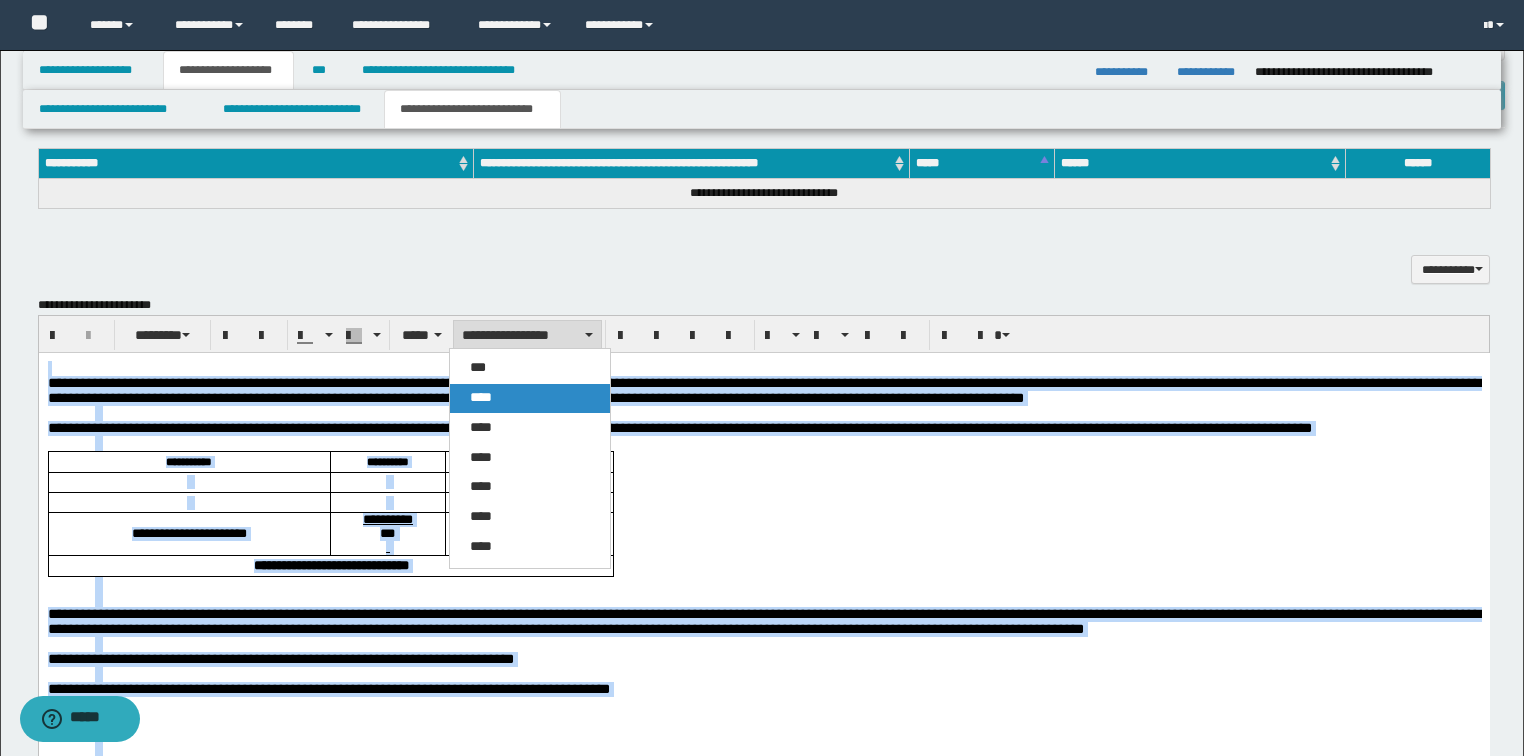 click on "****" at bounding box center (481, 397) 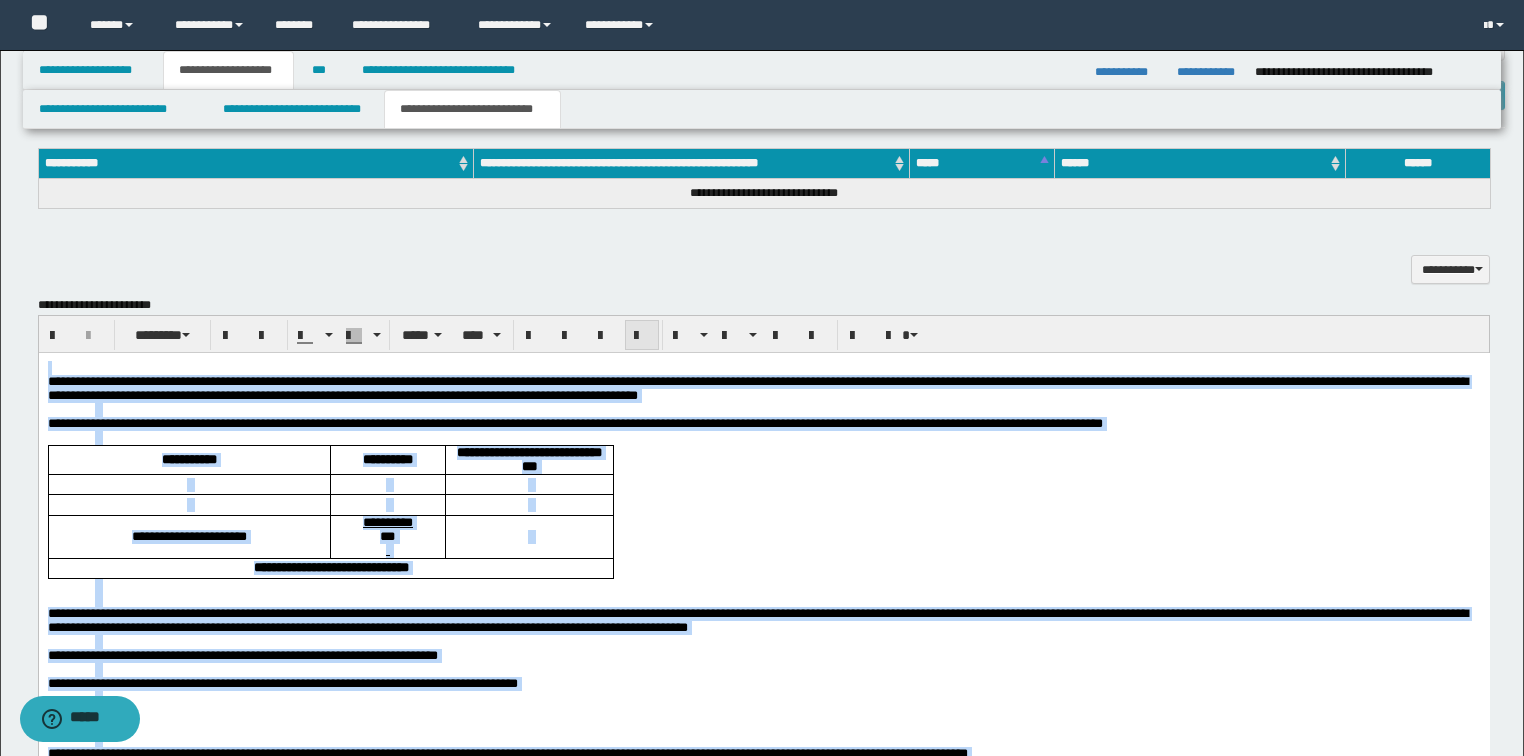 click at bounding box center [642, 336] 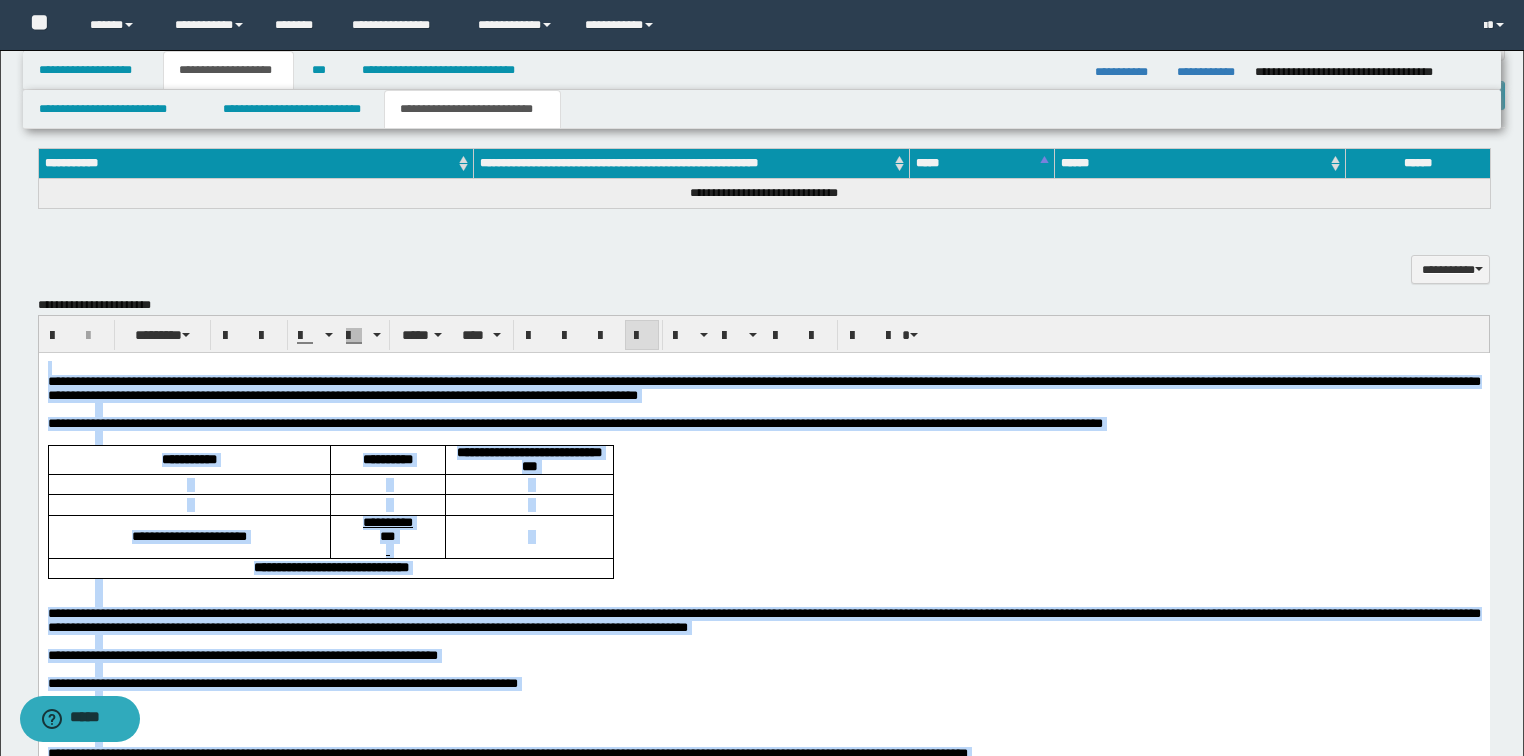 click at bounding box center [642, 336] 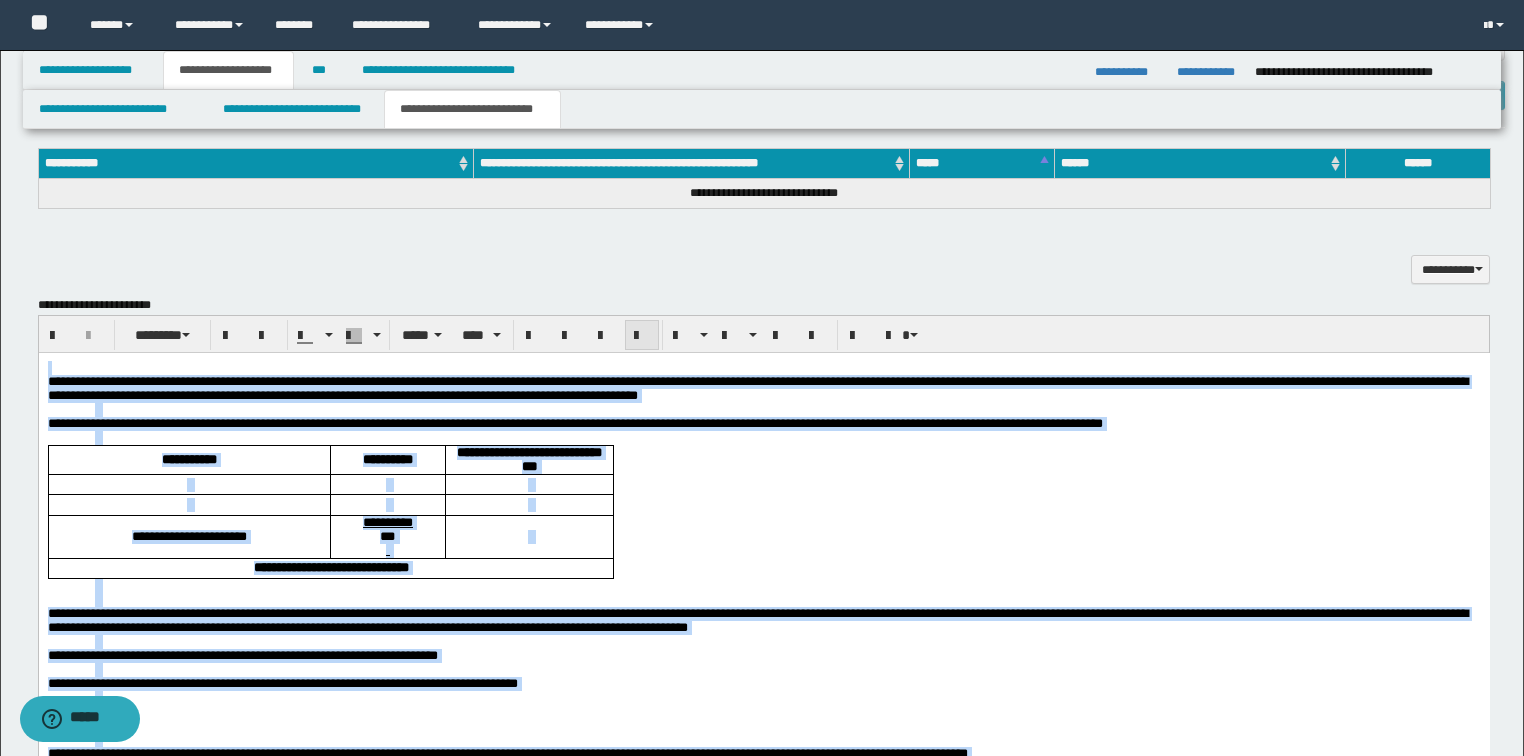 click at bounding box center [642, 336] 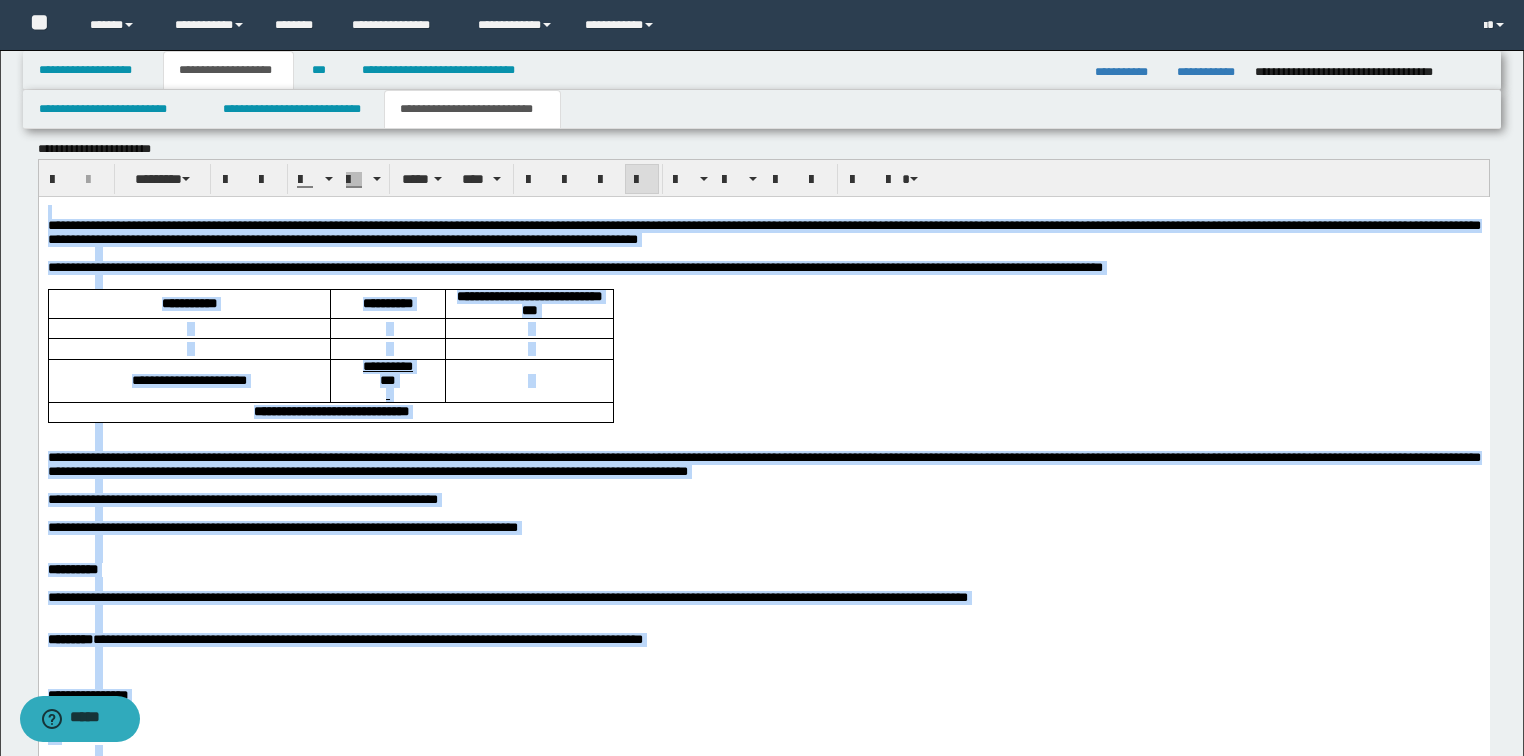 scroll, scrollTop: 1158, scrollLeft: 0, axis: vertical 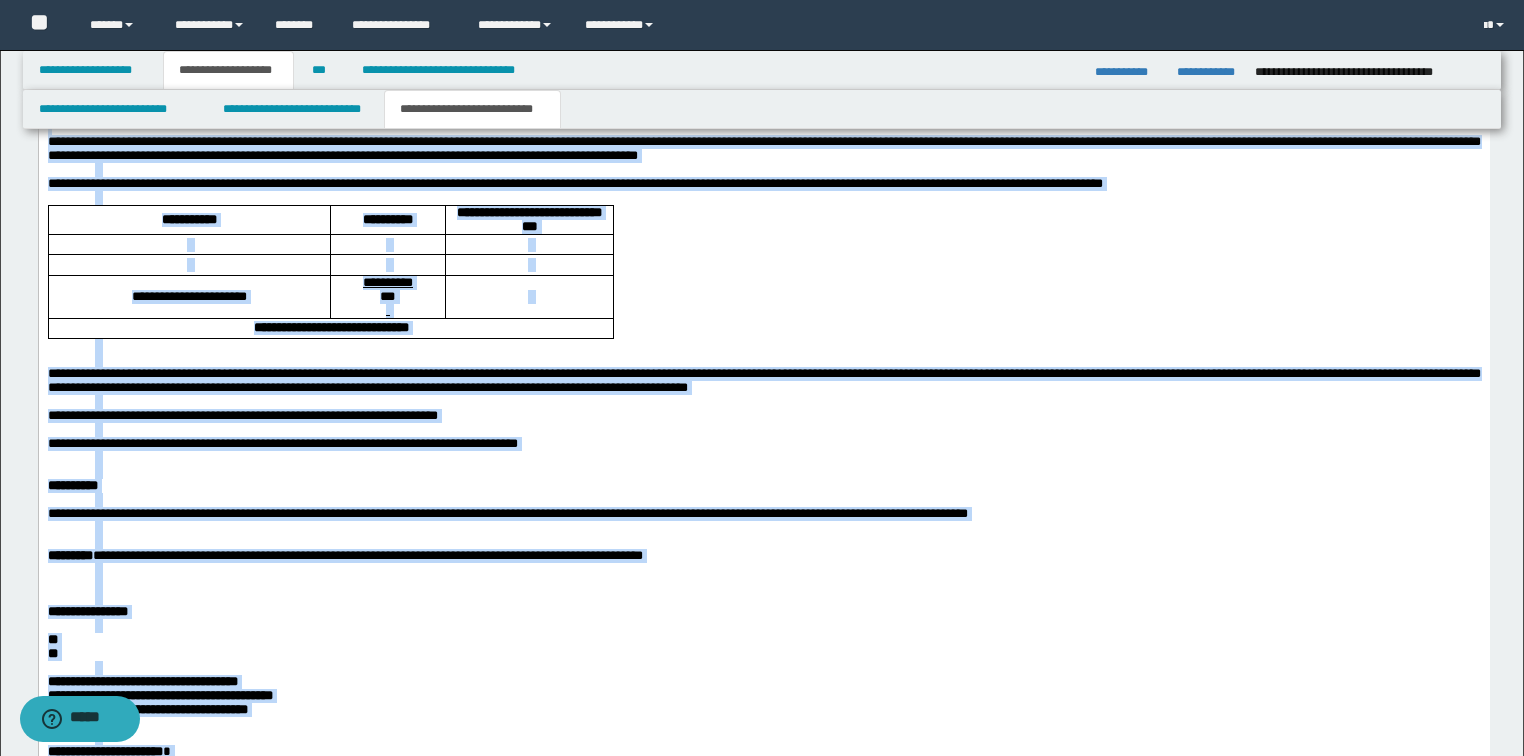 click on "**********" at bounding box center (242, 415) 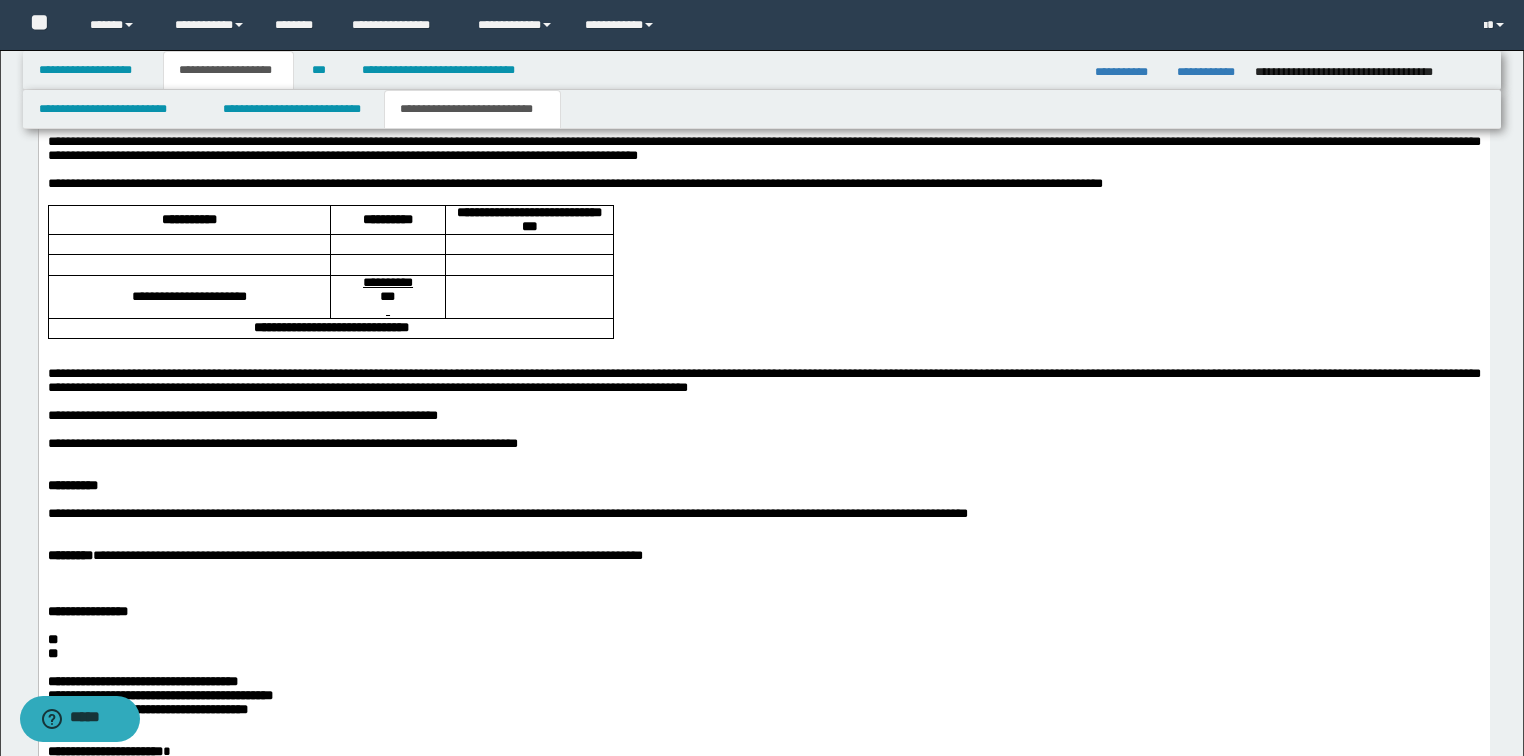 click on "**********" at bounding box center (282, 443) 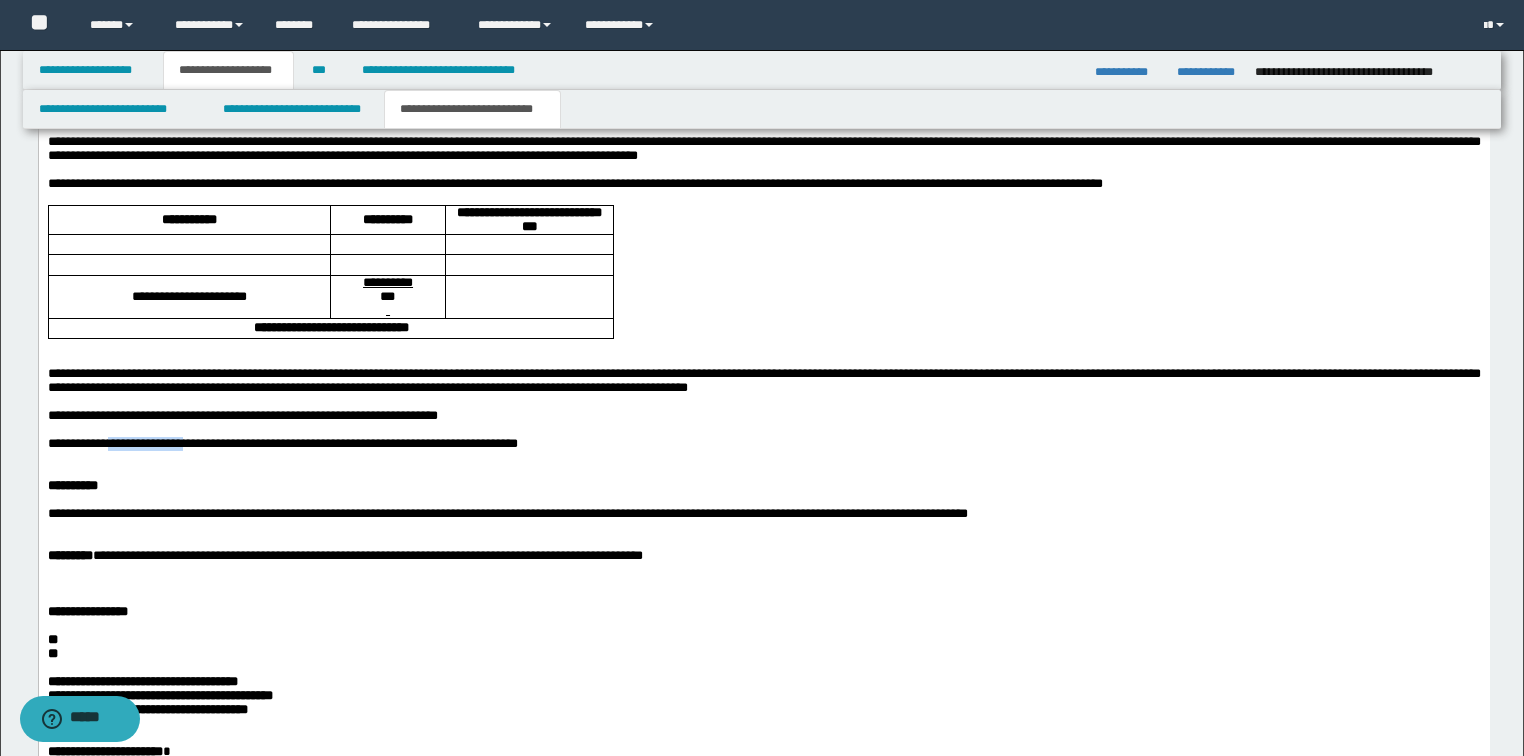 click on "**********" at bounding box center [282, 443] 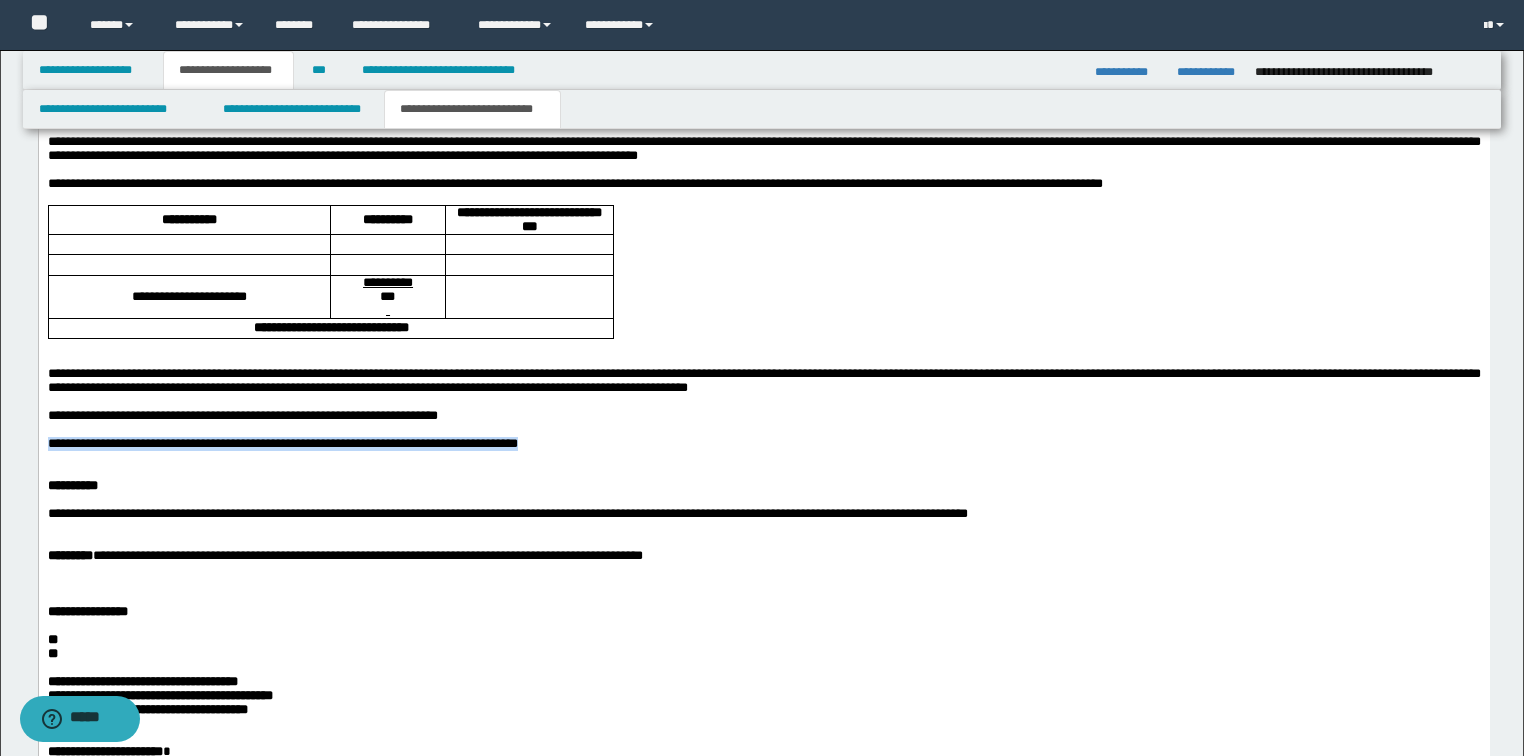 click on "**********" at bounding box center [282, 443] 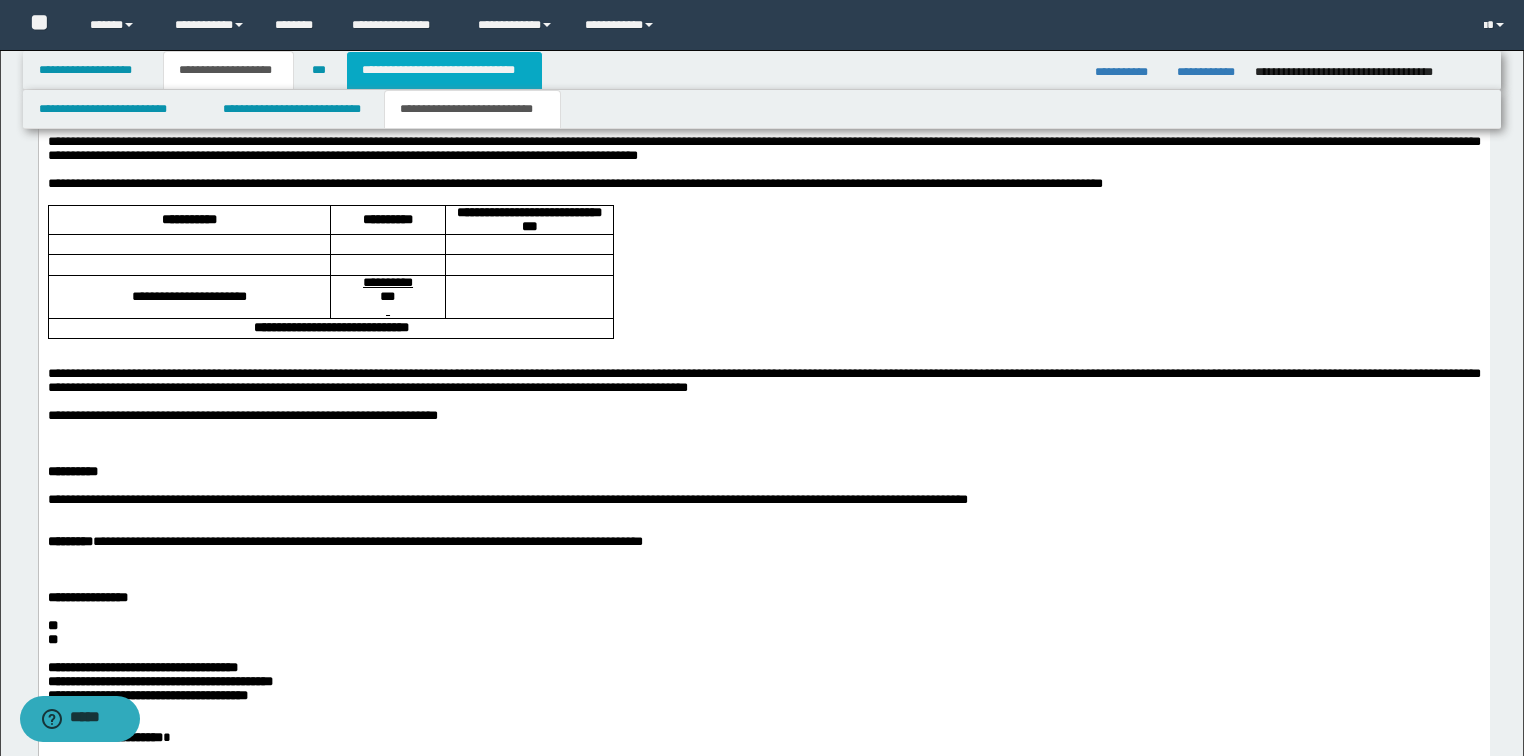 click on "**********" at bounding box center [444, 70] 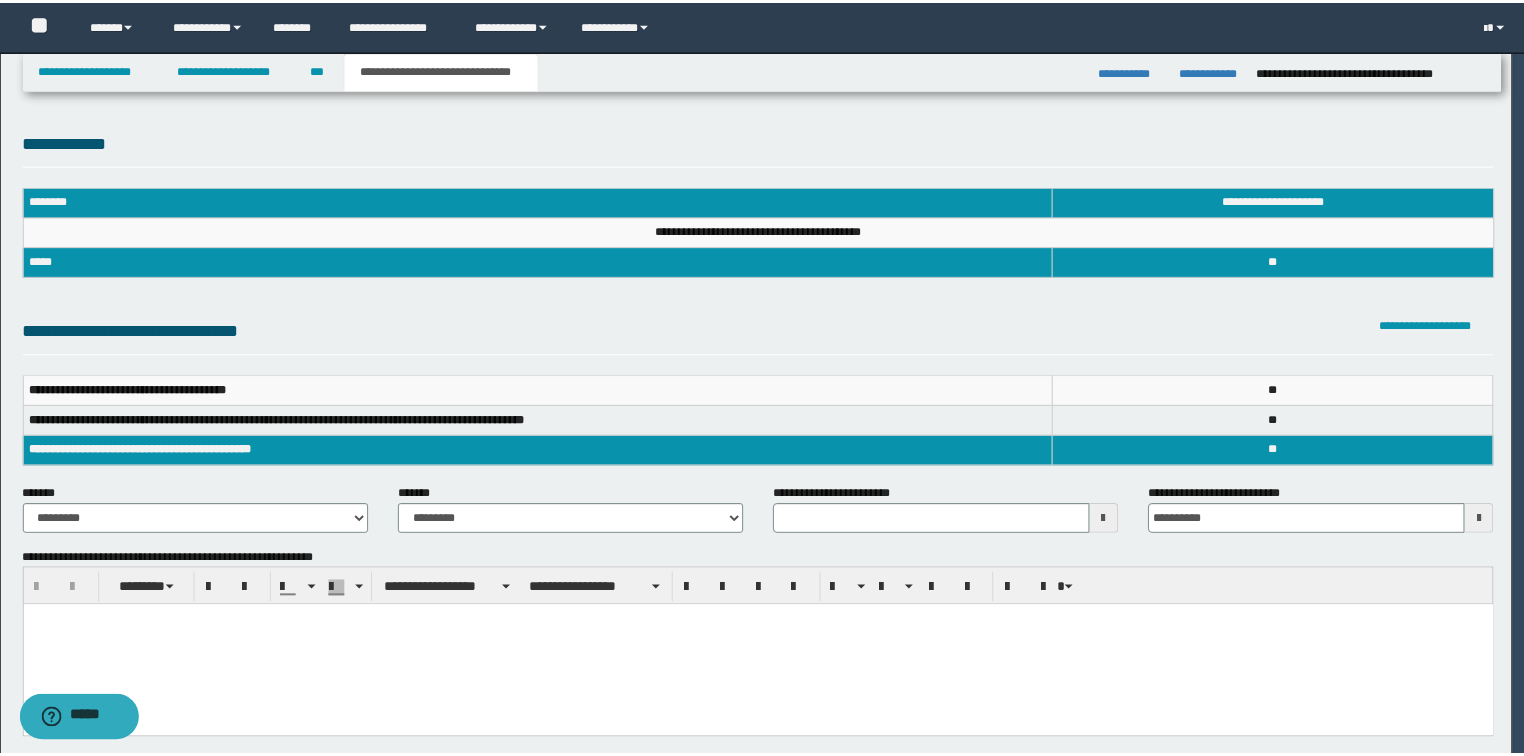 scroll, scrollTop: 0, scrollLeft: 0, axis: both 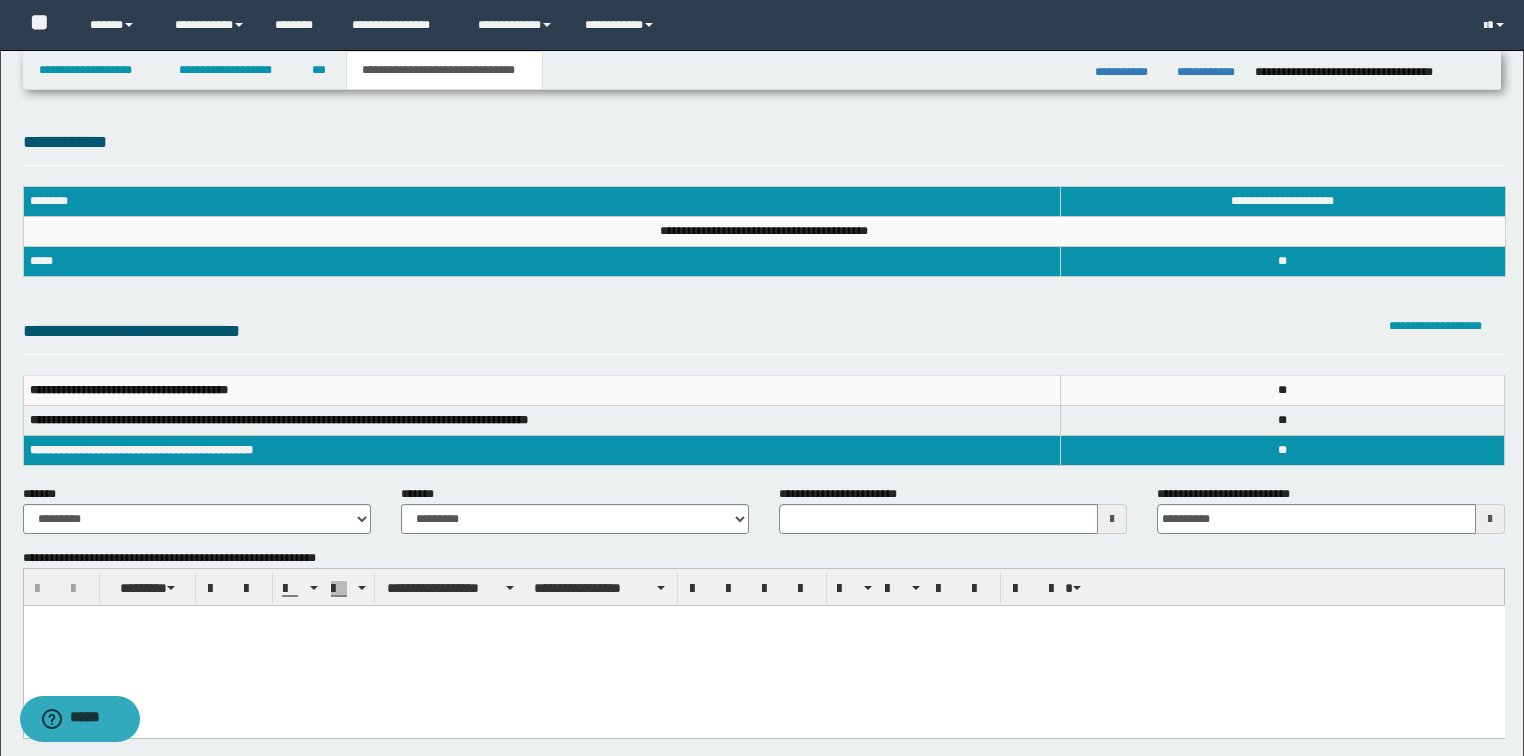 click at bounding box center [763, 646] 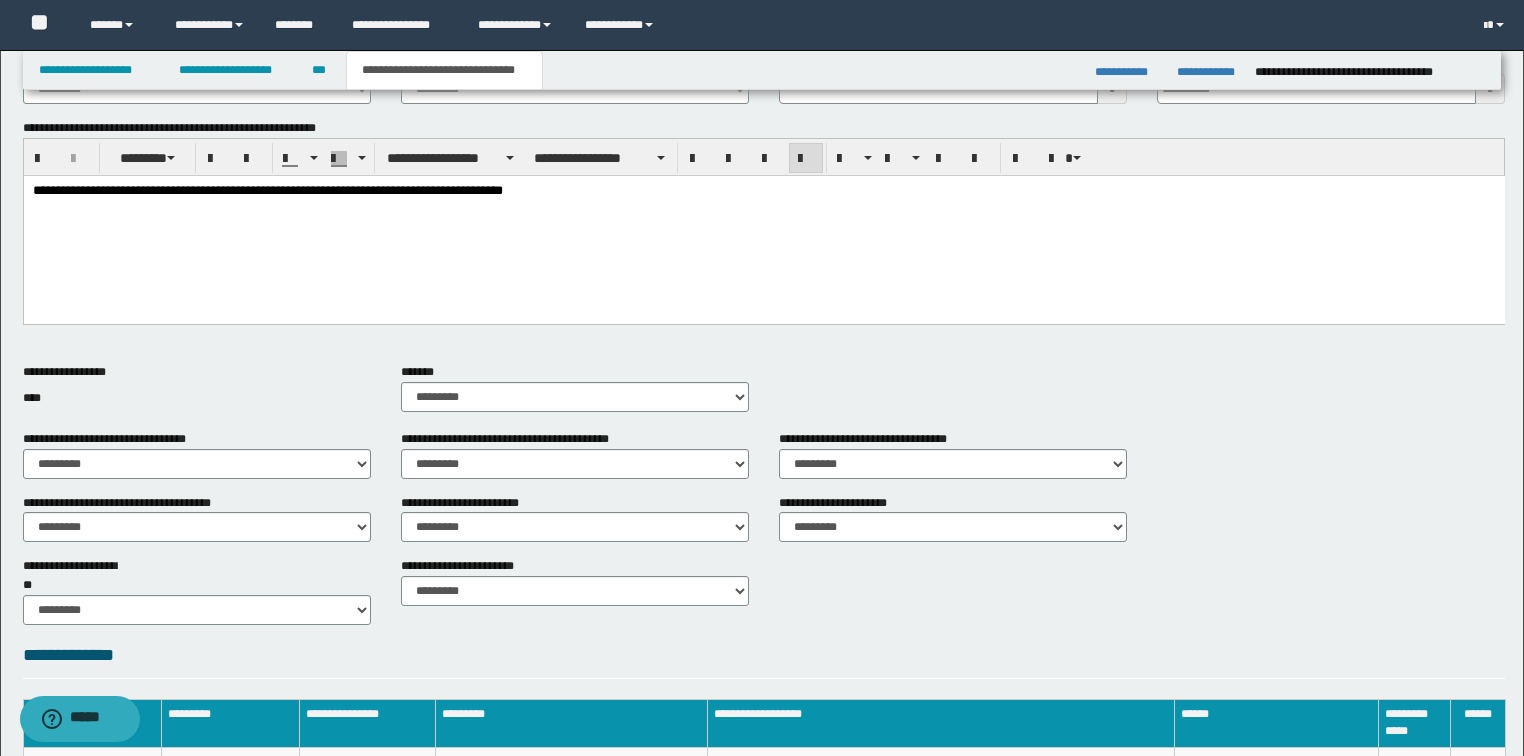 scroll, scrollTop: 640, scrollLeft: 0, axis: vertical 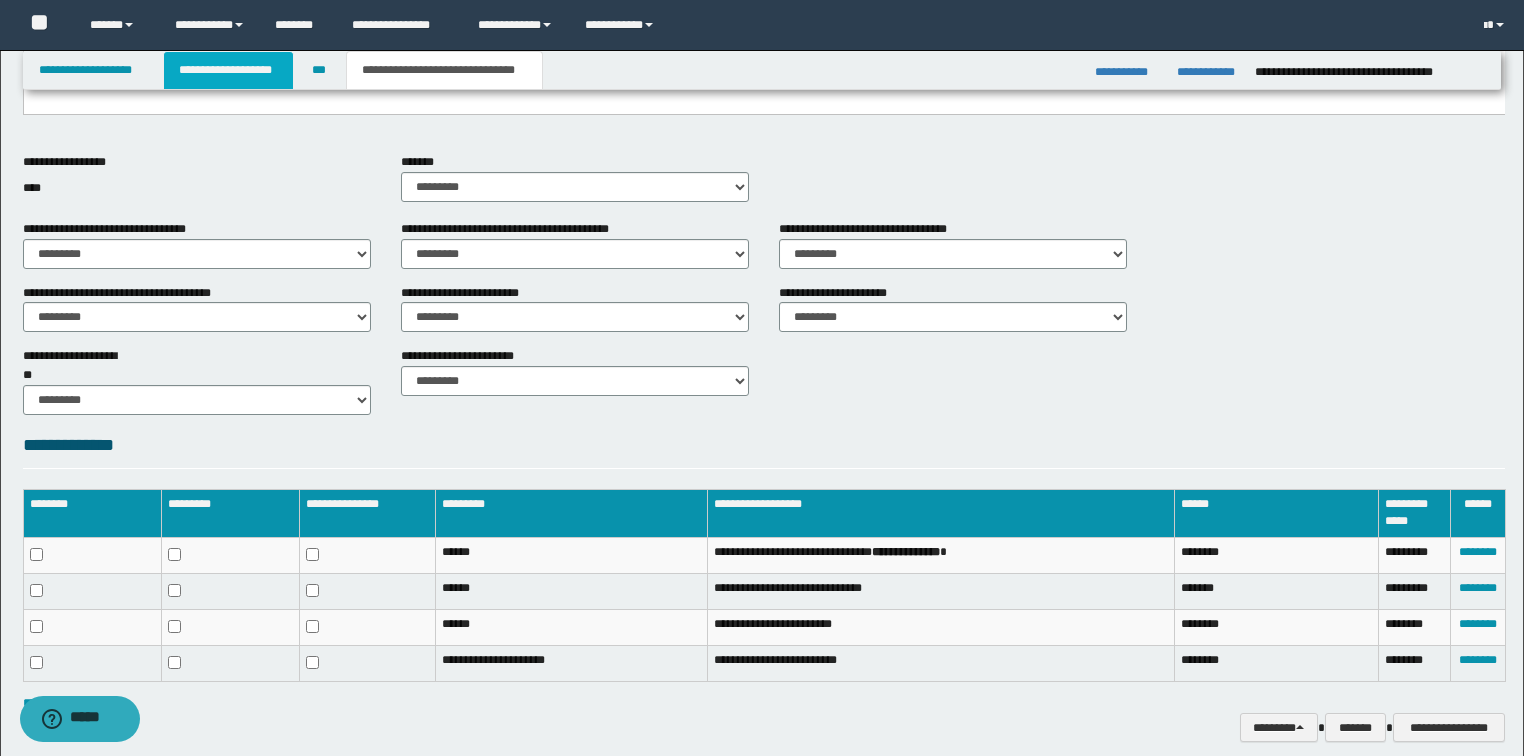 click on "**********" at bounding box center [228, 70] 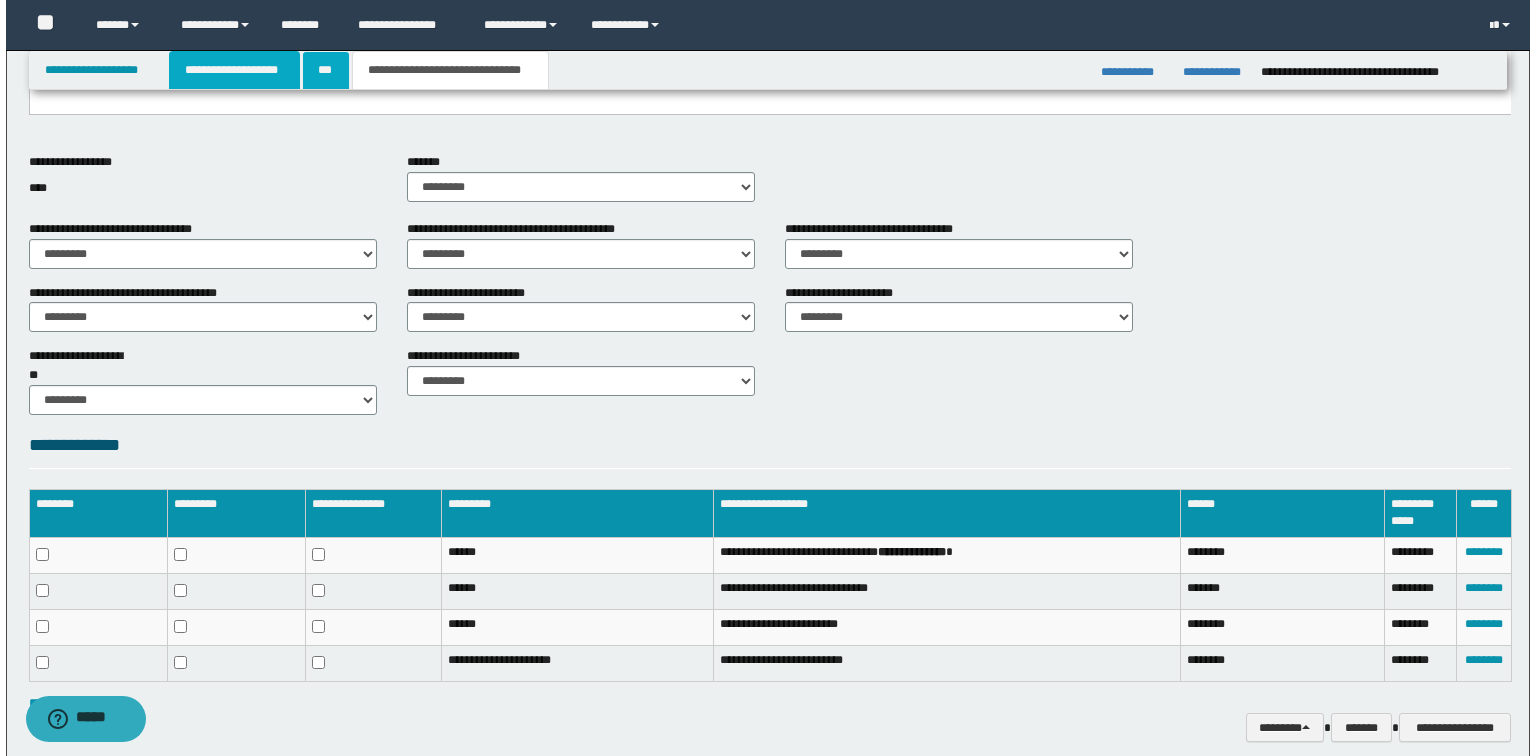 scroll, scrollTop: 671, scrollLeft: 0, axis: vertical 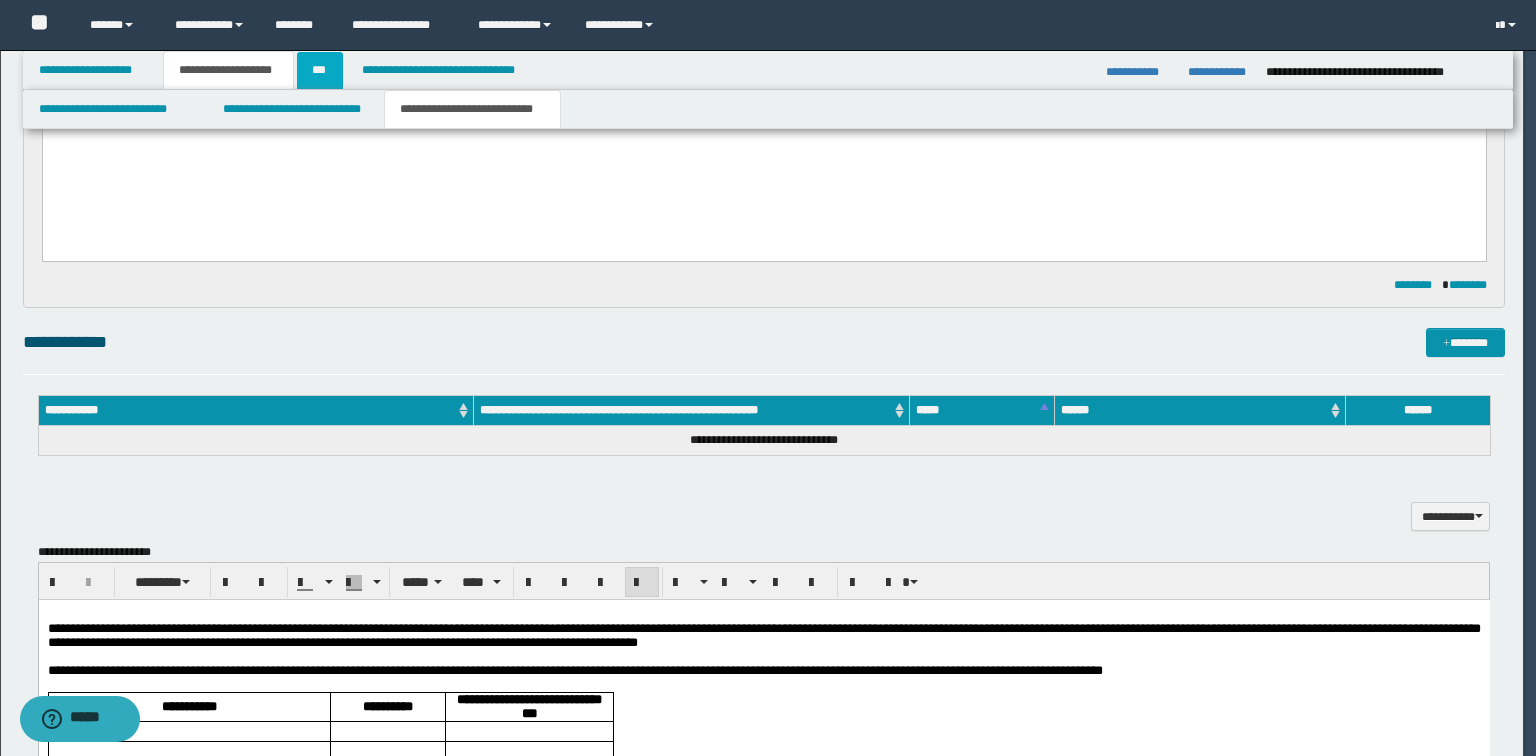 click on "***" at bounding box center (320, 70) 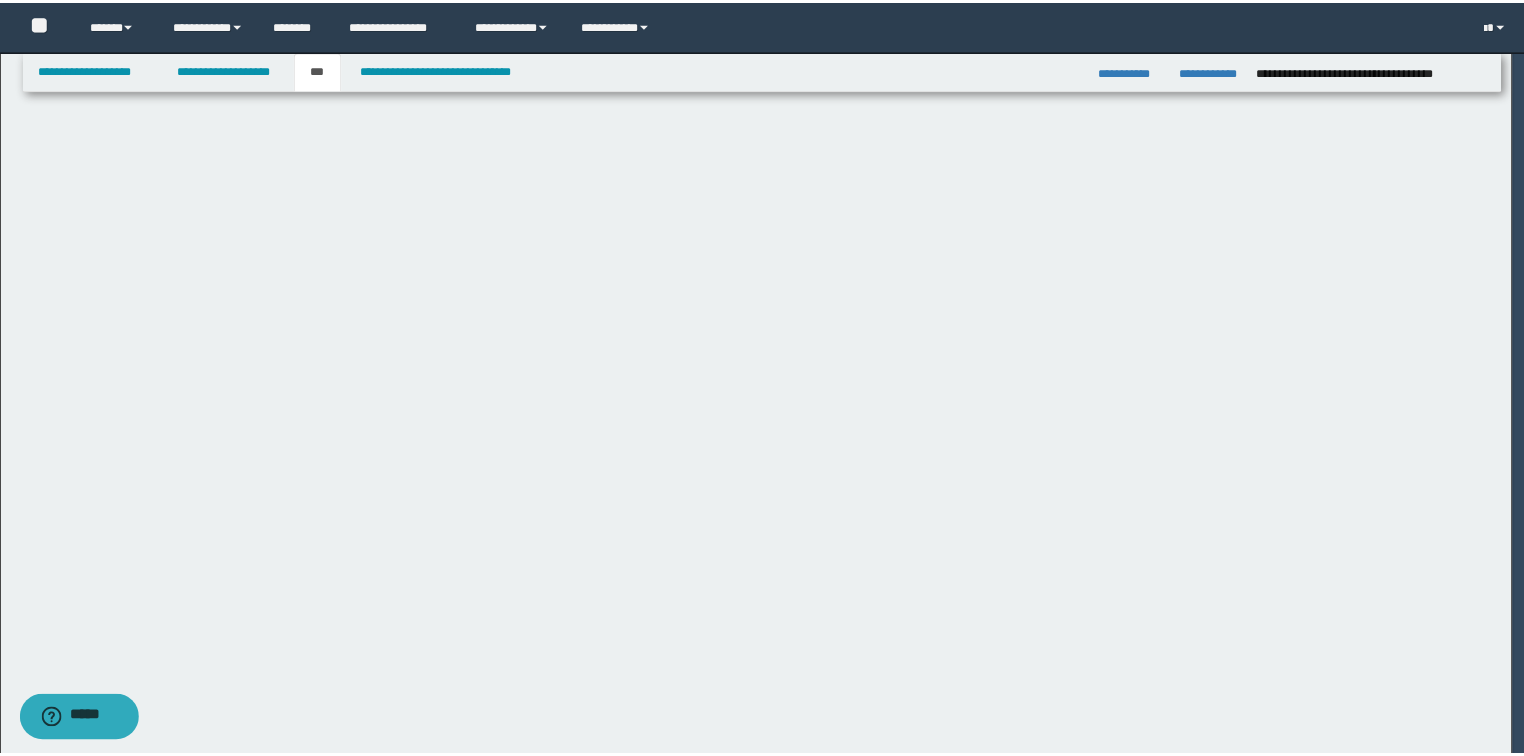scroll, scrollTop: 0, scrollLeft: 0, axis: both 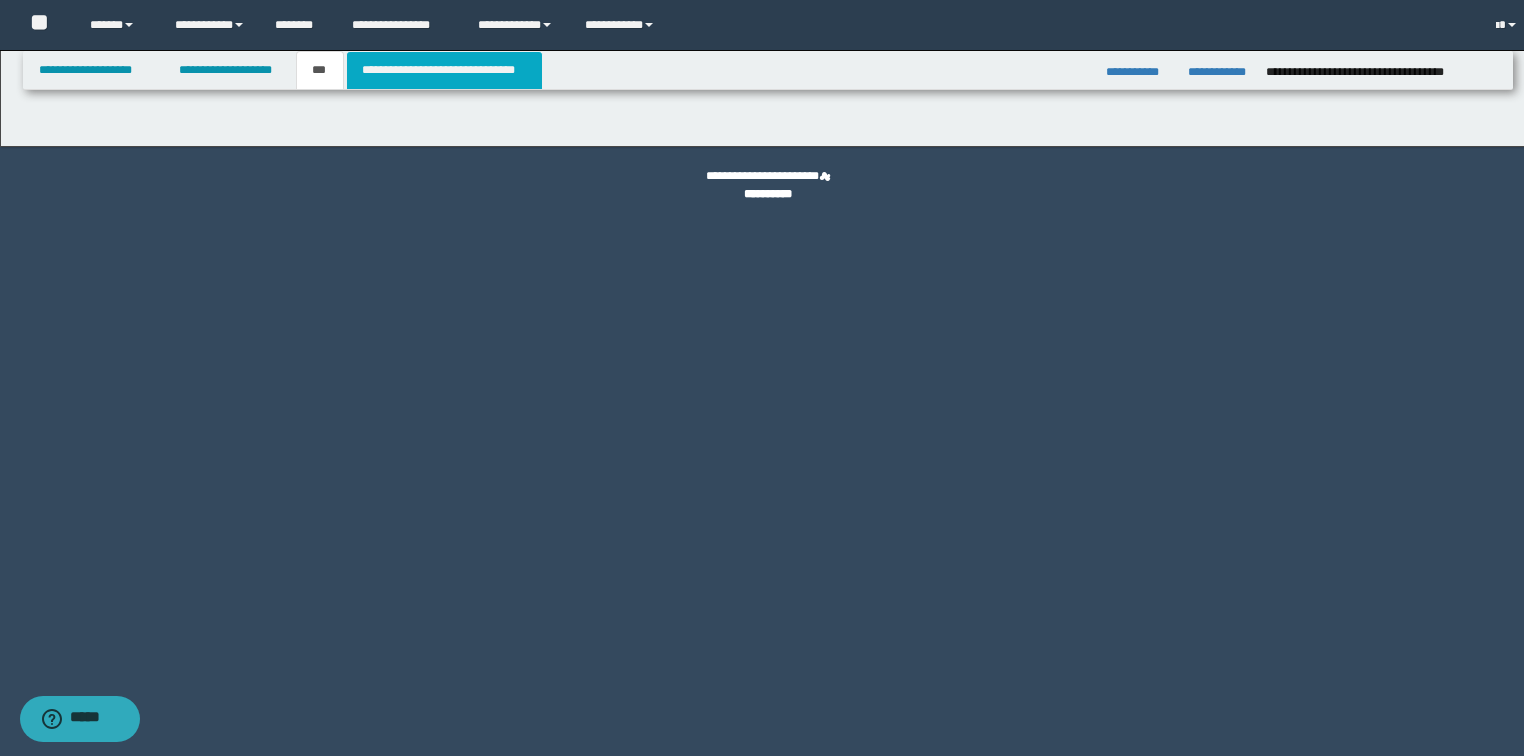 click on "**********" at bounding box center (444, 70) 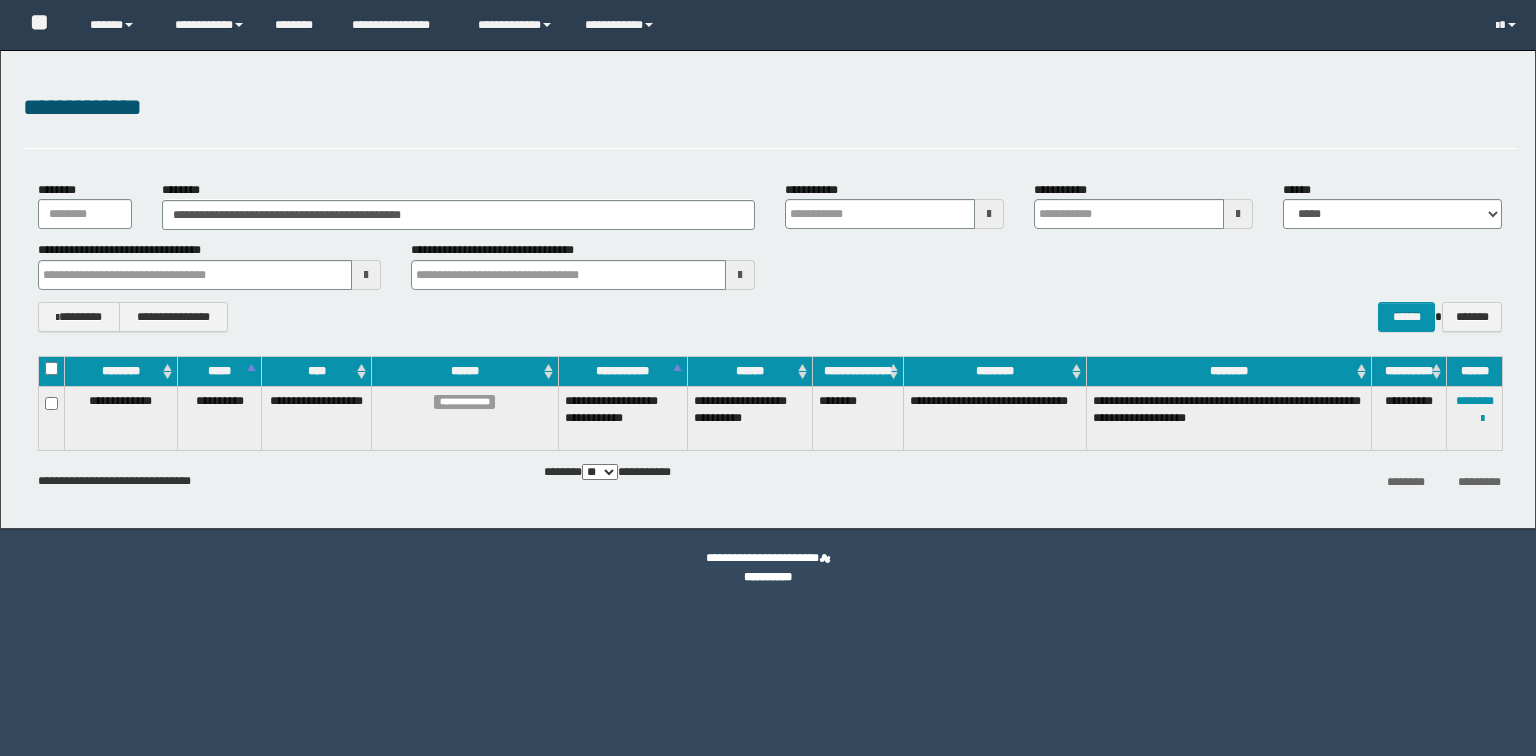 scroll, scrollTop: 0, scrollLeft: 0, axis: both 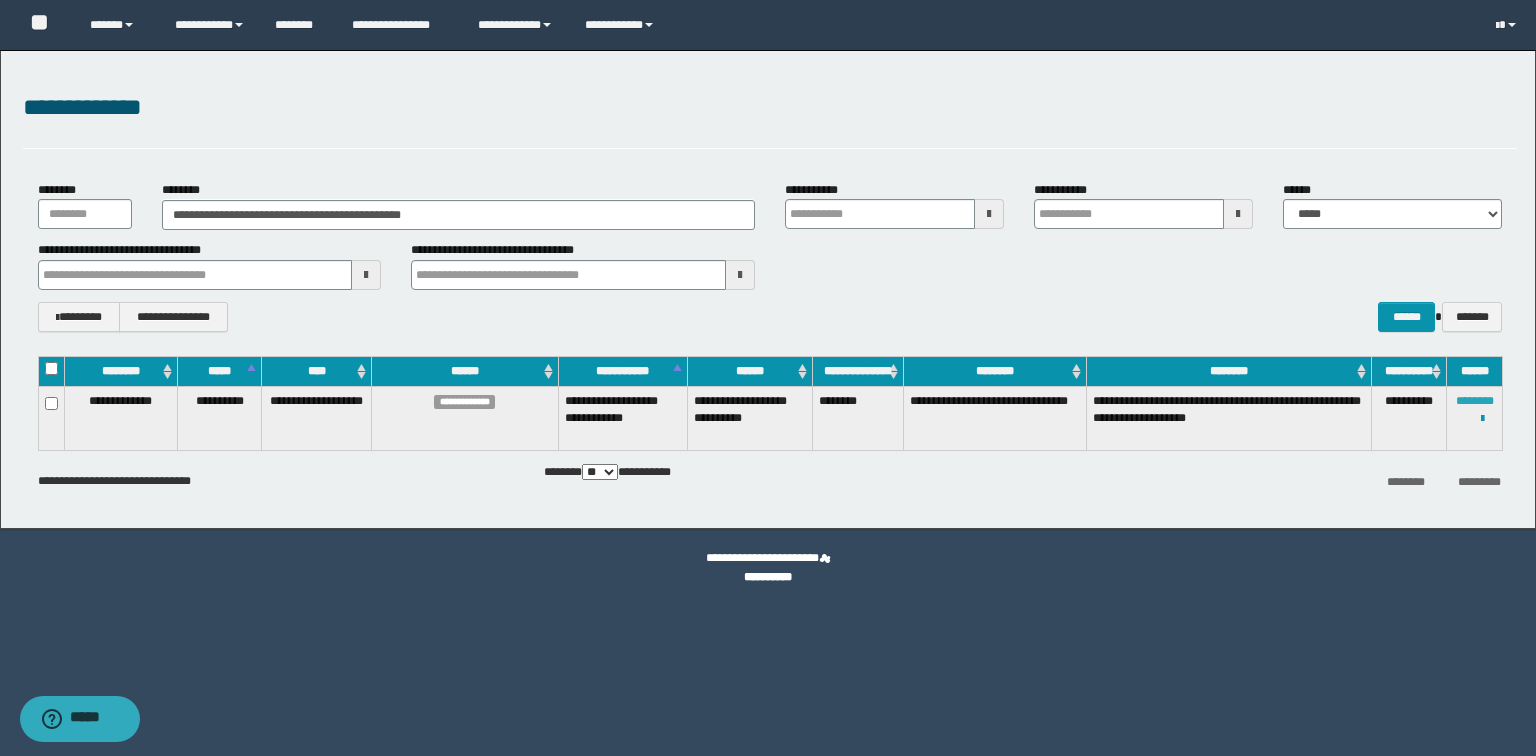 click on "********" at bounding box center [1475, 401] 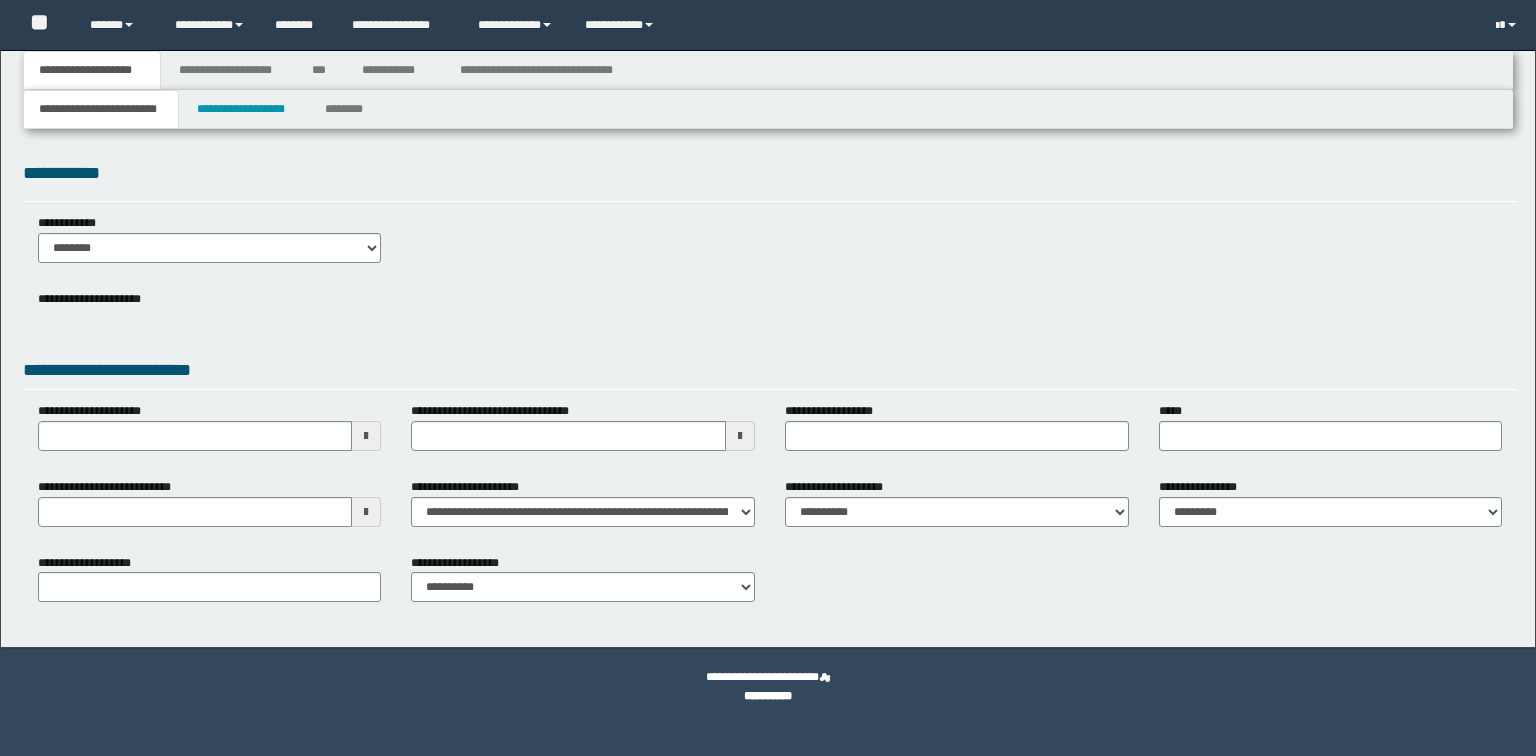 scroll, scrollTop: 0, scrollLeft: 0, axis: both 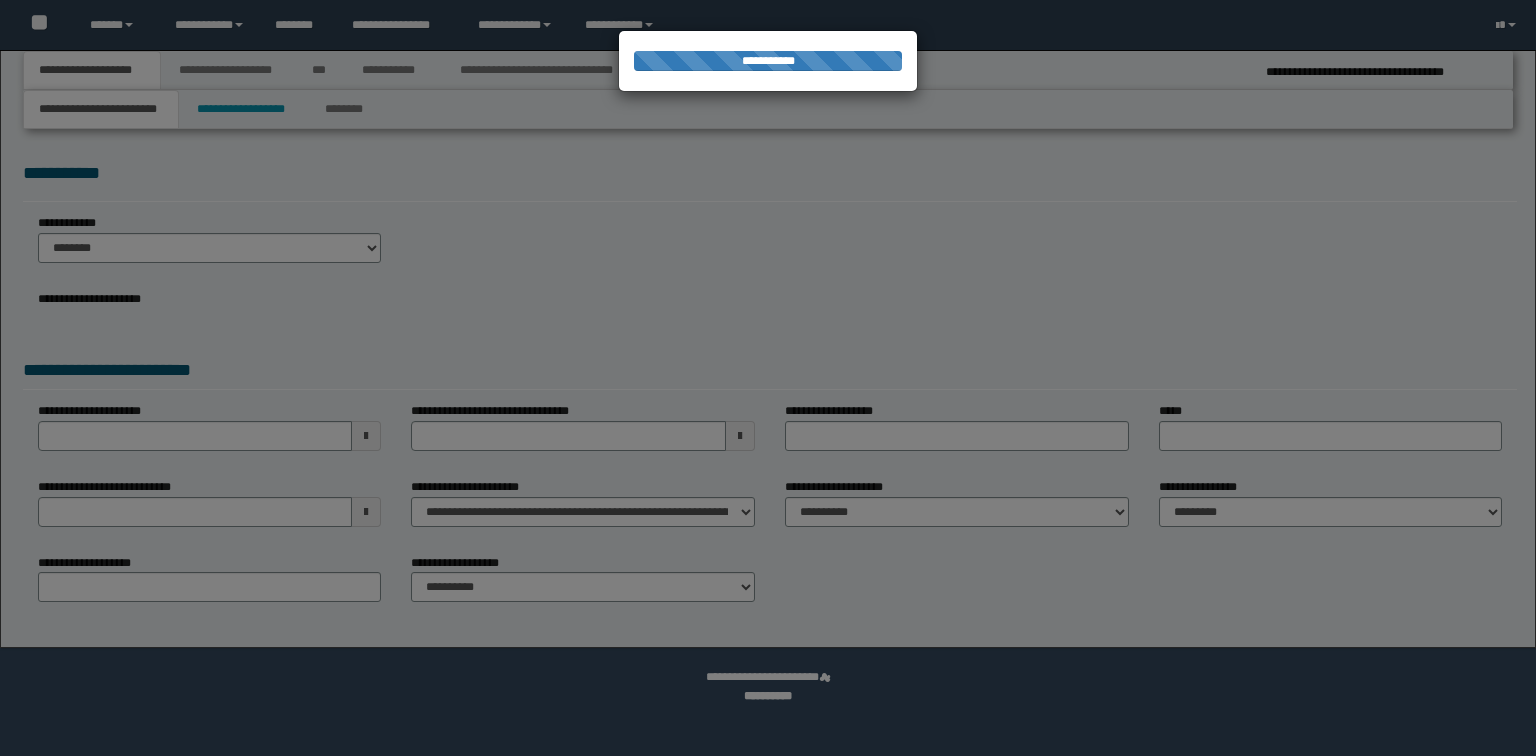 select on "*" 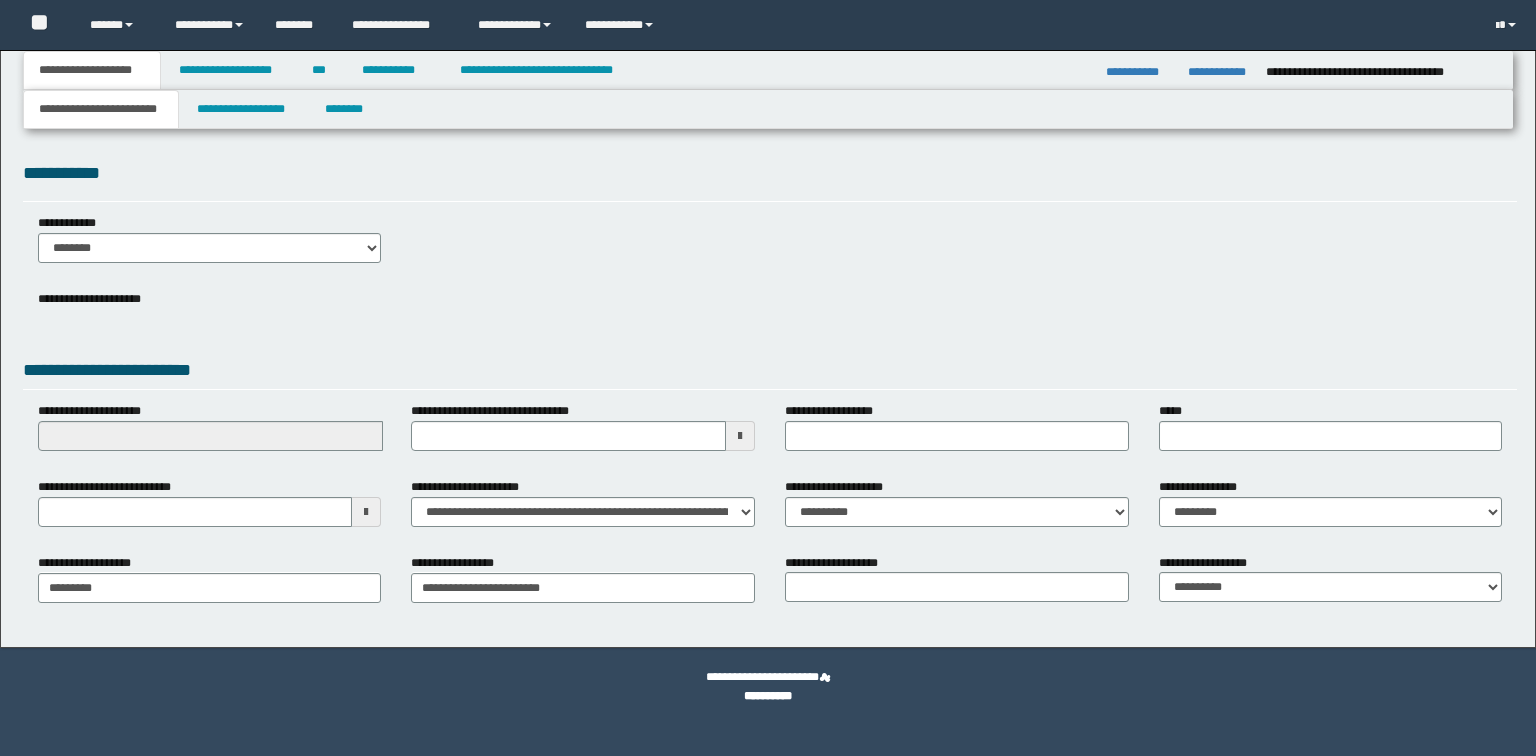 scroll, scrollTop: 0, scrollLeft: 0, axis: both 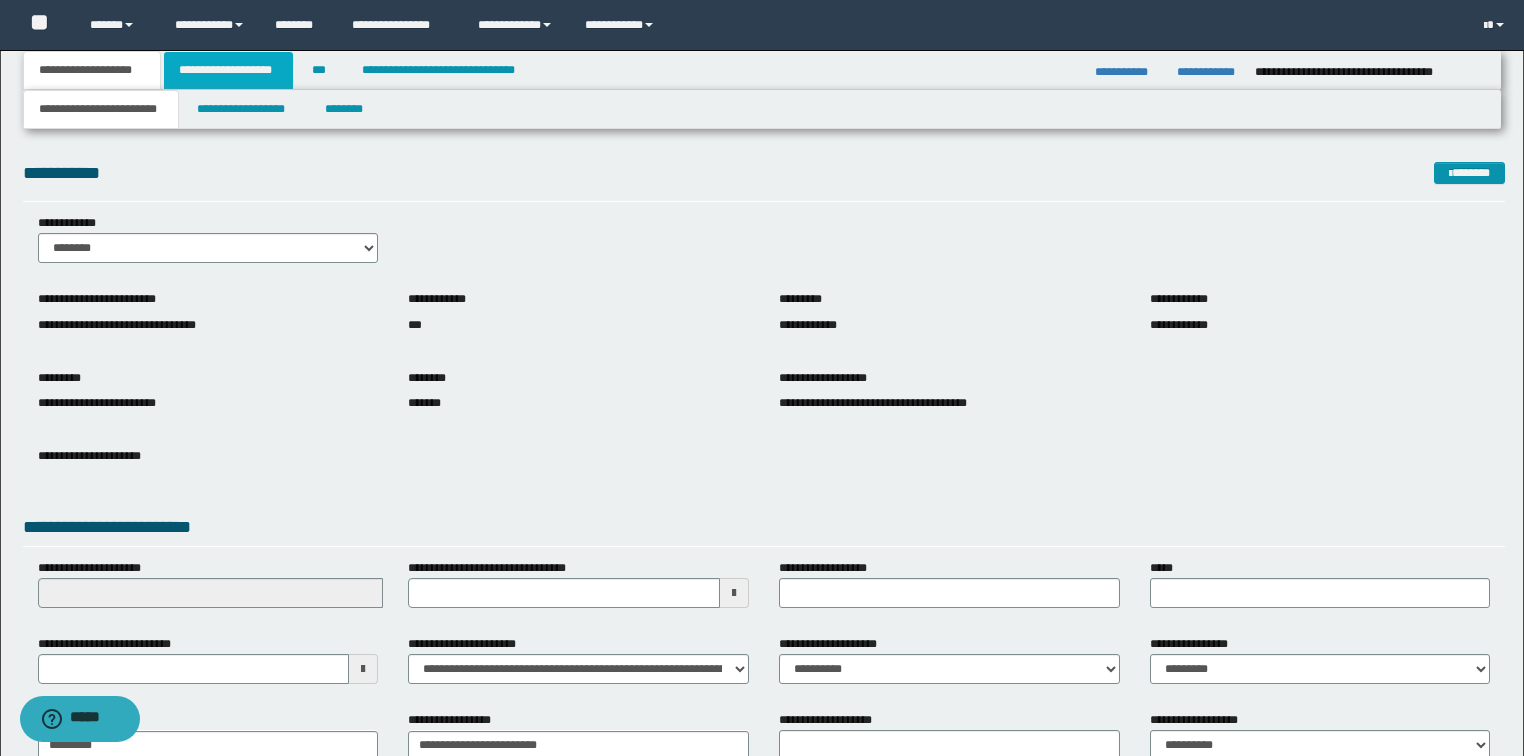 click on "**********" at bounding box center (228, 70) 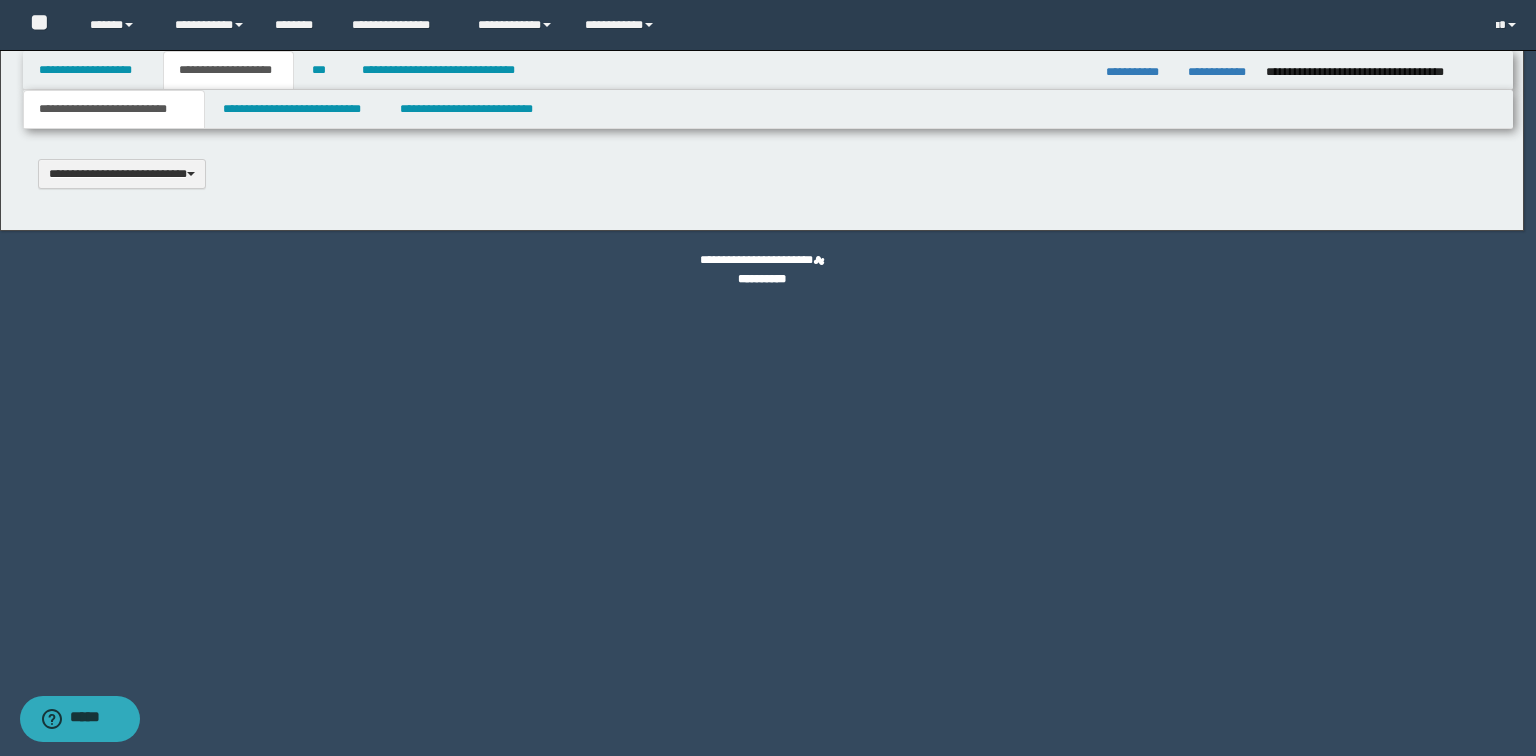 type 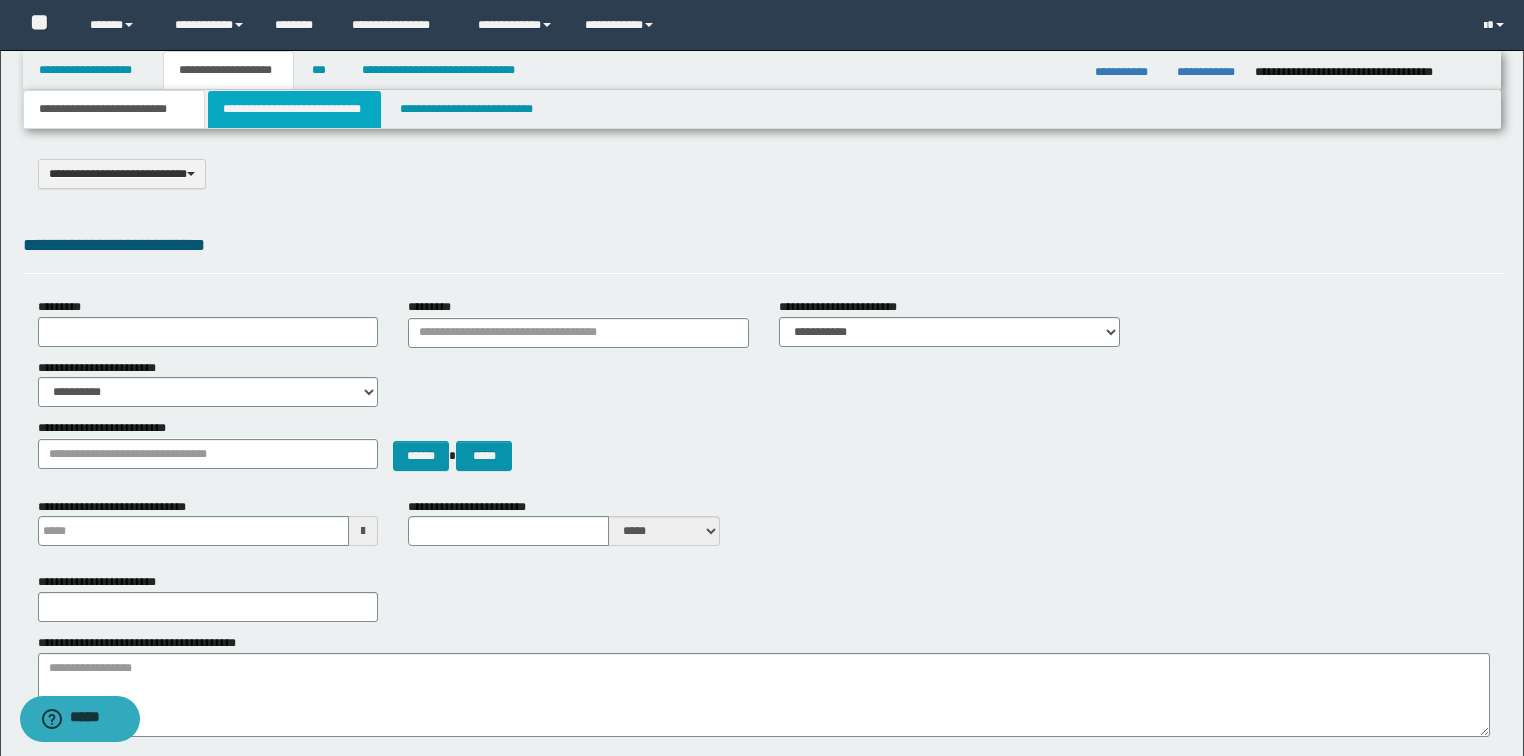 click on "**********" at bounding box center [294, 109] 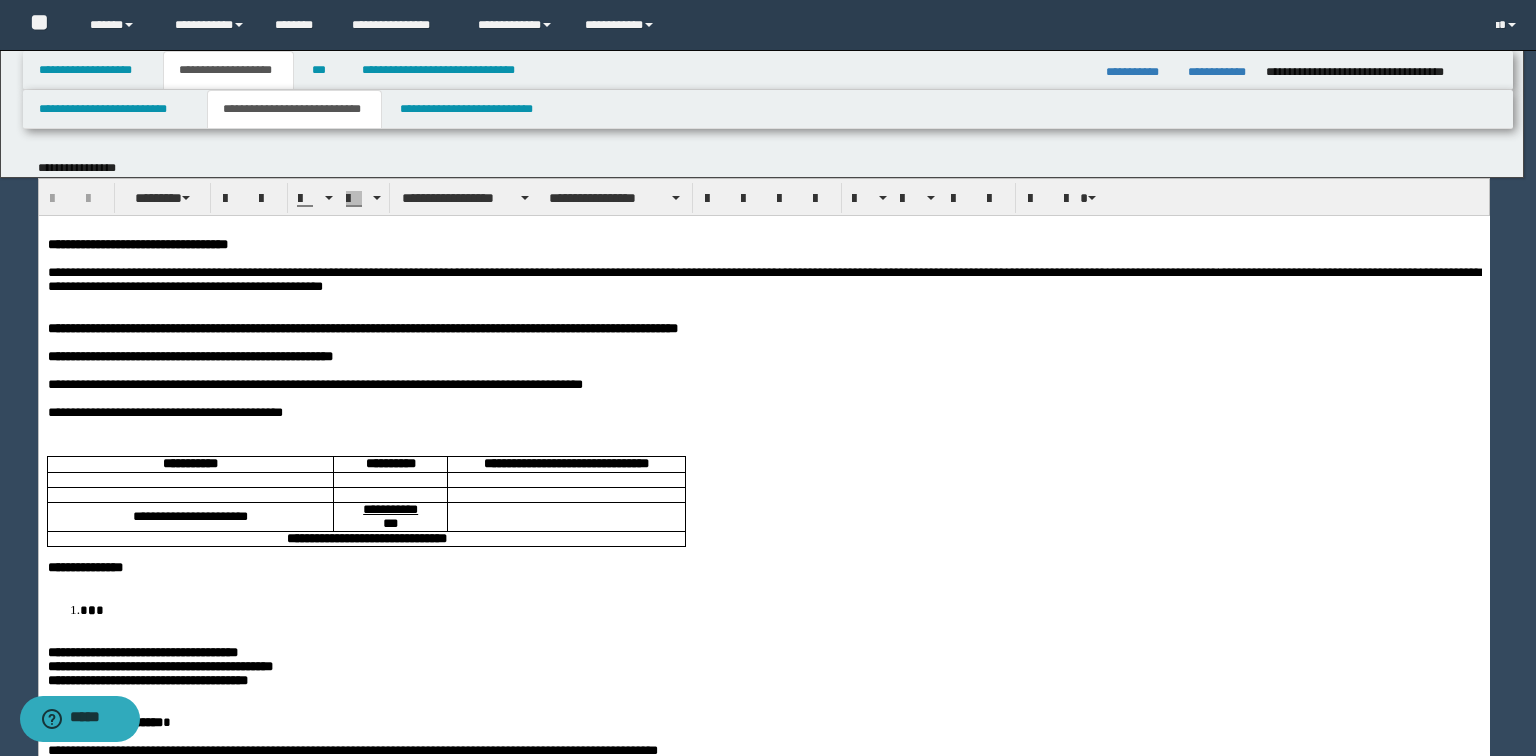 scroll, scrollTop: 0, scrollLeft: 0, axis: both 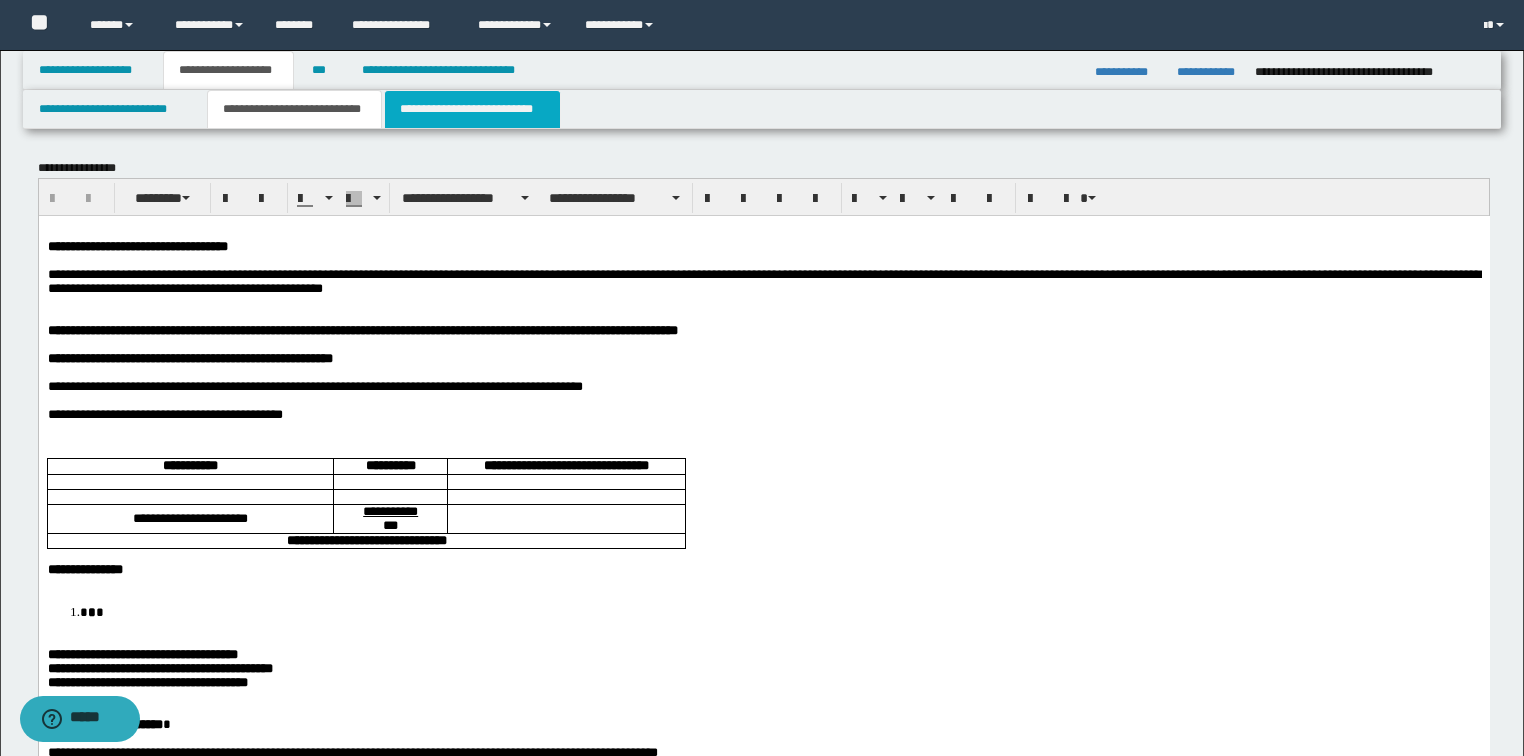 click on "**********" at bounding box center [472, 109] 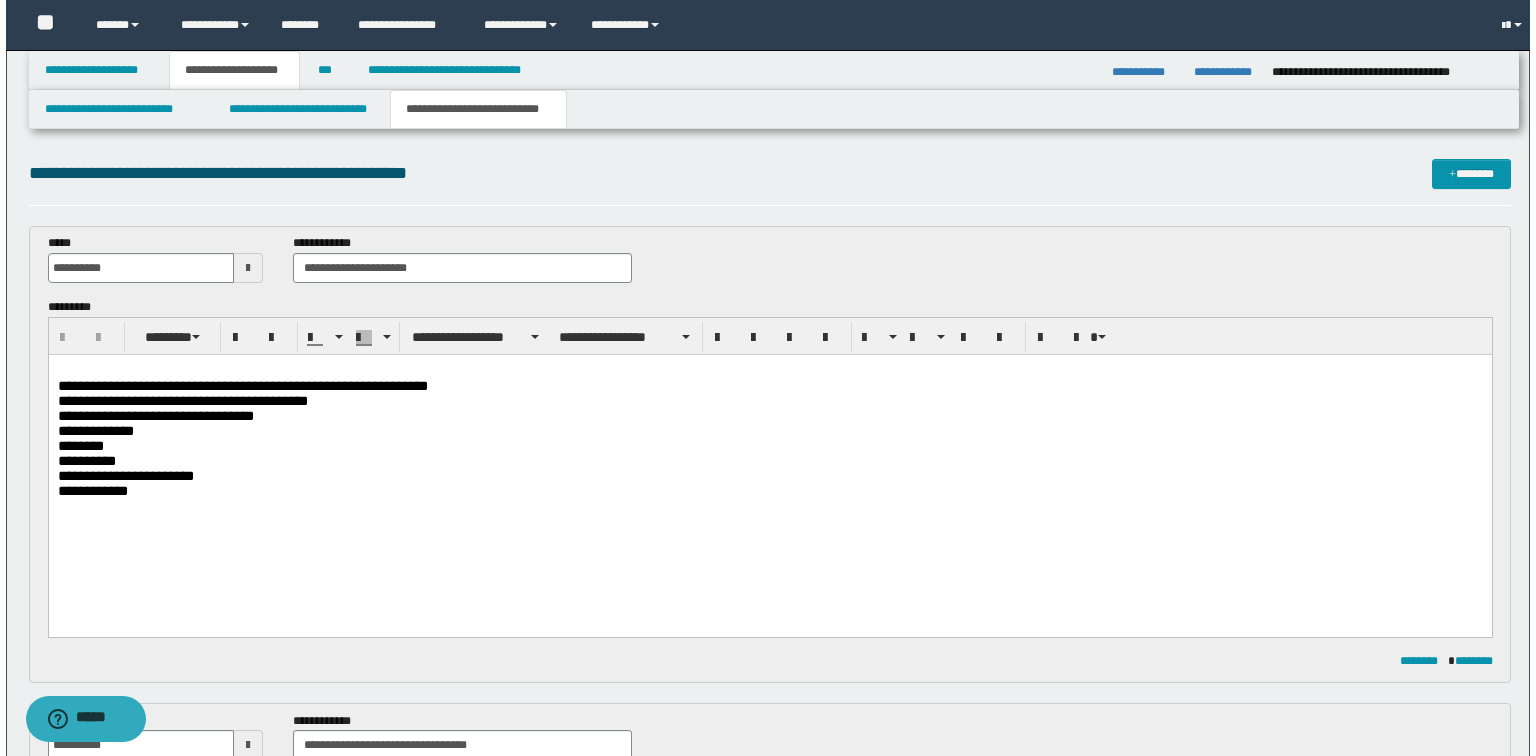 scroll, scrollTop: 0, scrollLeft: 0, axis: both 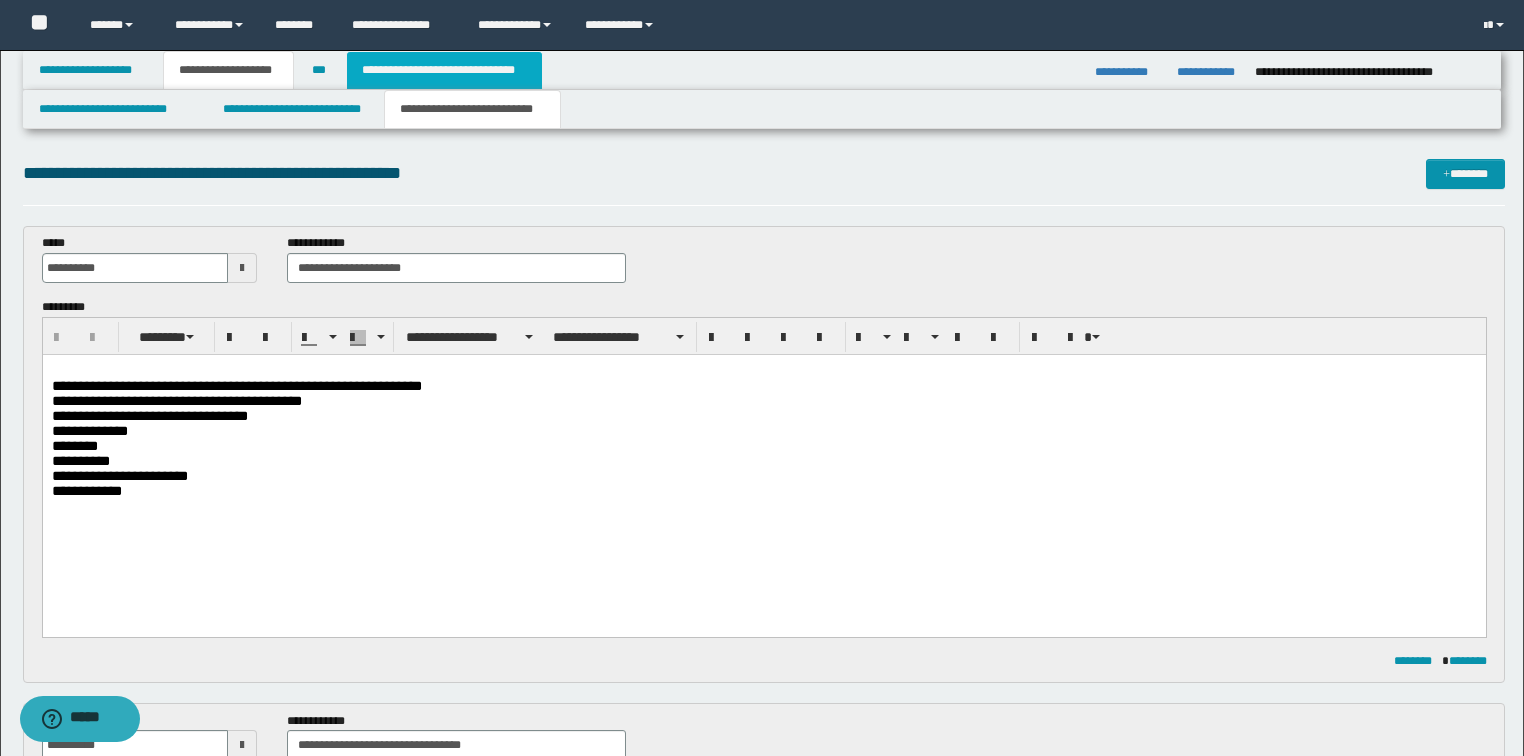 click on "**********" at bounding box center (444, 70) 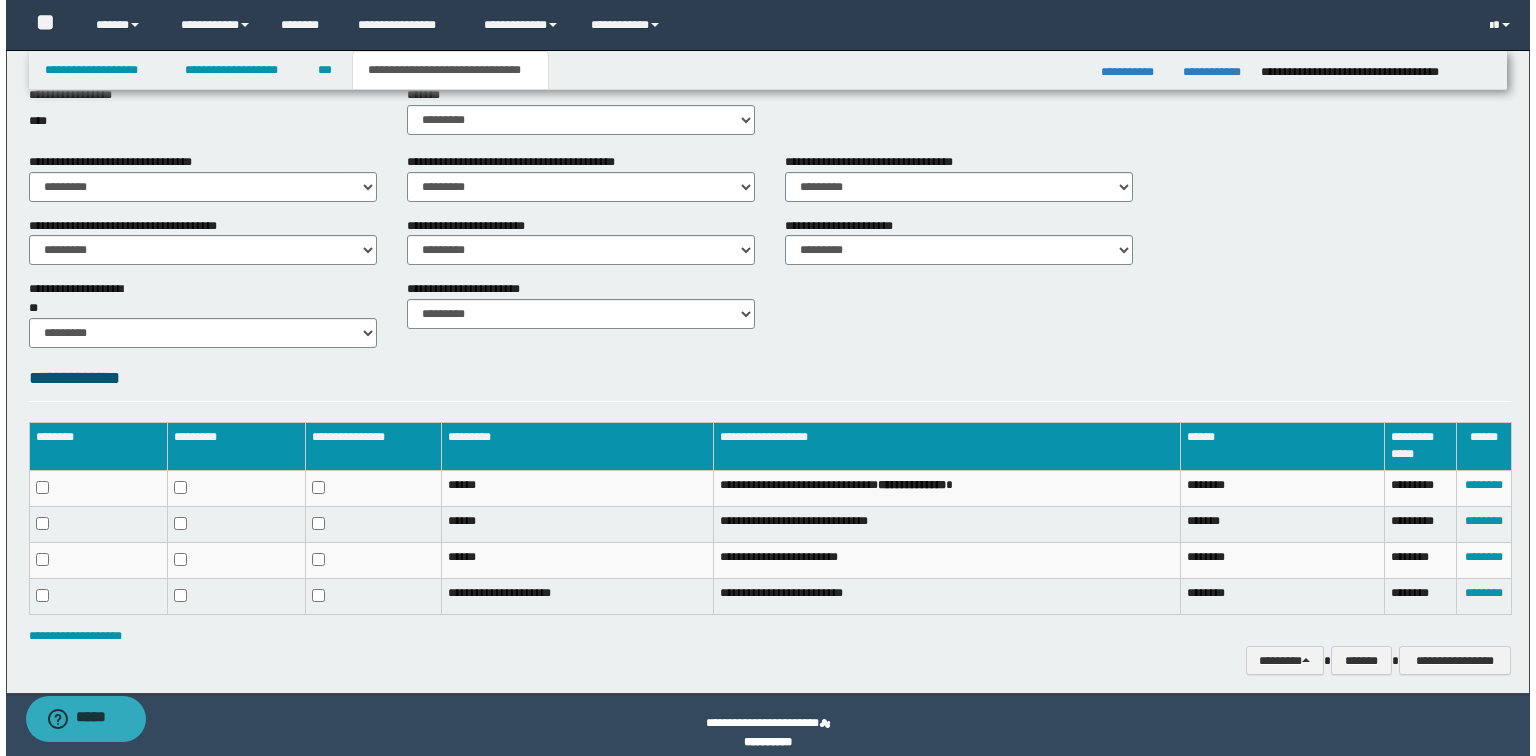scroll, scrollTop: 722, scrollLeft: 0, axis: vertical 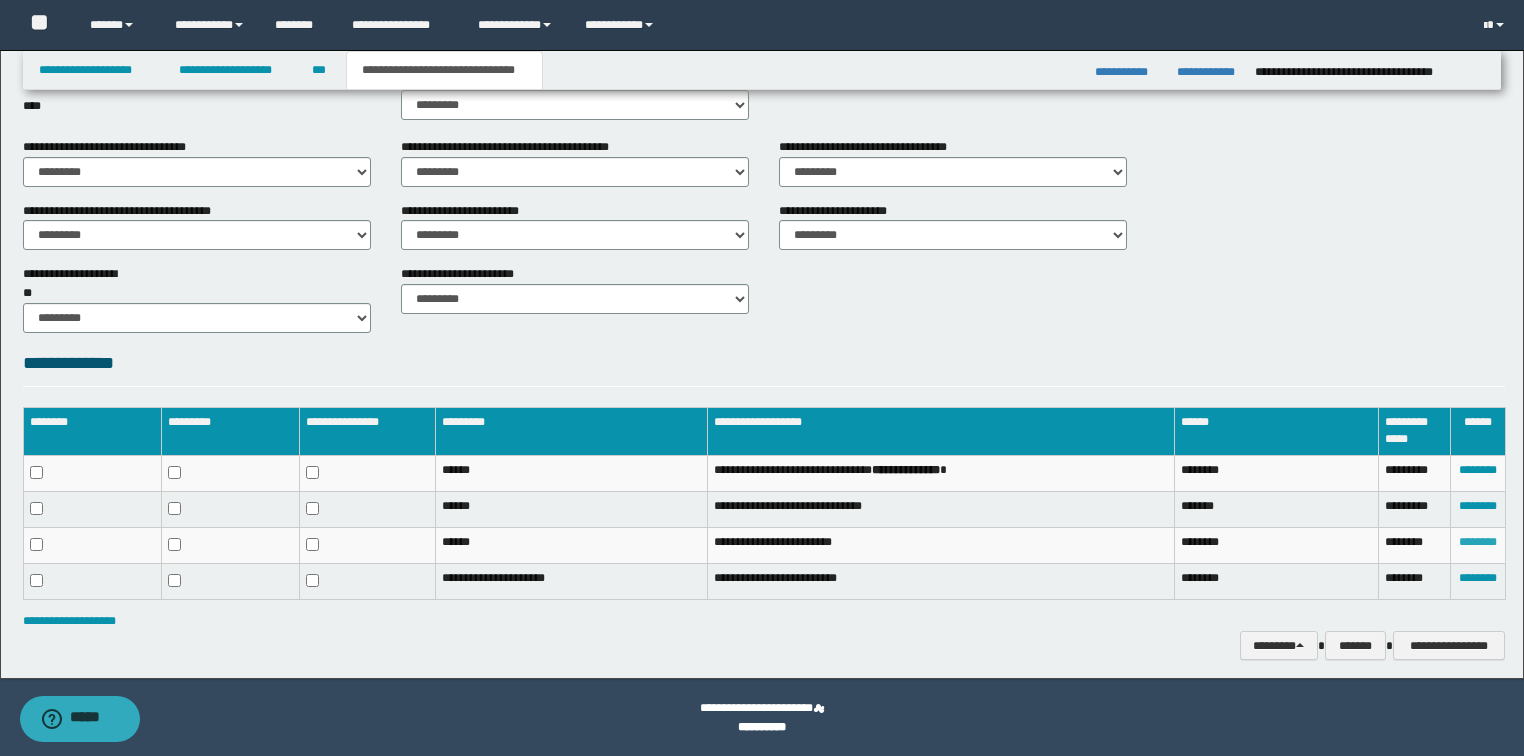 click on "********" at bounding box center [1478, 542] 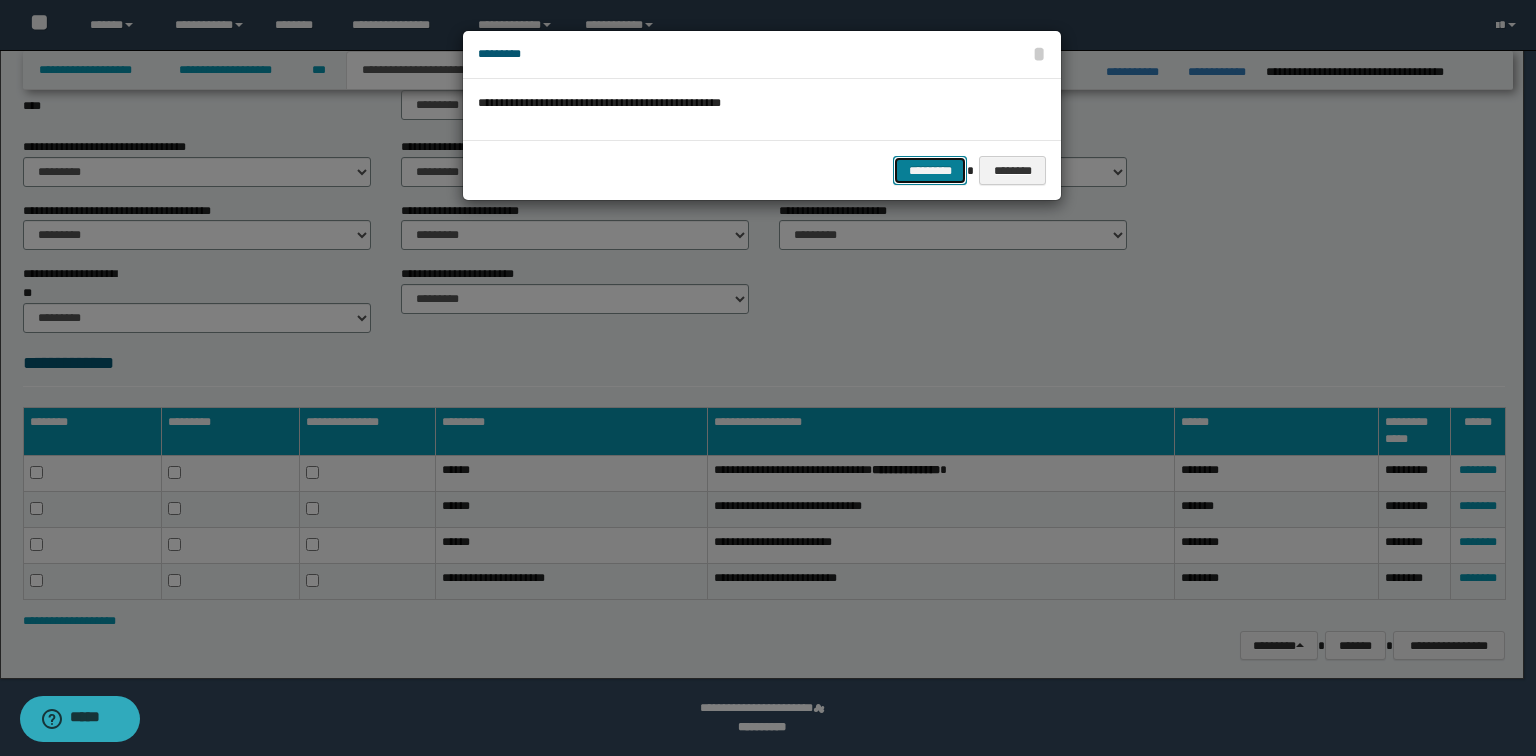 click on "*********" at bounding box center (930, 171) 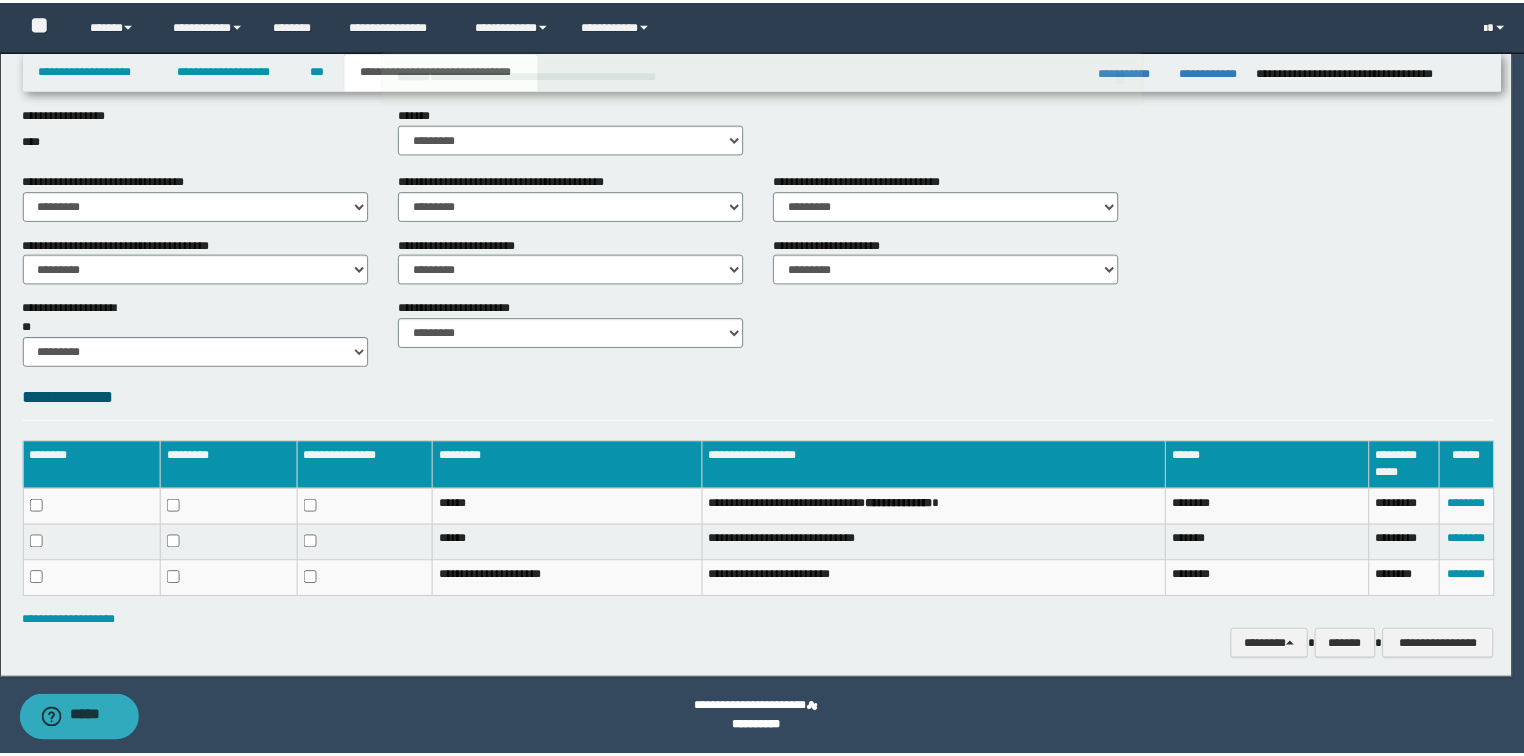 scroll, scrollTop: 688, scrollLeft: 0, axis: vertical 